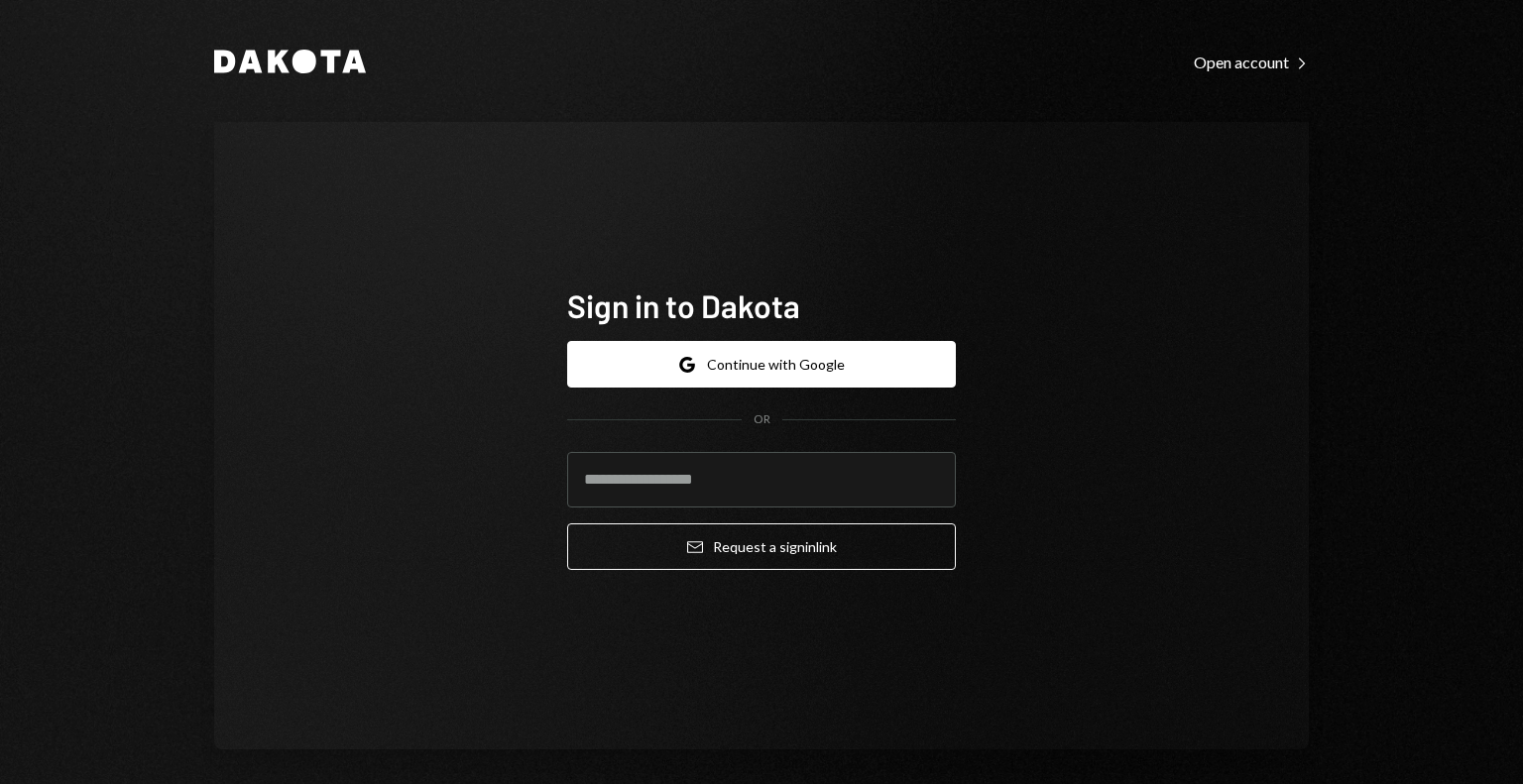 scroll, scrollTop: 0, scrollLeft: 0, axis: both 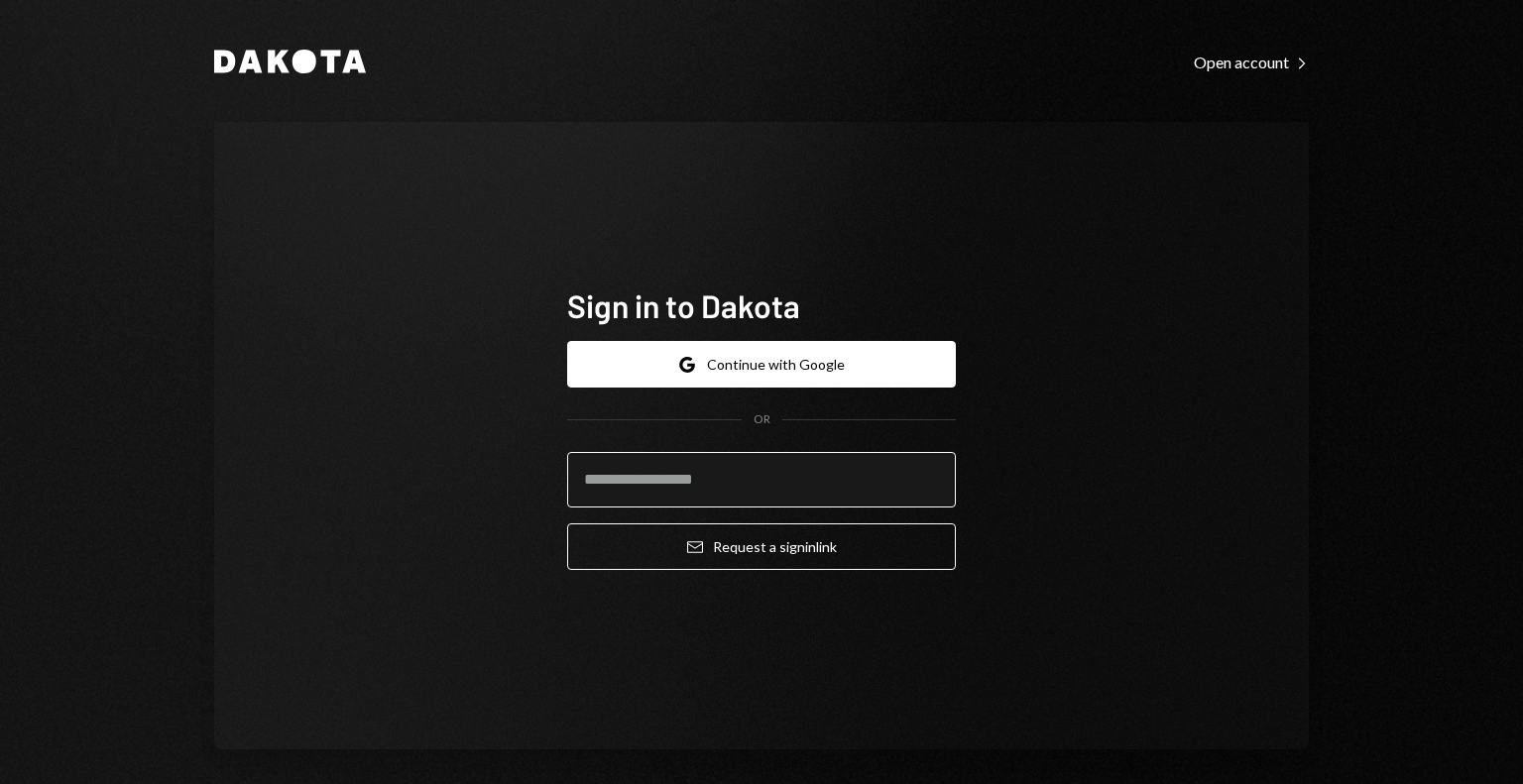 click at bounding box center (762, 480) 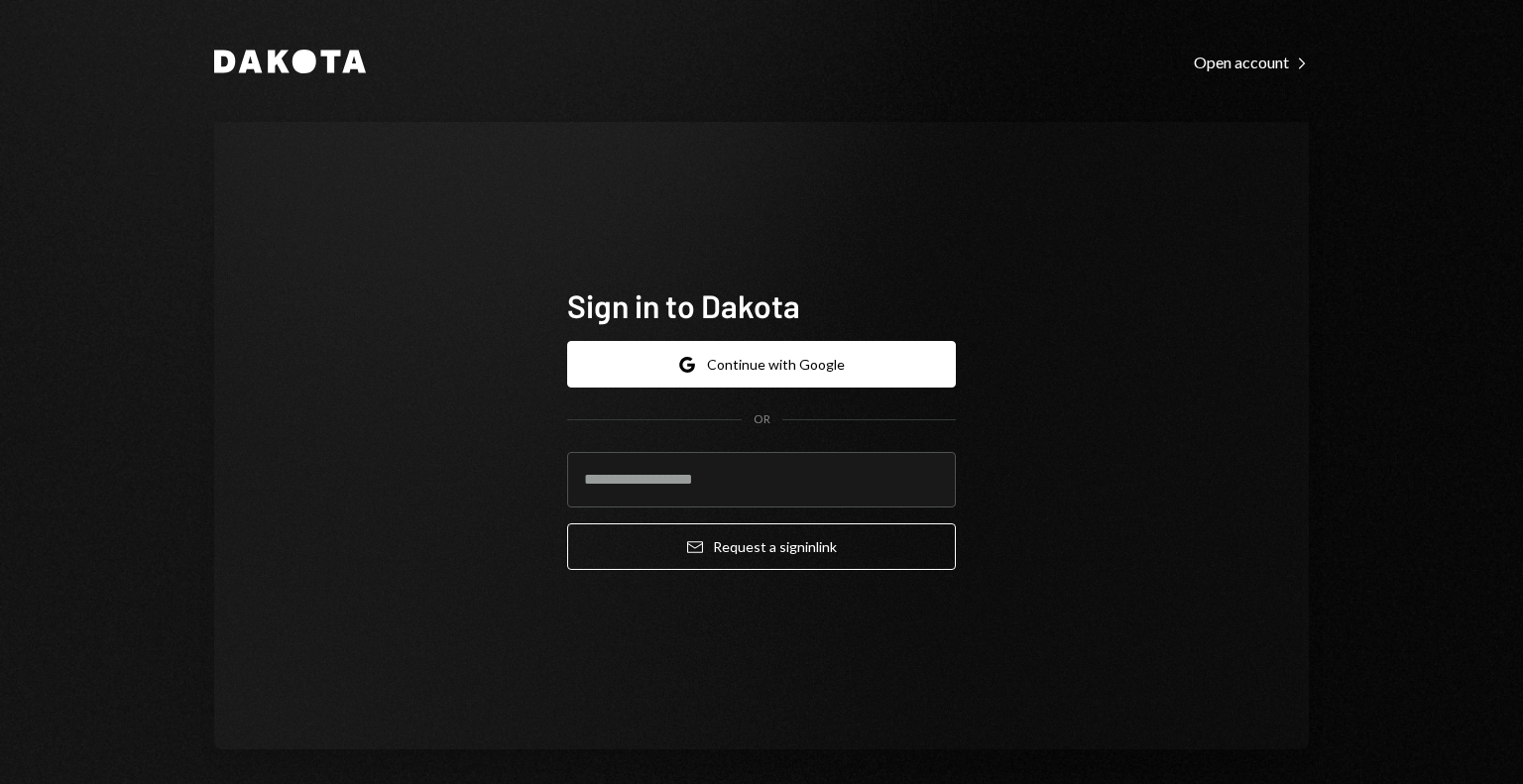 type on "**********" 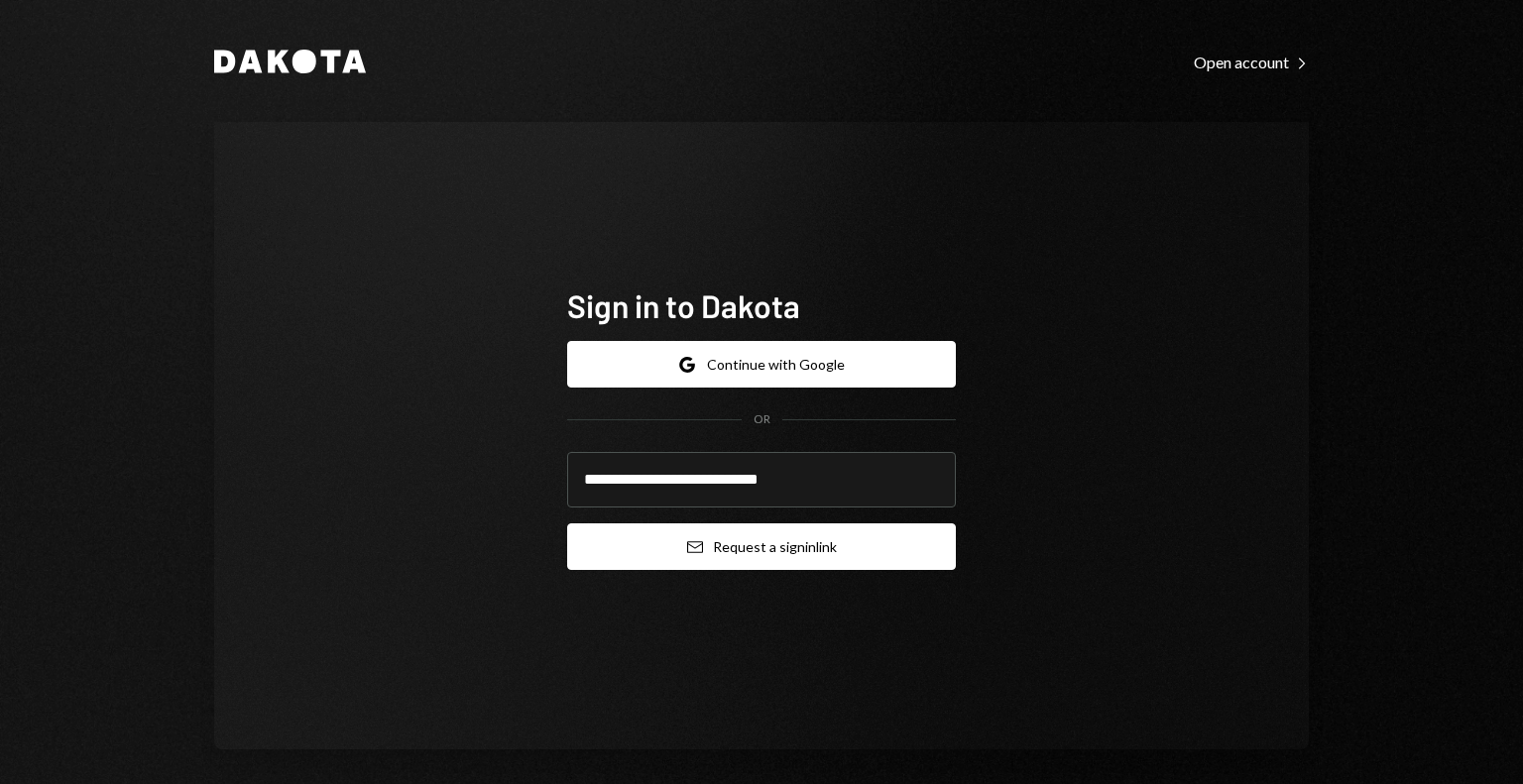 click on "Email Request a sign  in  link" at bounding box center [762, 546] 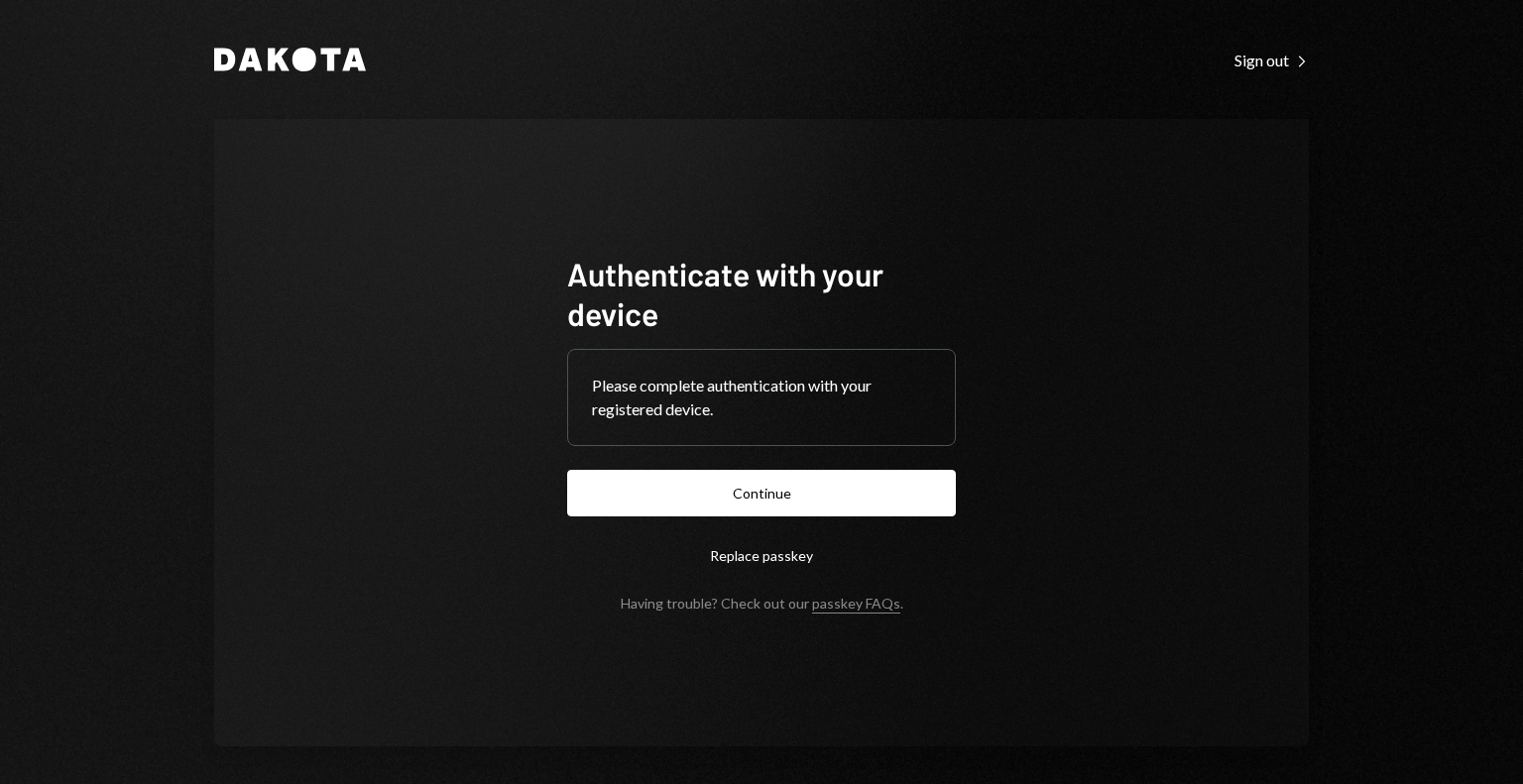 scroll, scrollTop: 0, scrollLeft: 0, axis: both 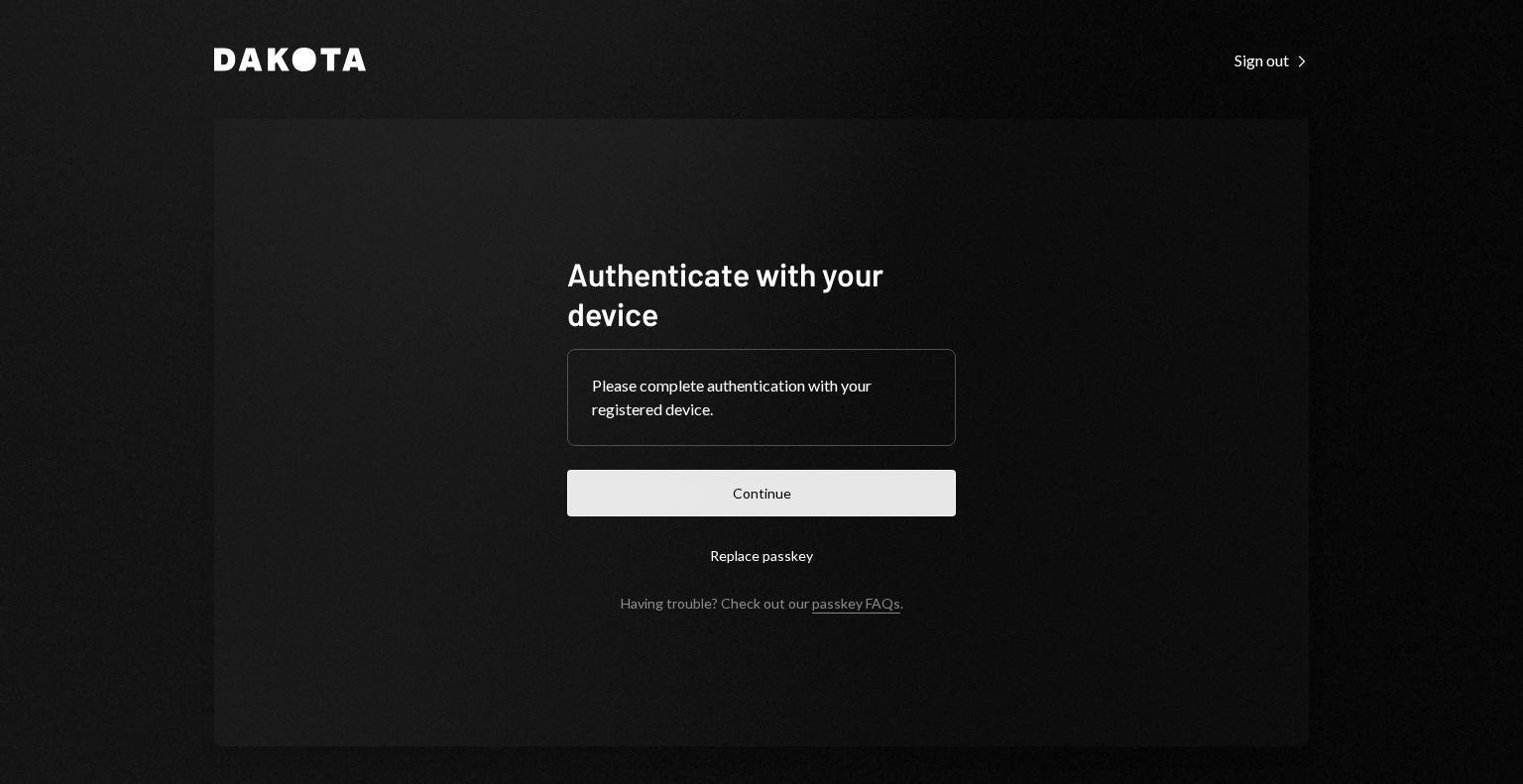 click on "Continue" at bounding box center [762, 493] 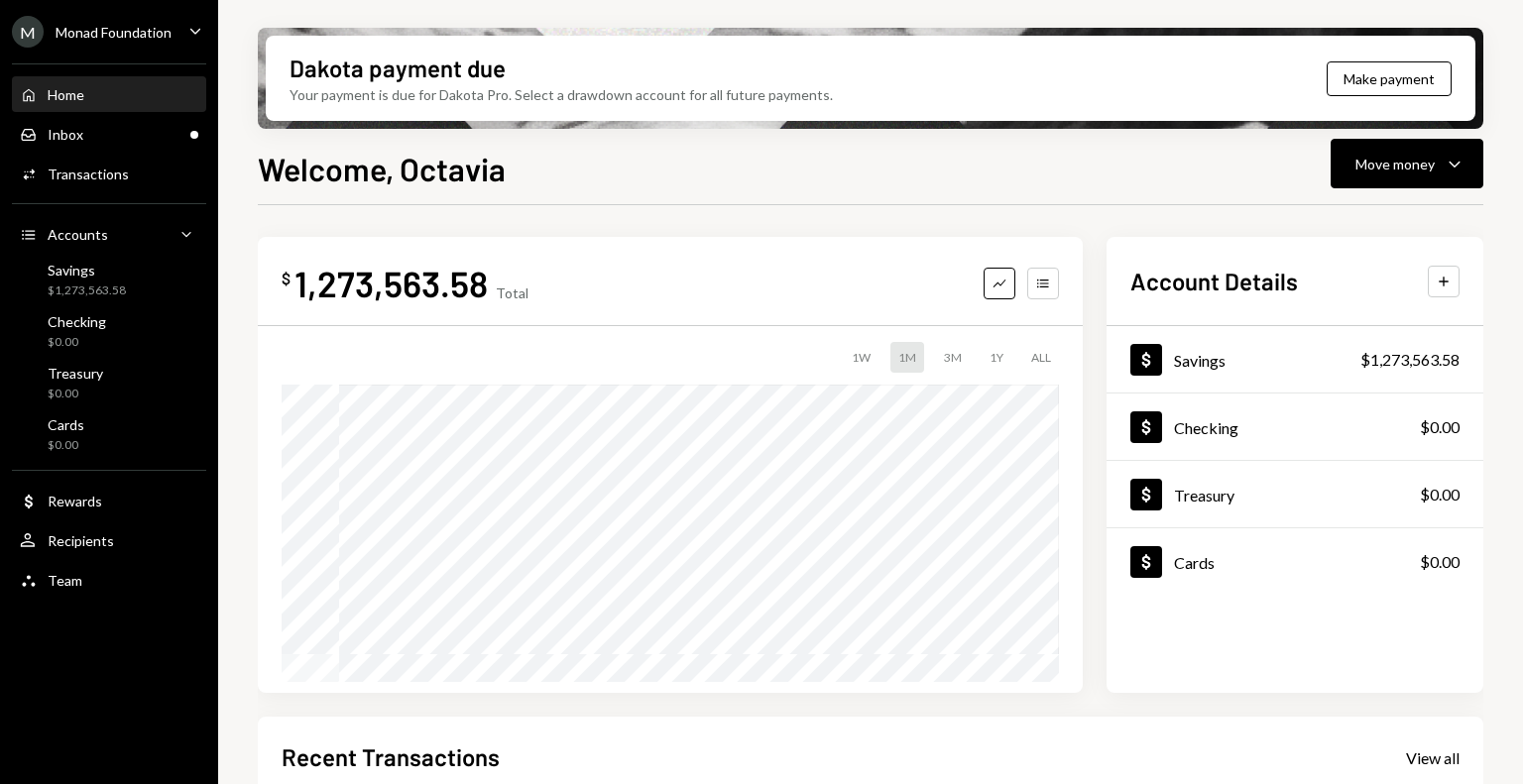 click on "Caret Down" 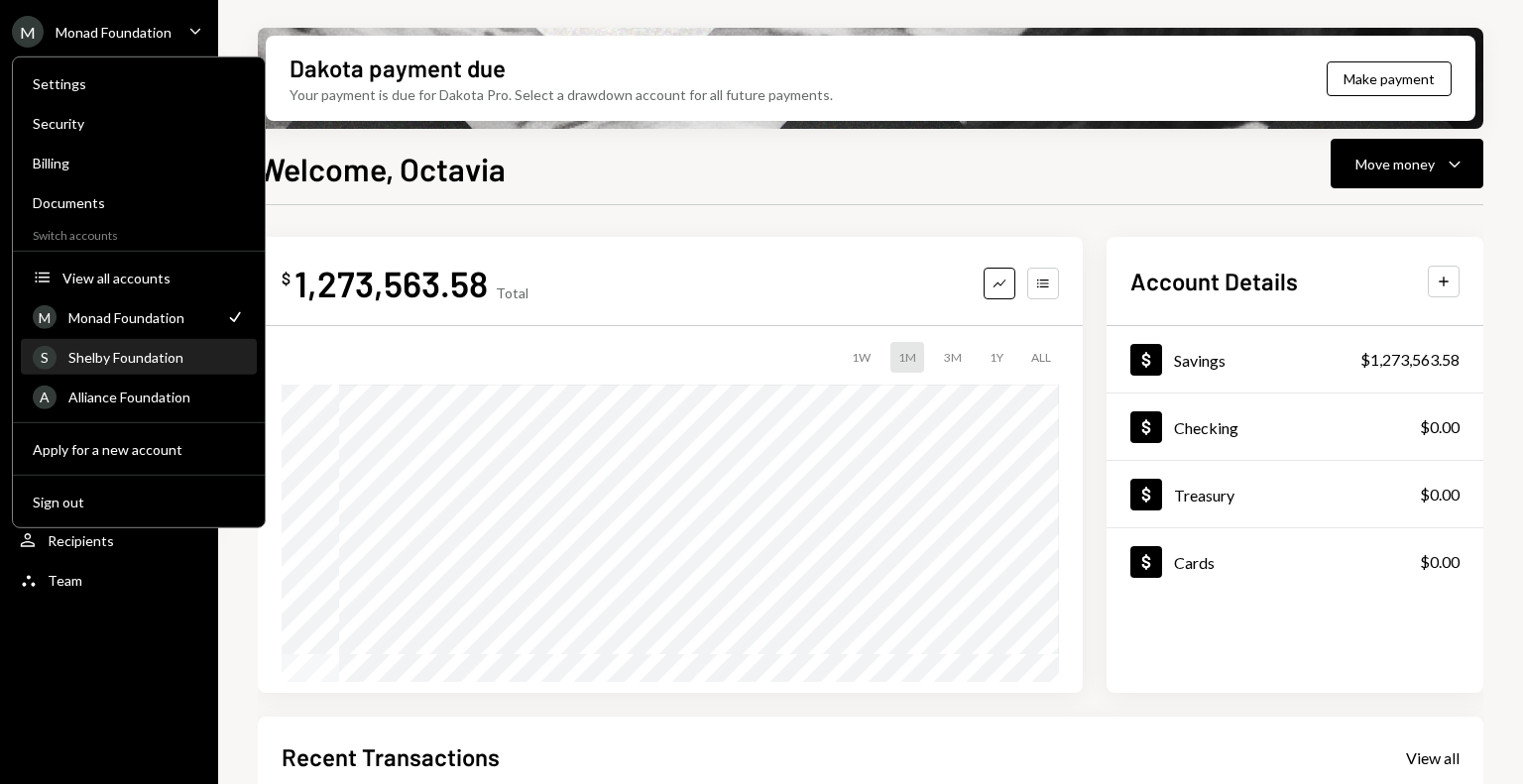 click on "Shelby Foundation" at bounding box center [157, 357] 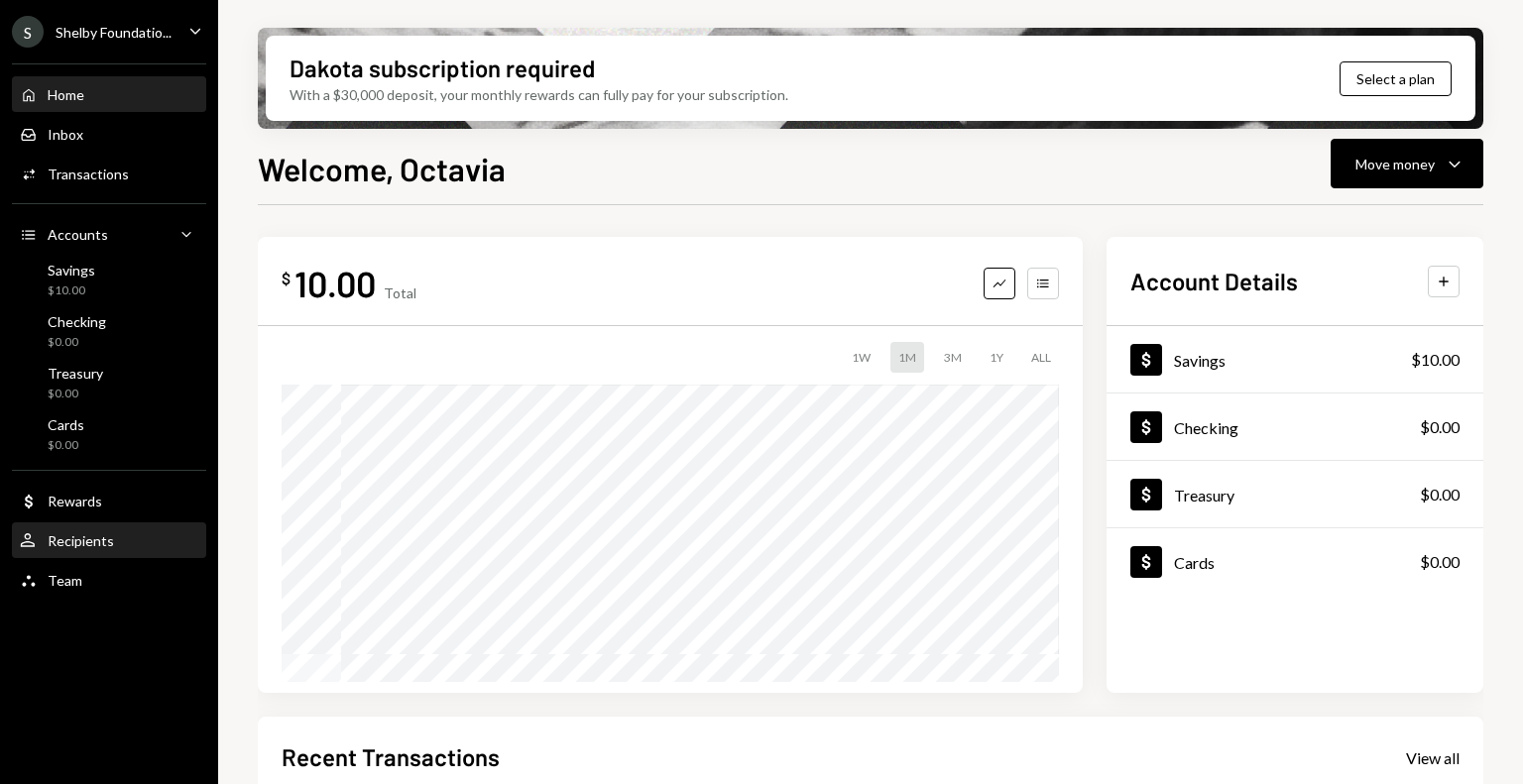 click on "Recipients" at bounding box center (80, 540) 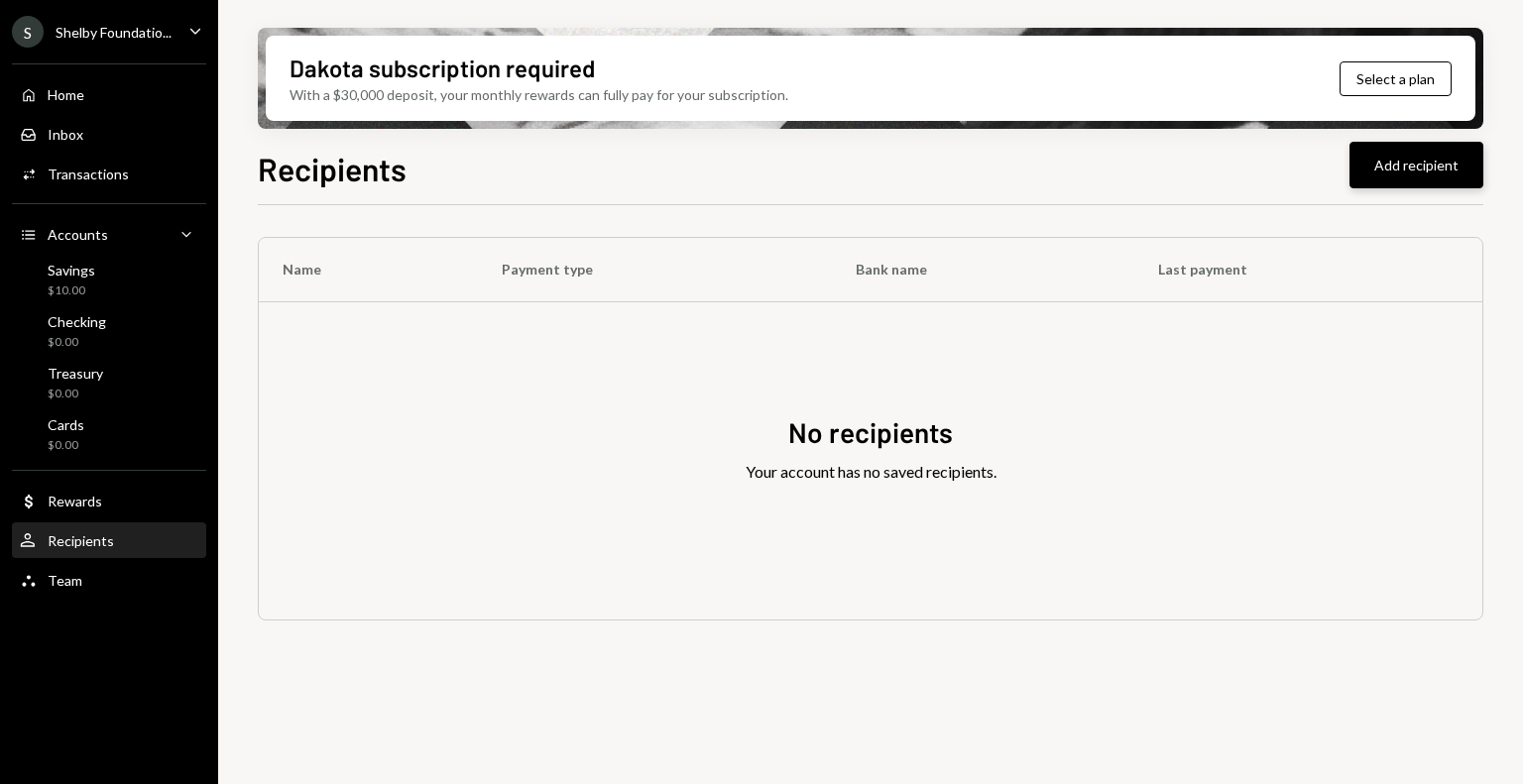 click on "Add recipient" at bounding box center [1416, 165] 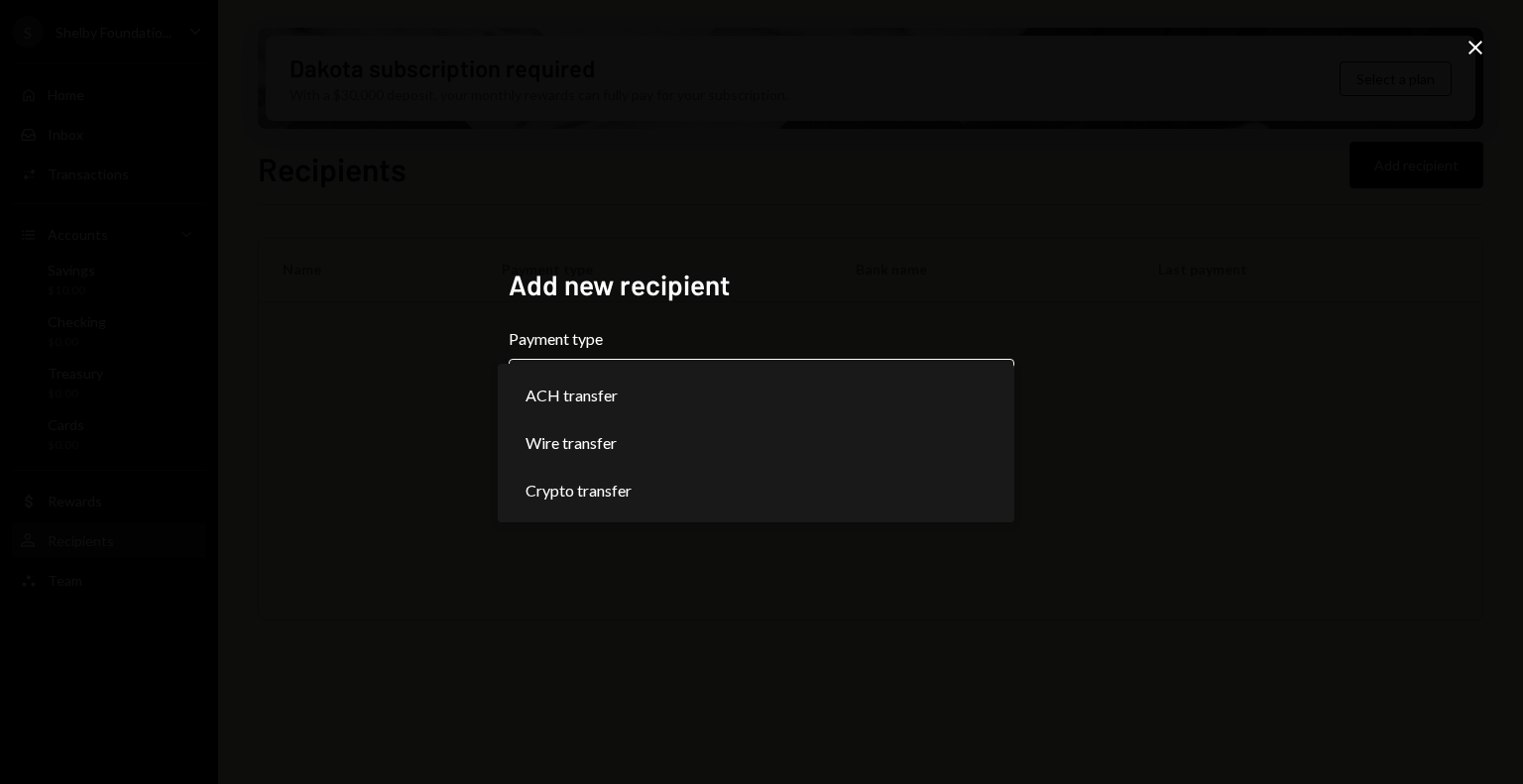 click on "**********" at bounding box center [762, 392] 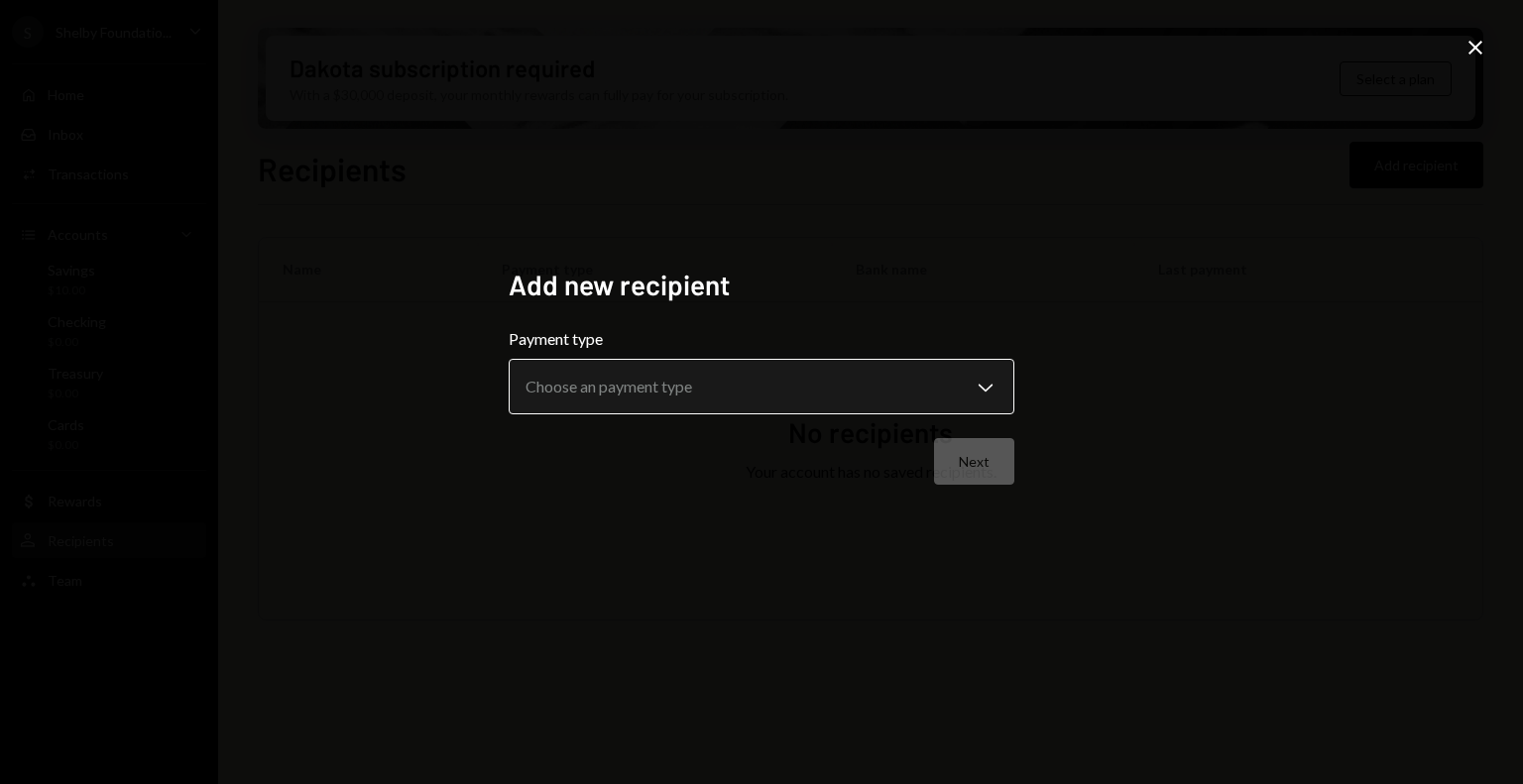 click on "**********" at bounding box center (762, 392) 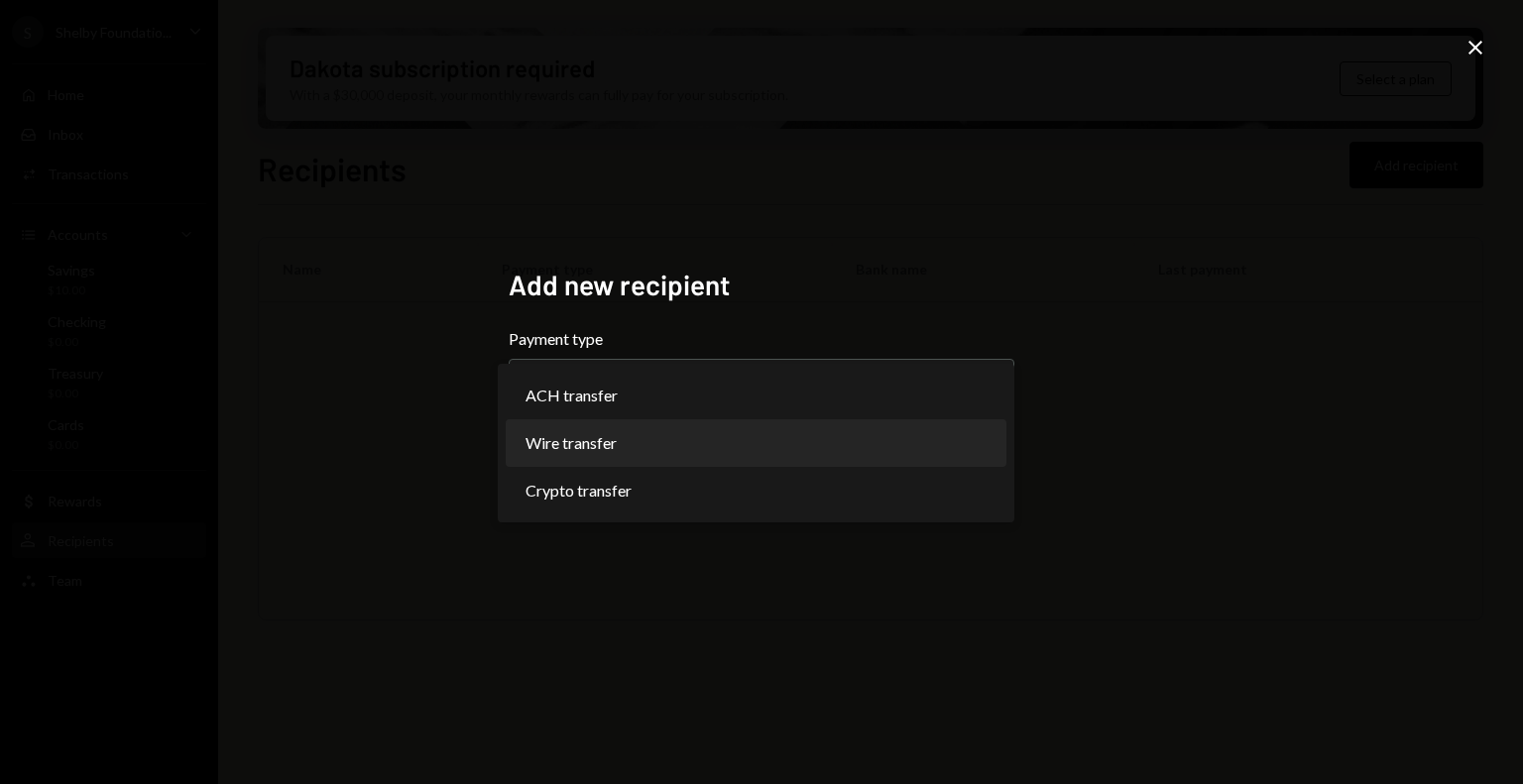 select on "****" 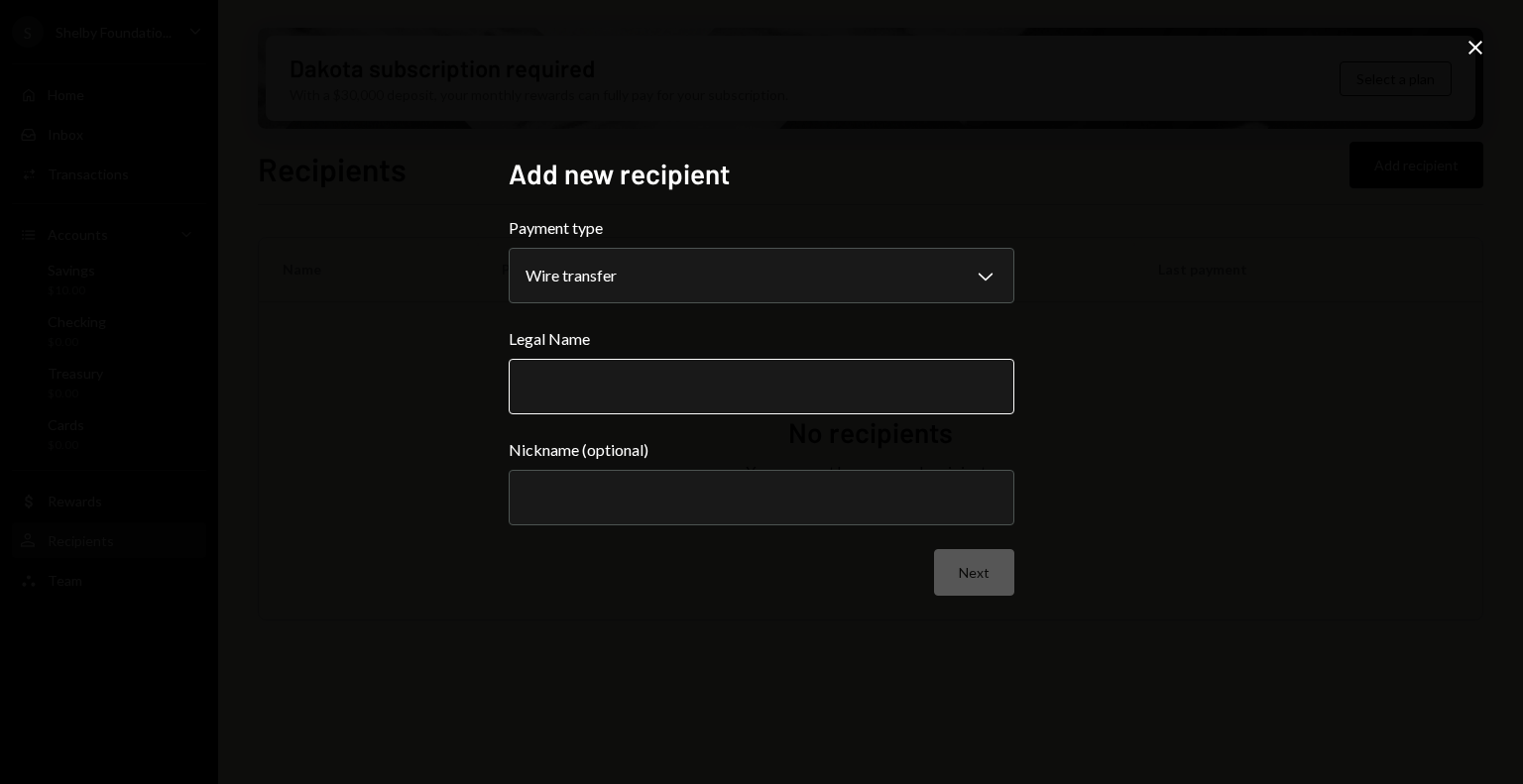 click on "Legal Name" at bounding box center [762, 387] 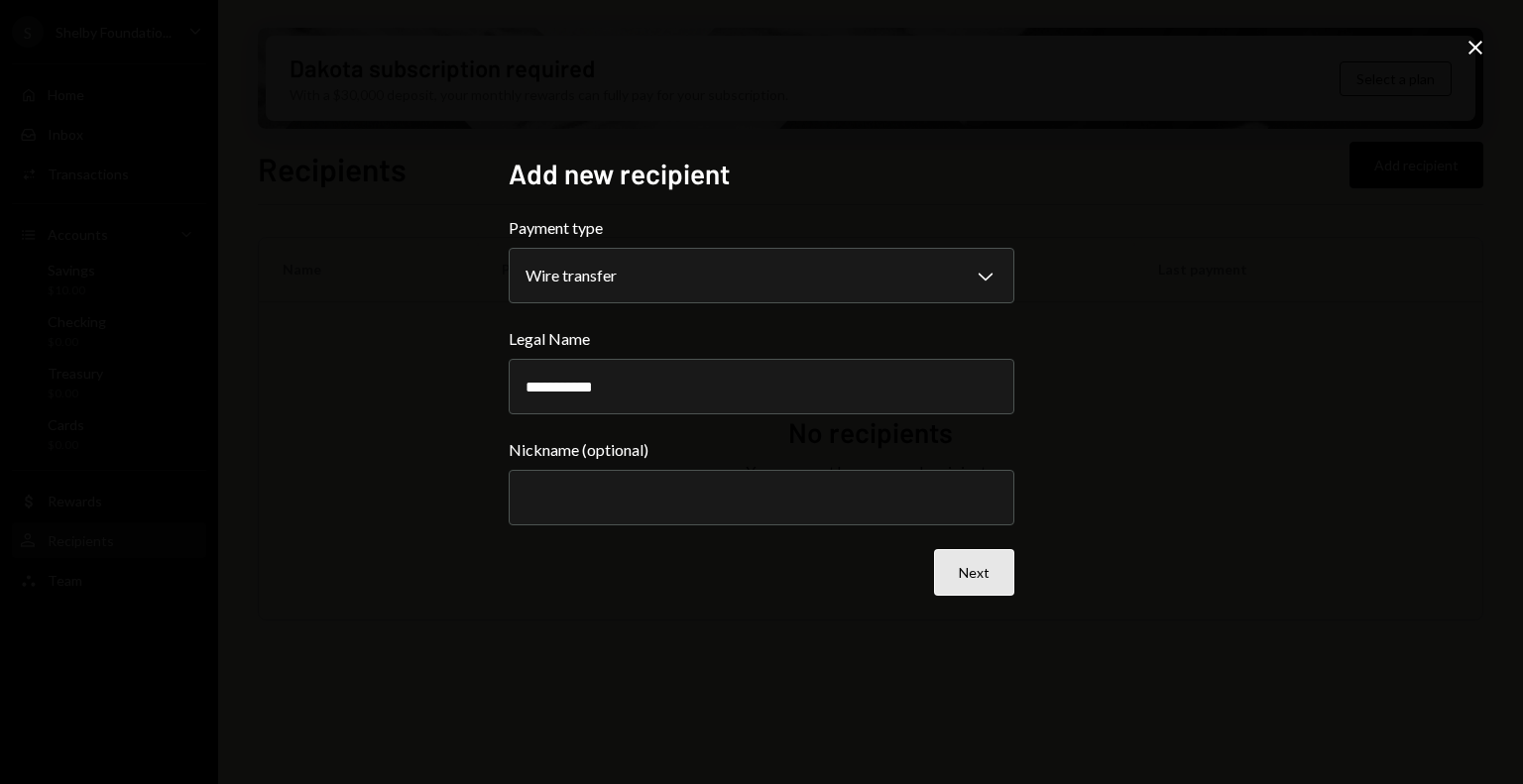 type on "**********" 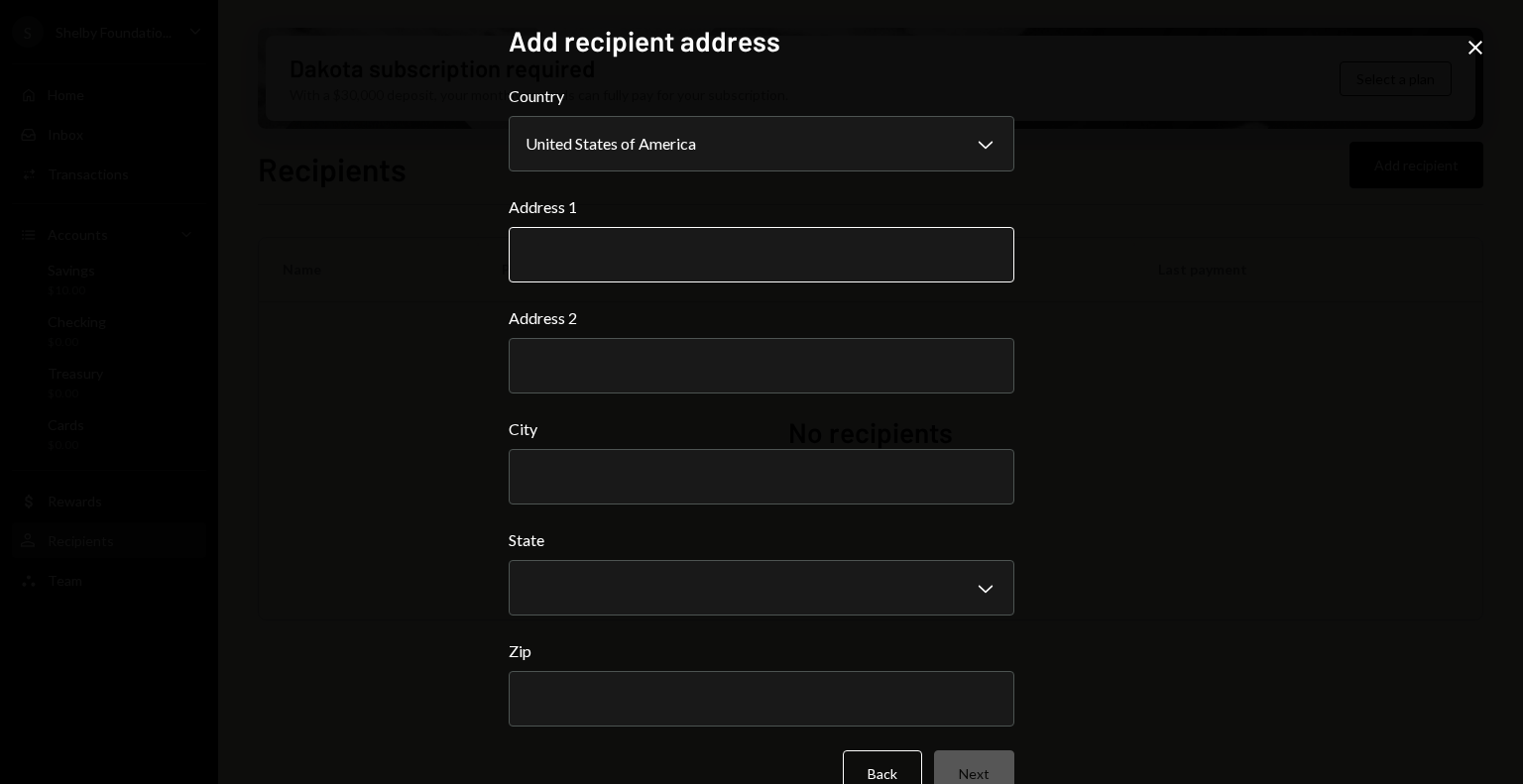 click on "Address 1" at bounding box center (762, 255) 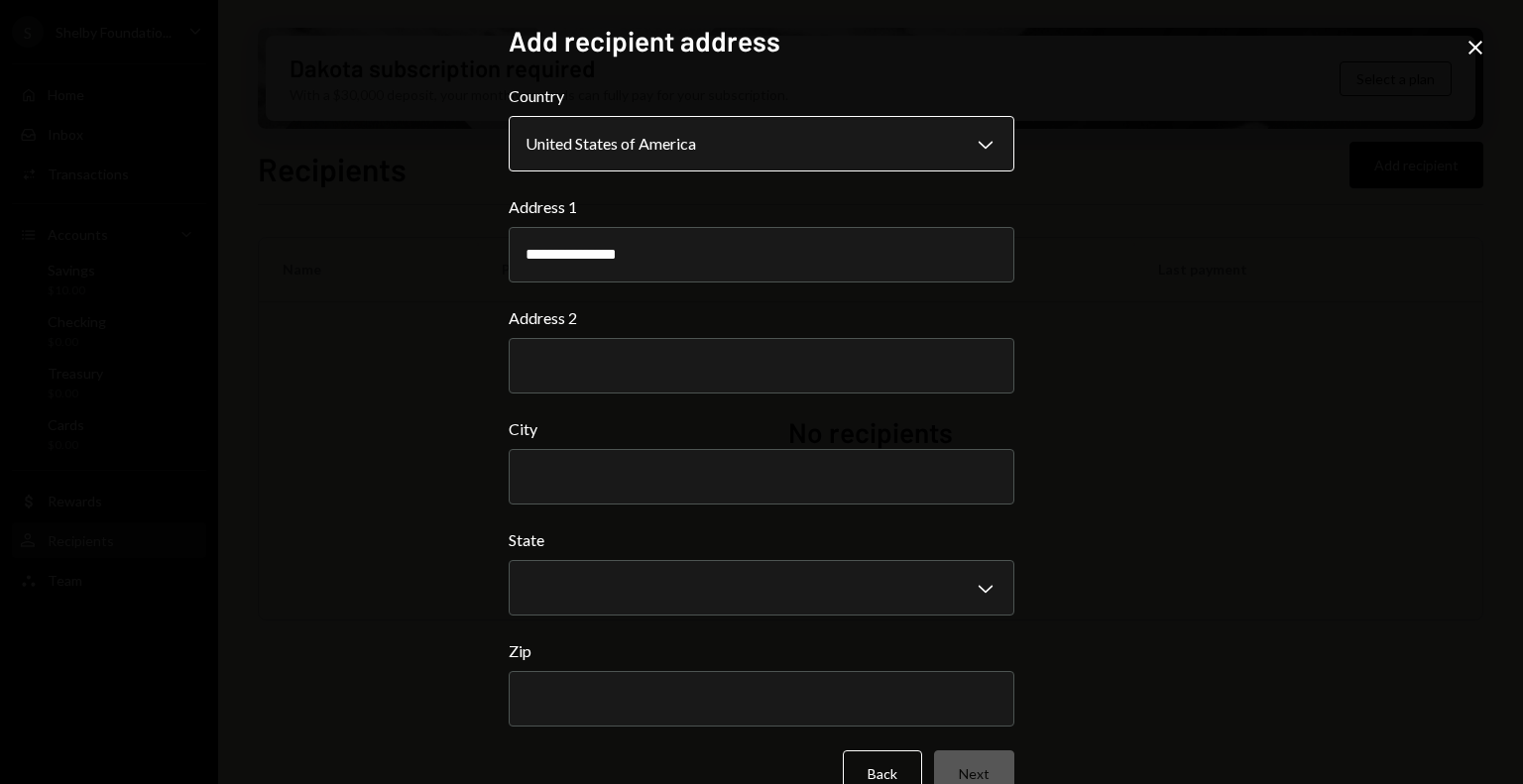 type on "**********" 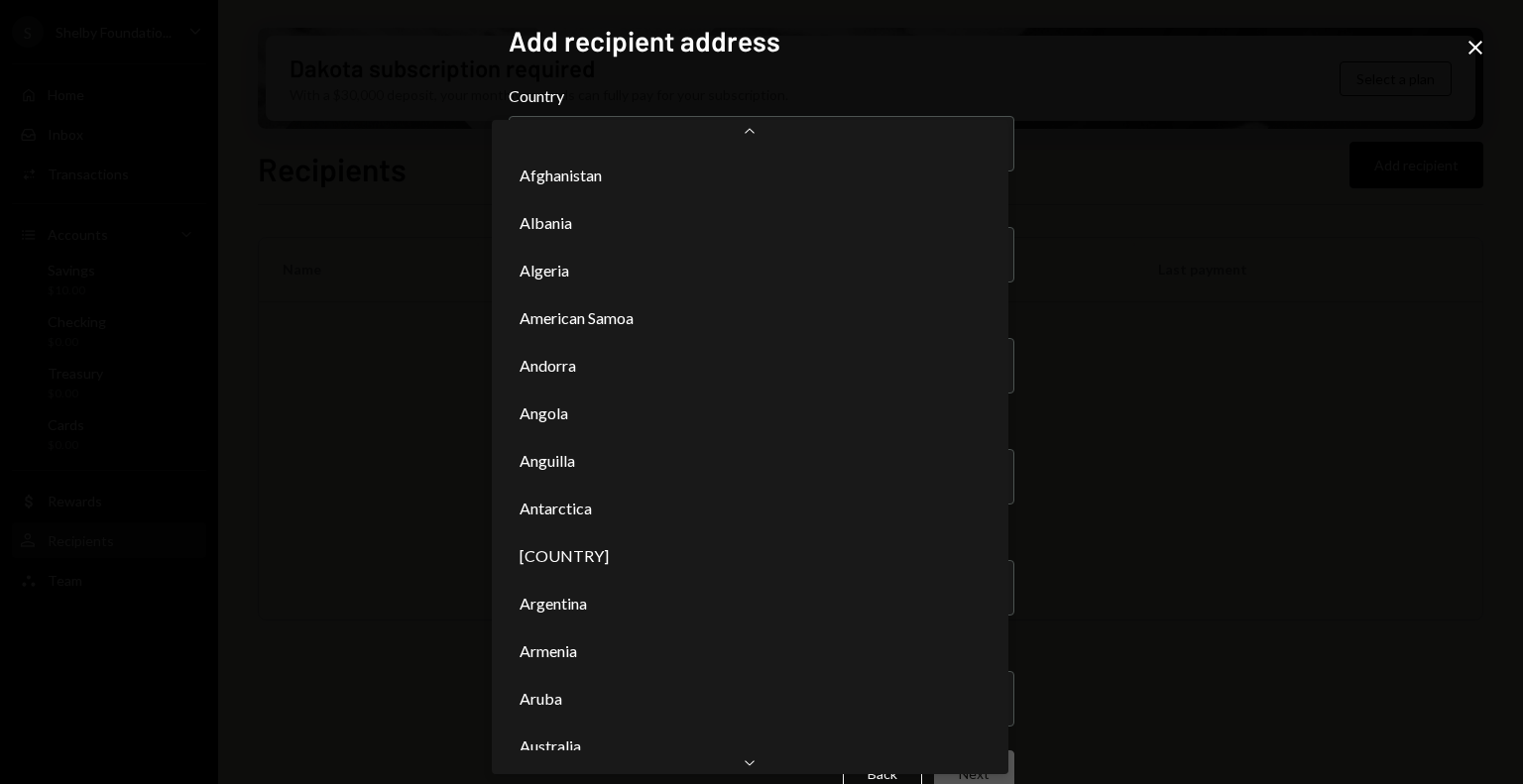 scroll, scrollTop: 10604, scrollLeft: 0, axis: vertical 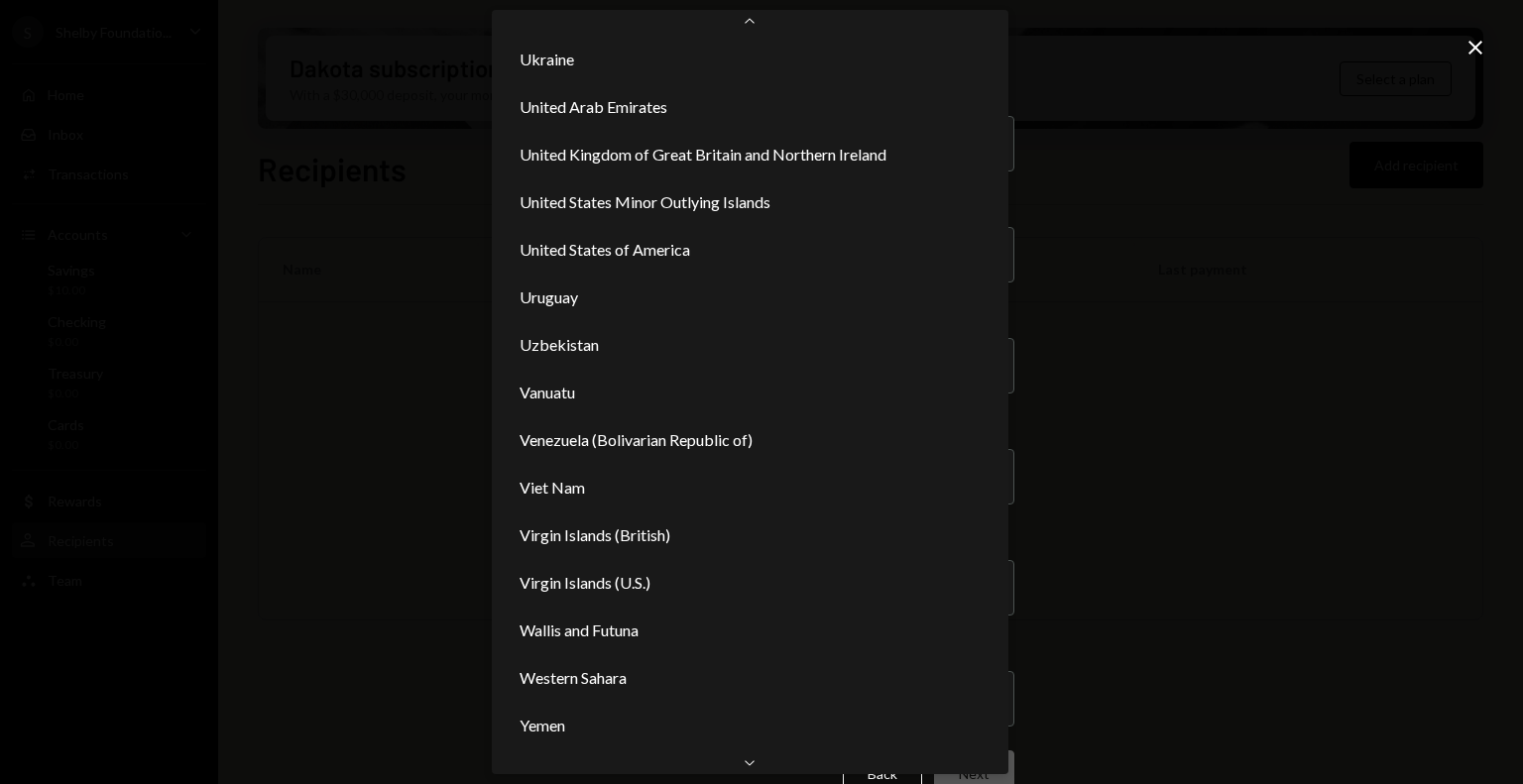 select on "***" 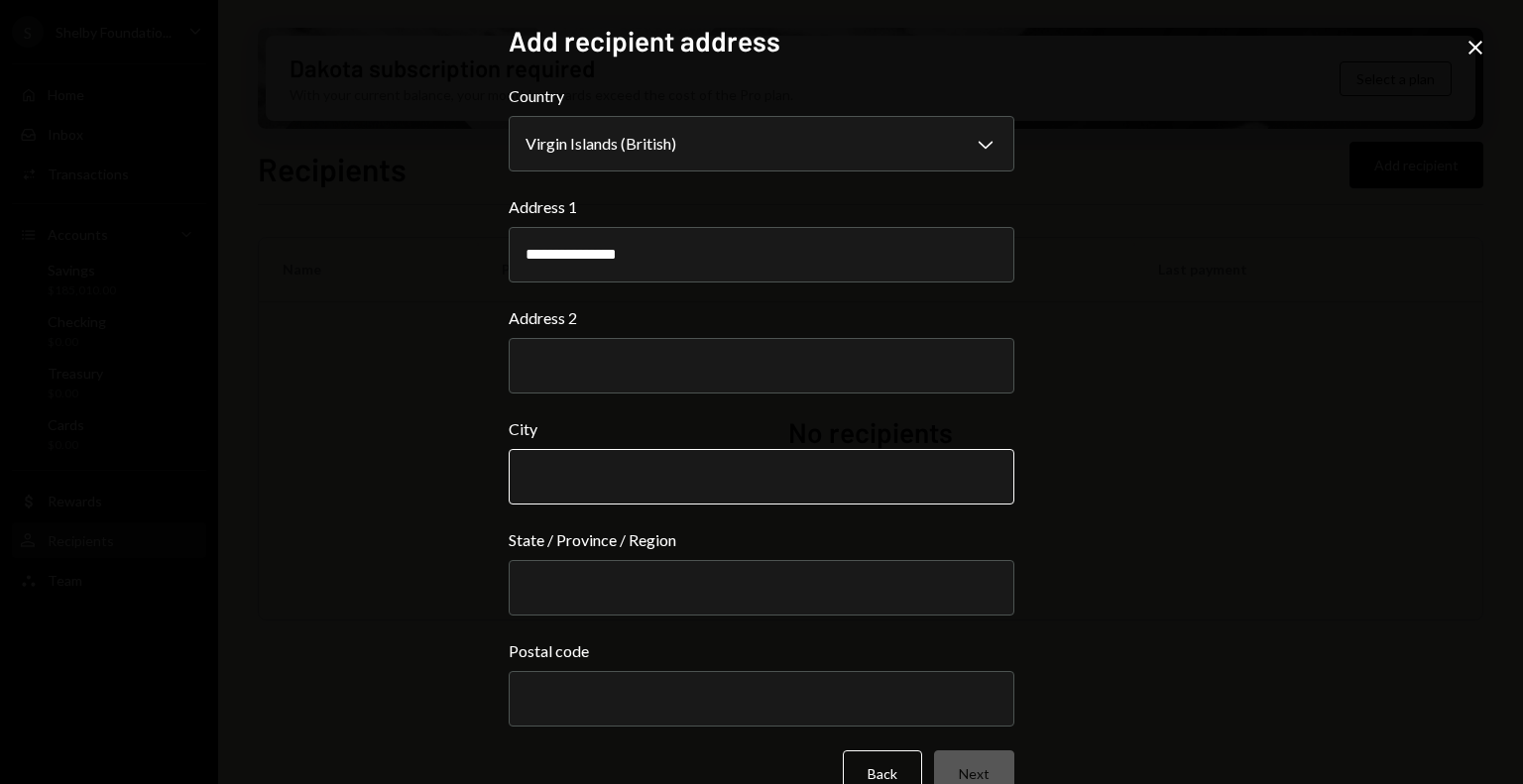 click on "City" at bounding box center (762, 477) 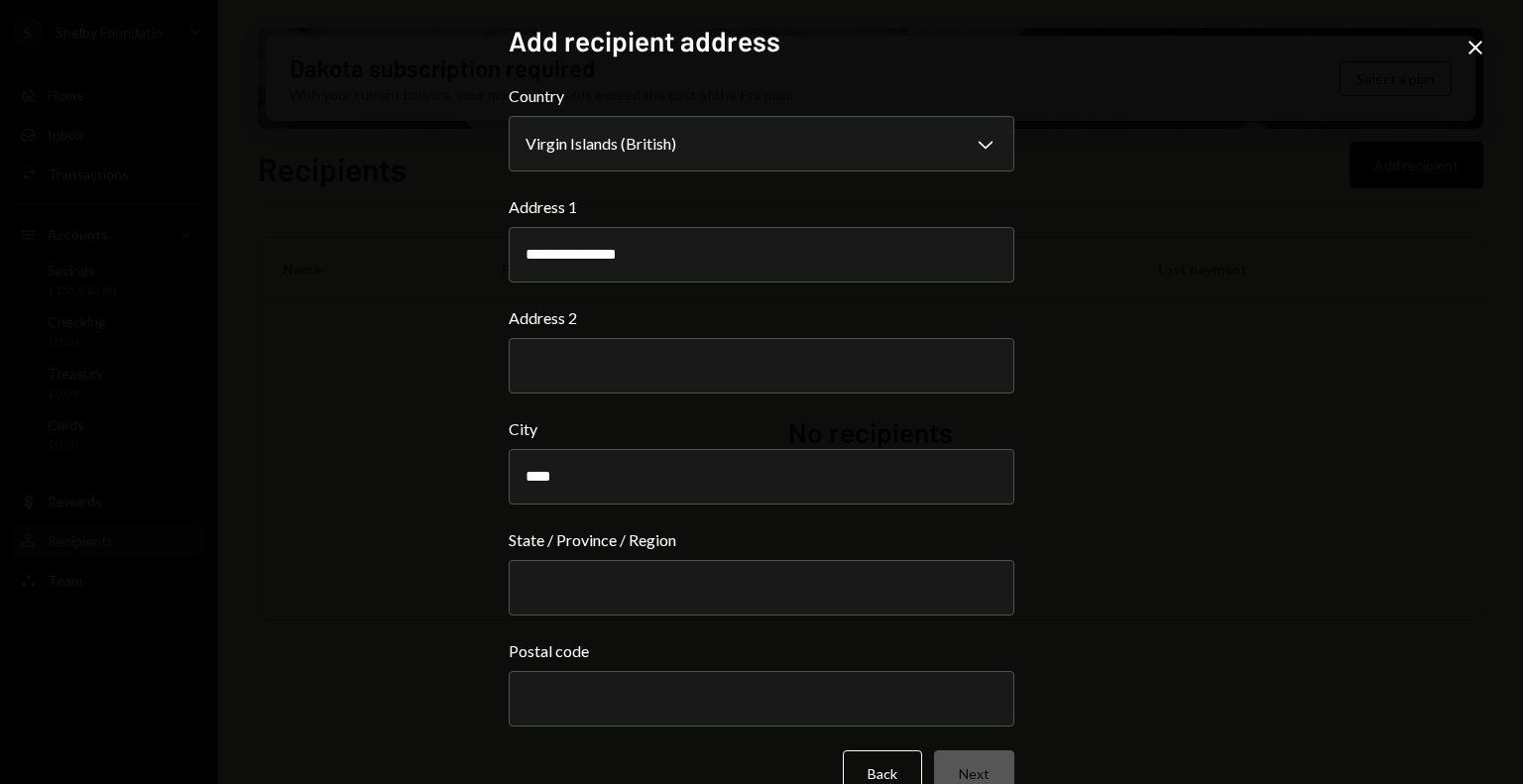 drag, startPoint x: 661, startPoint y: 481, endPoint x: 488, endPoint y: 466, distance: 173.64907 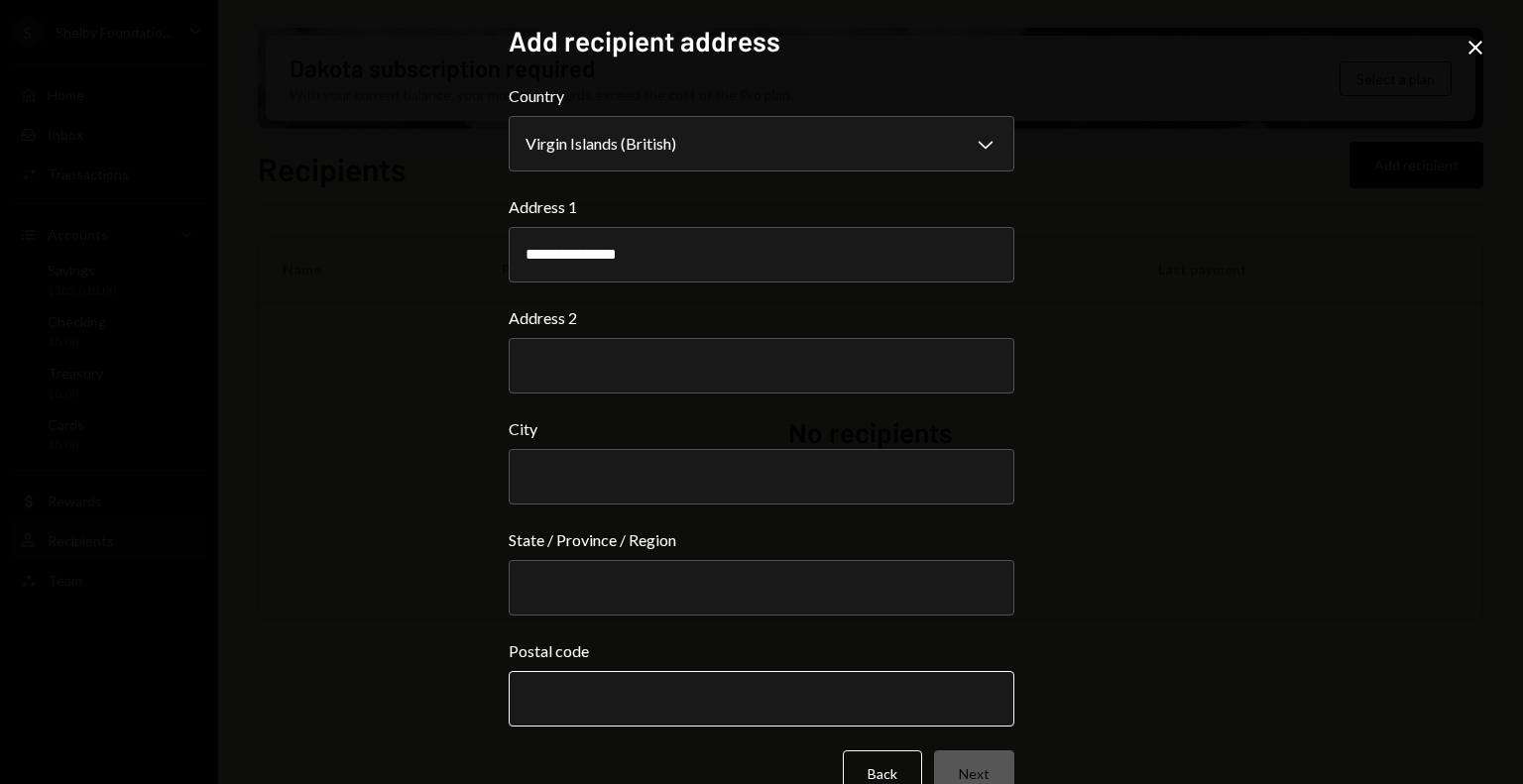 click on "Postal code" at bounding box center [762, 699] 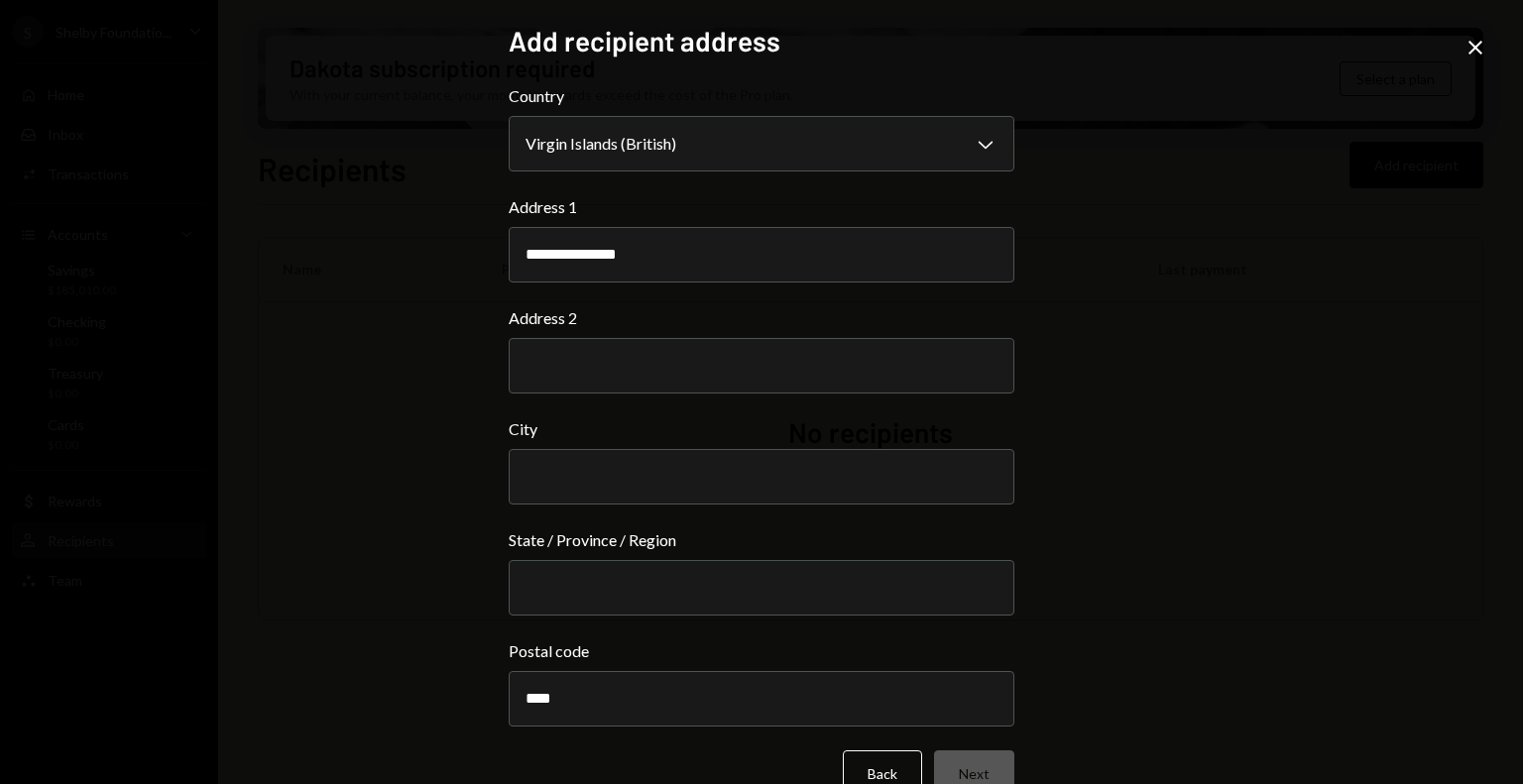 type on "****" 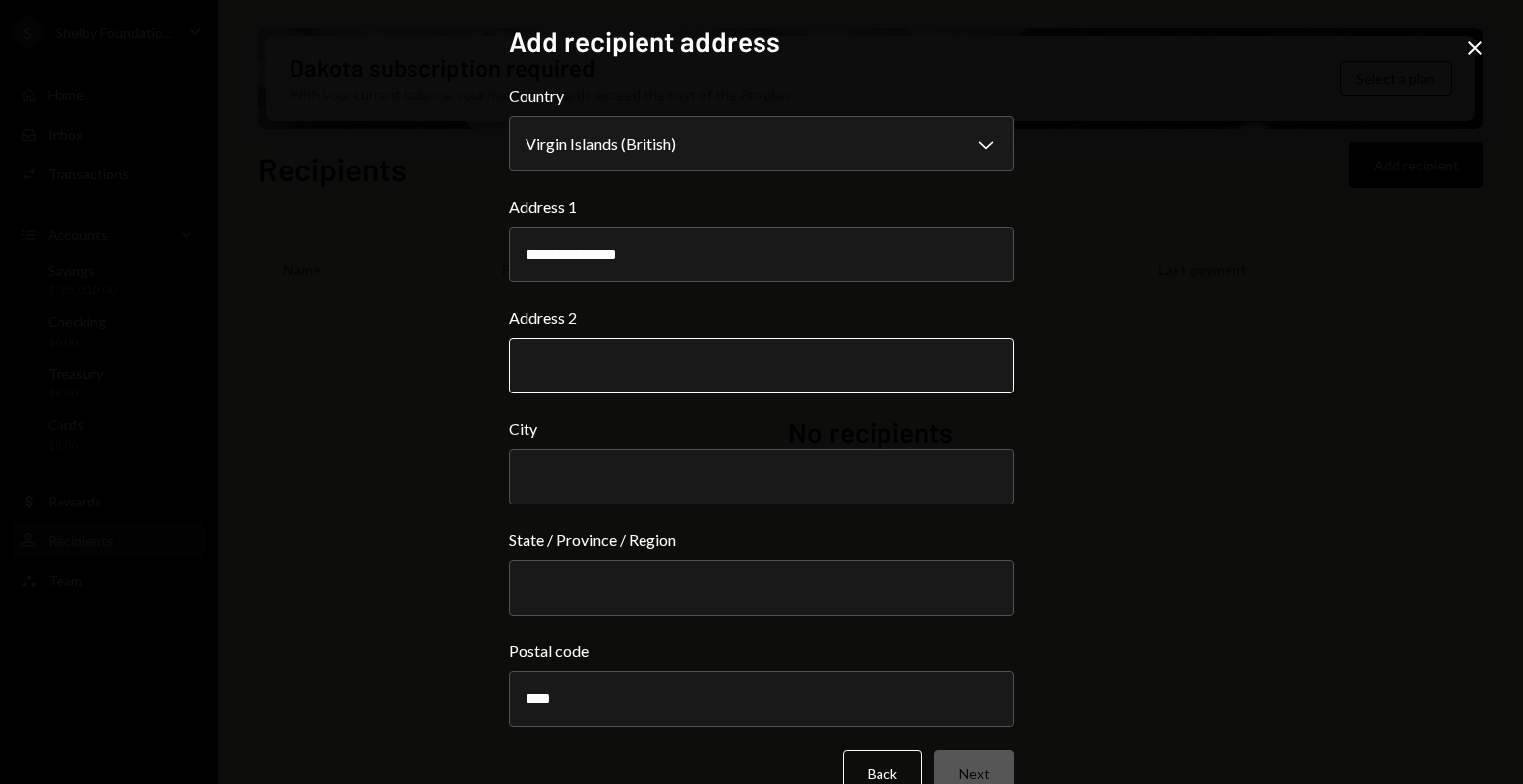click on "Address 2" at bounding box center [762, 366] 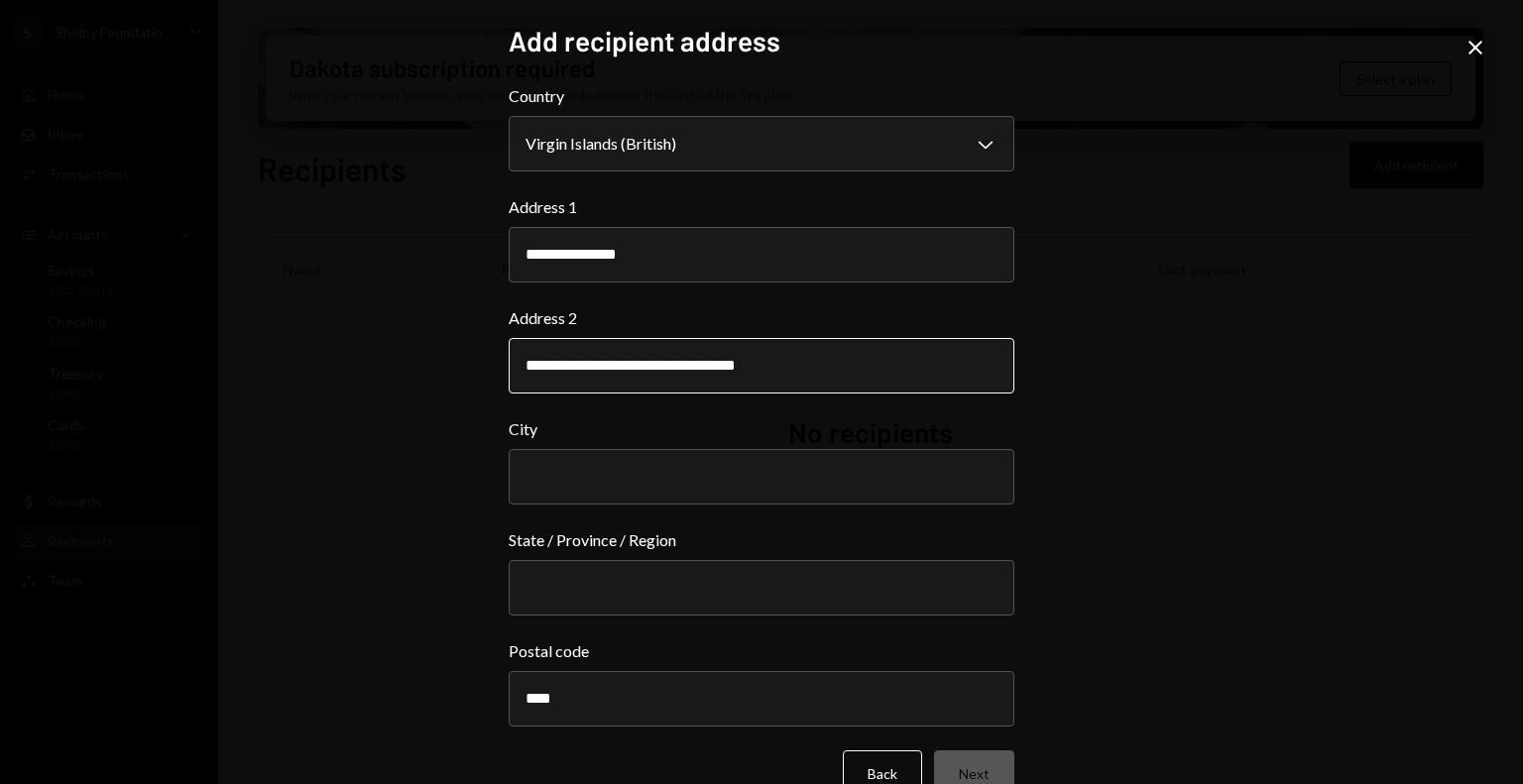 drag, startPoint x: 801, startPoint y: 364, endPoint x: 712, endPoint y: 359, distance: 89.14034 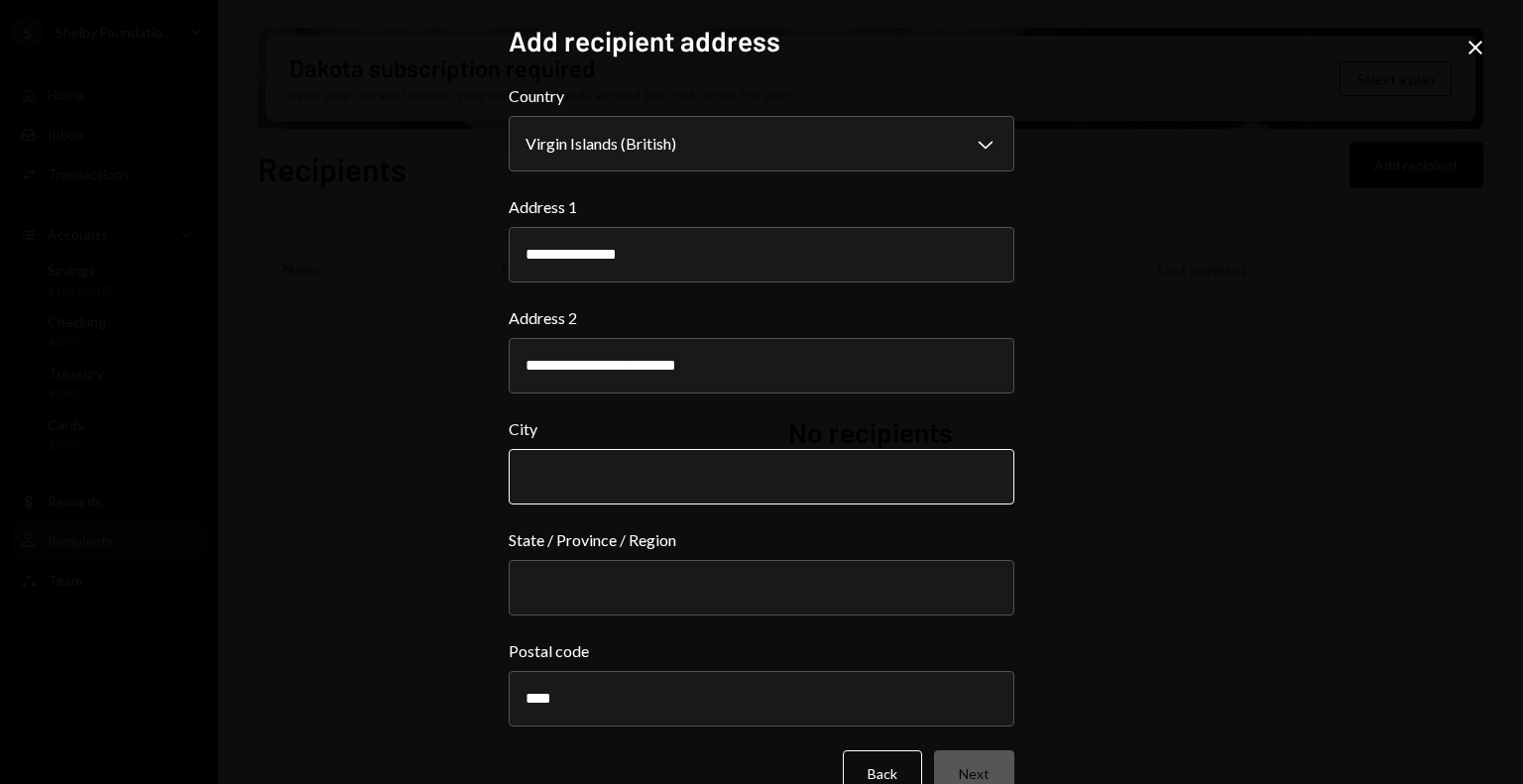 type on "**********" 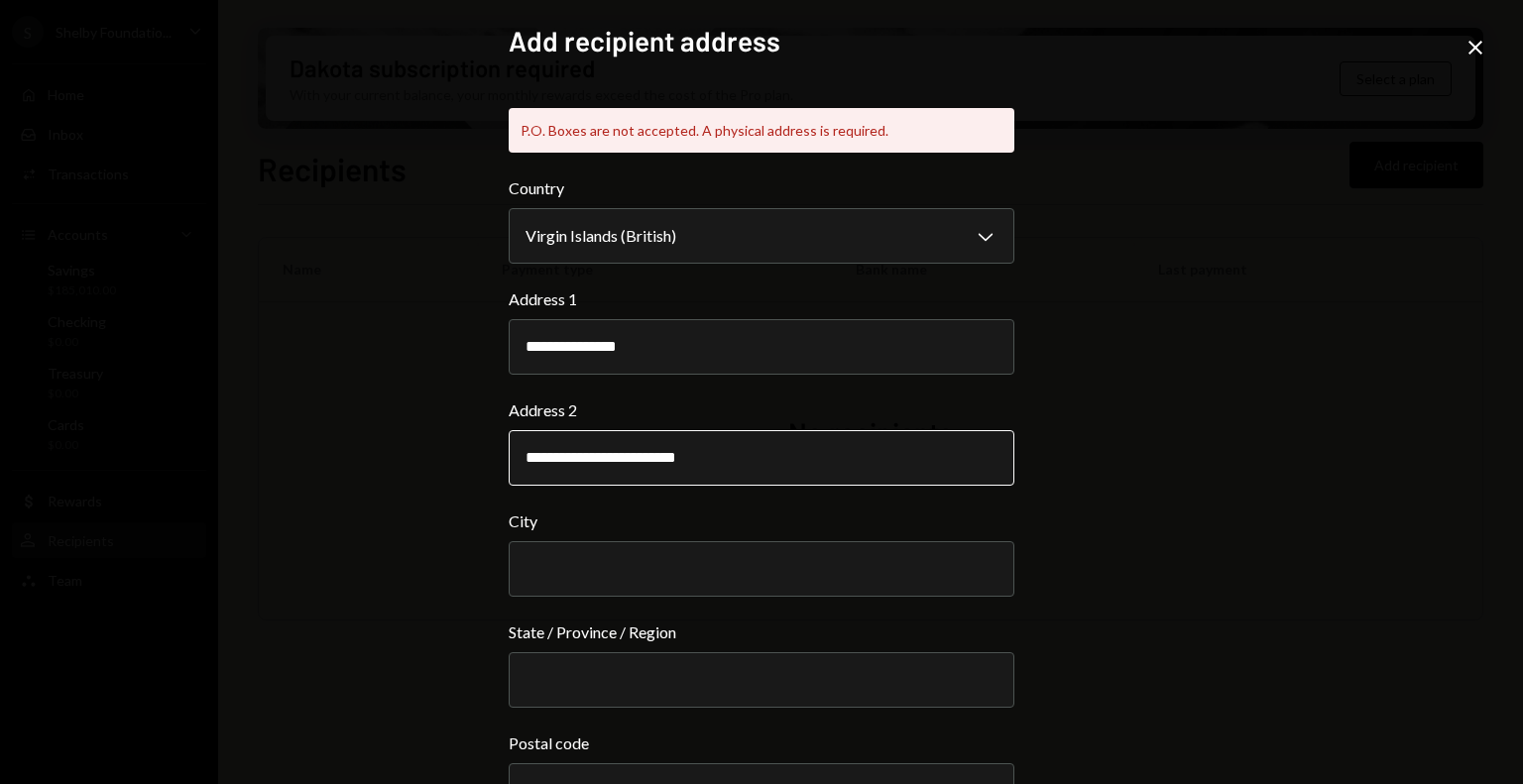 paste on "*********" 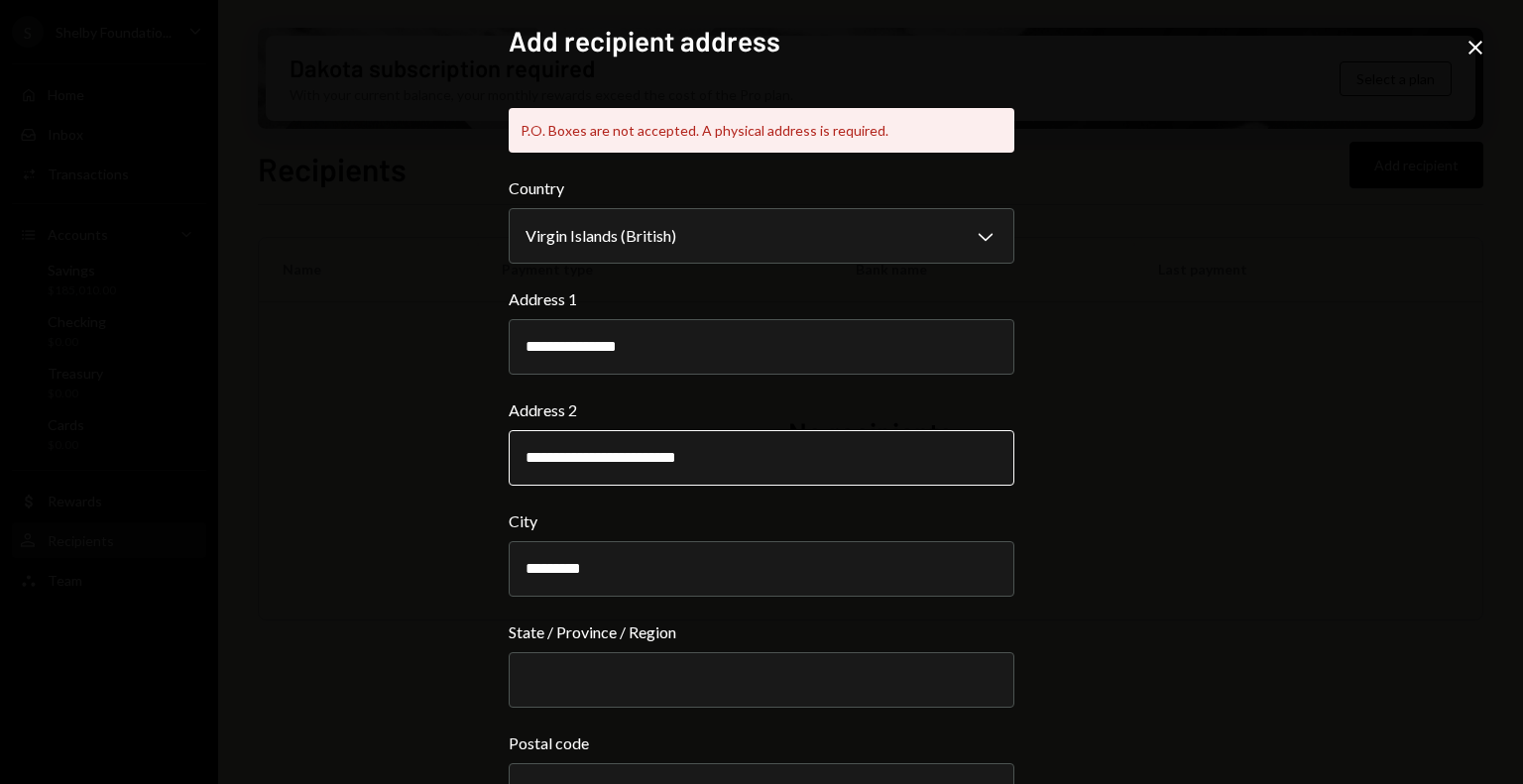 type on "*********" 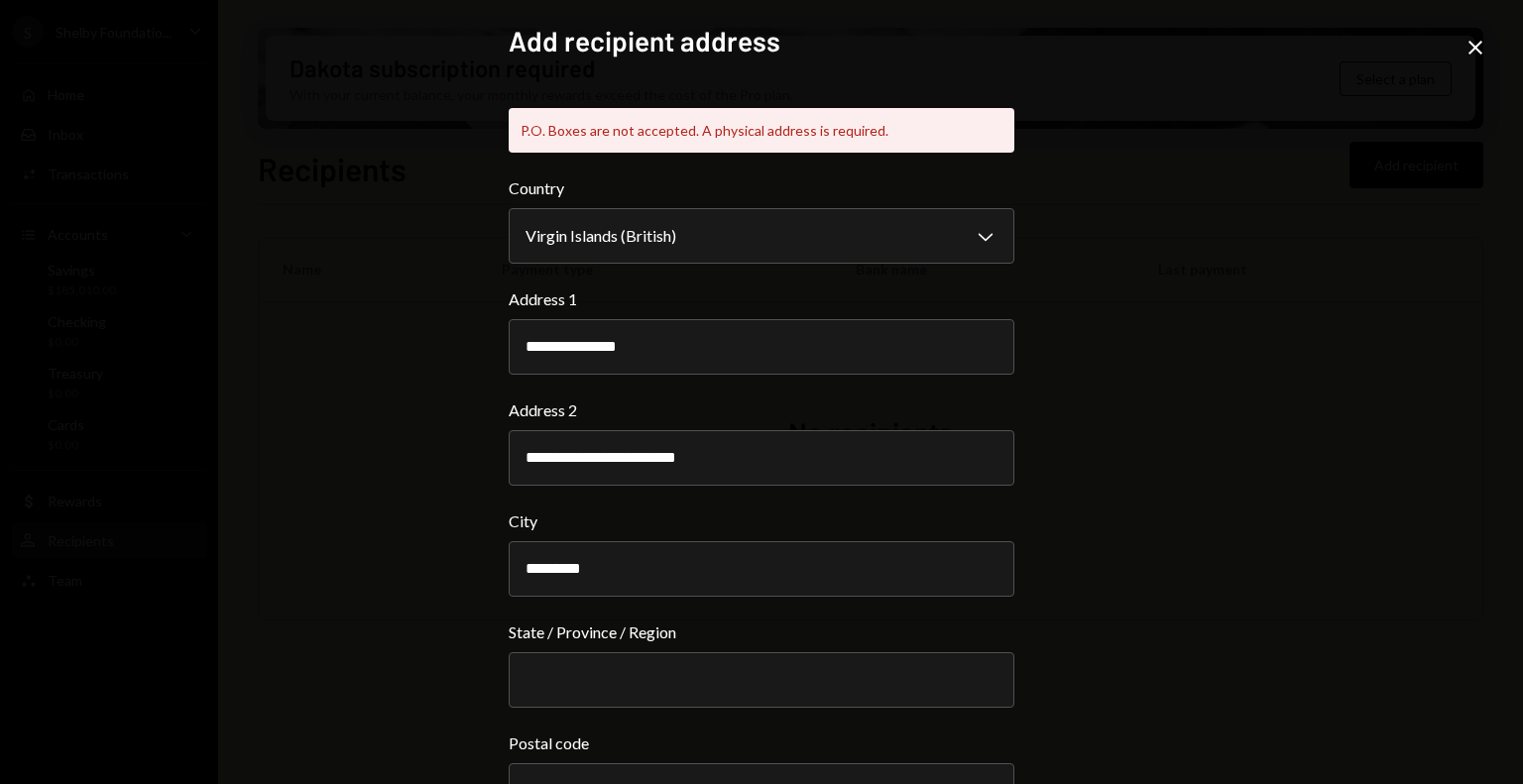 type on "*" 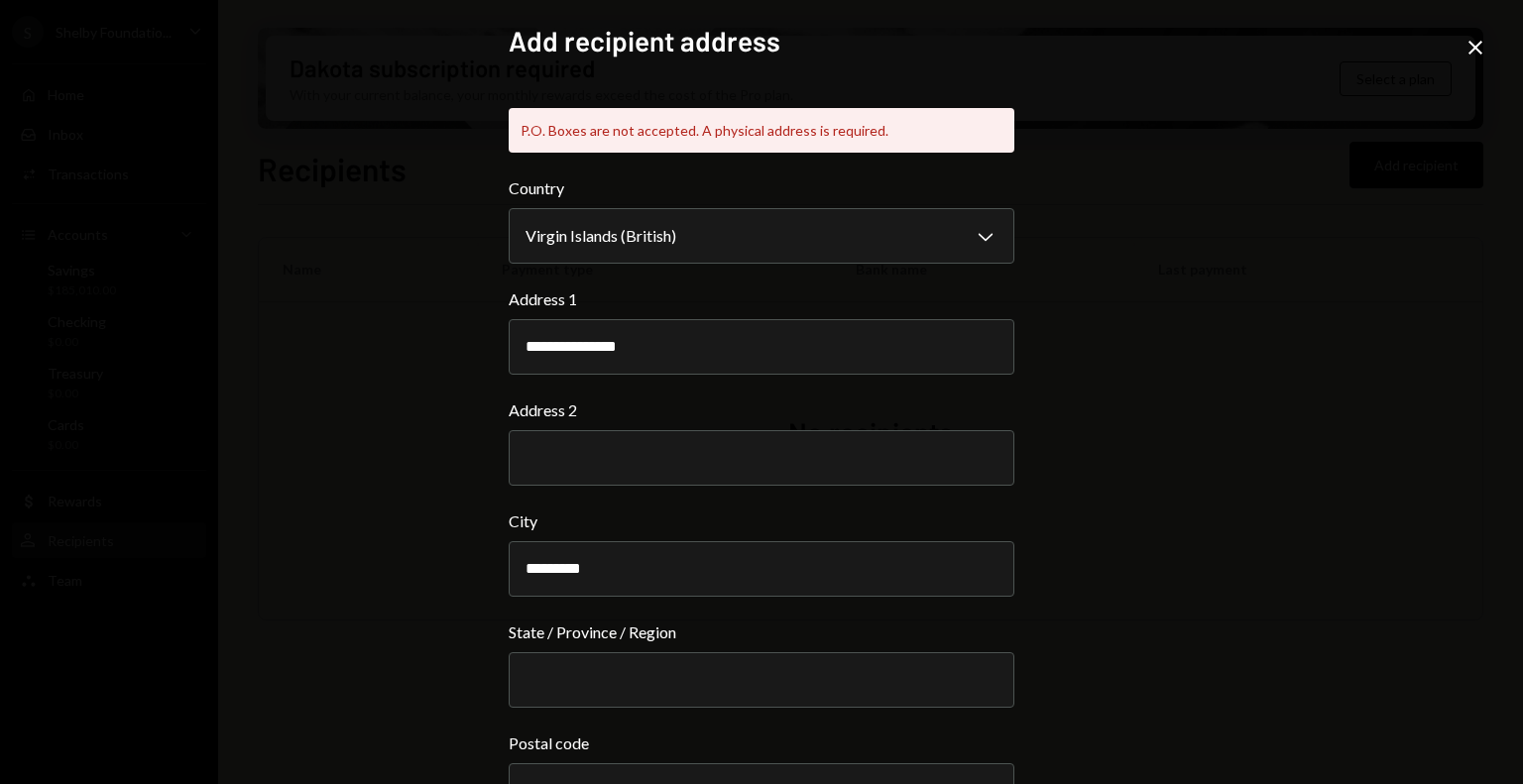type 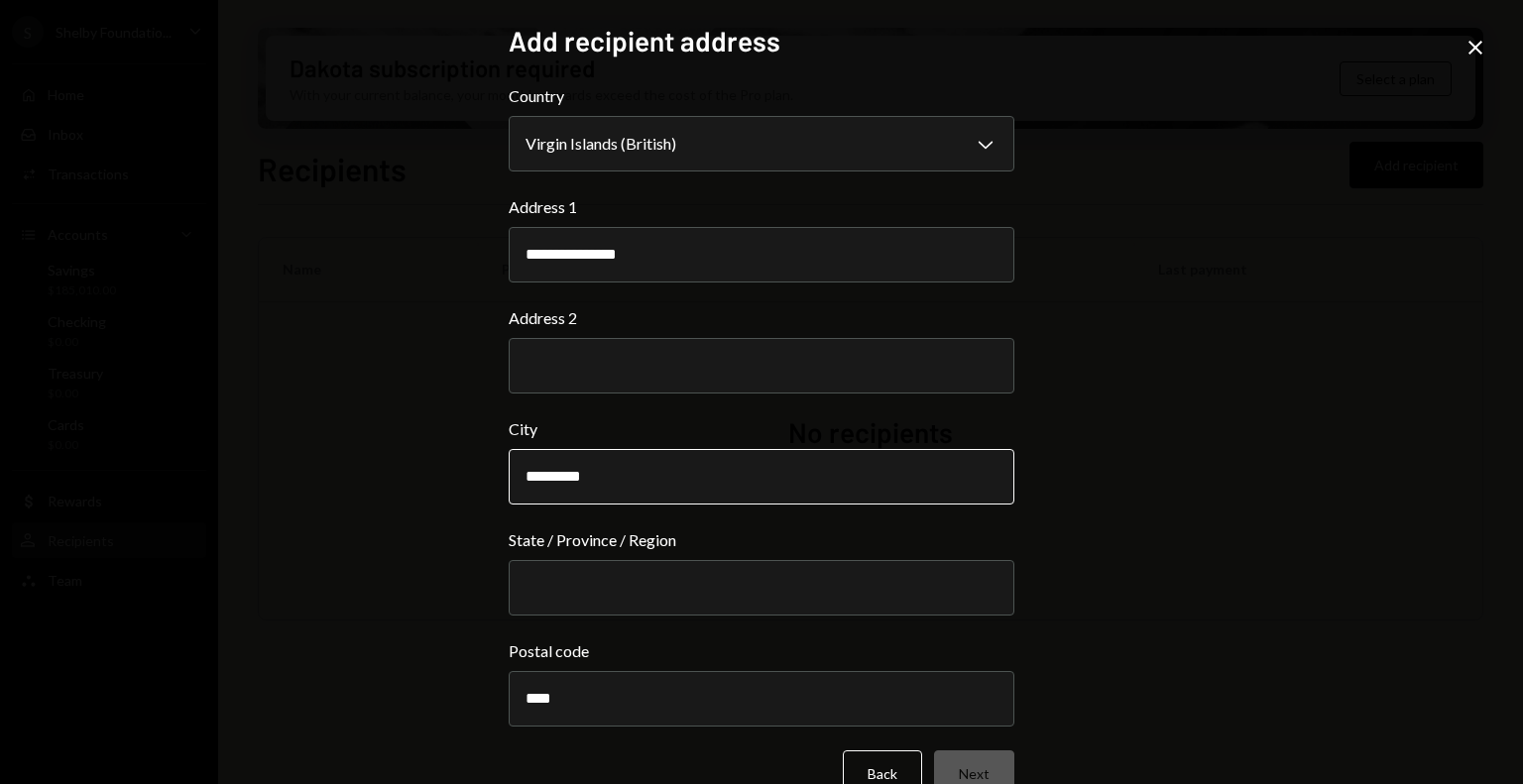 click on "*********" at bounding box center (762, 477) 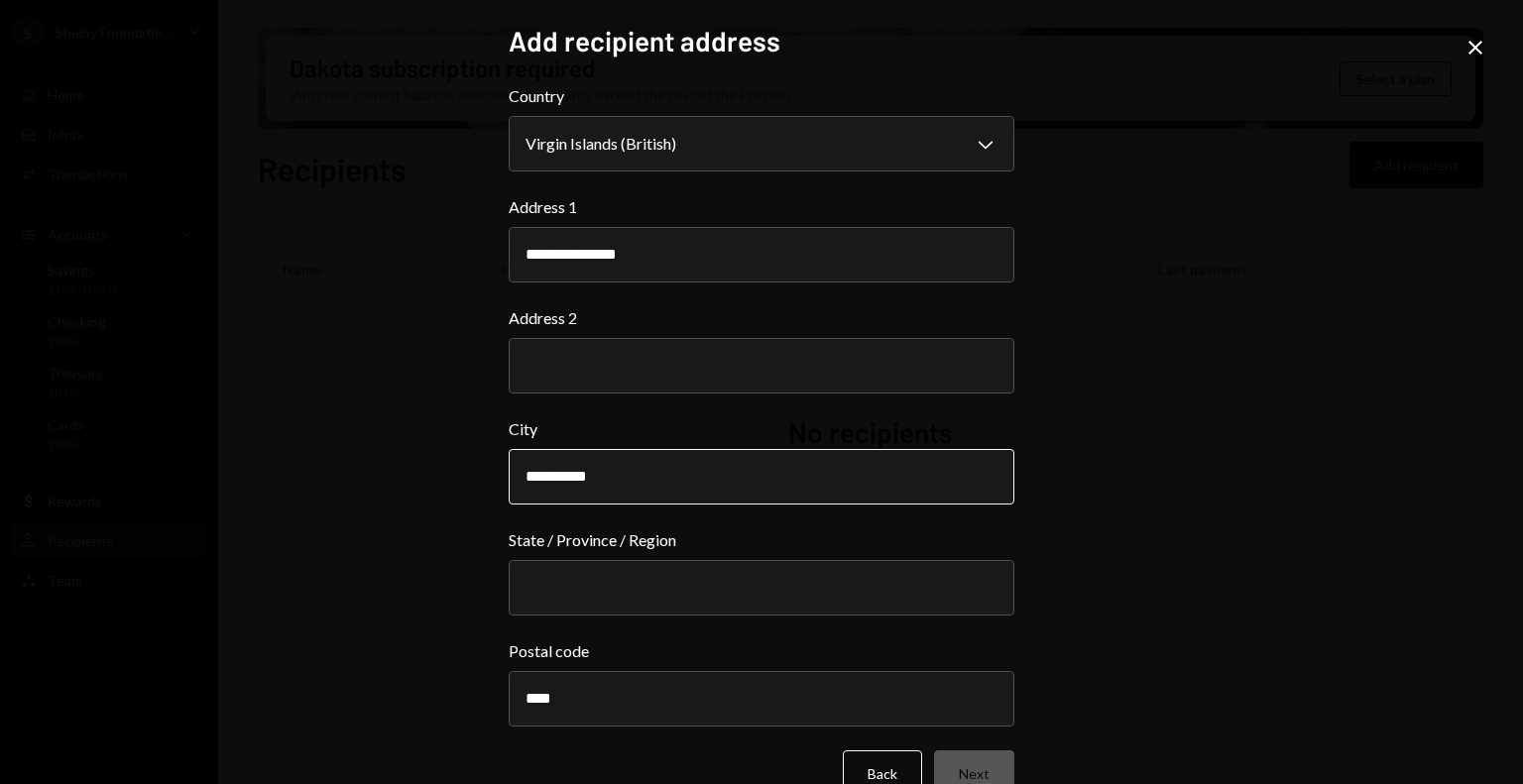 paste on "********" 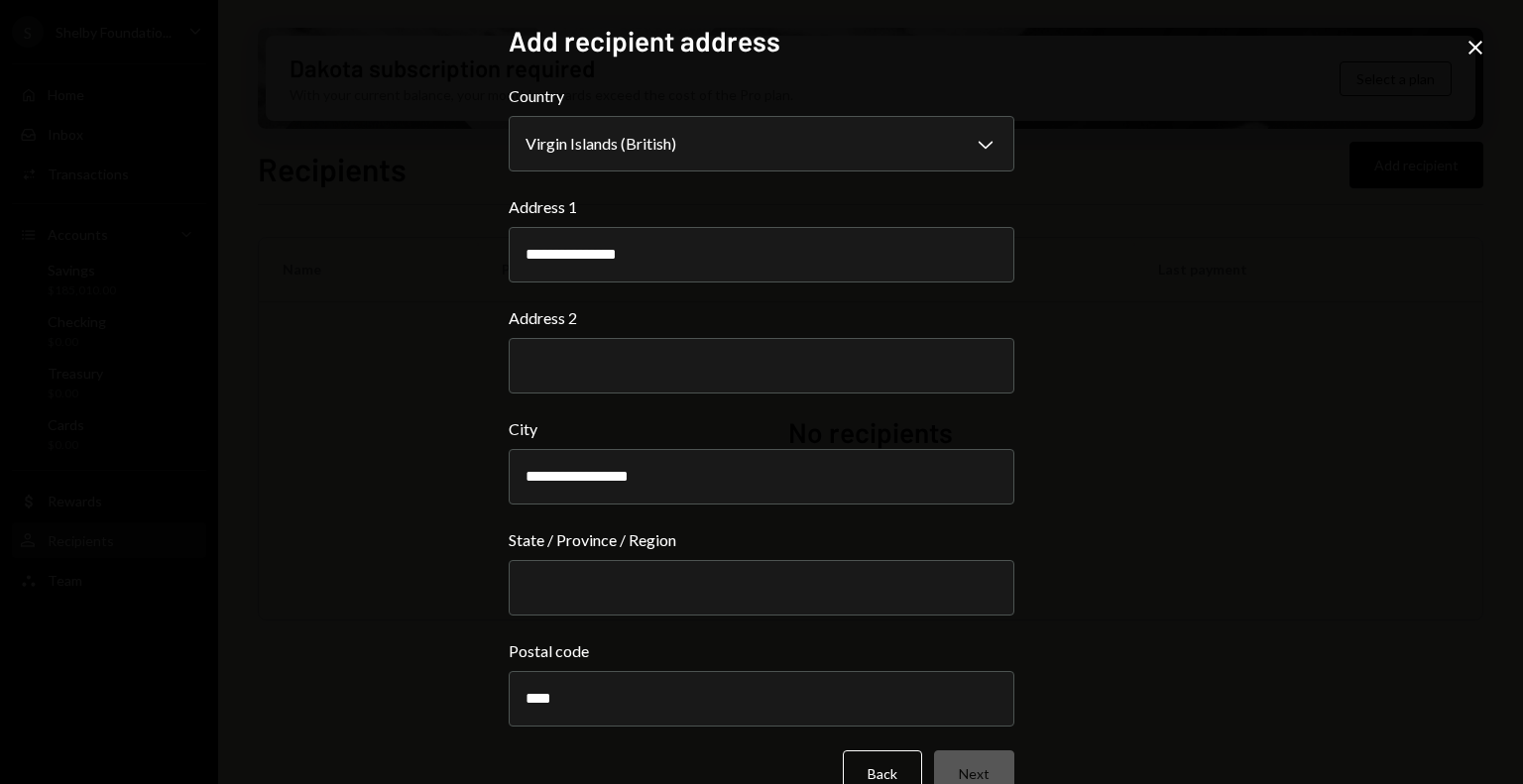 click on "**********" at bounding box center [762, 392] 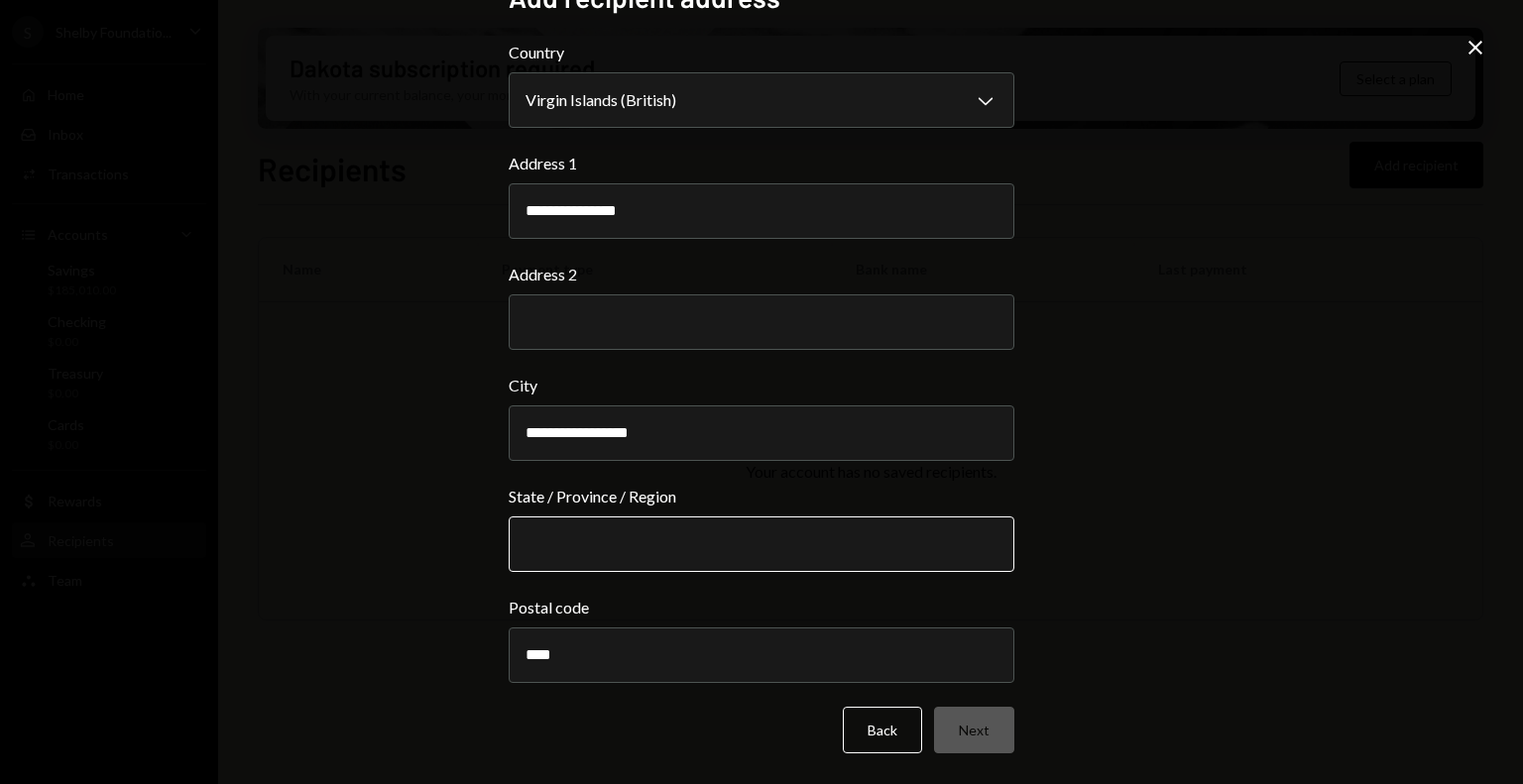 click on "State / Province / Region" at bounding box center [762, 544] 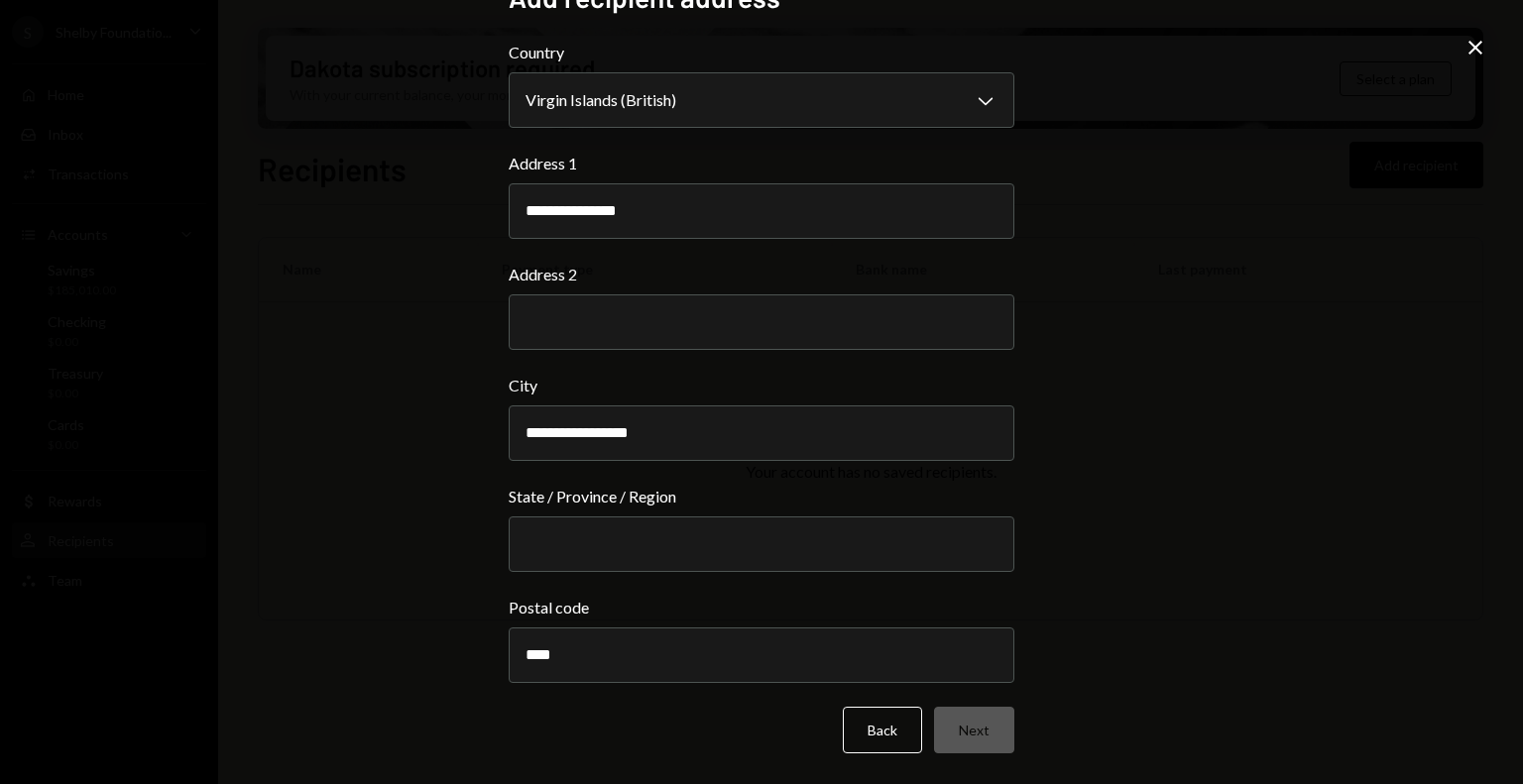 click on "**********" at bounding box center [762, 392] 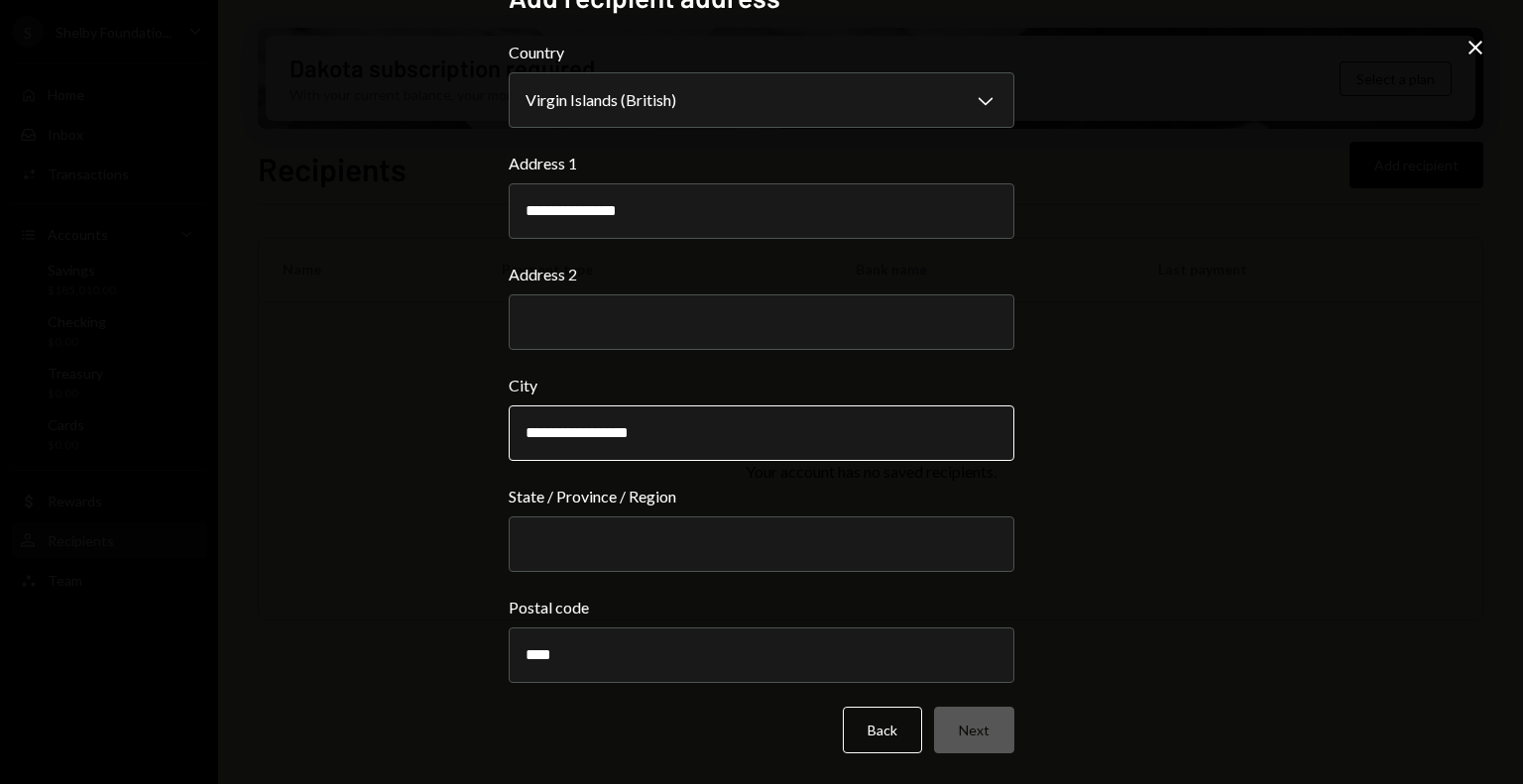 click on "**********" at bounding box center [762, 433] 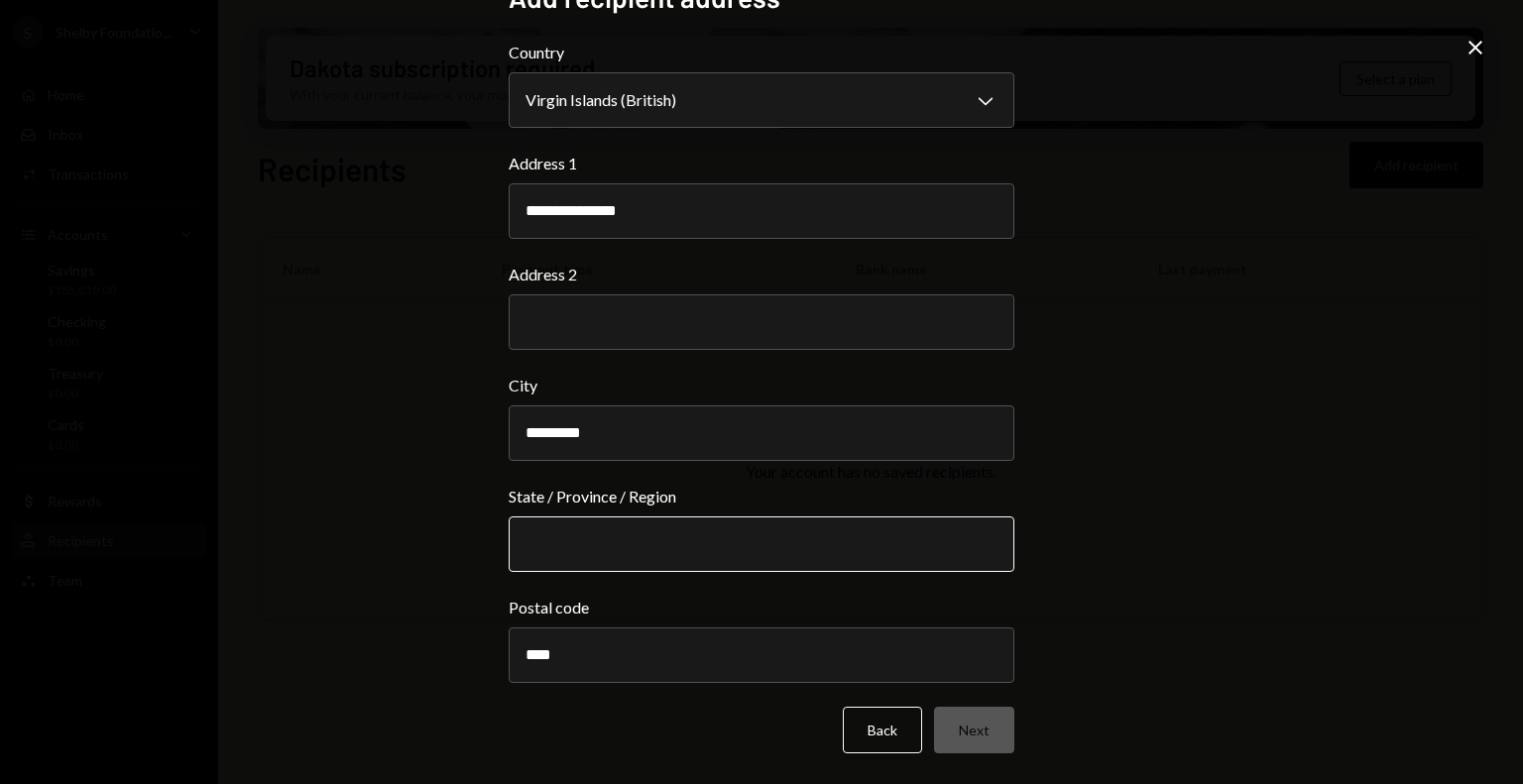 type on "*********" 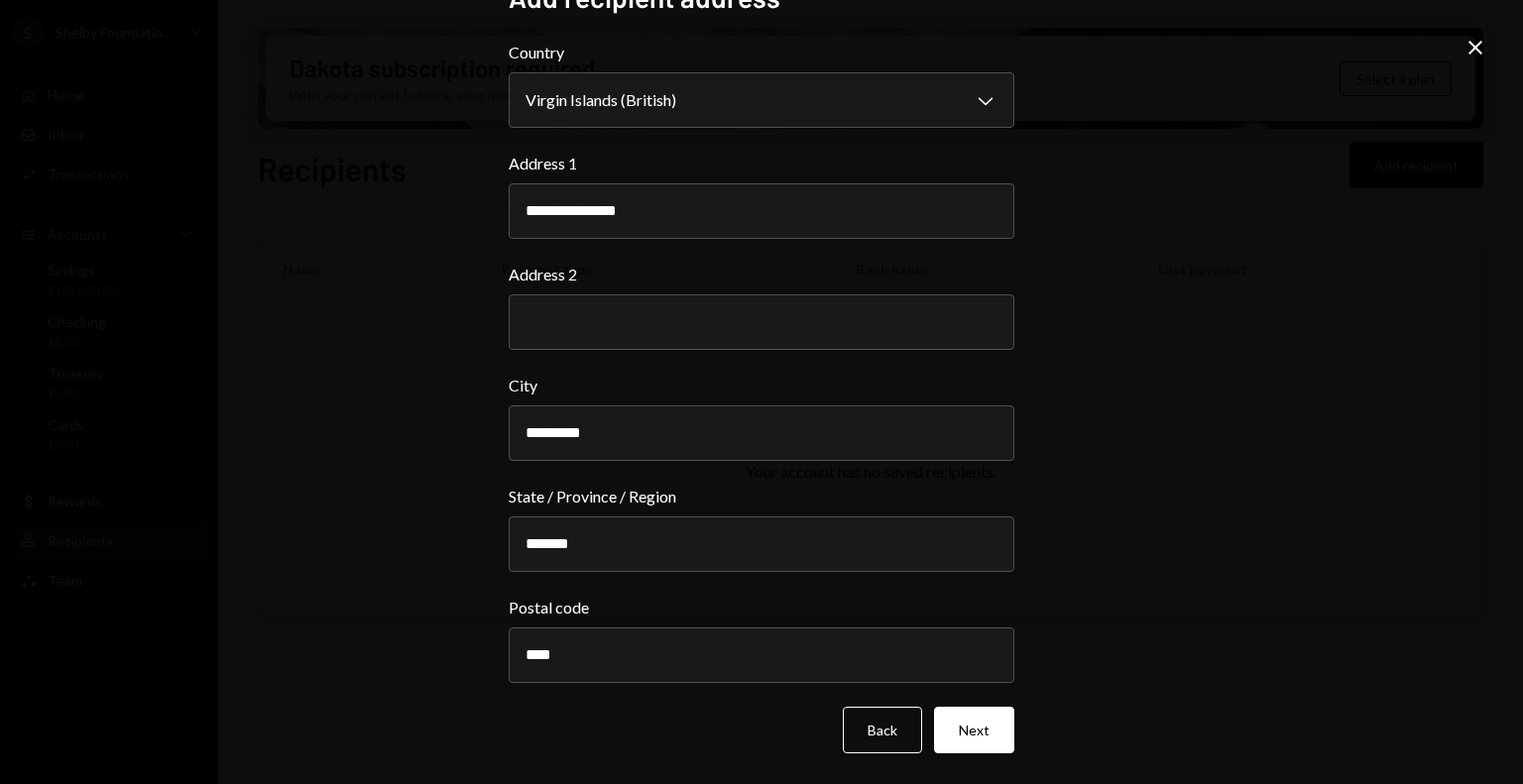 type on "*******" 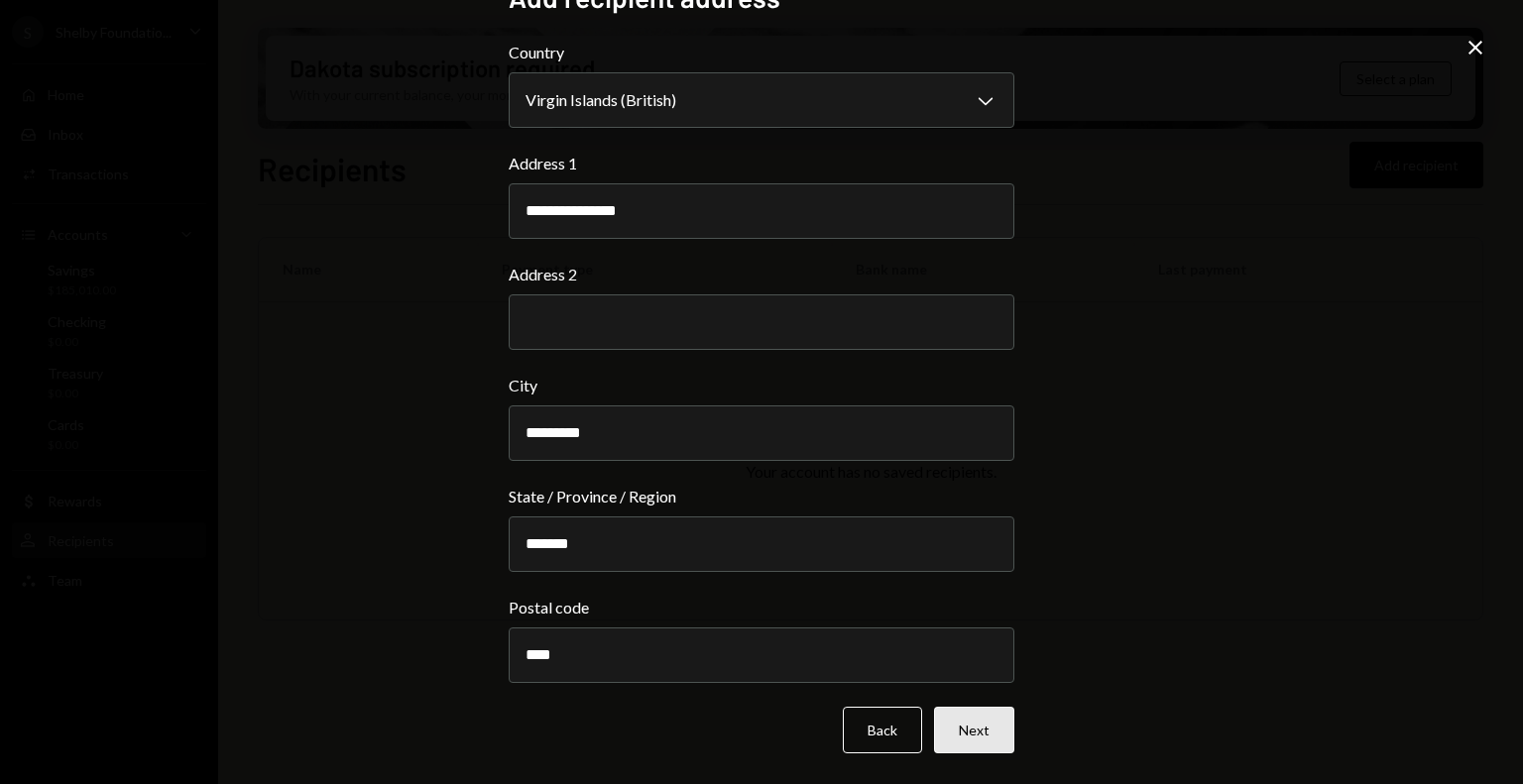 click on "Next" at bounding box center [974, 729] 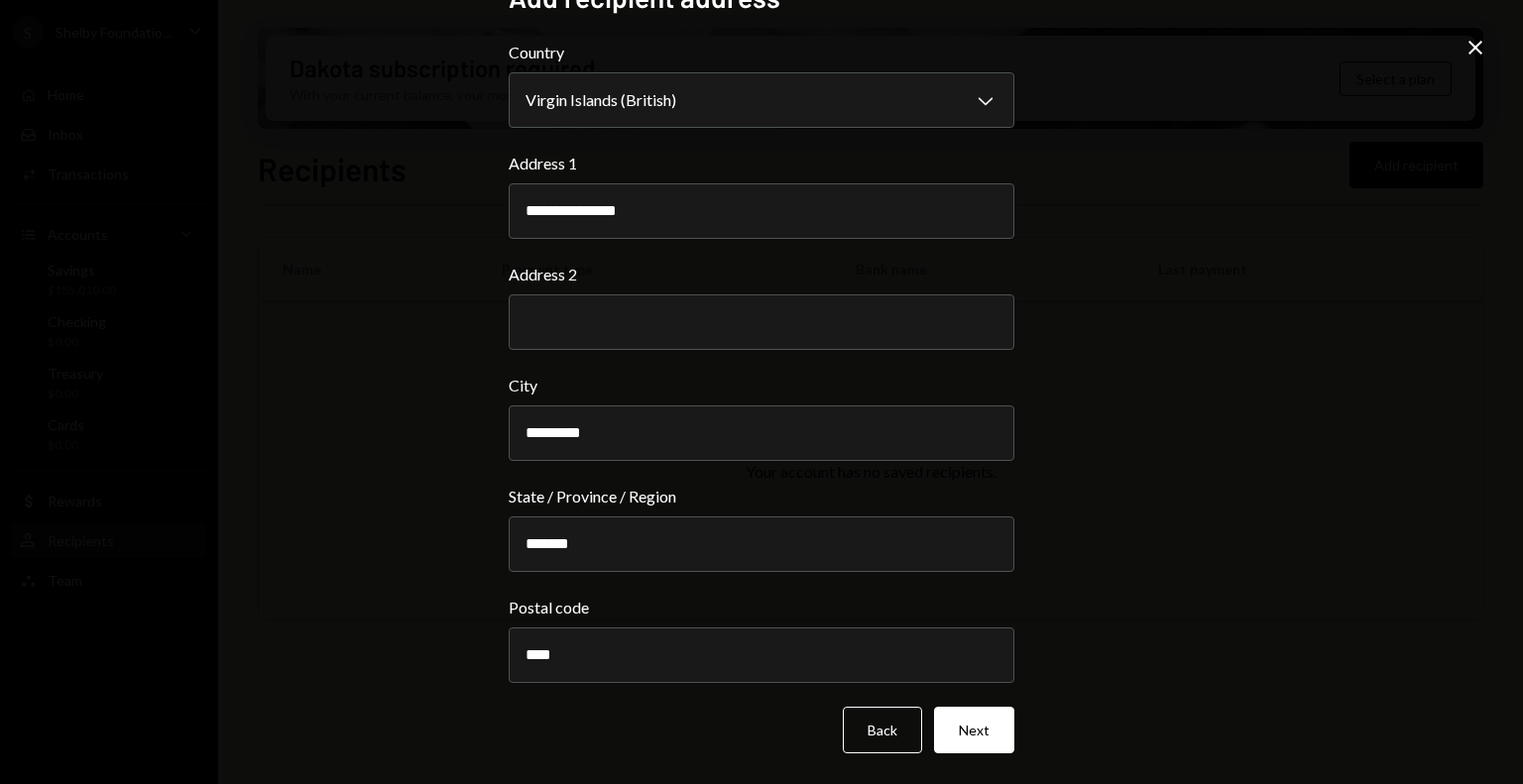 scroll, scrollTop: 0, scrollLeft: 0, axis: both 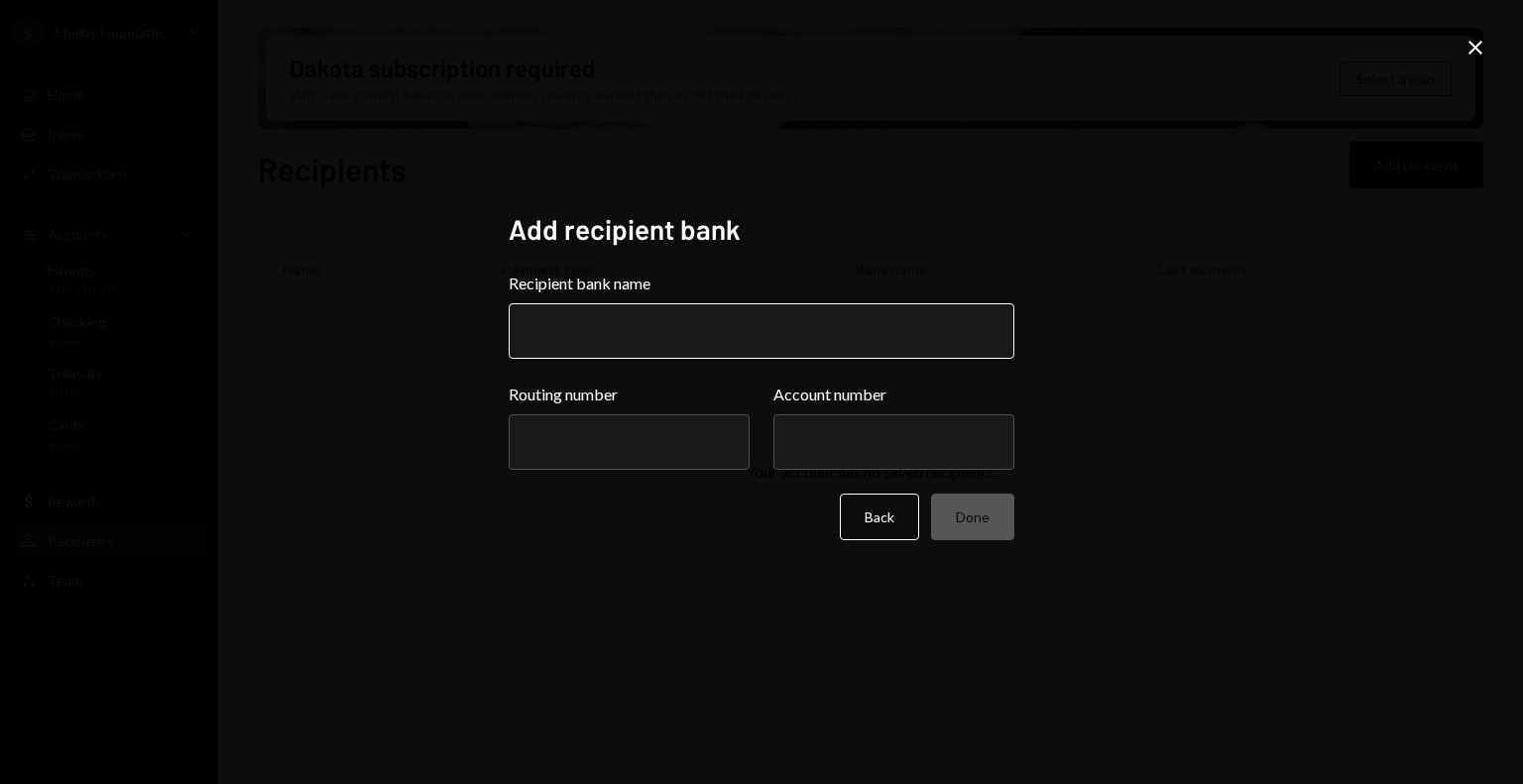 click on "Recipient bank name" at bounding box center (762, 331) 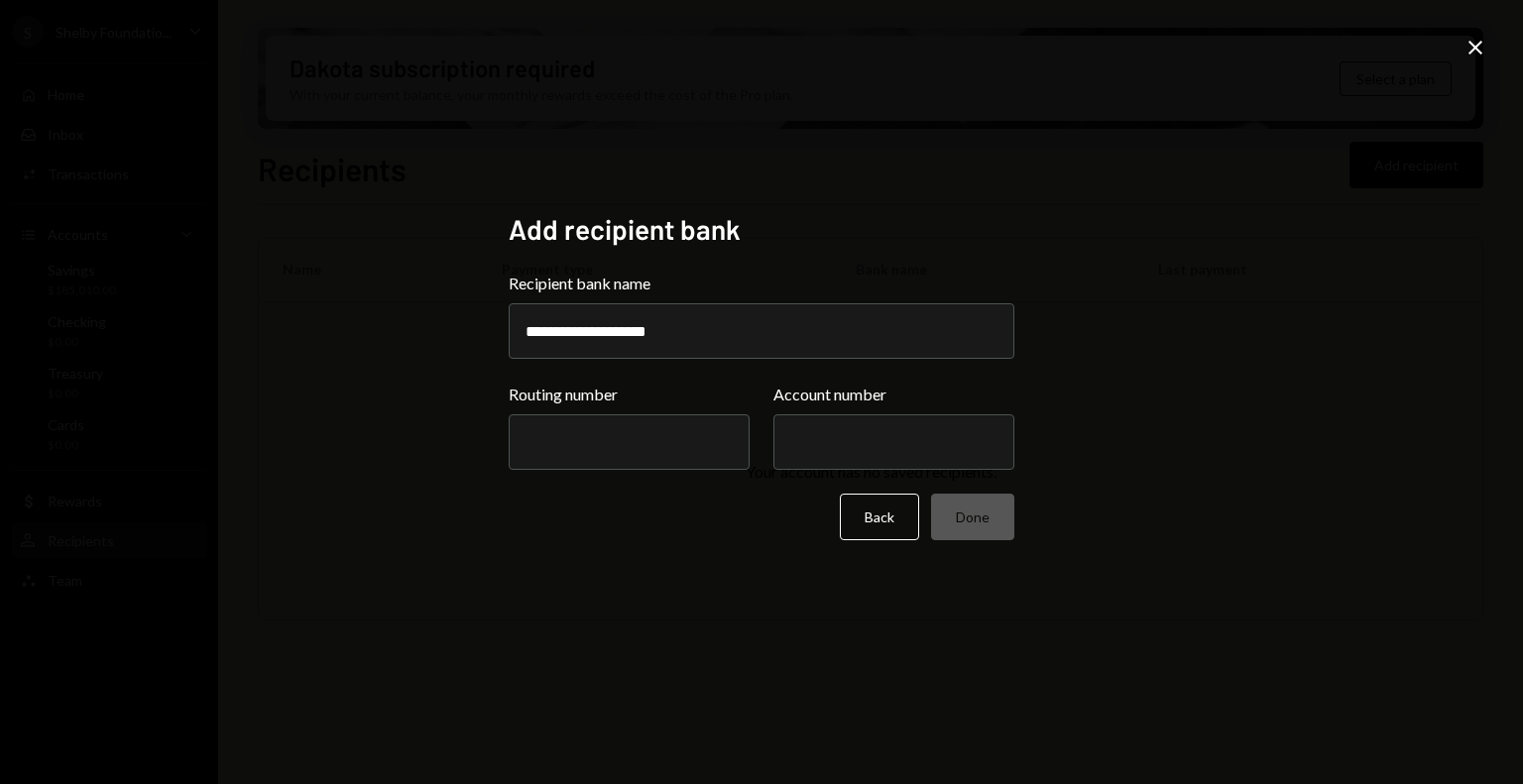 type on "**********" 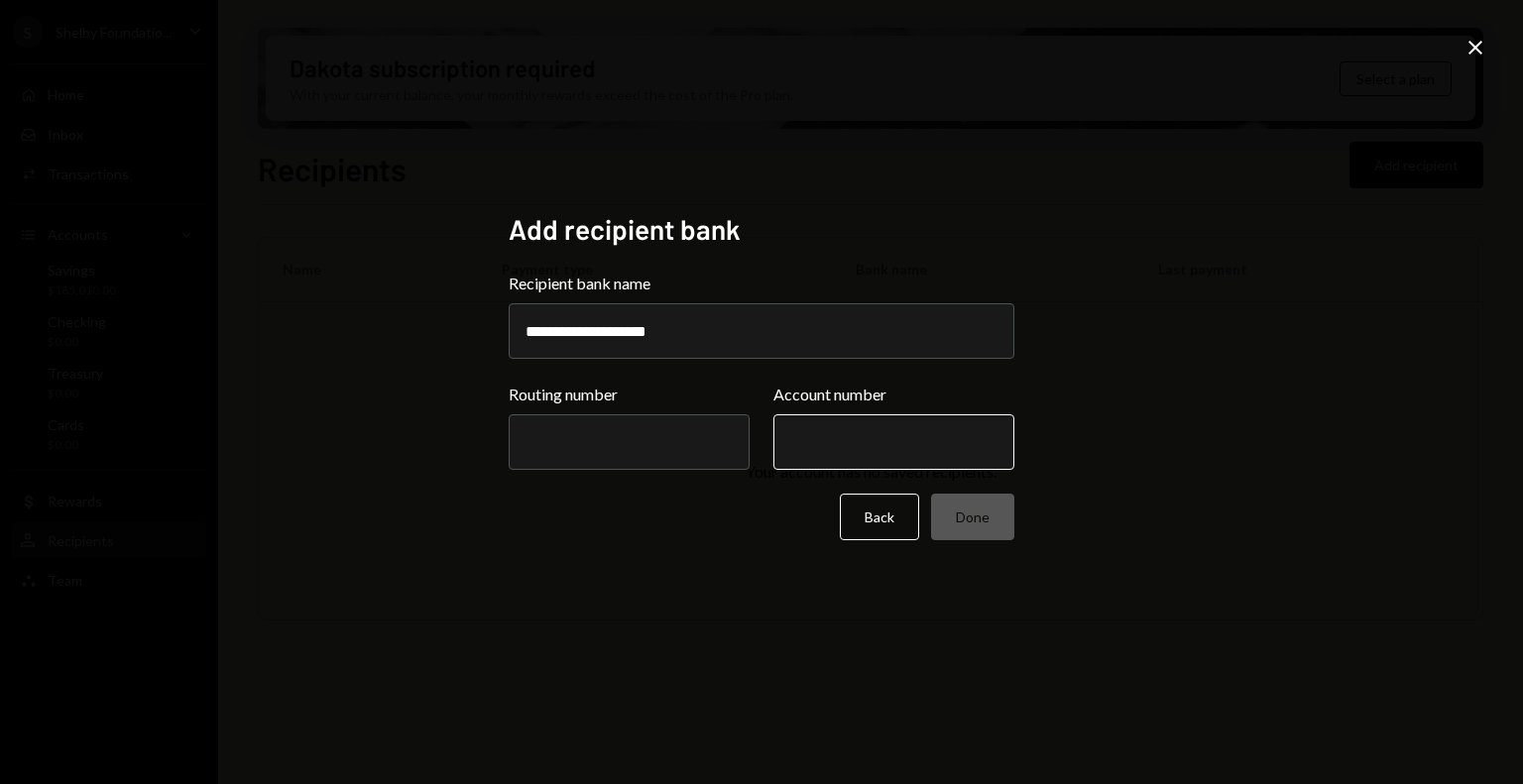 click on "Account number" at bounding box center [893, 442] 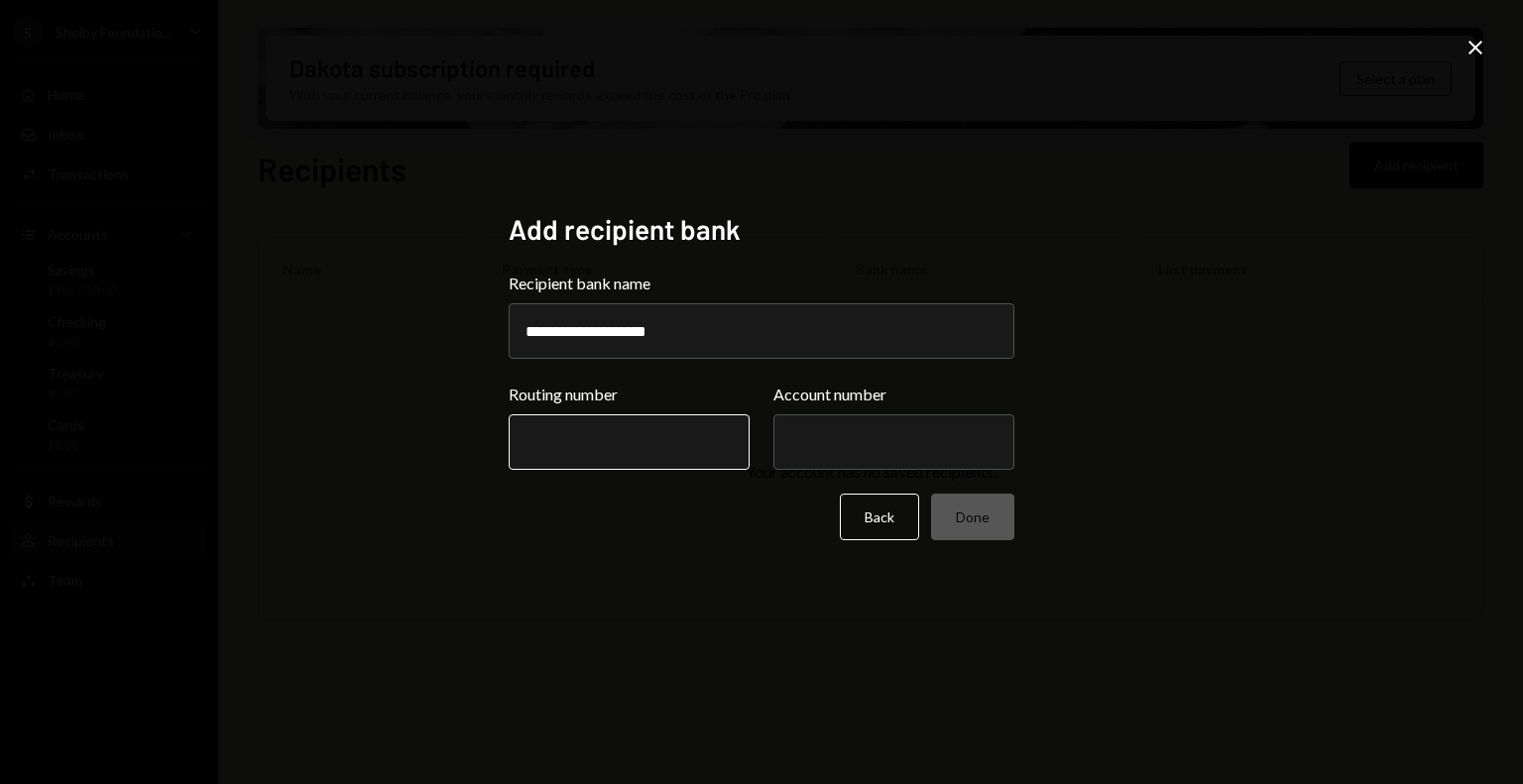 click on "Routing number" at bounding box center (629, 442) 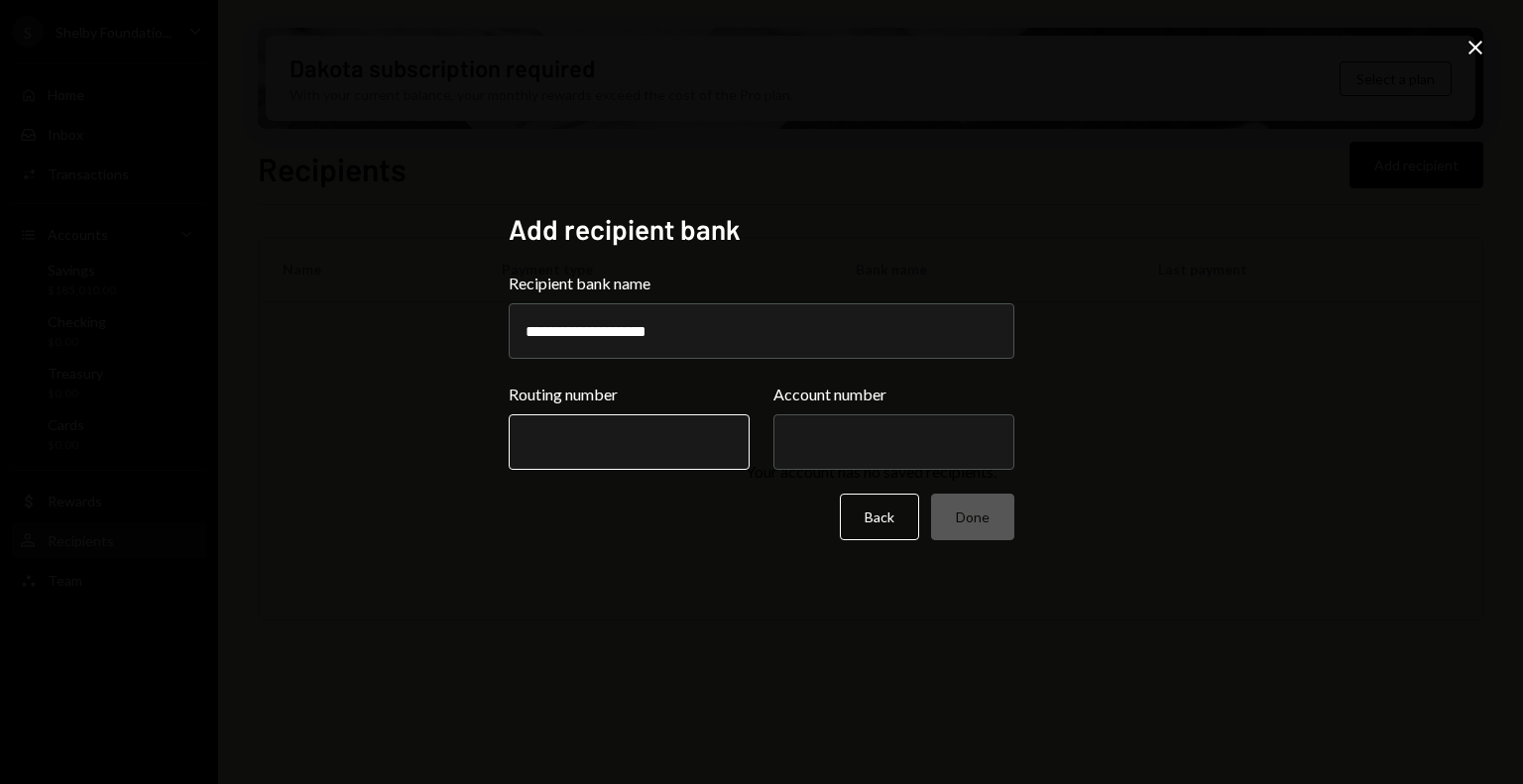 paste on "*" 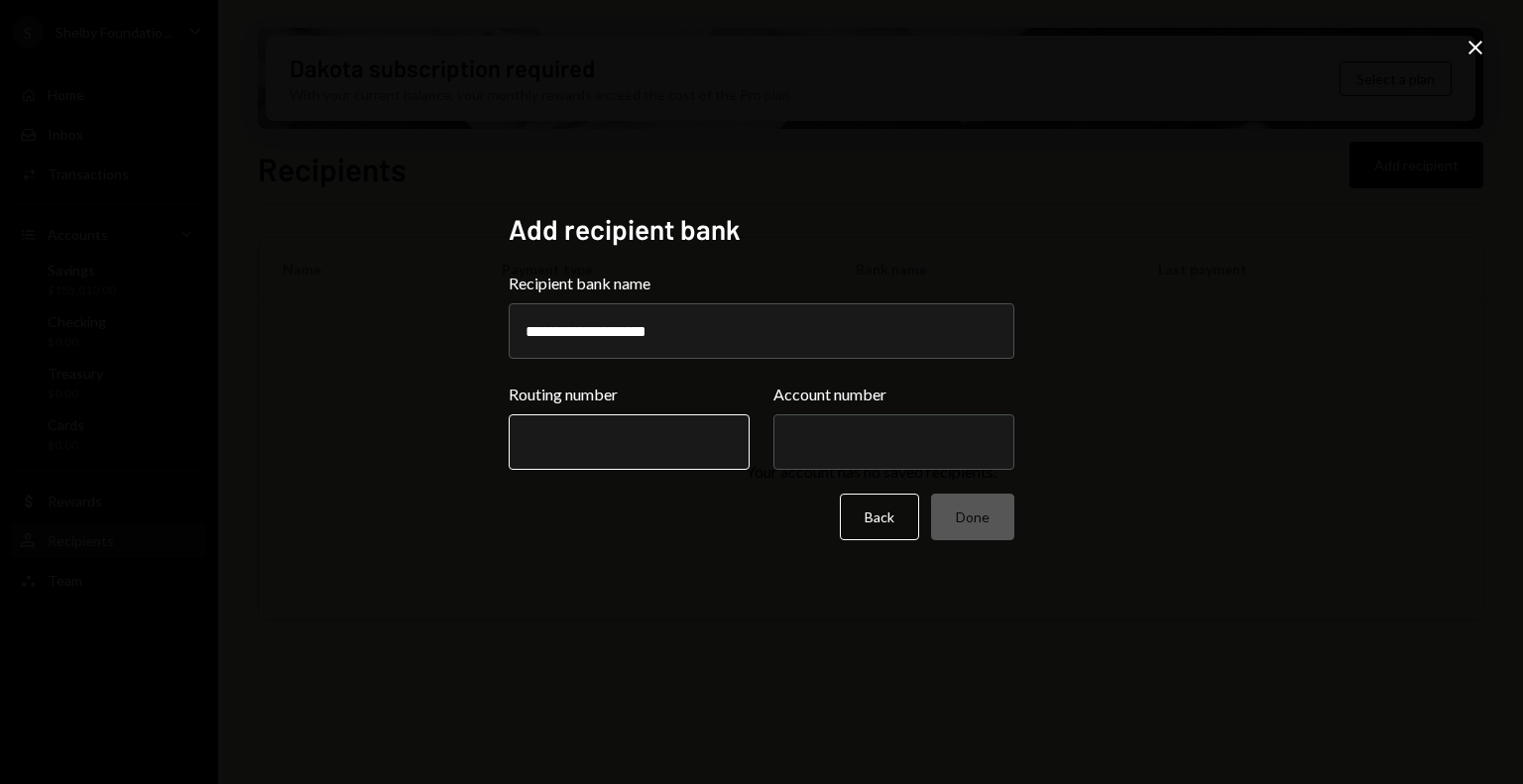 click on "Routing number" at bounding box center (629, 442) 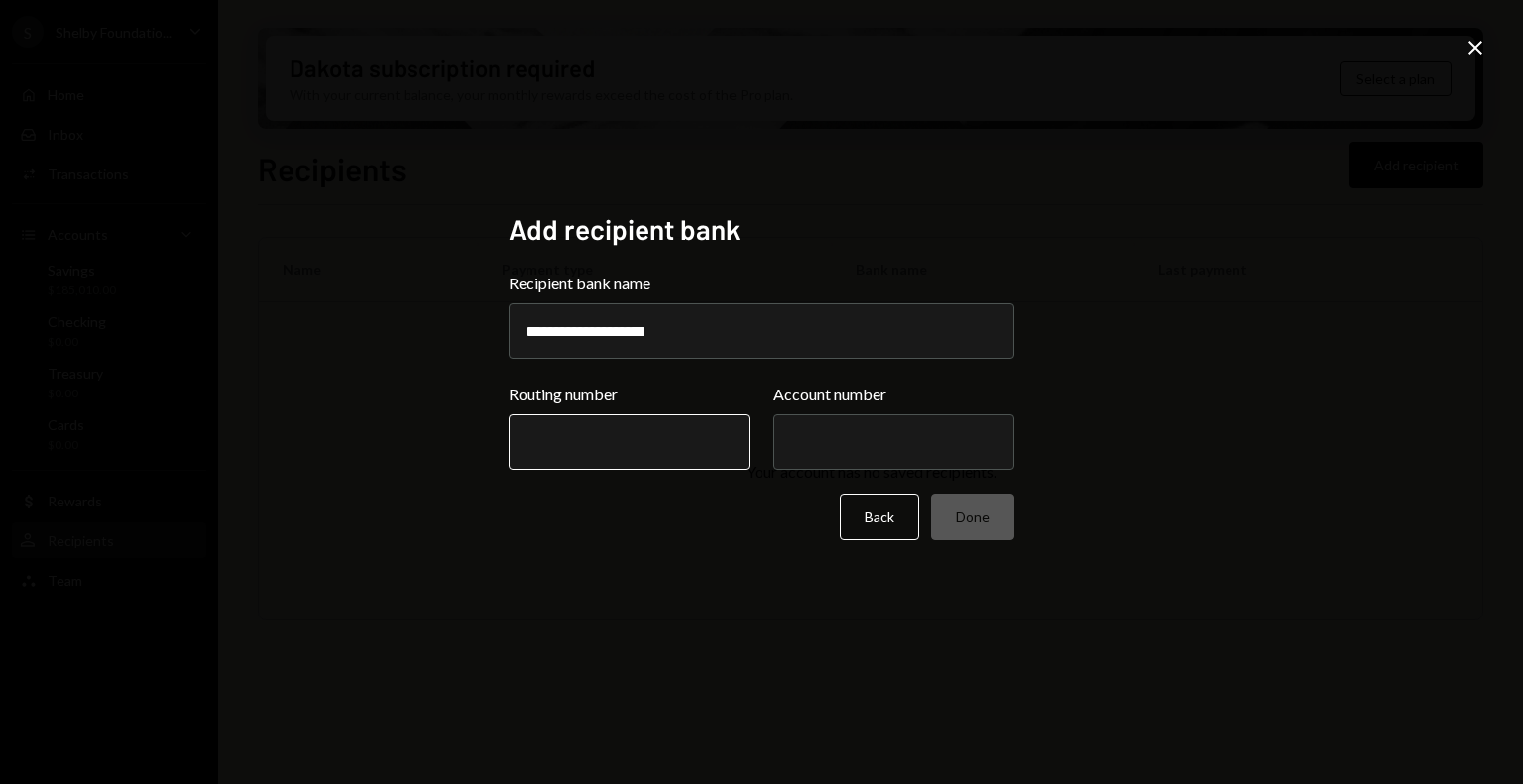 paste on "*" 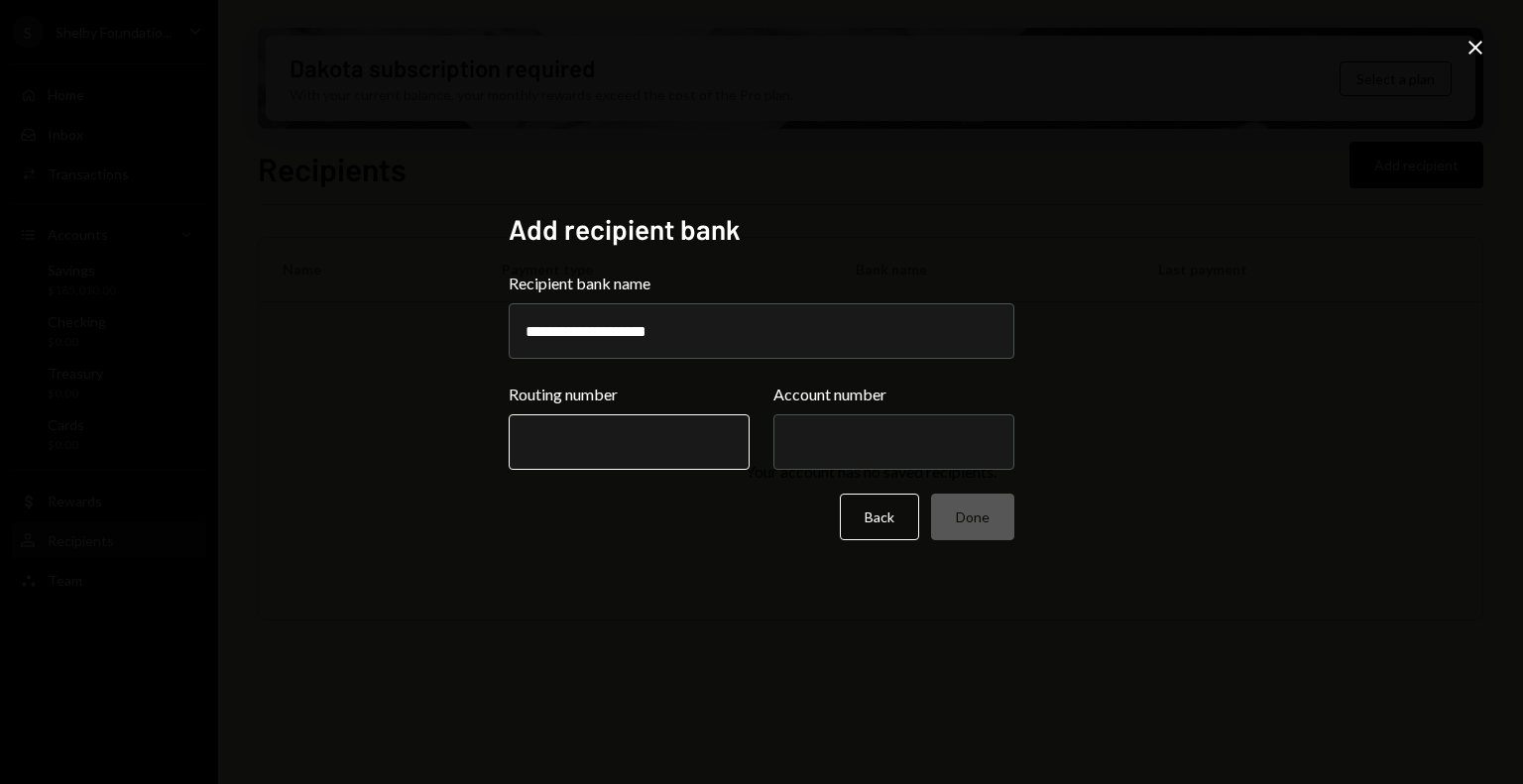 click on "Routing number" at bounding box center (629, 442) 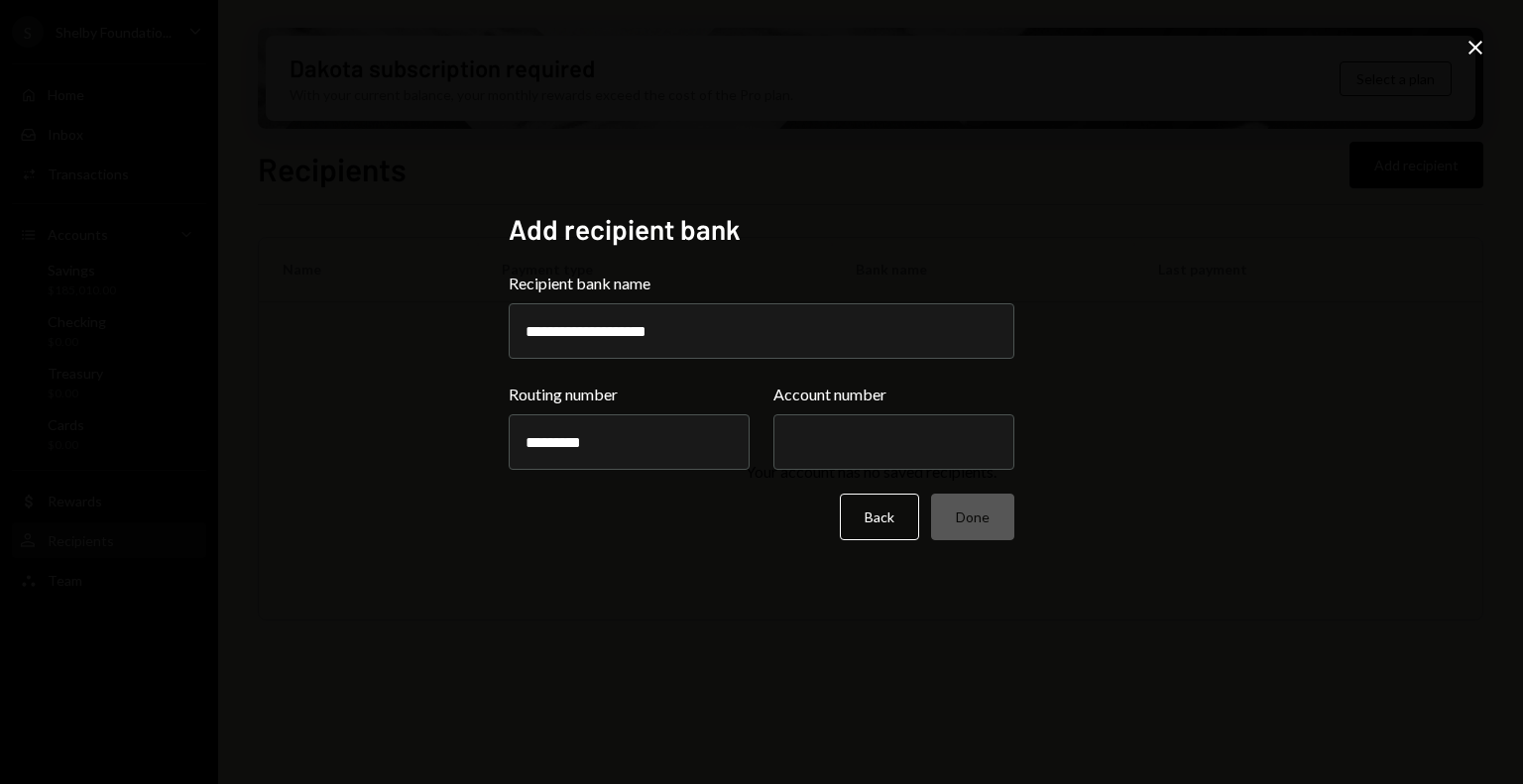 type on "*********" 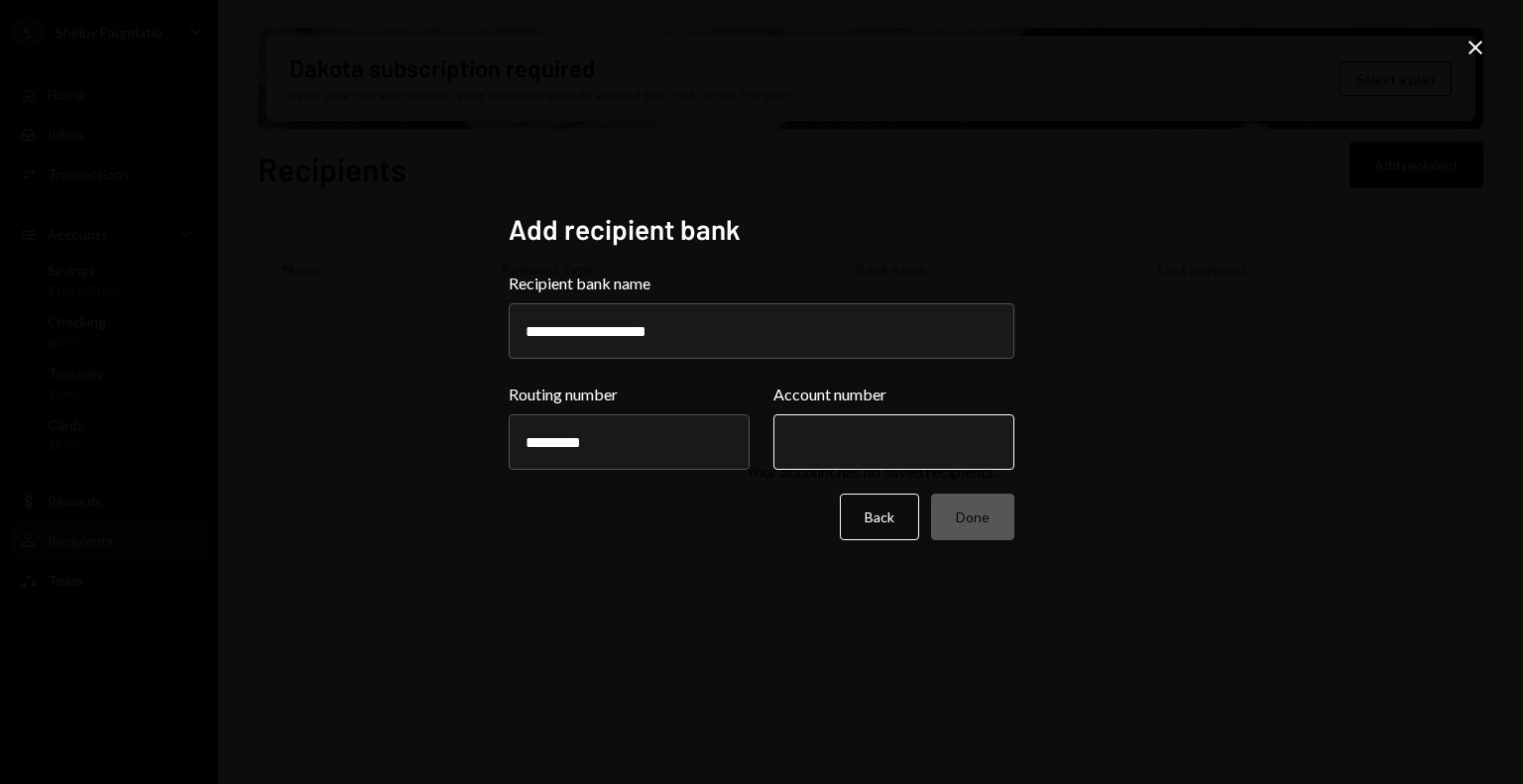 click on "Account number" at bounding box center (893, 442) 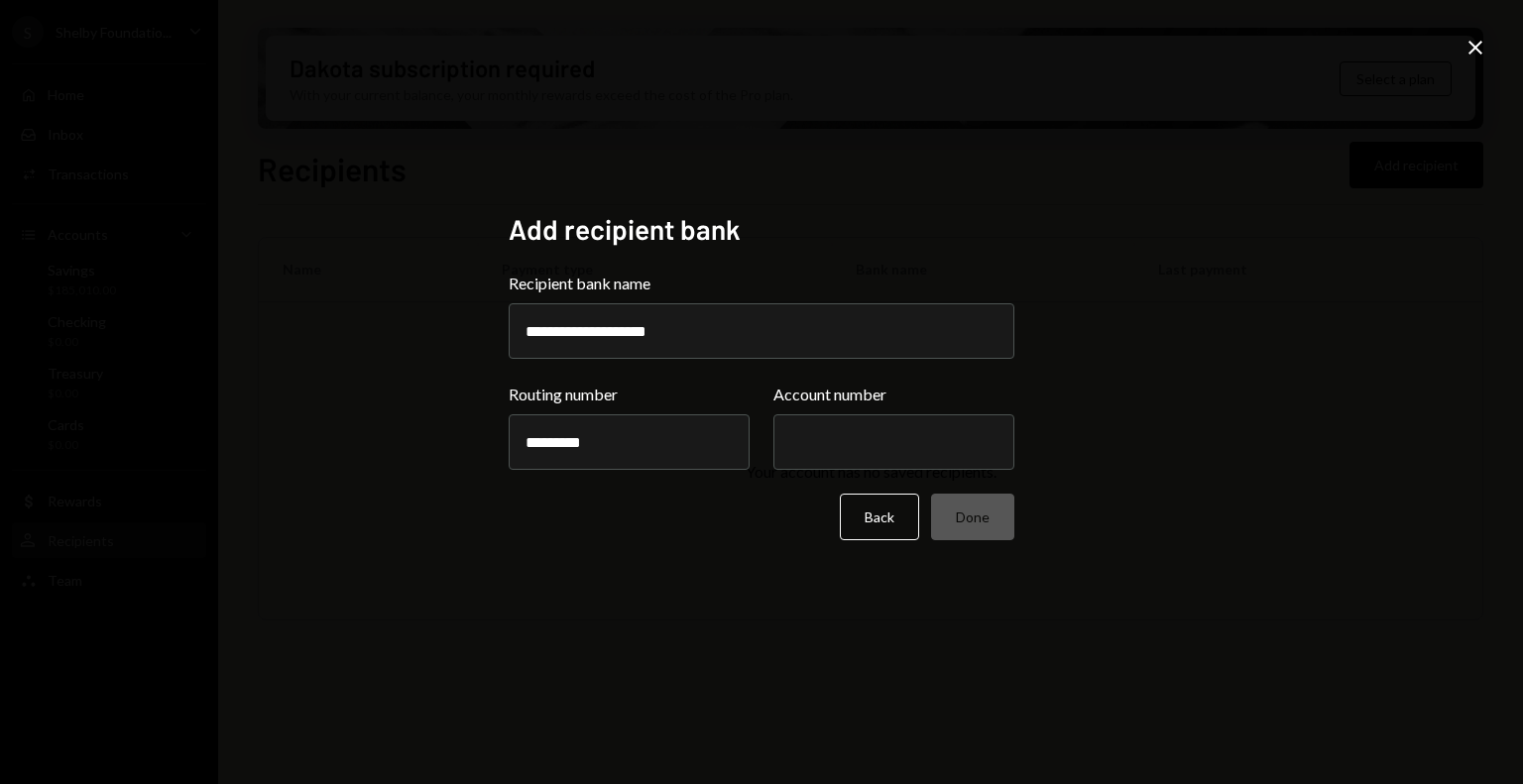 paste on "**********" 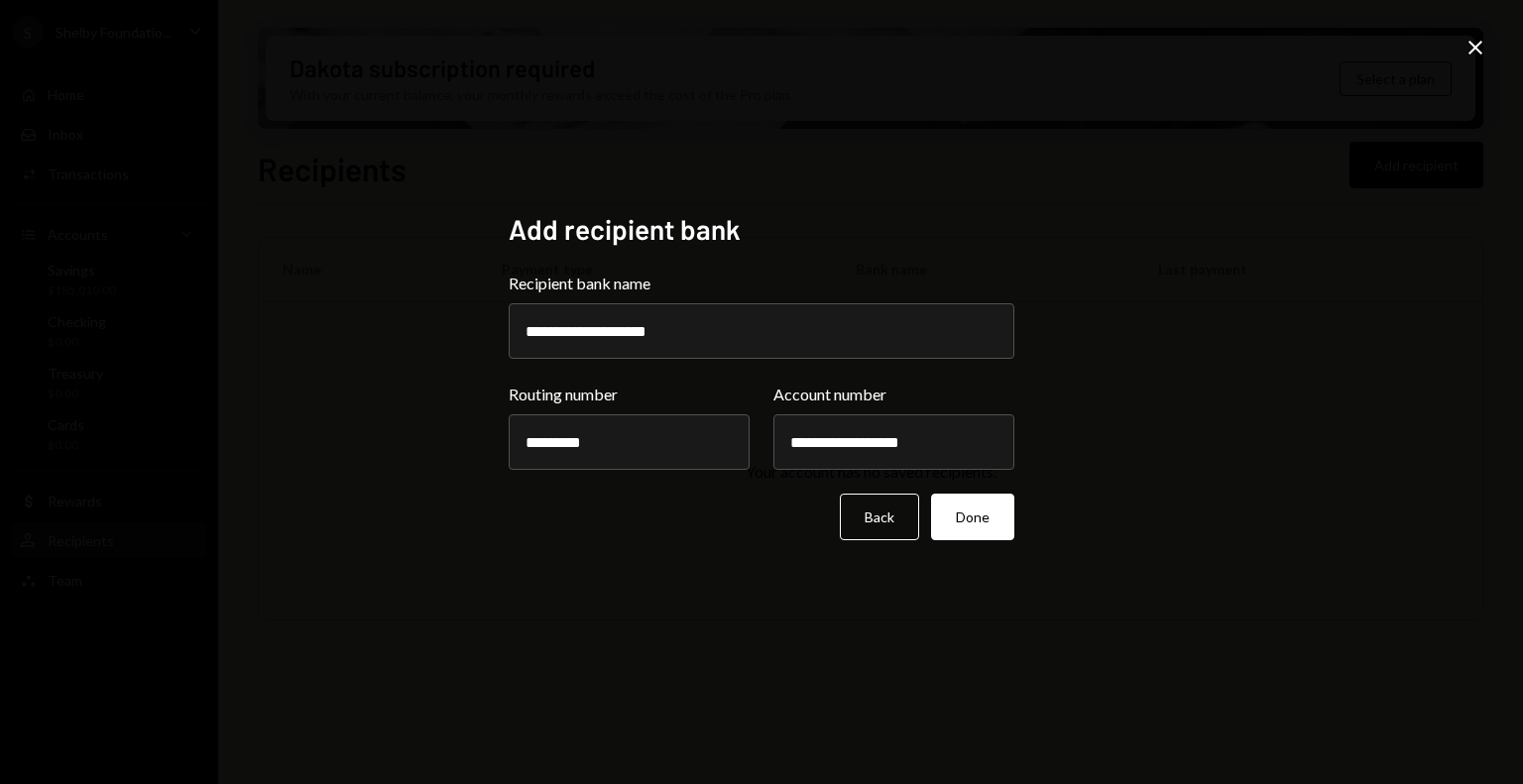 type on "**********" 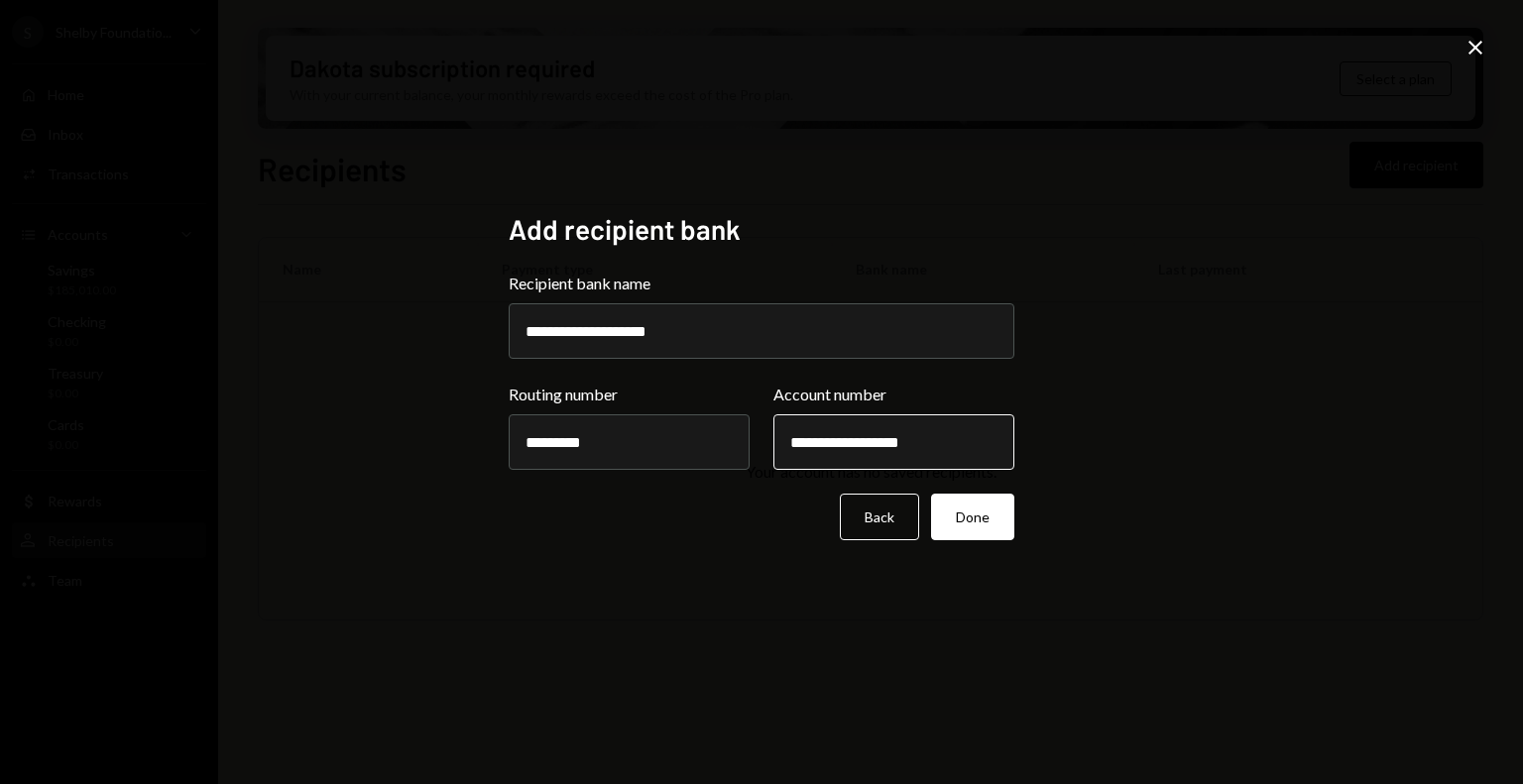 click on "**********" at bounding box center [893, 442] 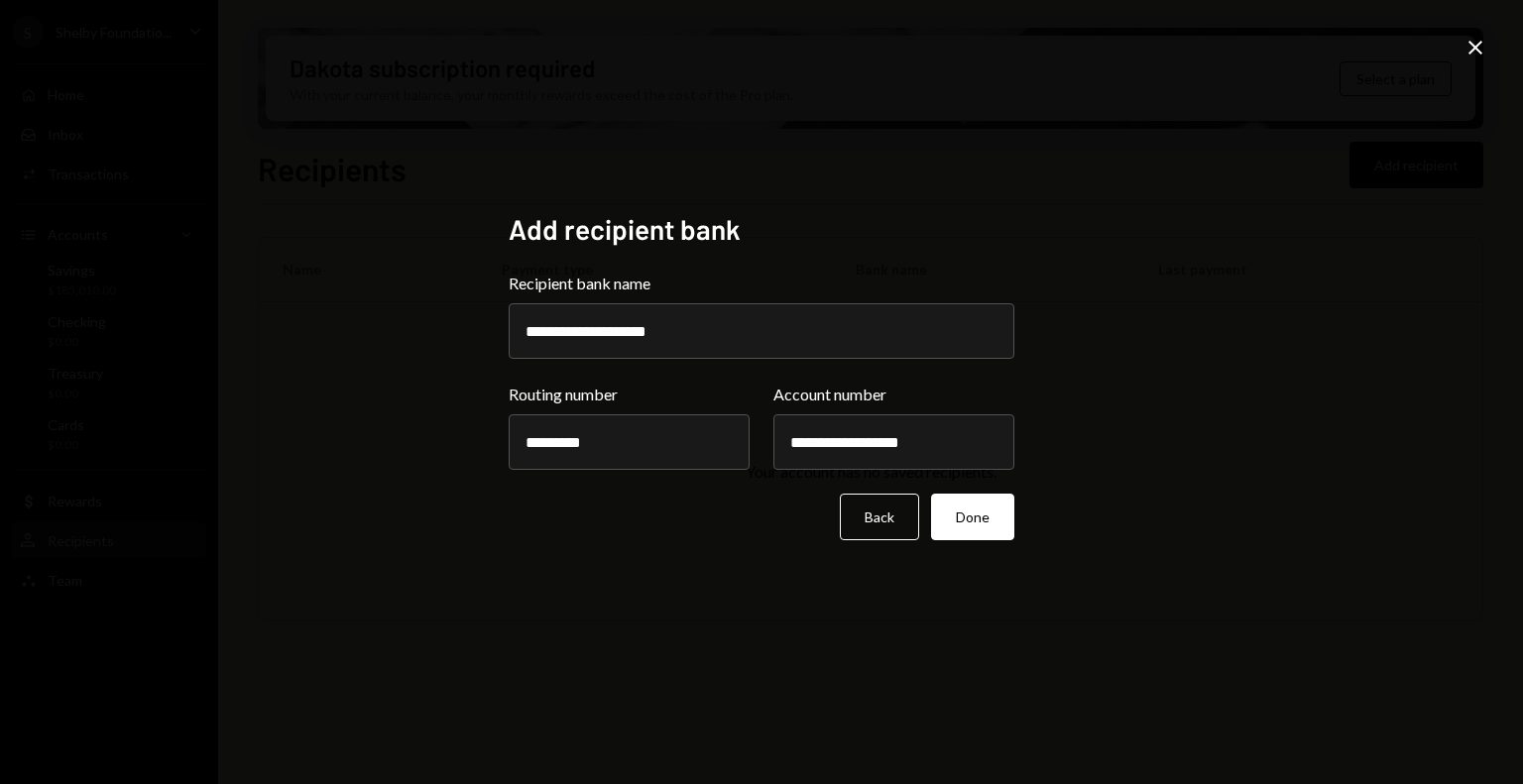 drag, startPoint x: 789, startPoint y: 439, endPoint x: 1069, endPoint y: 465, distance: 281.20455 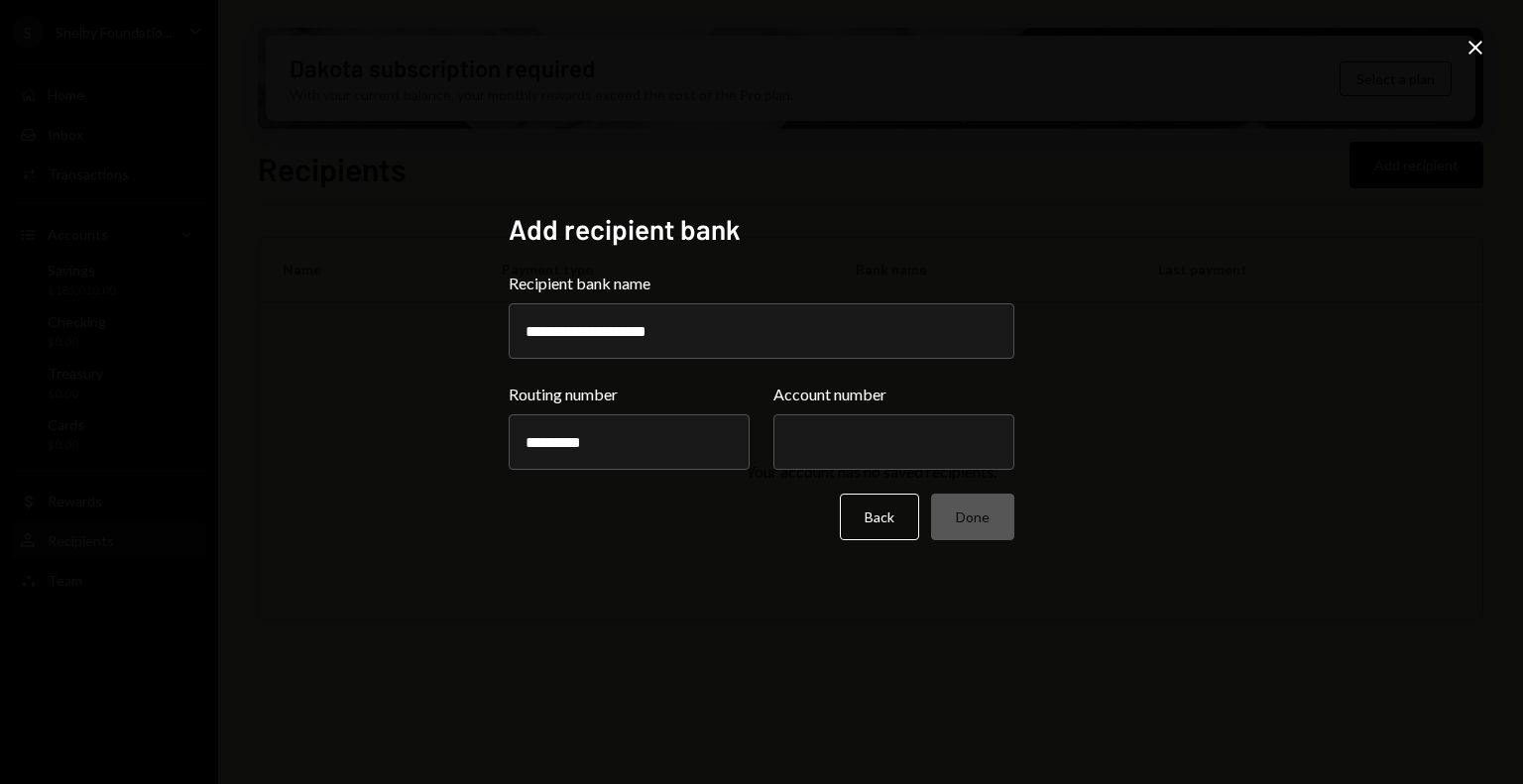 paste on "*********" 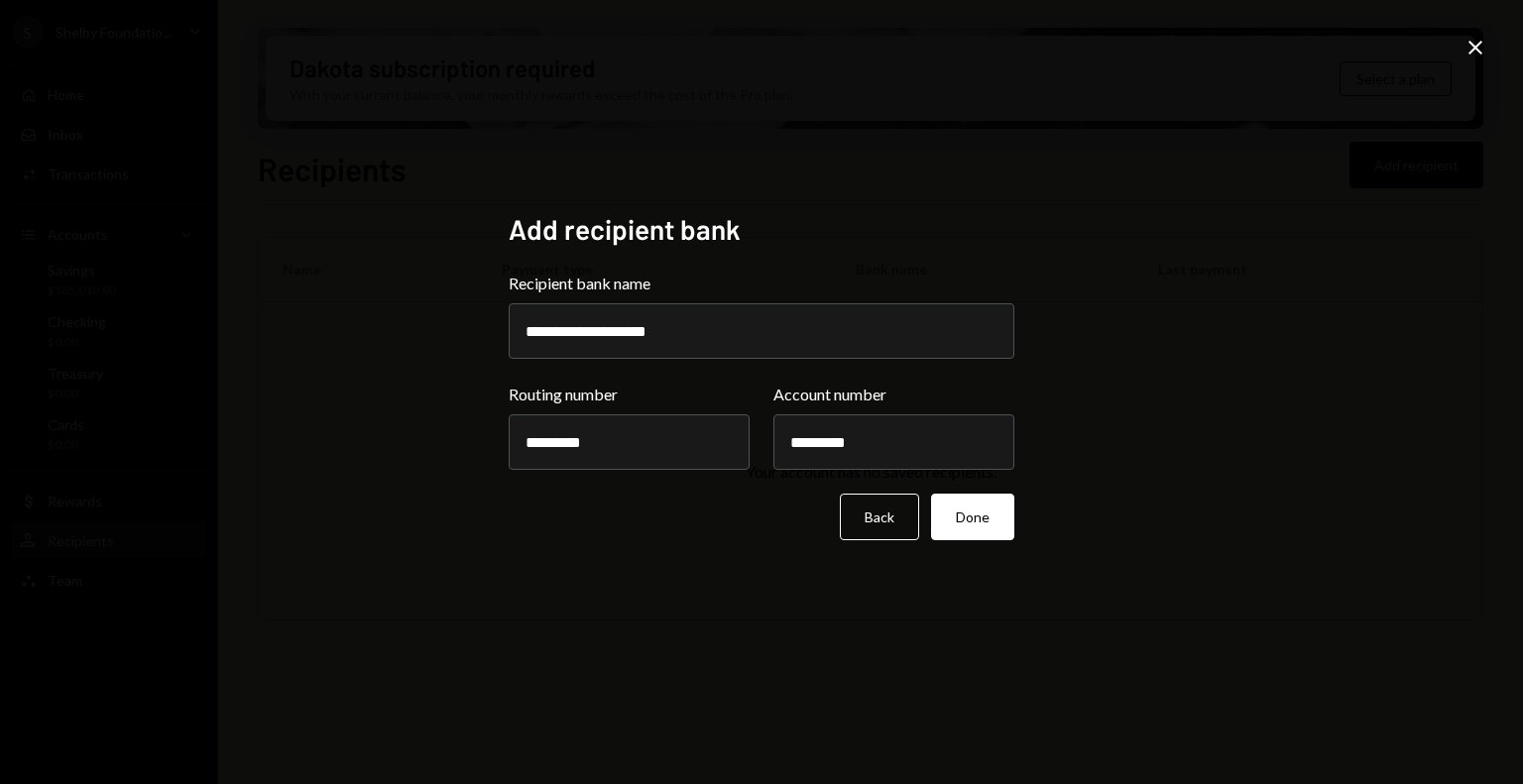 type on "*********" 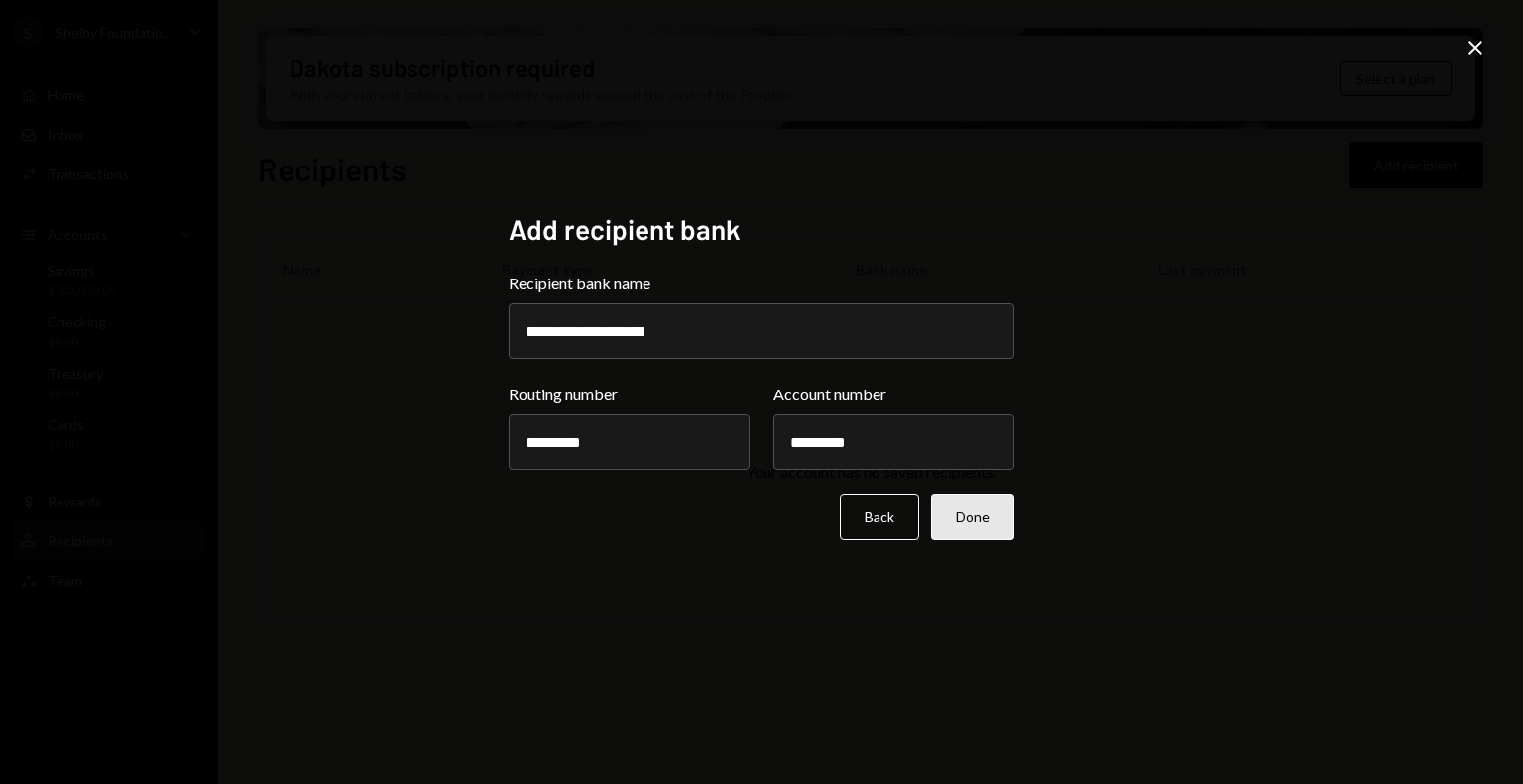 click on "Done" at bounding box center [973, 516] 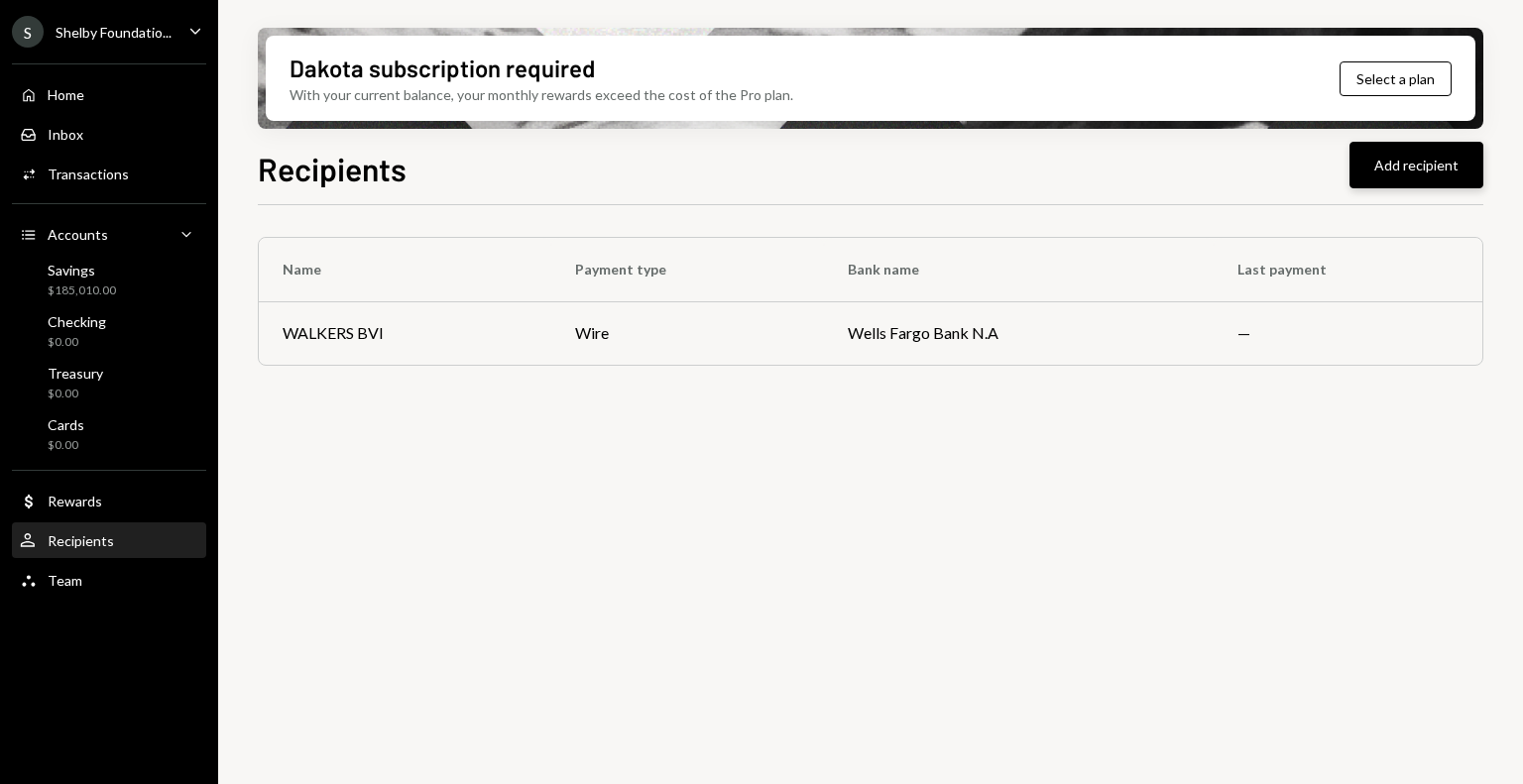 click on "Add recipient" at bounding box center [1416, 165] 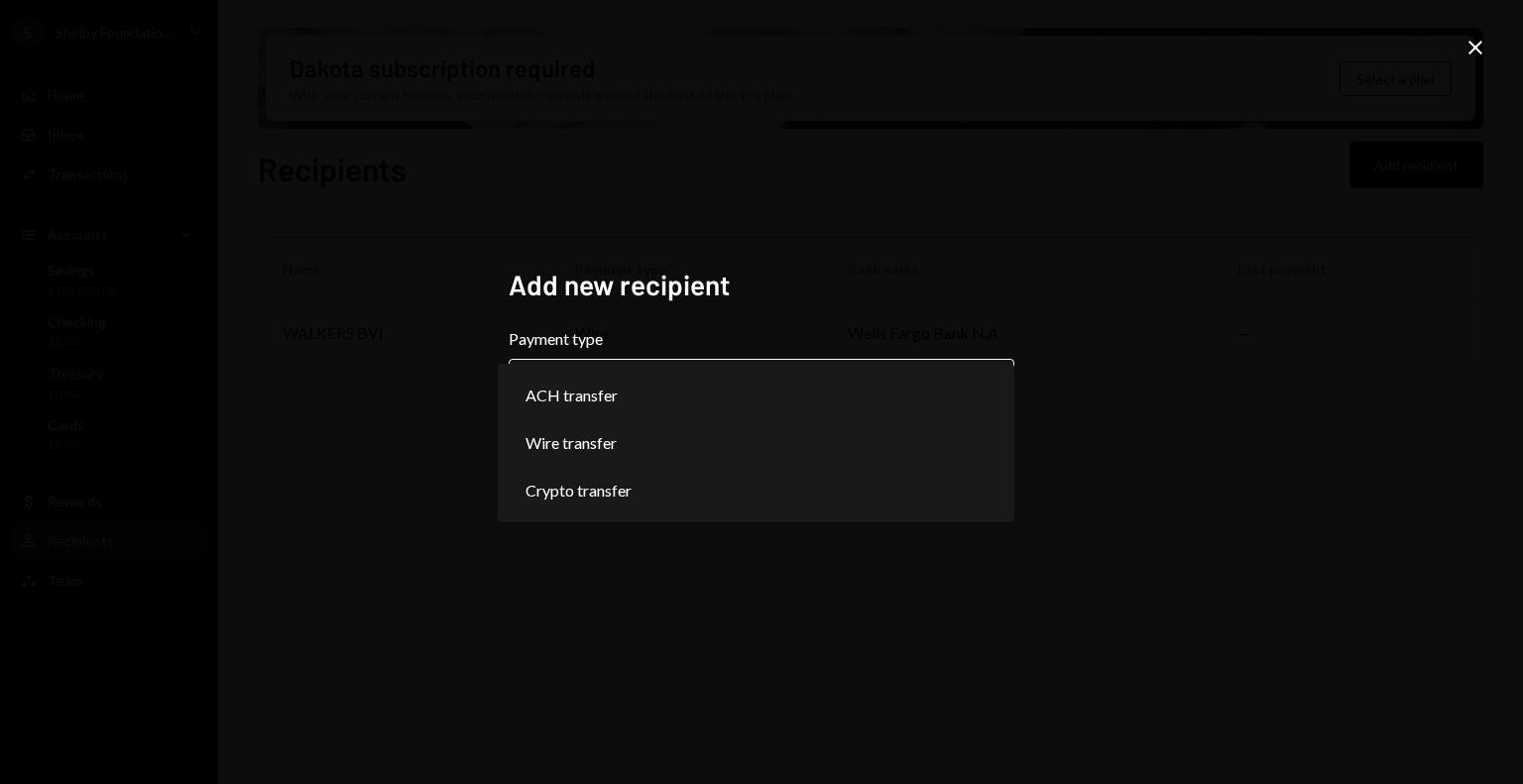 click on "**********" at bounding box center [762, 392] 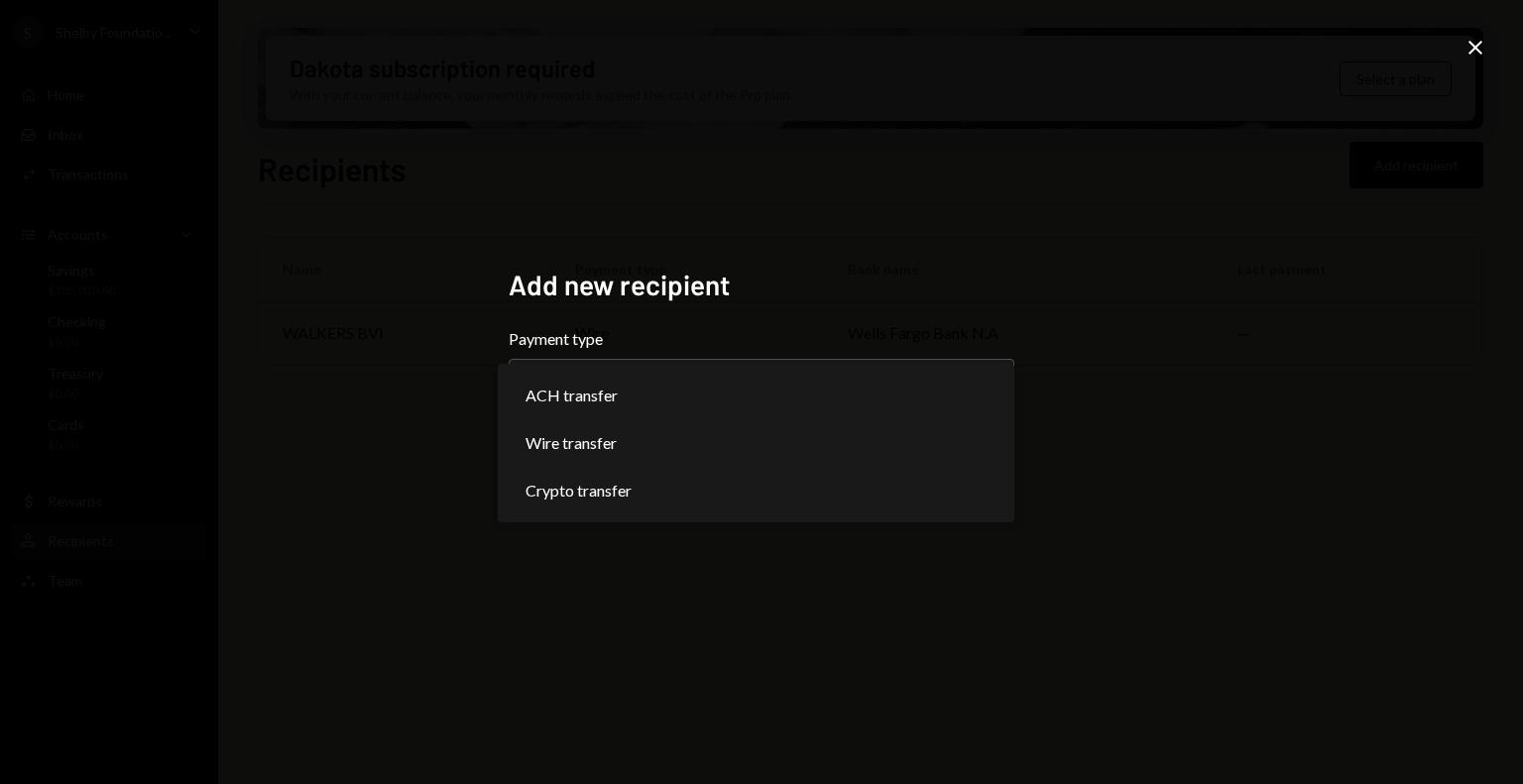select on "******" 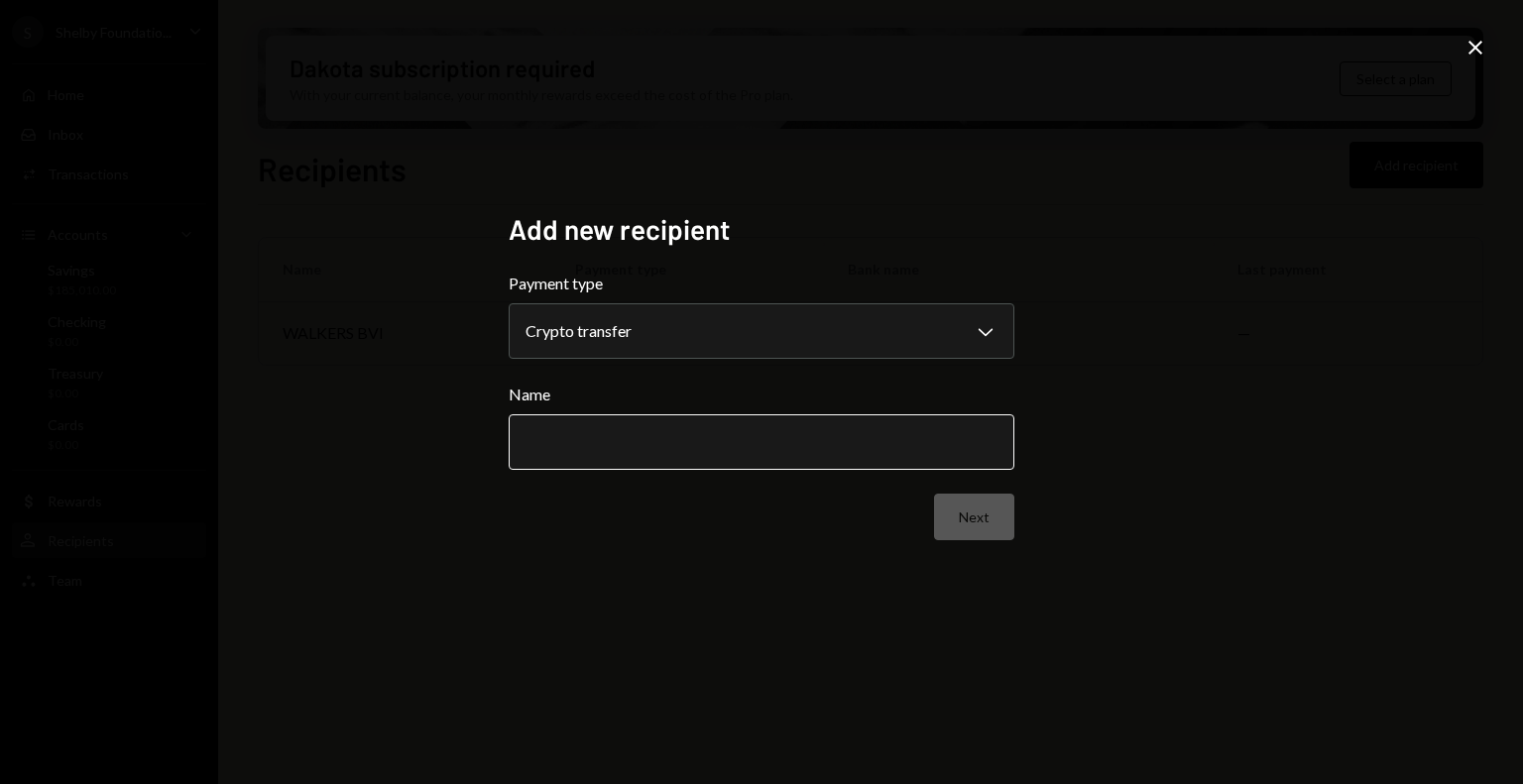 click on "Name" at bounding box center (762, 442) 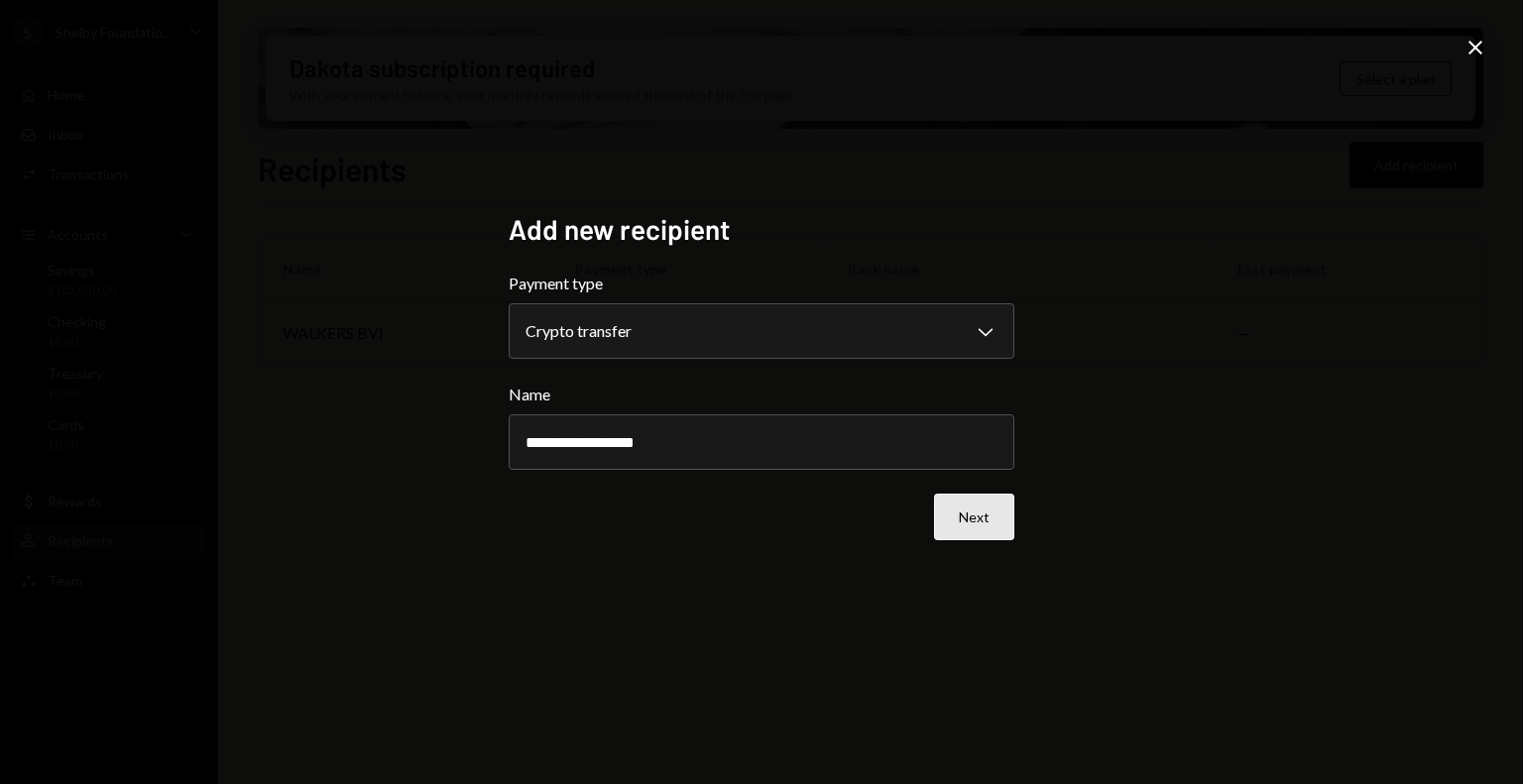 type on "**********" 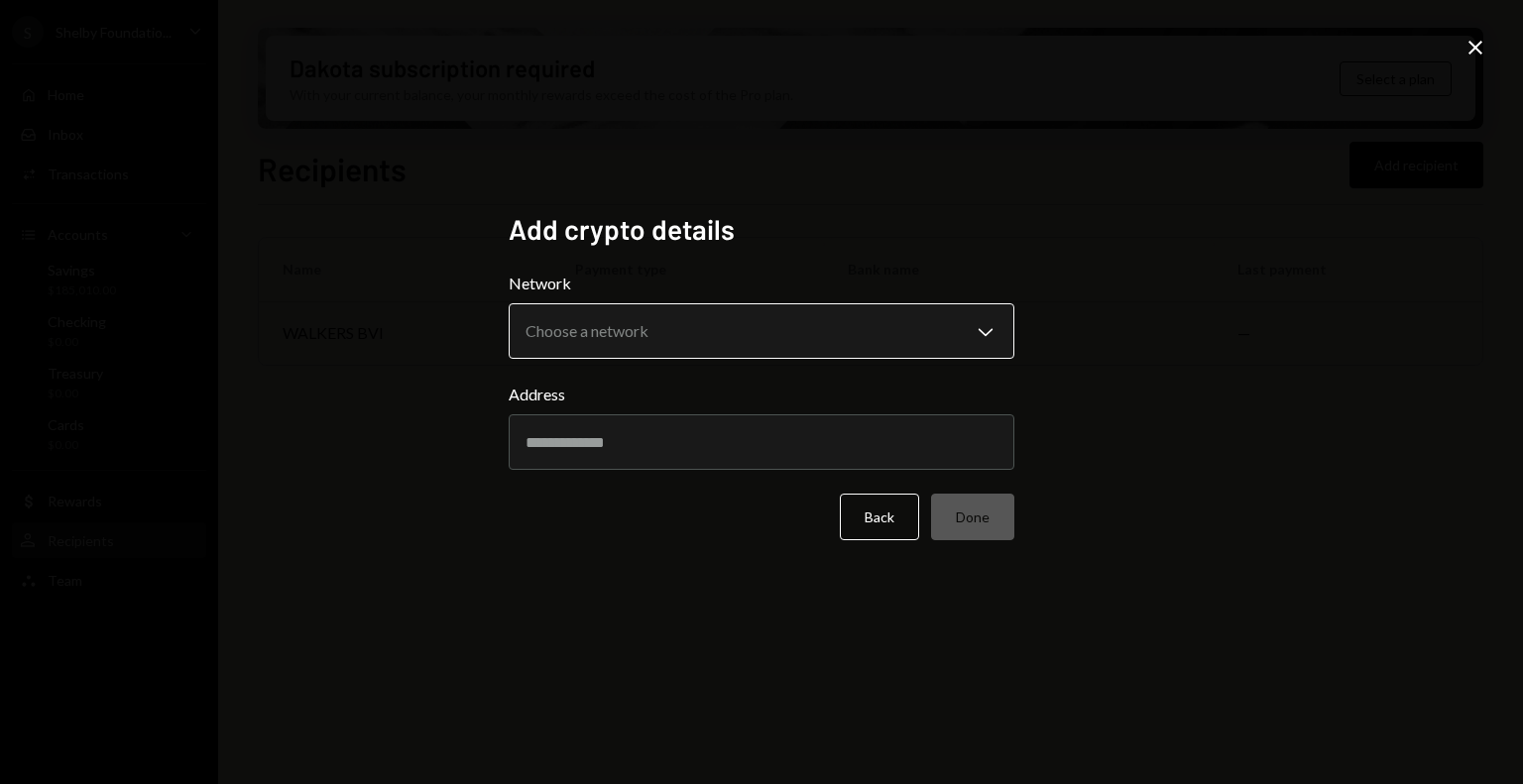 click on "S Shelby Foundatio... Caret Down Home Home Inbox Inbox Activities Transactions Accounts Accounts Caret Down Savings $185,010.00 Checking $0.00 Treasury $0.00 Cards $0.00 Dollar Rewards User Recipients Team Team Dakota subscription required With your current balance, your monthly rewards exceed the cost of the Pro plan. Select a plan Recipients Add recipient Name Payment type Bank name Last payment WALKERS BVI wire Wells Fargo Bank N.A — Recipients - Dakota Add crypto details Network Choose a network Chevron Down ******** ****** Address Back Done Close" at bounding box center [762, 392] 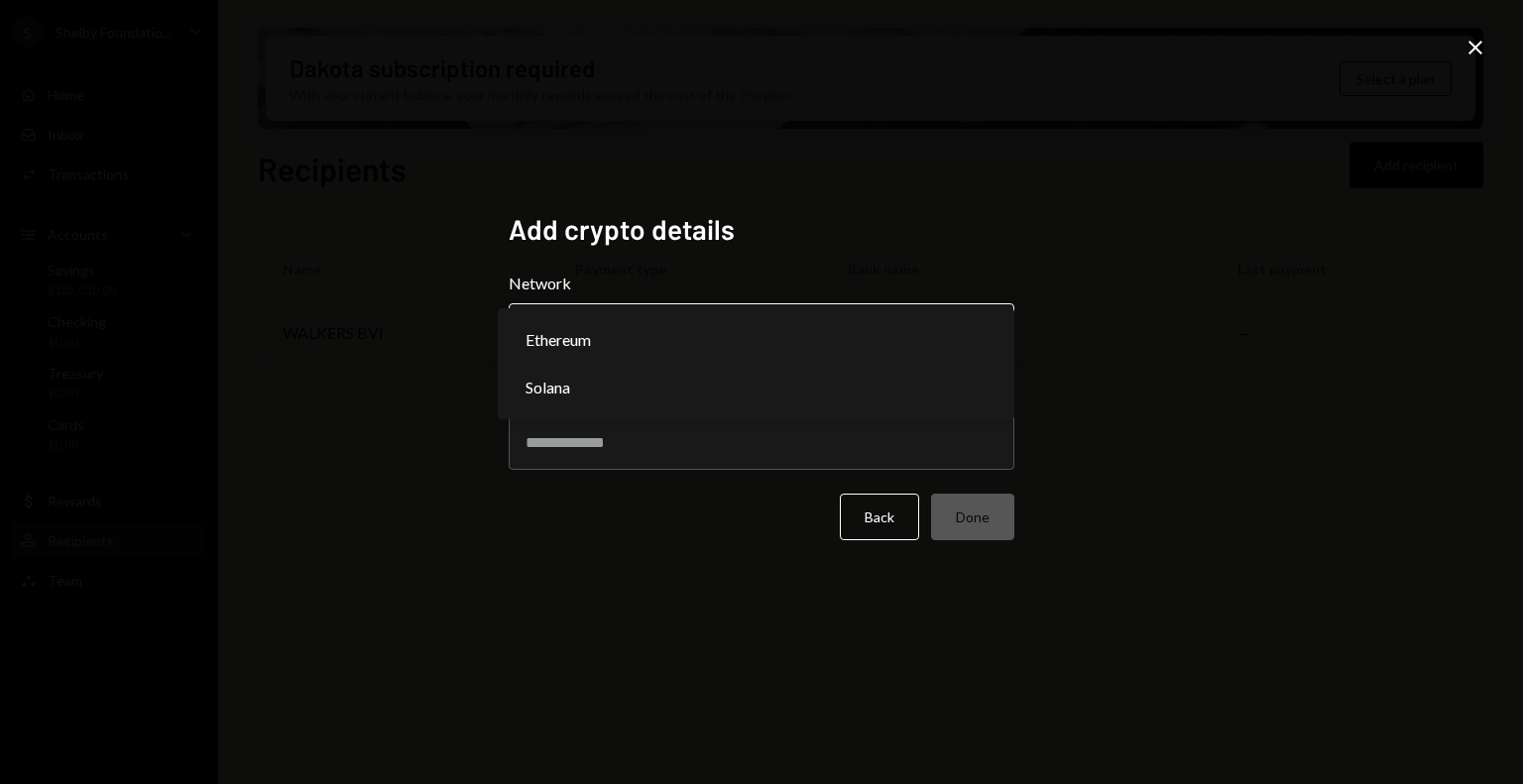 select on "**********" 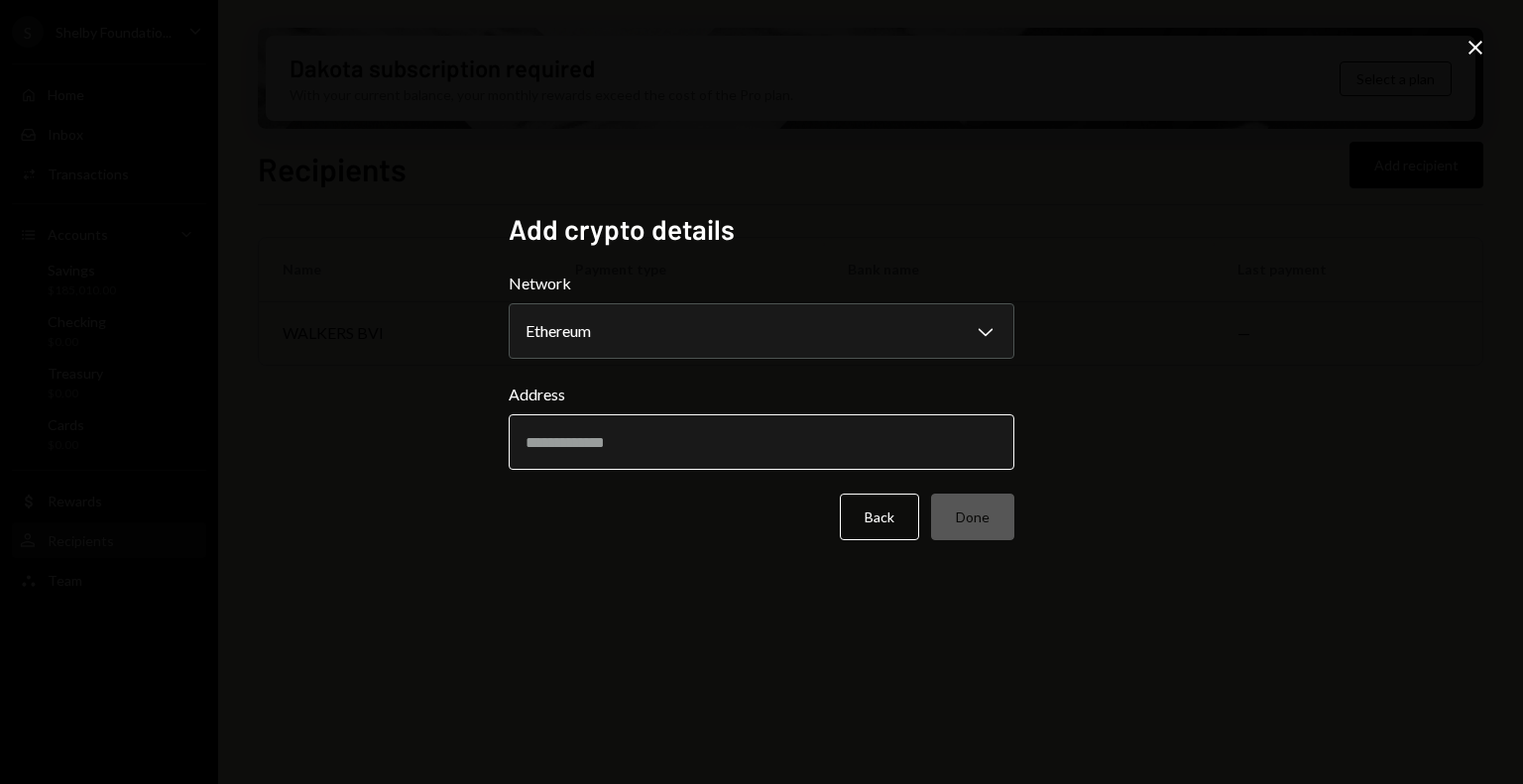 click on "Address" at bounding box center [762, 442] 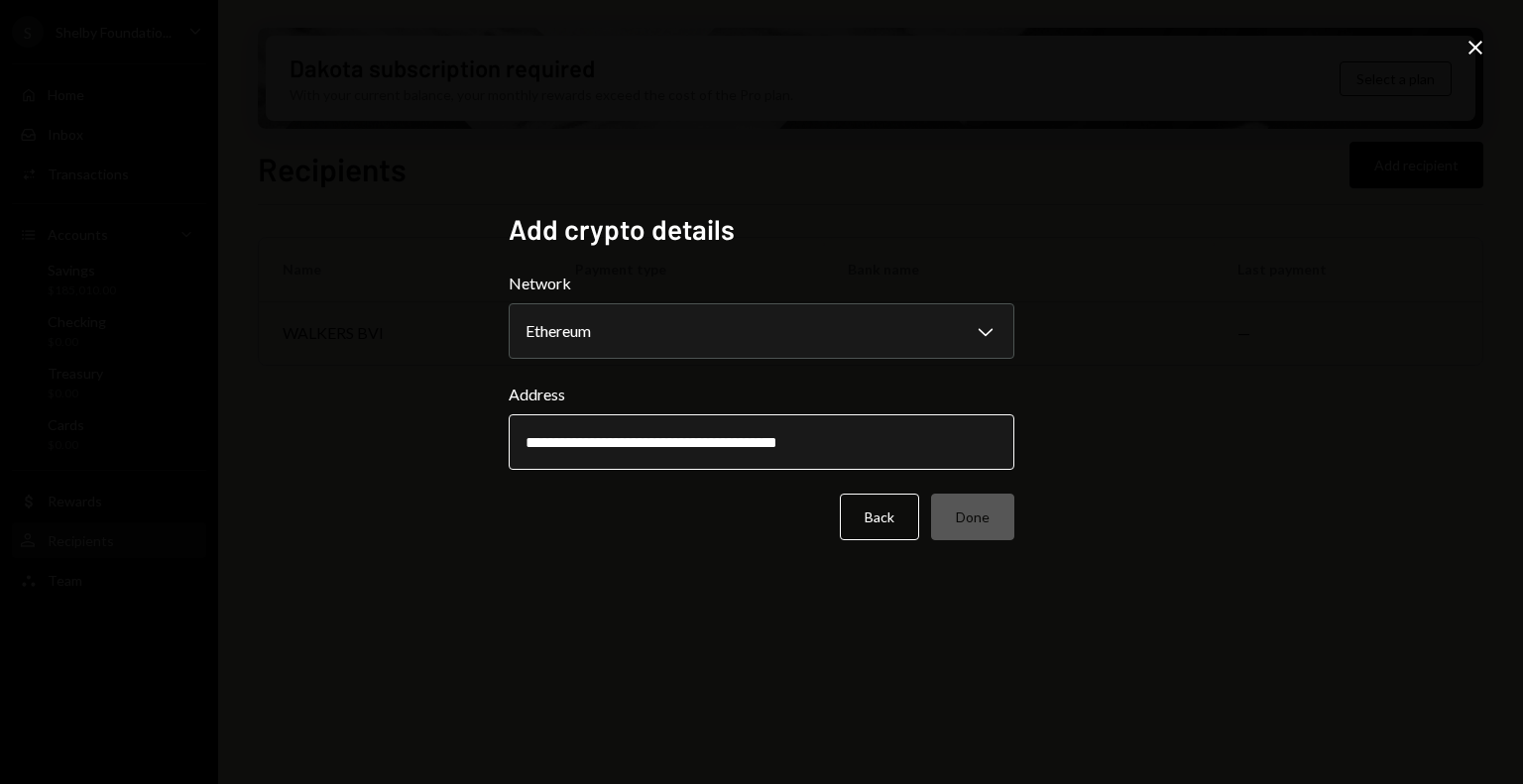 click on "**********" at bounding box center (762, 442) 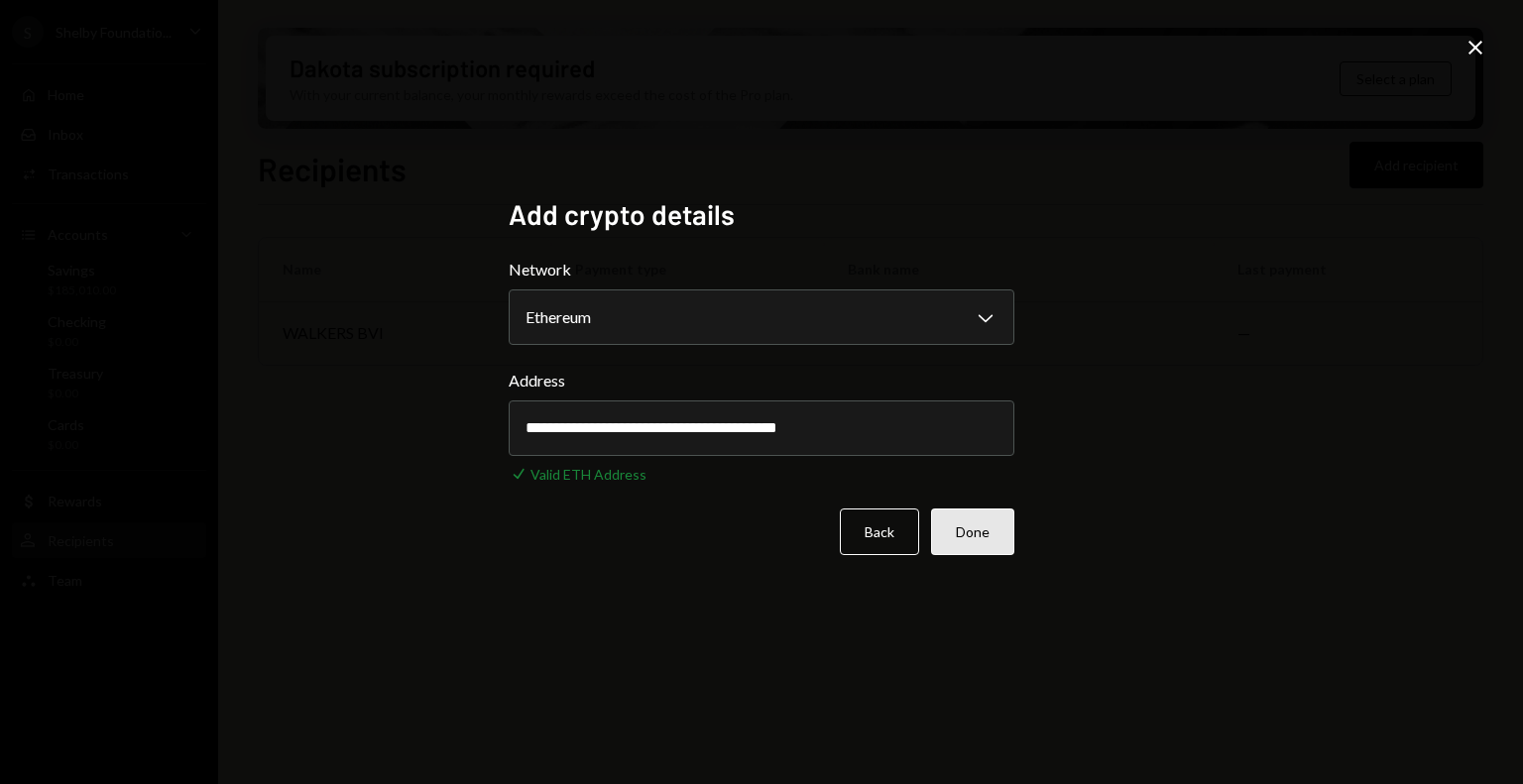 type on "**********" 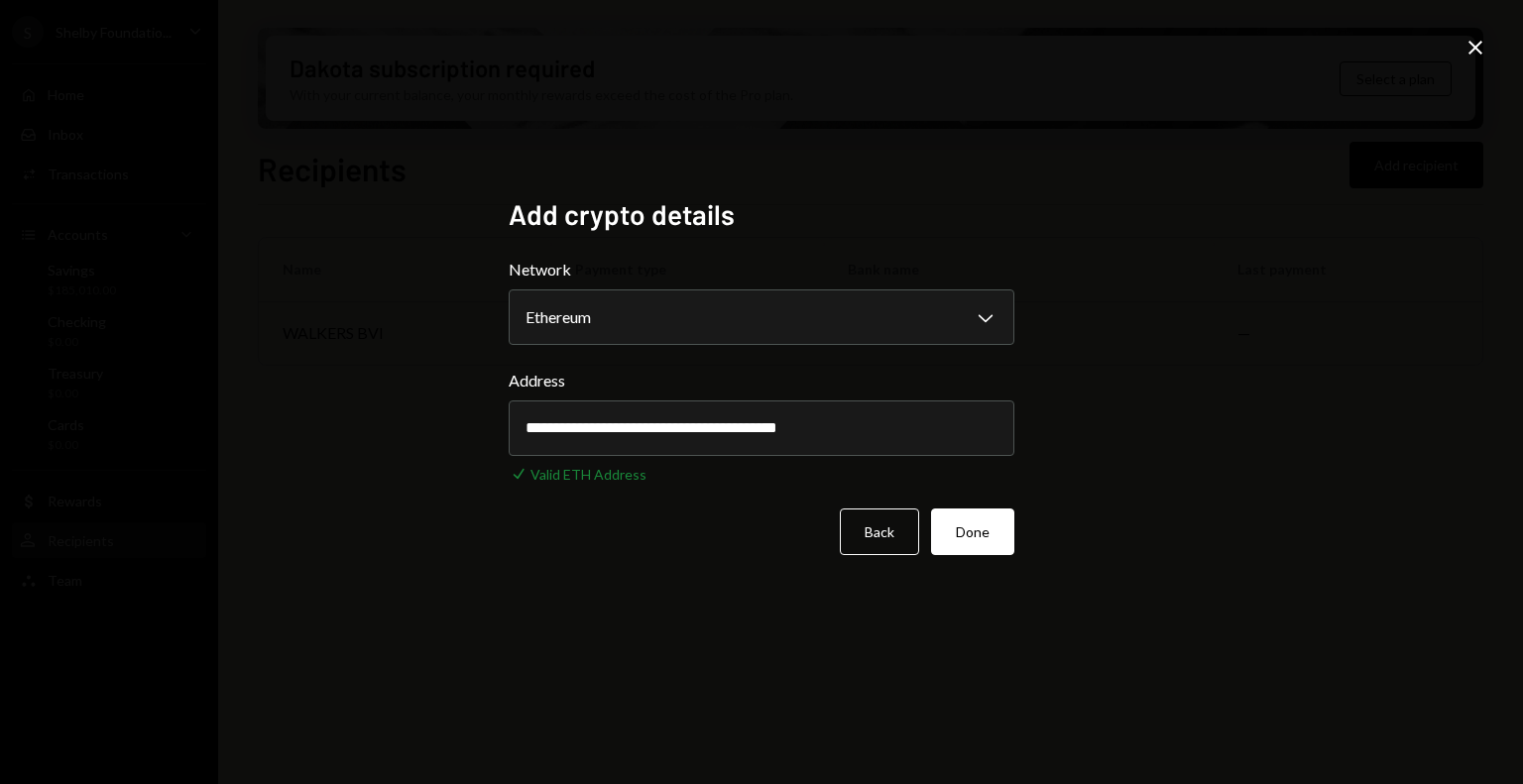 click on "Done" at bounding box center (973, 531) 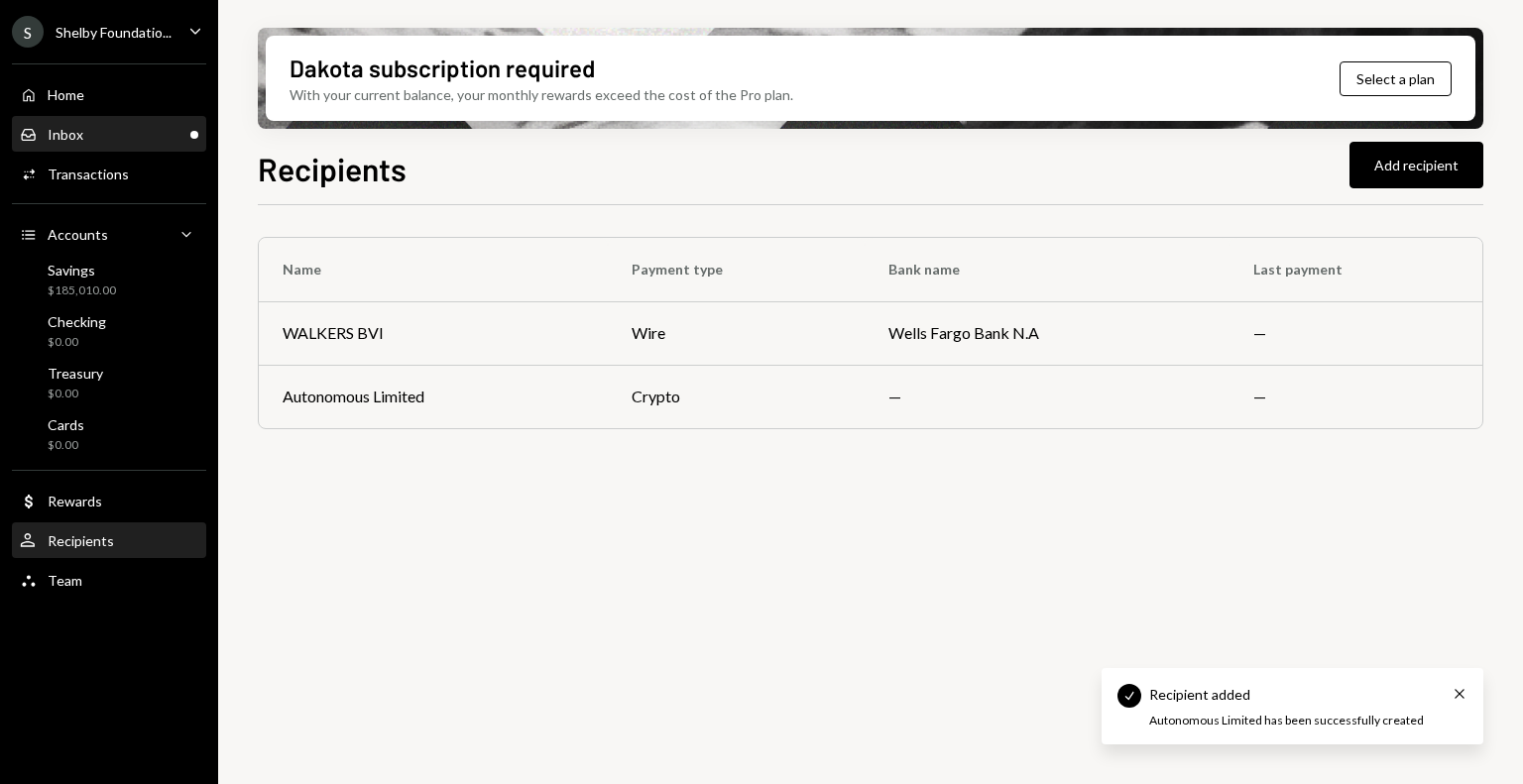 click on "Inbox Inbox" at bounding box center [109, 135] 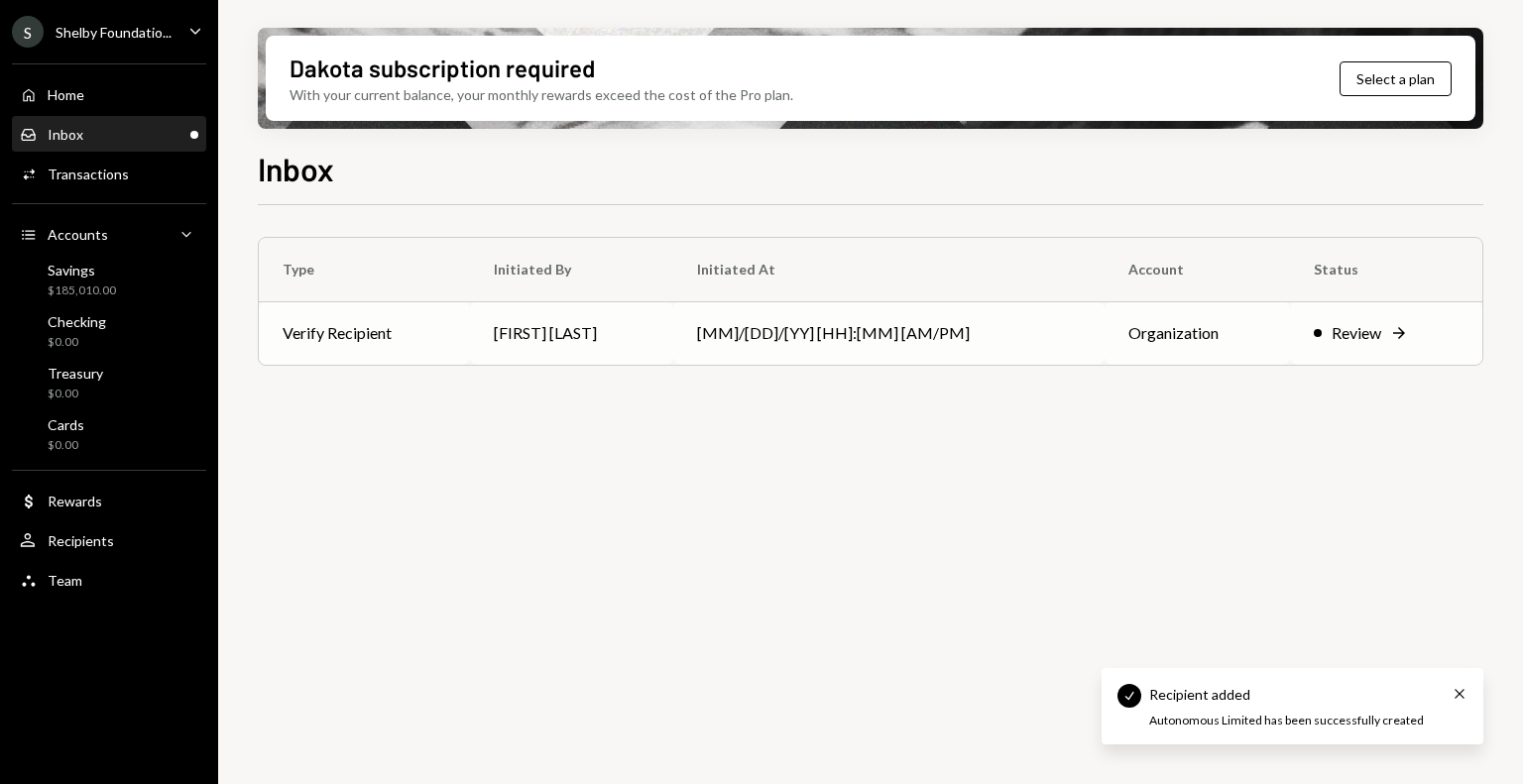 click on "[NAME]" at bounding box center (571, 333) 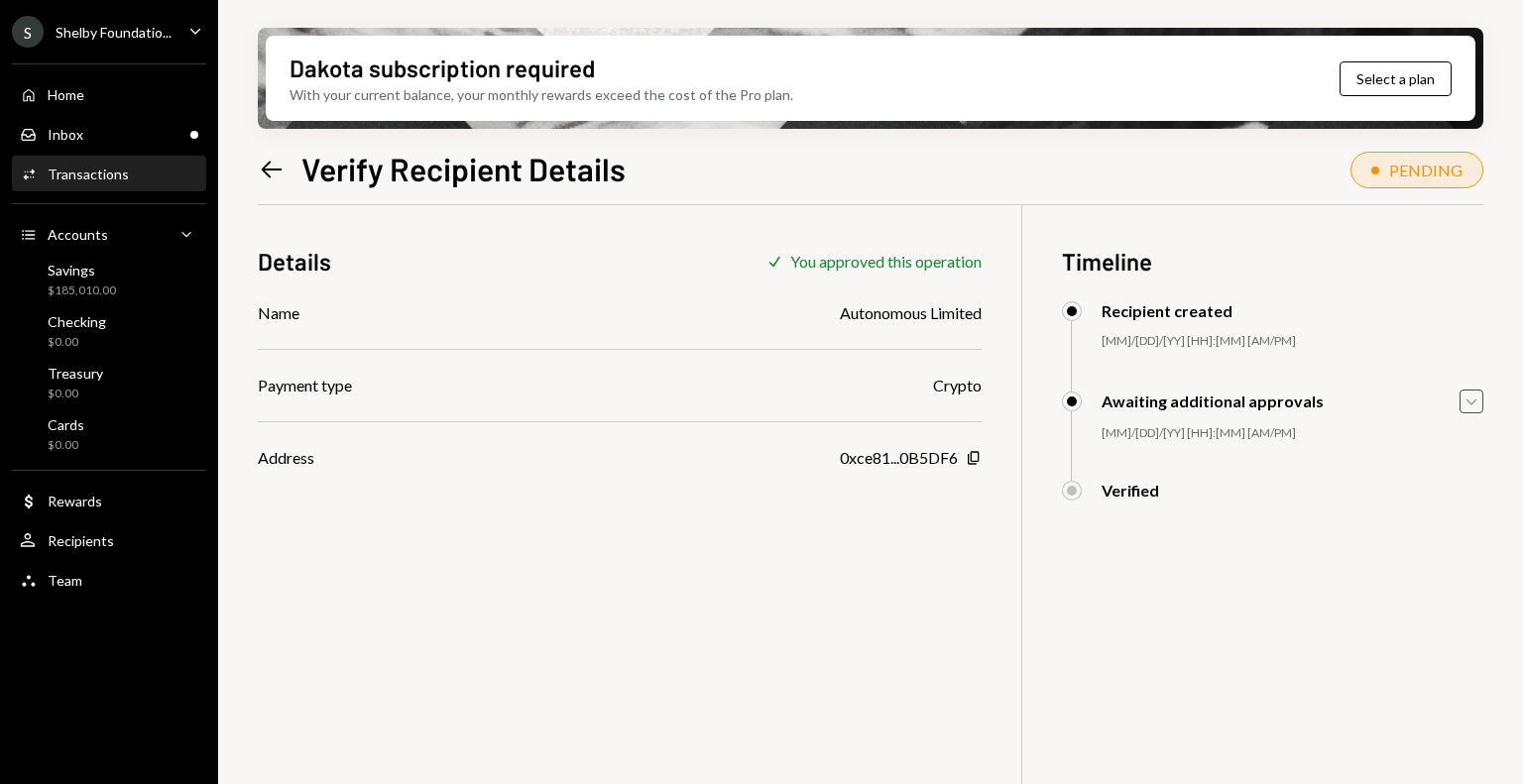 click on "Caret Down" 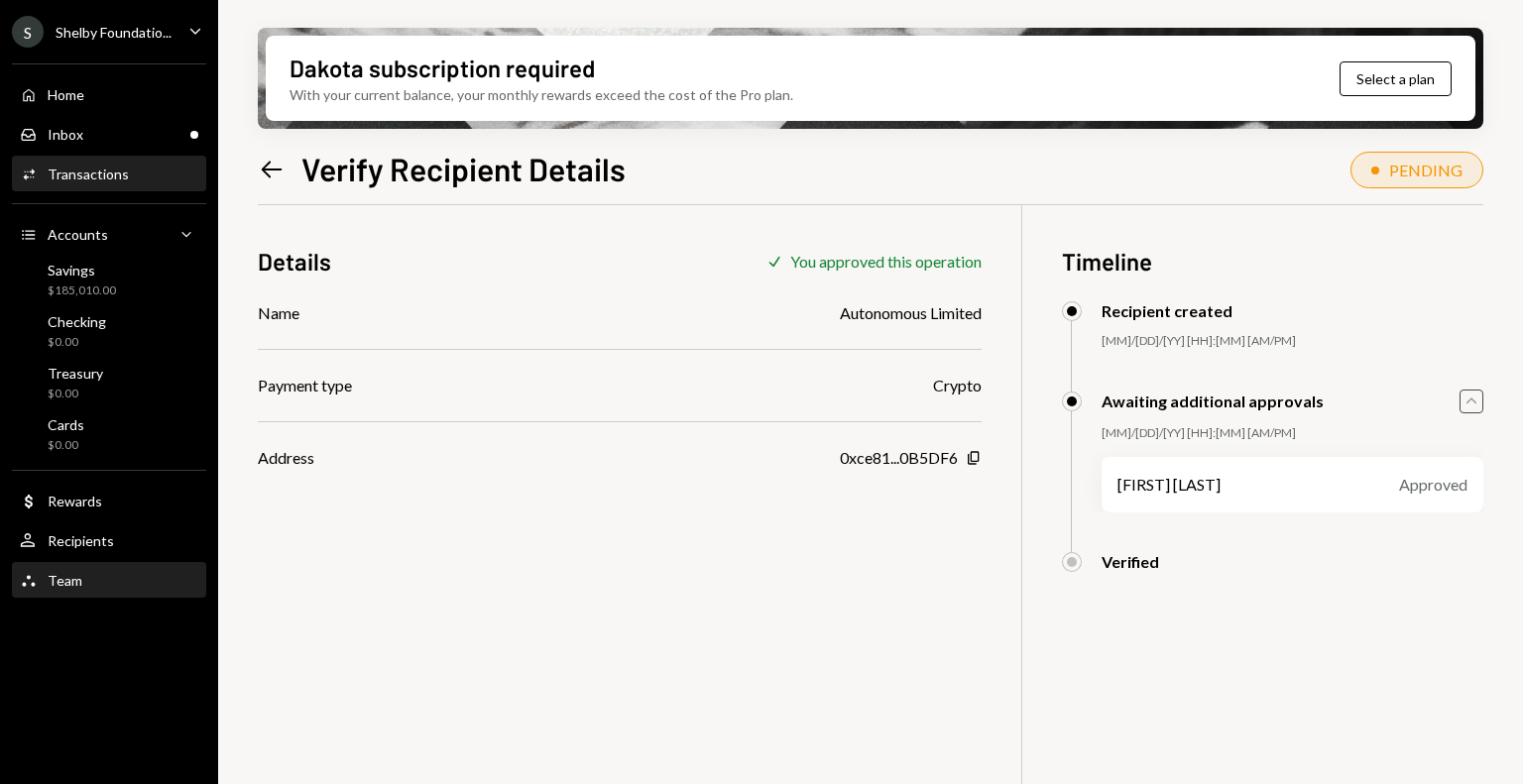 click on "Team" at bounding box center (64, 580) 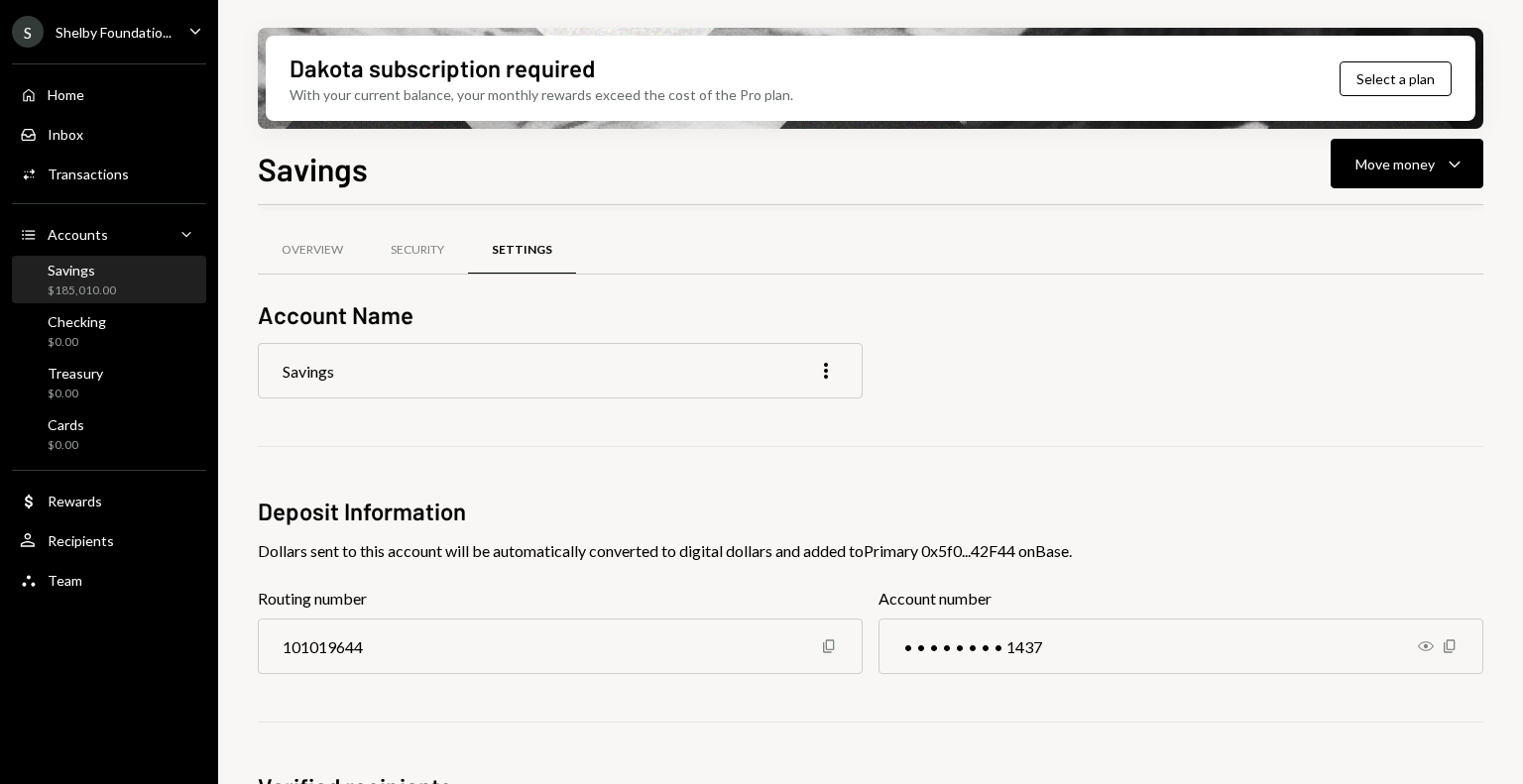 scroll, scrollTop: 0, scrollLeft: 0, axis: both 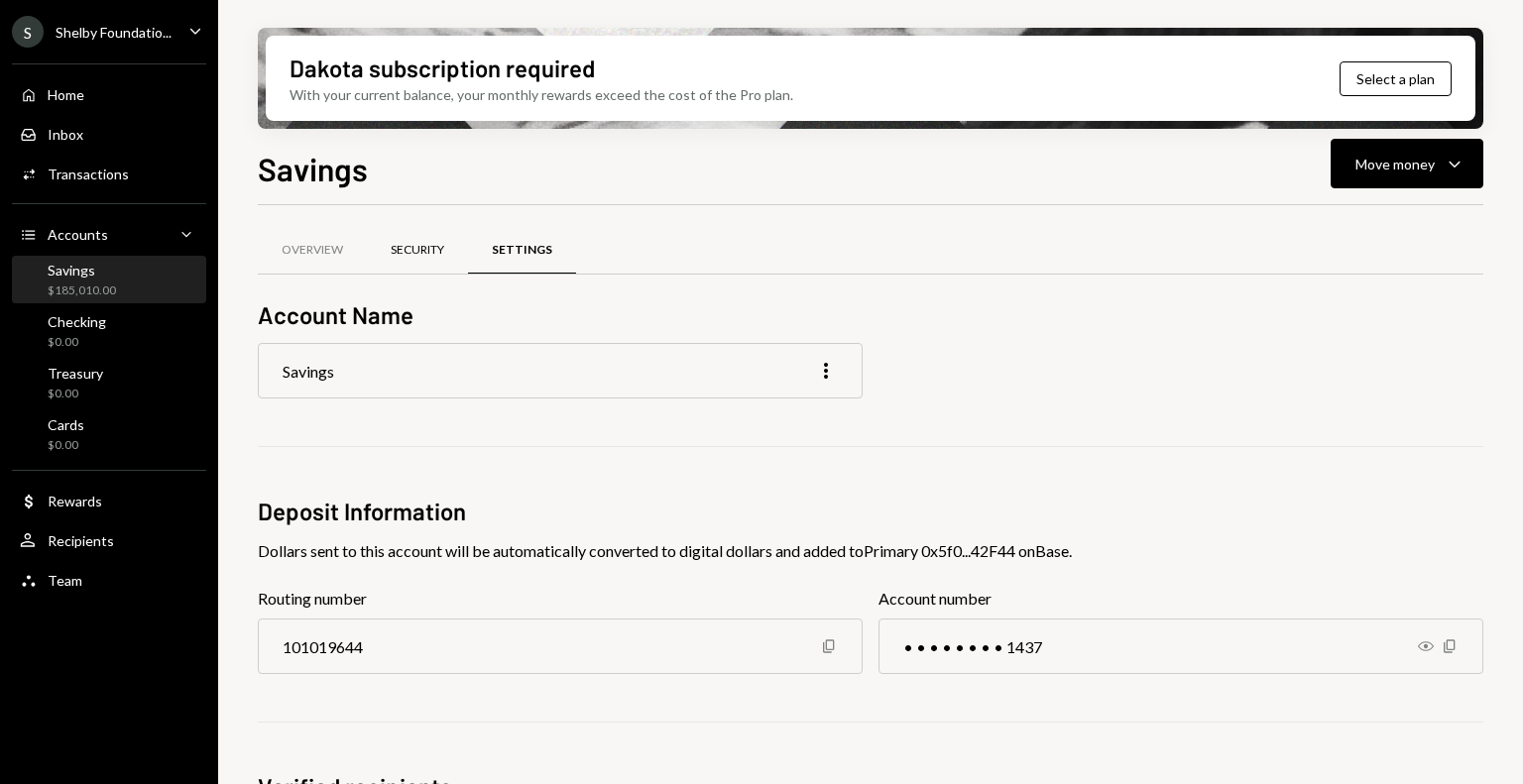 click on "Security" at bounding box center (417, 250) 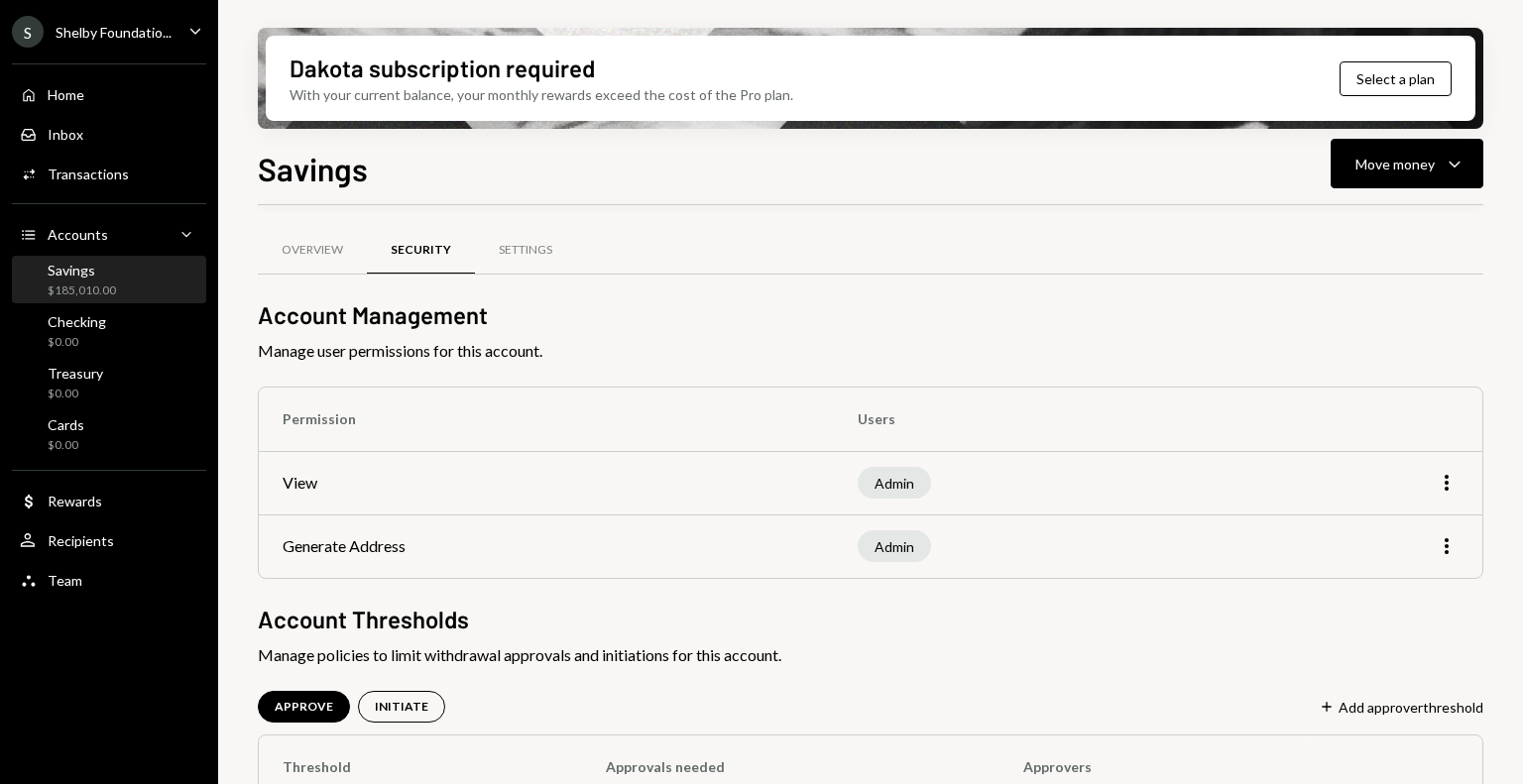 scroll, scrollTop: 95, scrollLeft: 0, axis: vertical 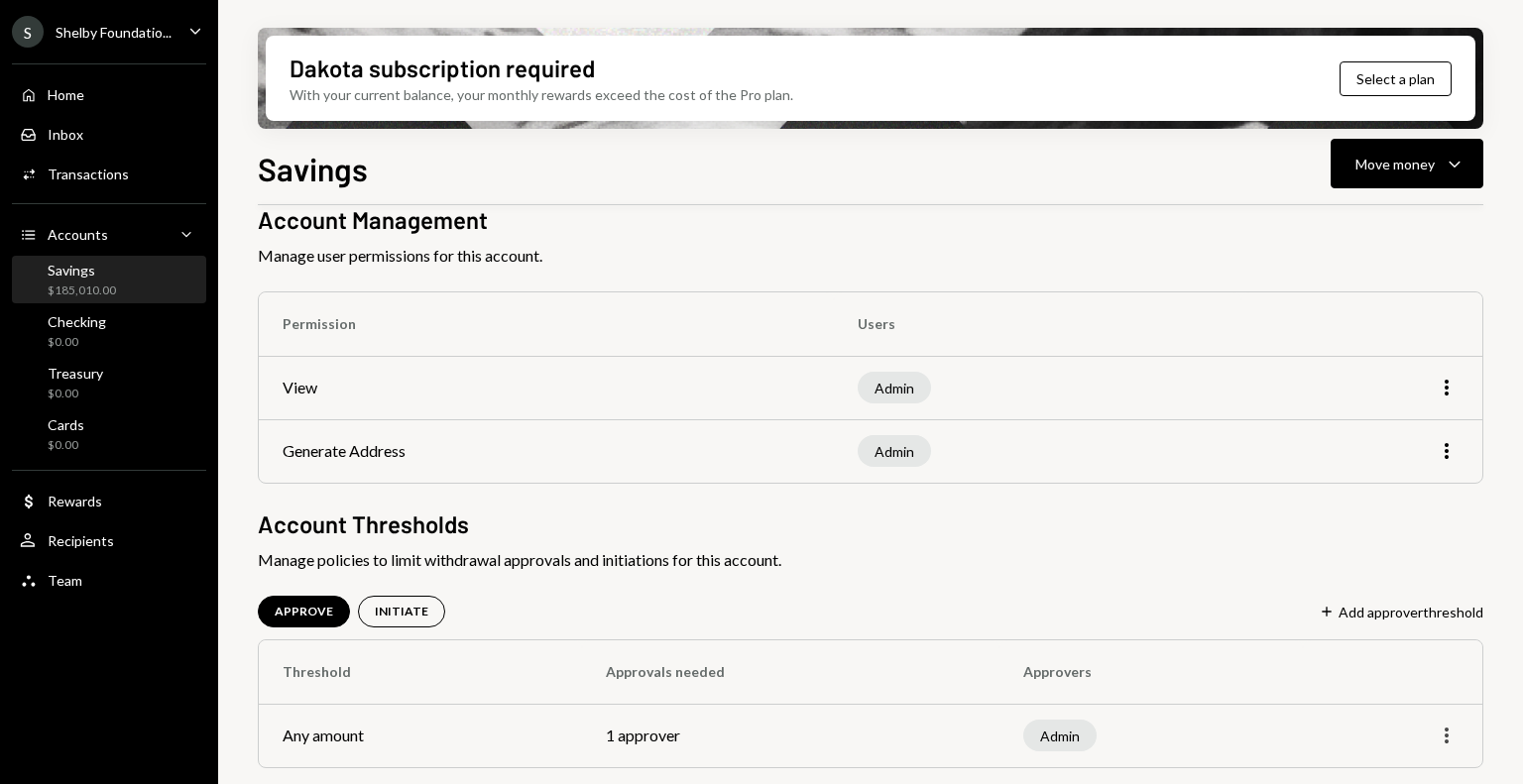 click on "More" 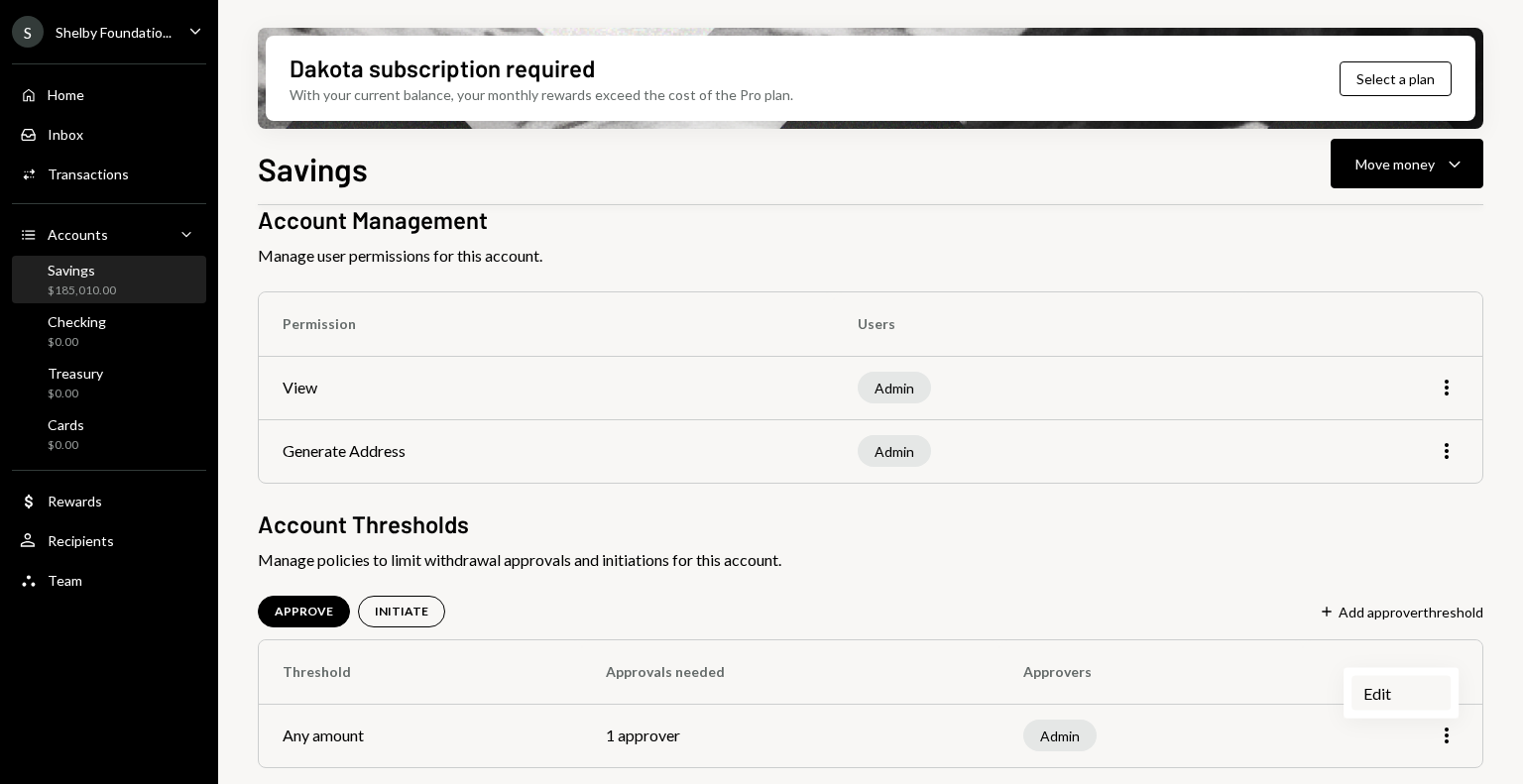 click on "Edit" at bounding box center [1401, 693] 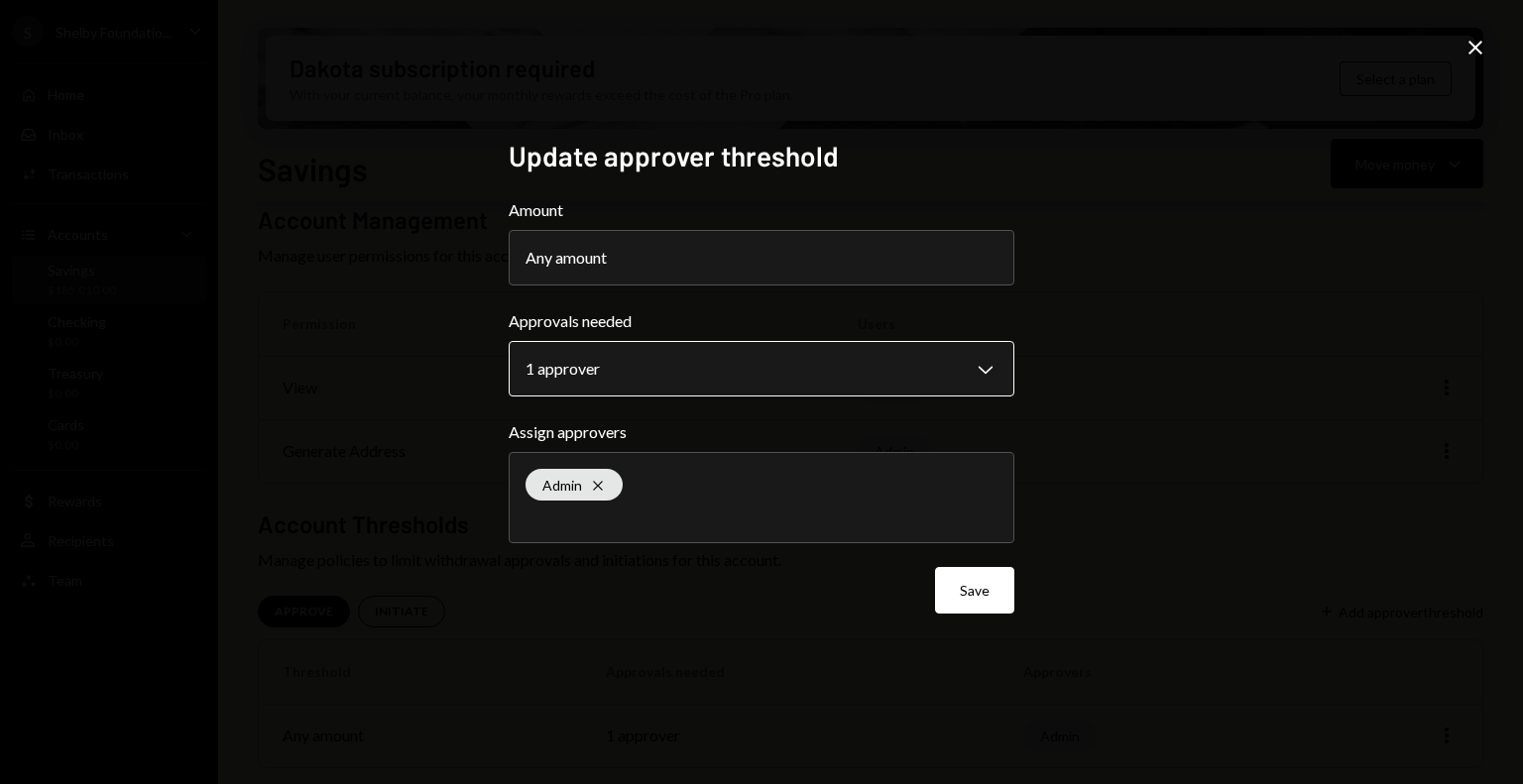 click on "**********" at bounding box center (762, 392) 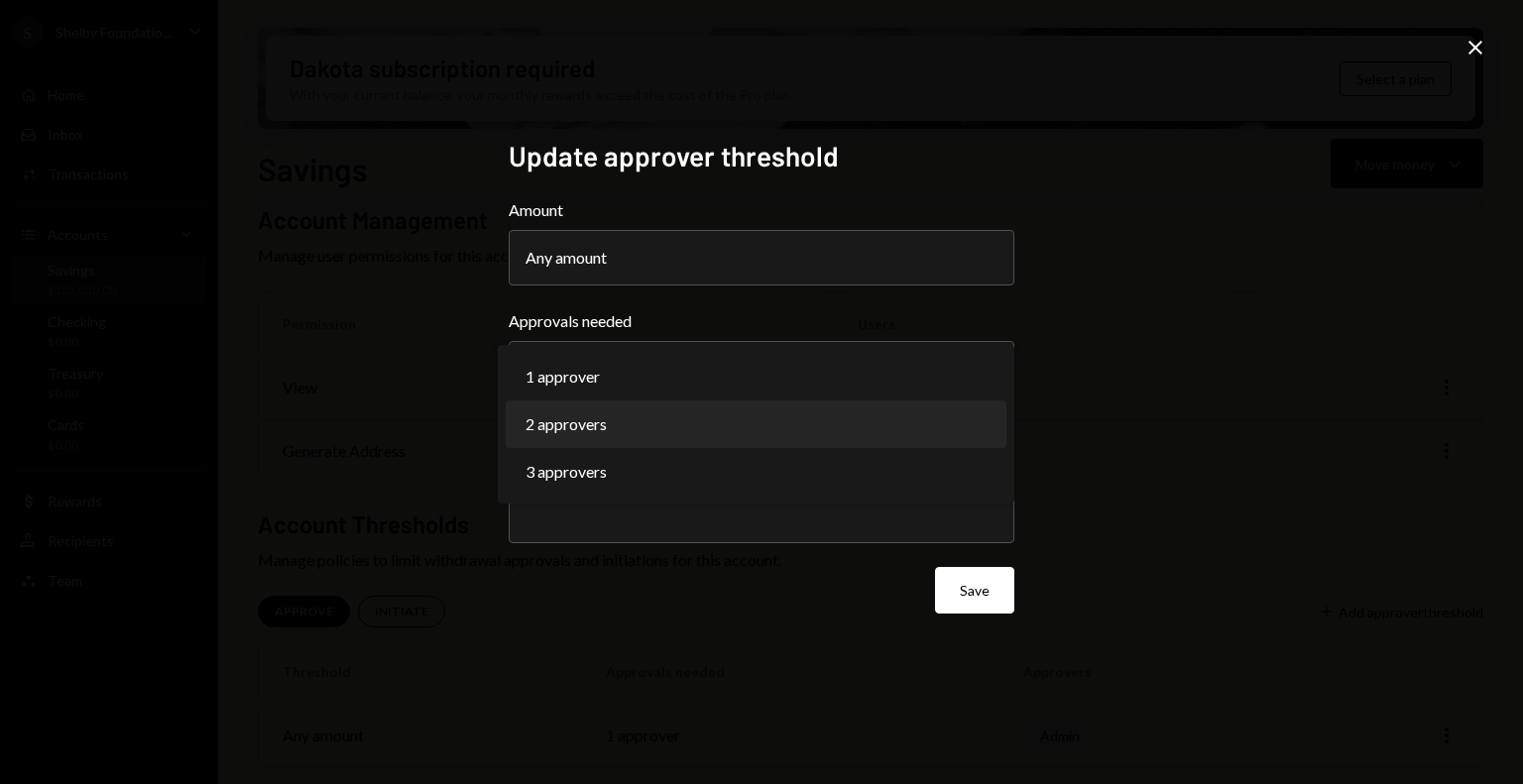 select on "*" 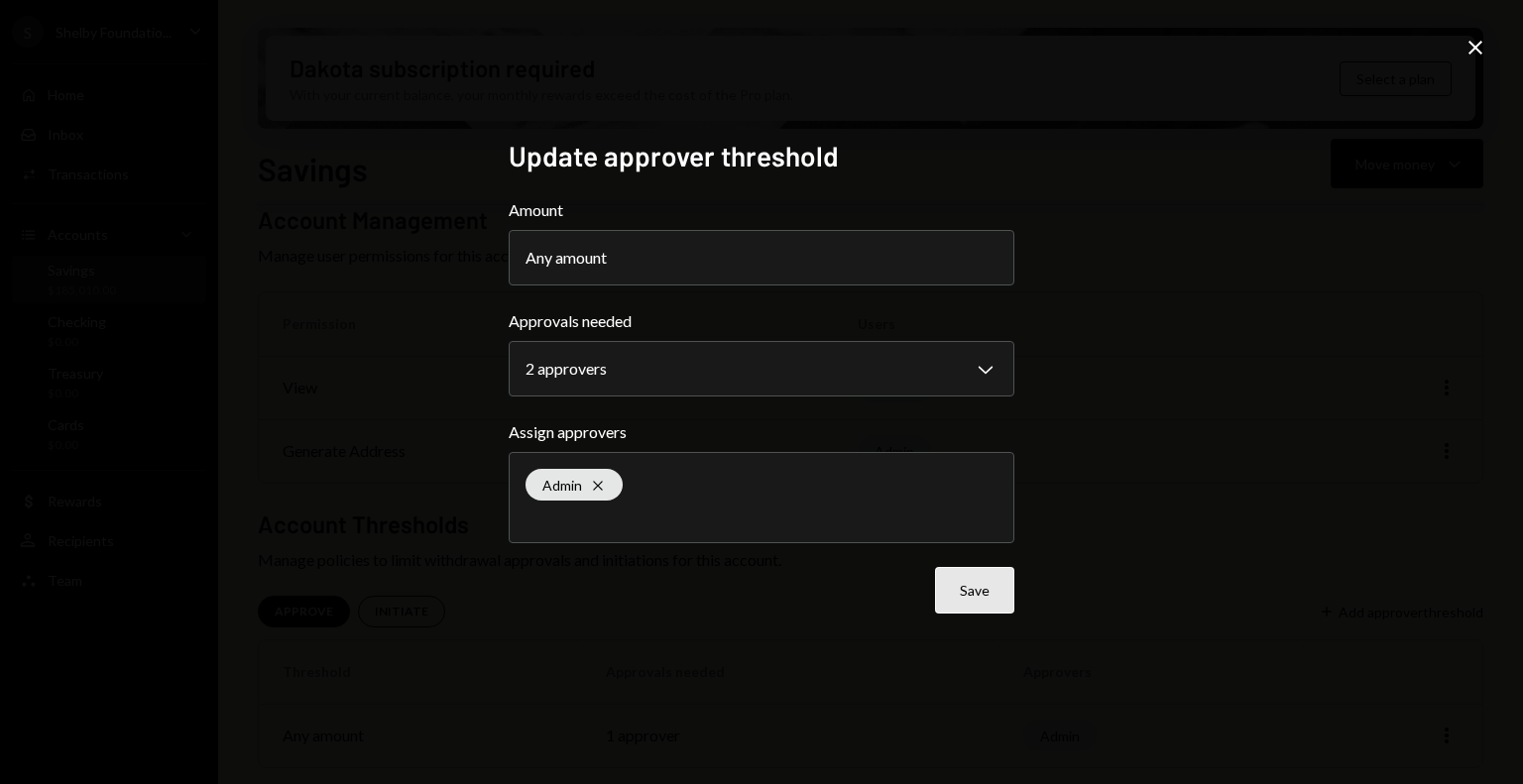 click on "Save" at bounding box center (975, 590) 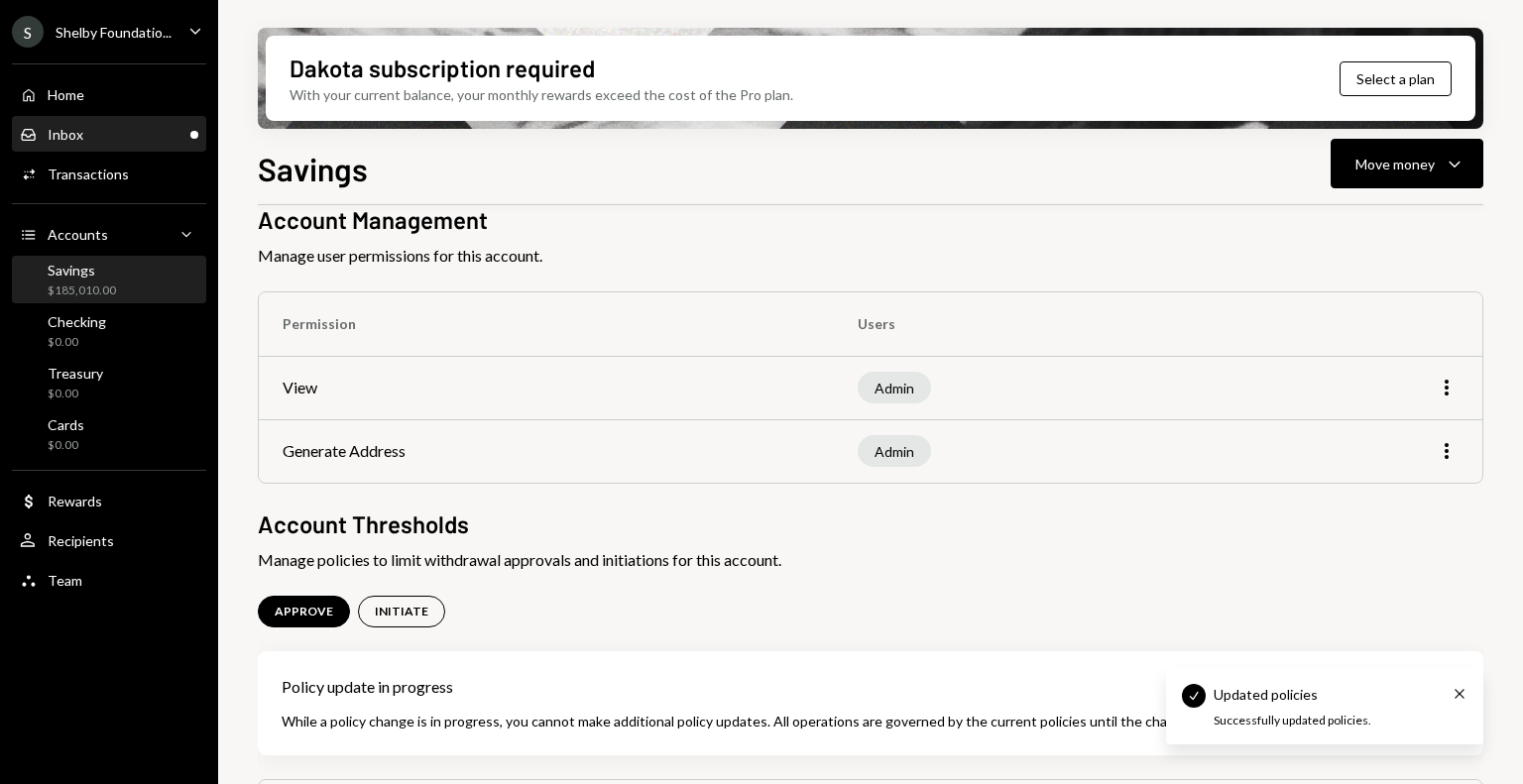 click on "Inbox" at bounding box center (65, 134) 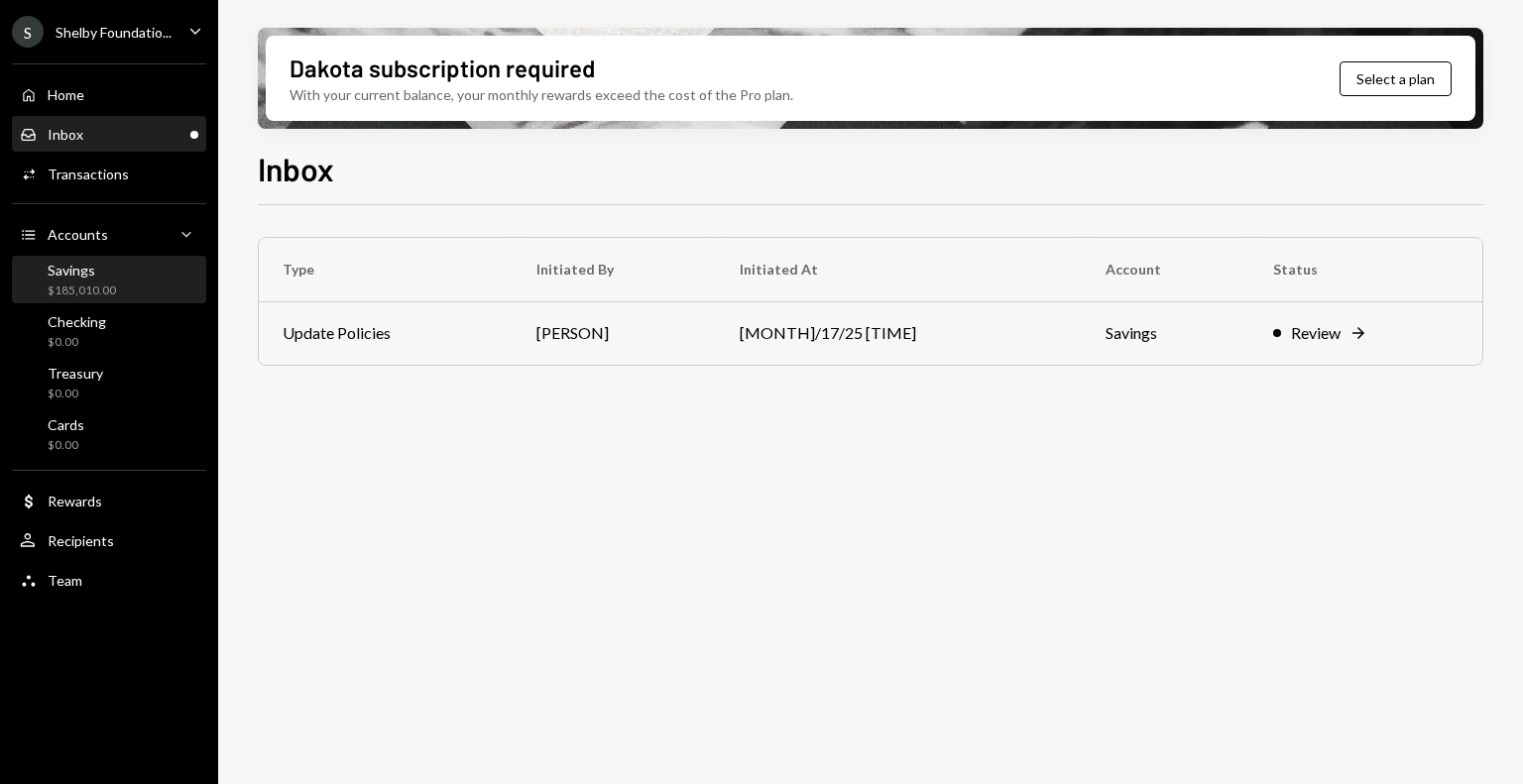 click on "Savings $185,010.00" at bounding box center (109, 280) 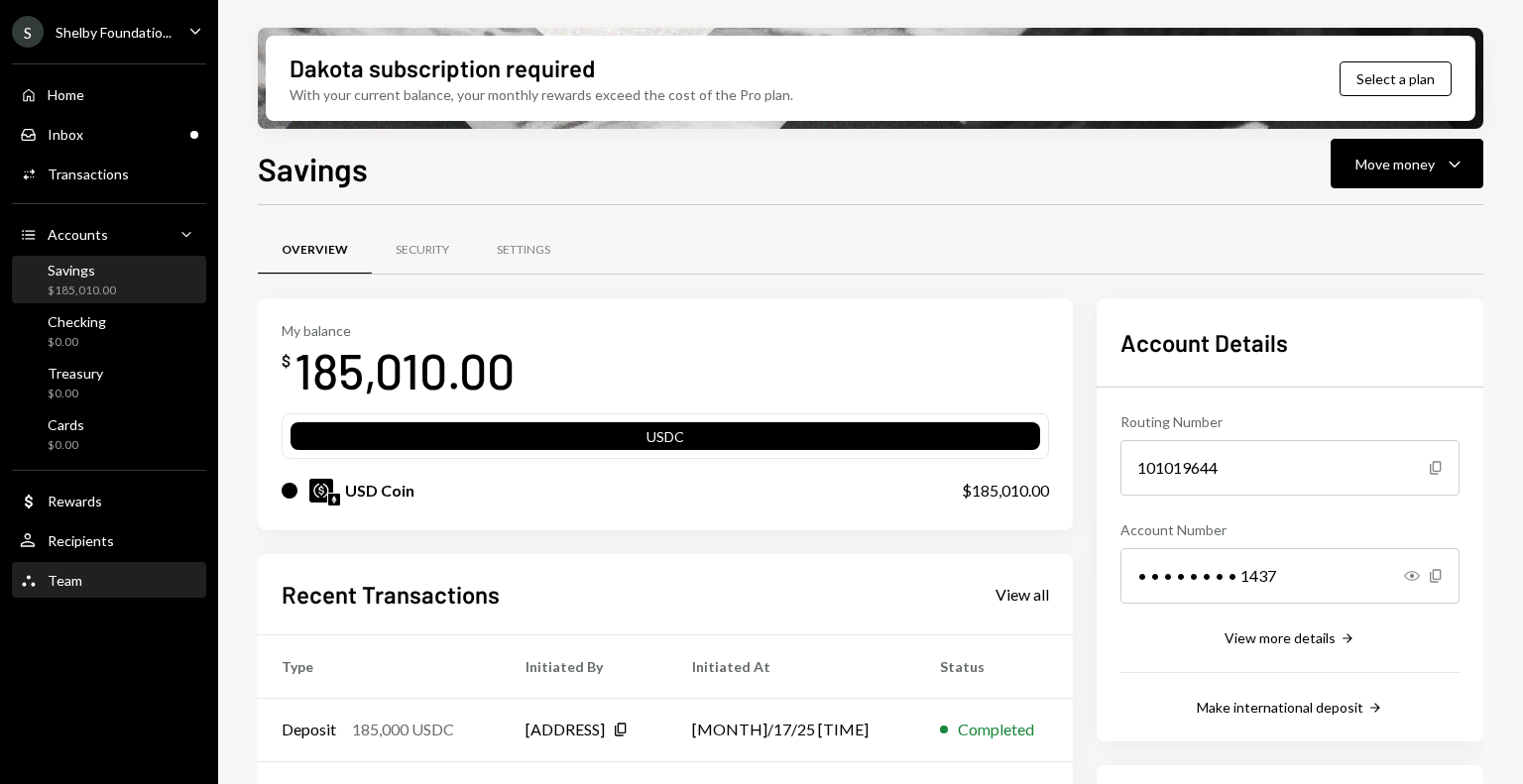 click on "Team Team" at bounding box center (109, 581) 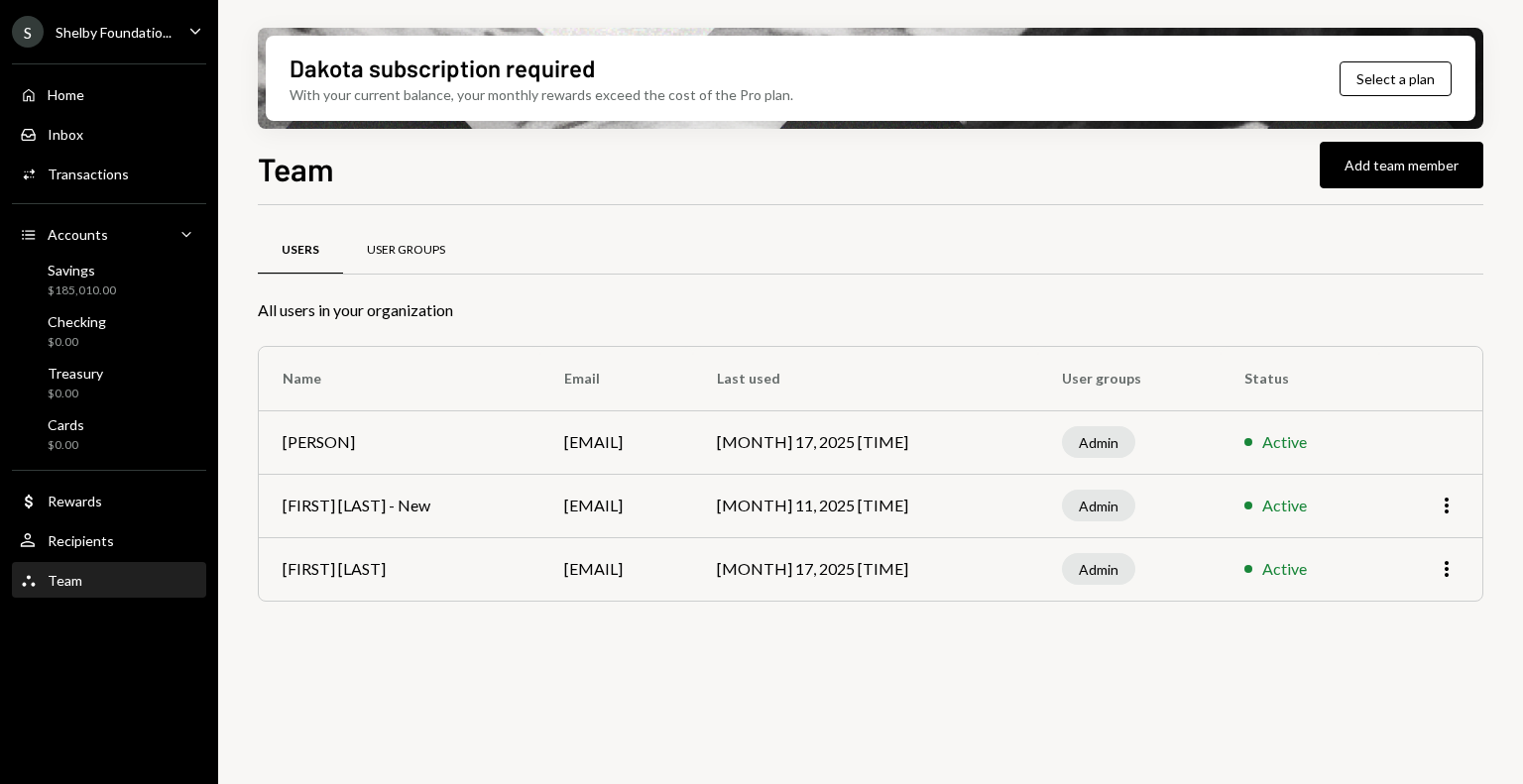 click on "User Groups" at bounding box center (406, 250) 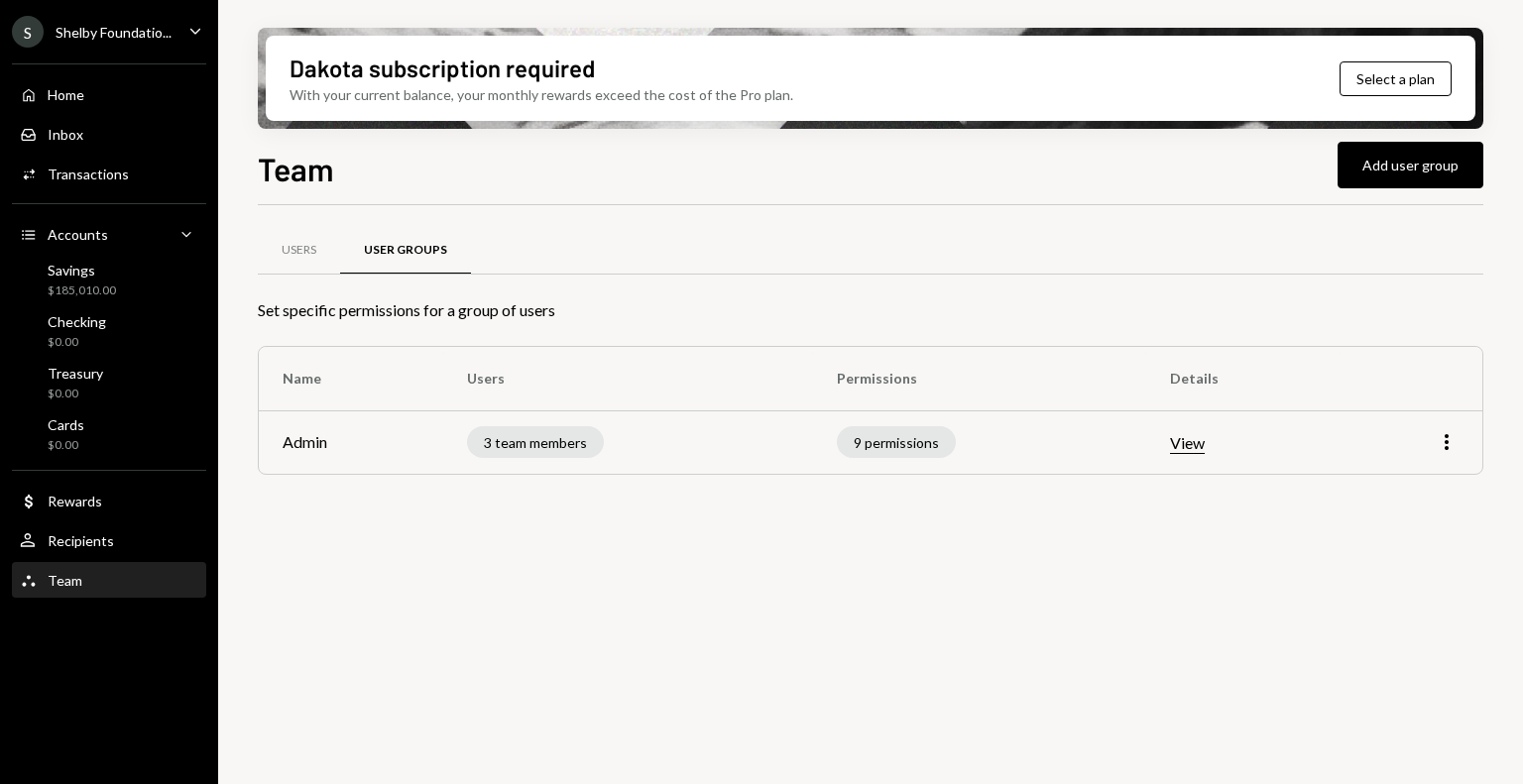 click on "View" at bounding box center (1187, 443) 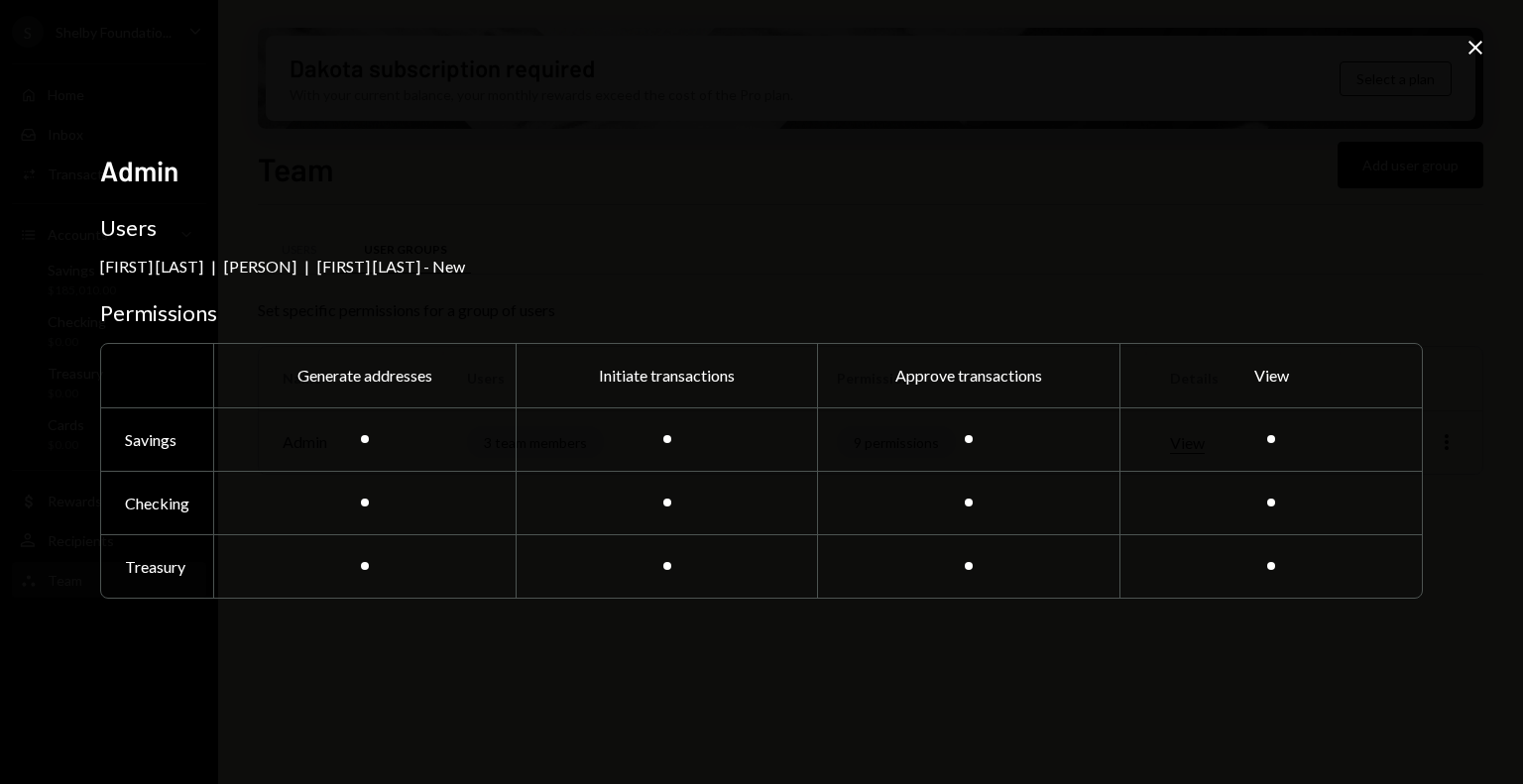 click on "Close" 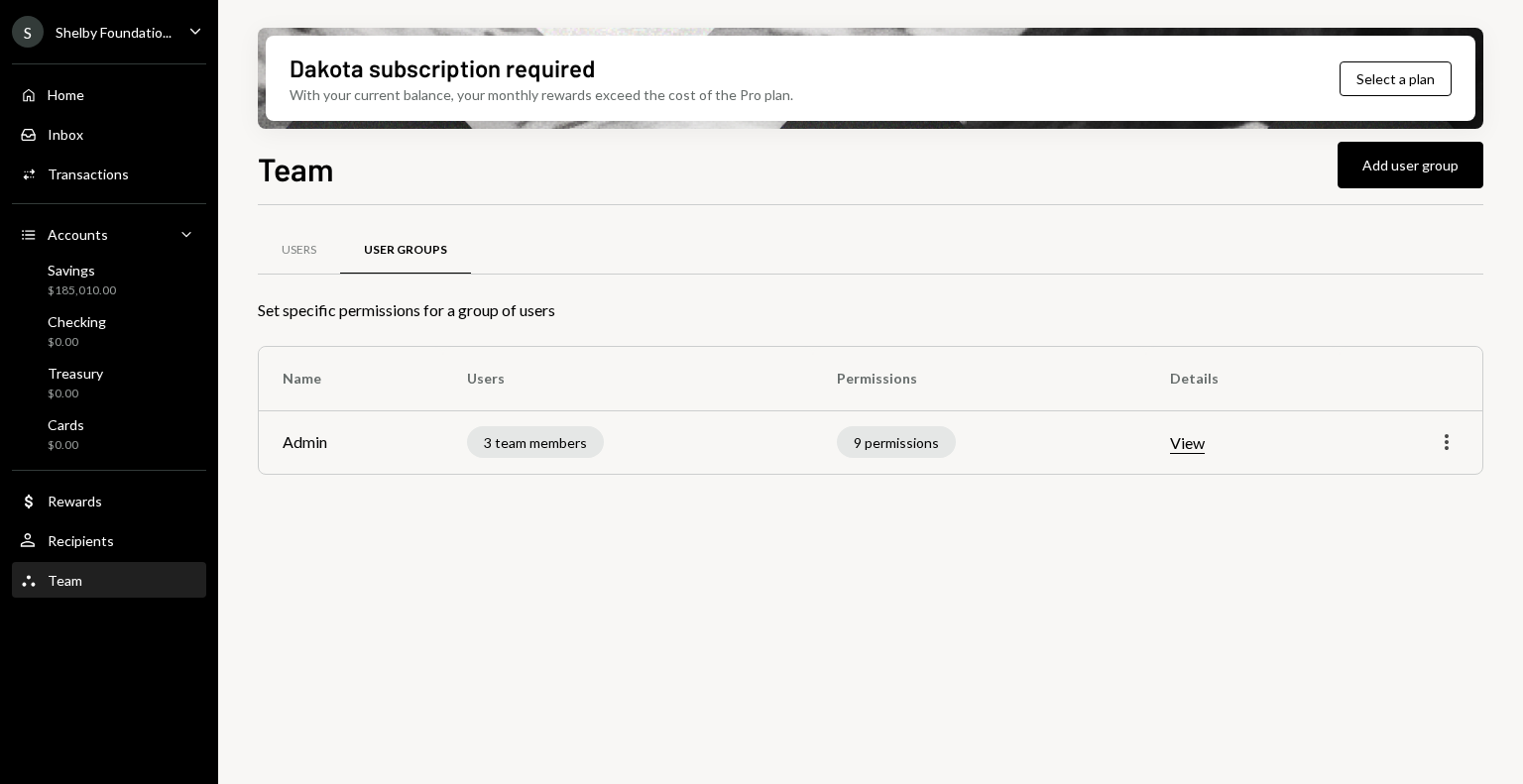 click on "More" 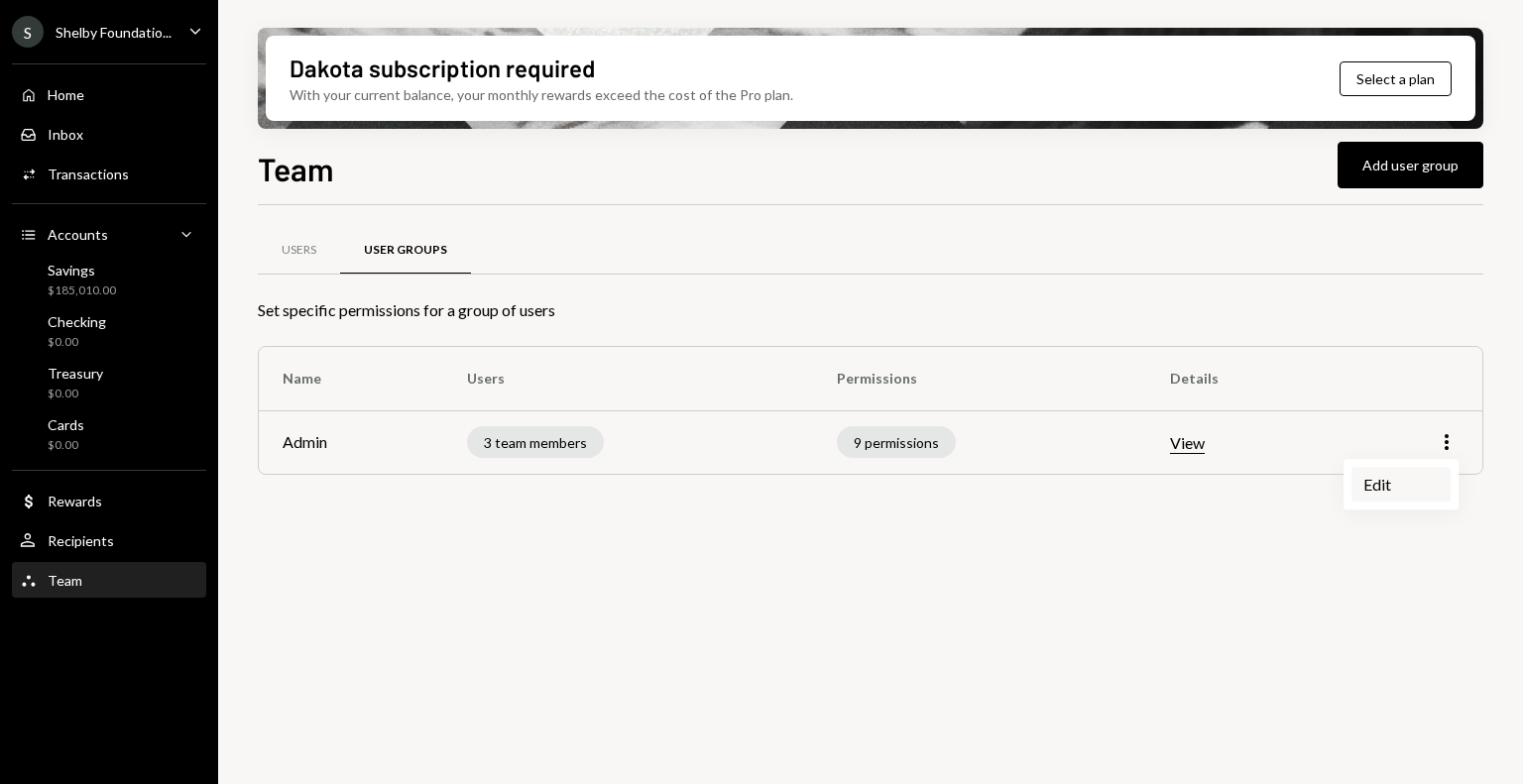click on "Edit" at bounding box center (1401, 484) 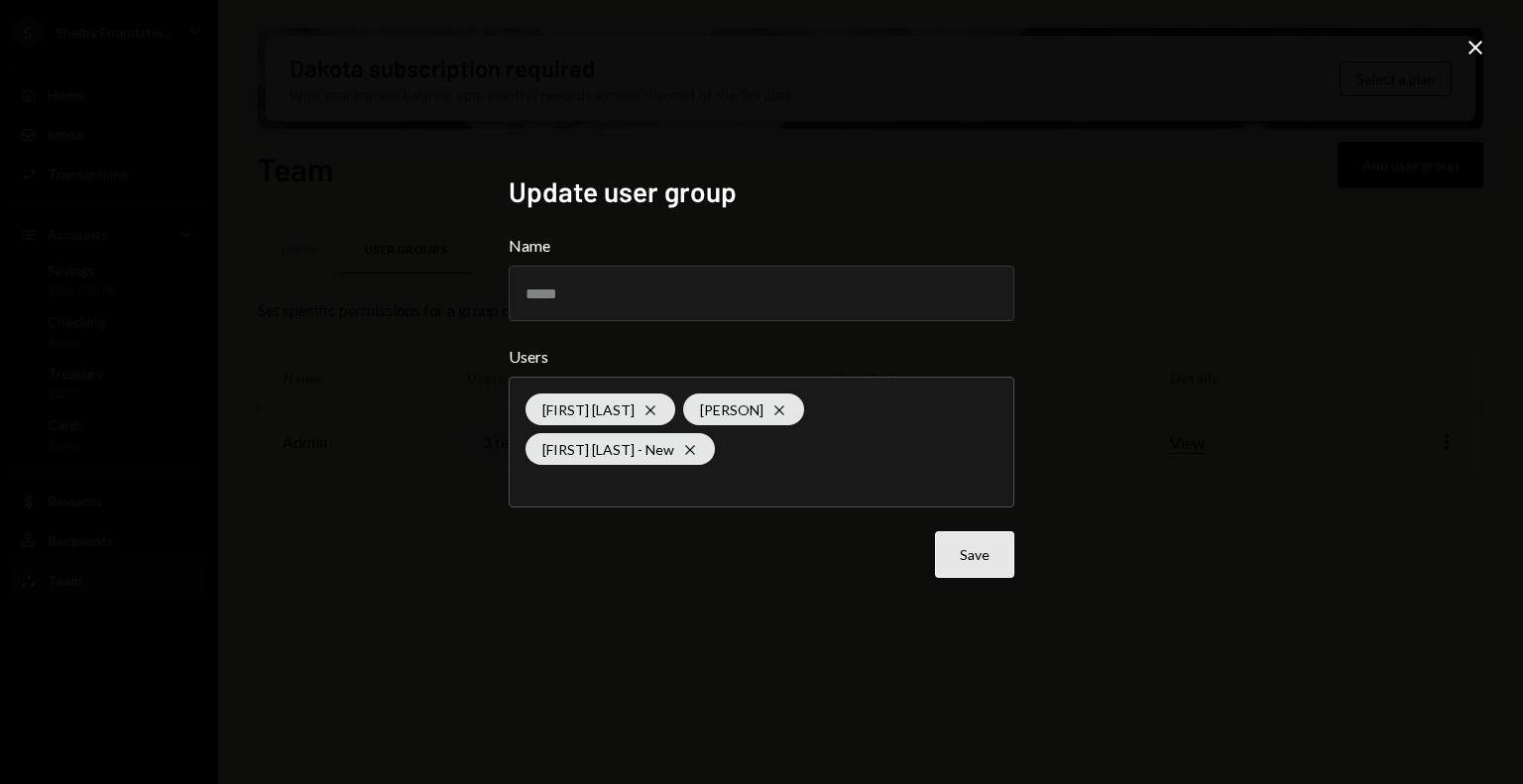 click on "Save" at bounding box center (975, 554) 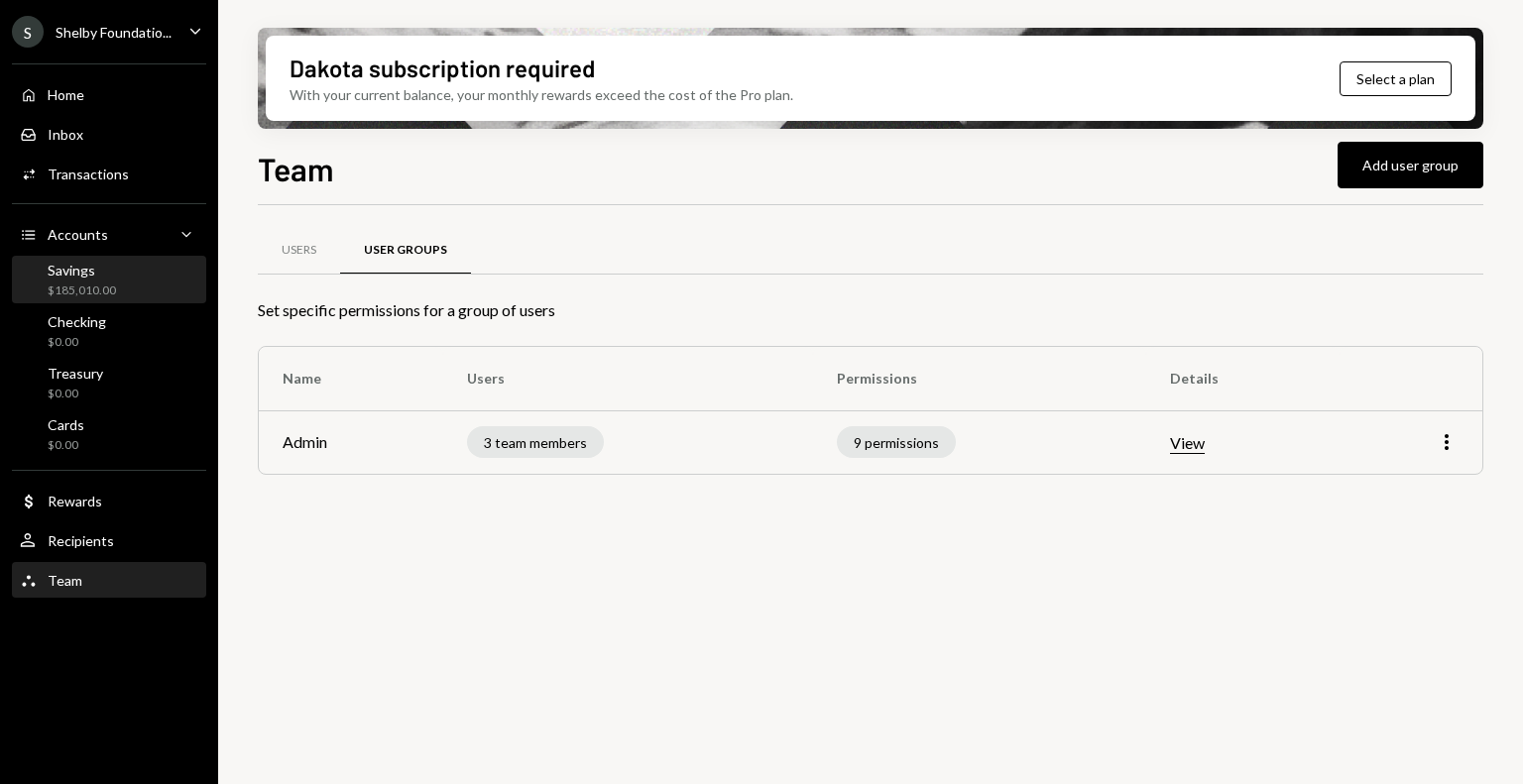 click on "Savings" at bounding box center [81, 270] 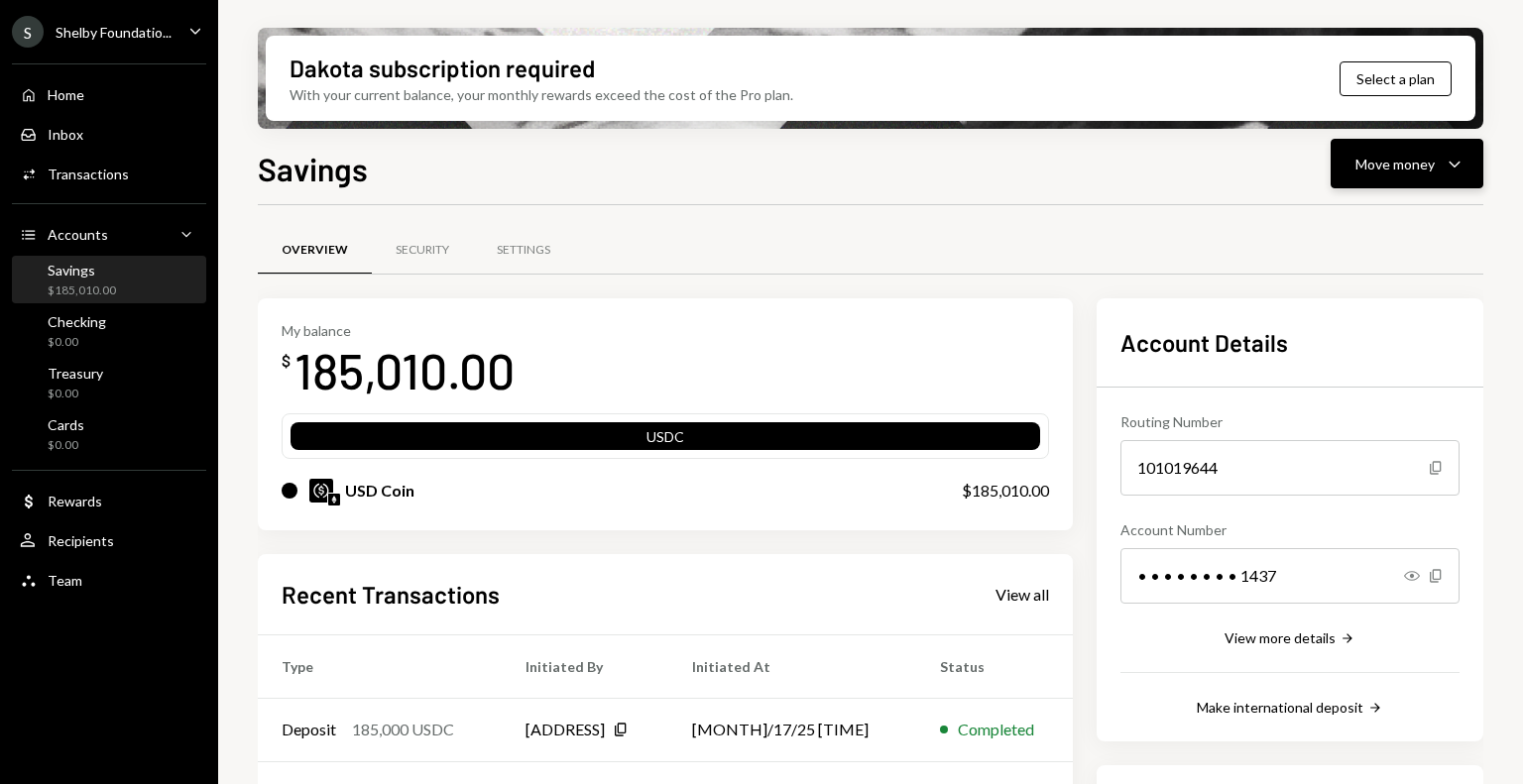 click on "Move money" at bounding box center (1395, 164) 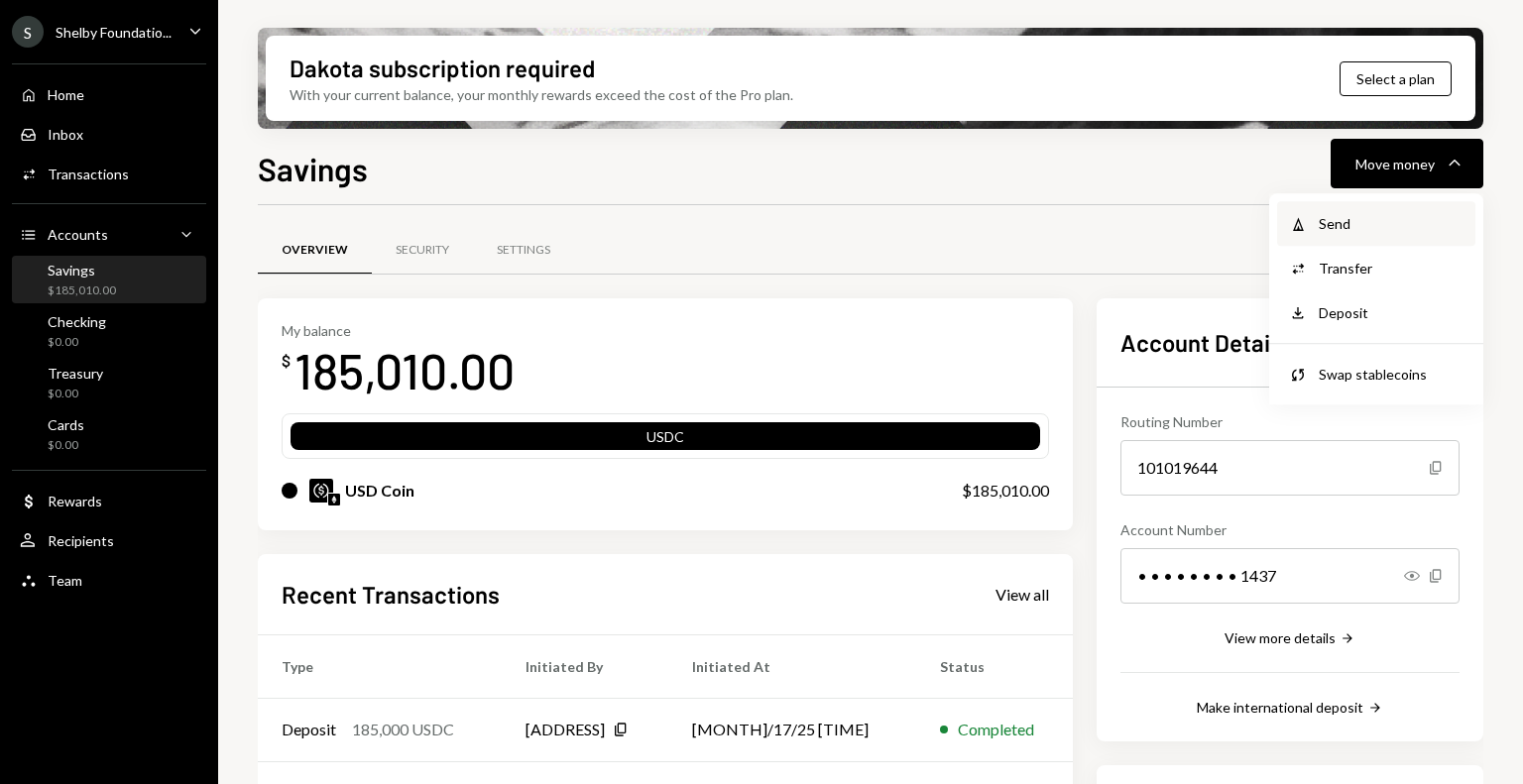 click on "Send" at bounding box center (1391, 223) 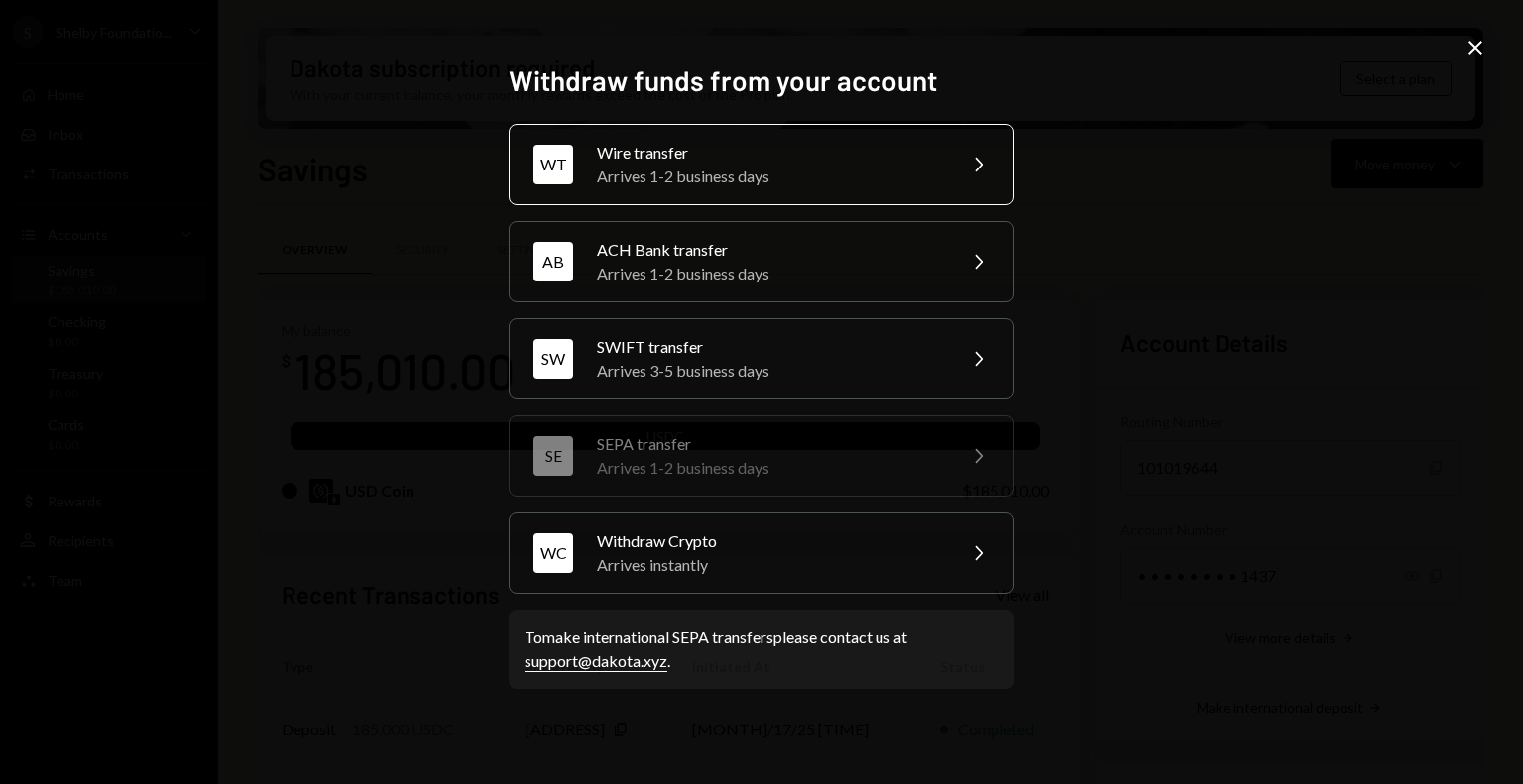 click on "Arrives 1-2 business days" at bounding box center (769, 176) 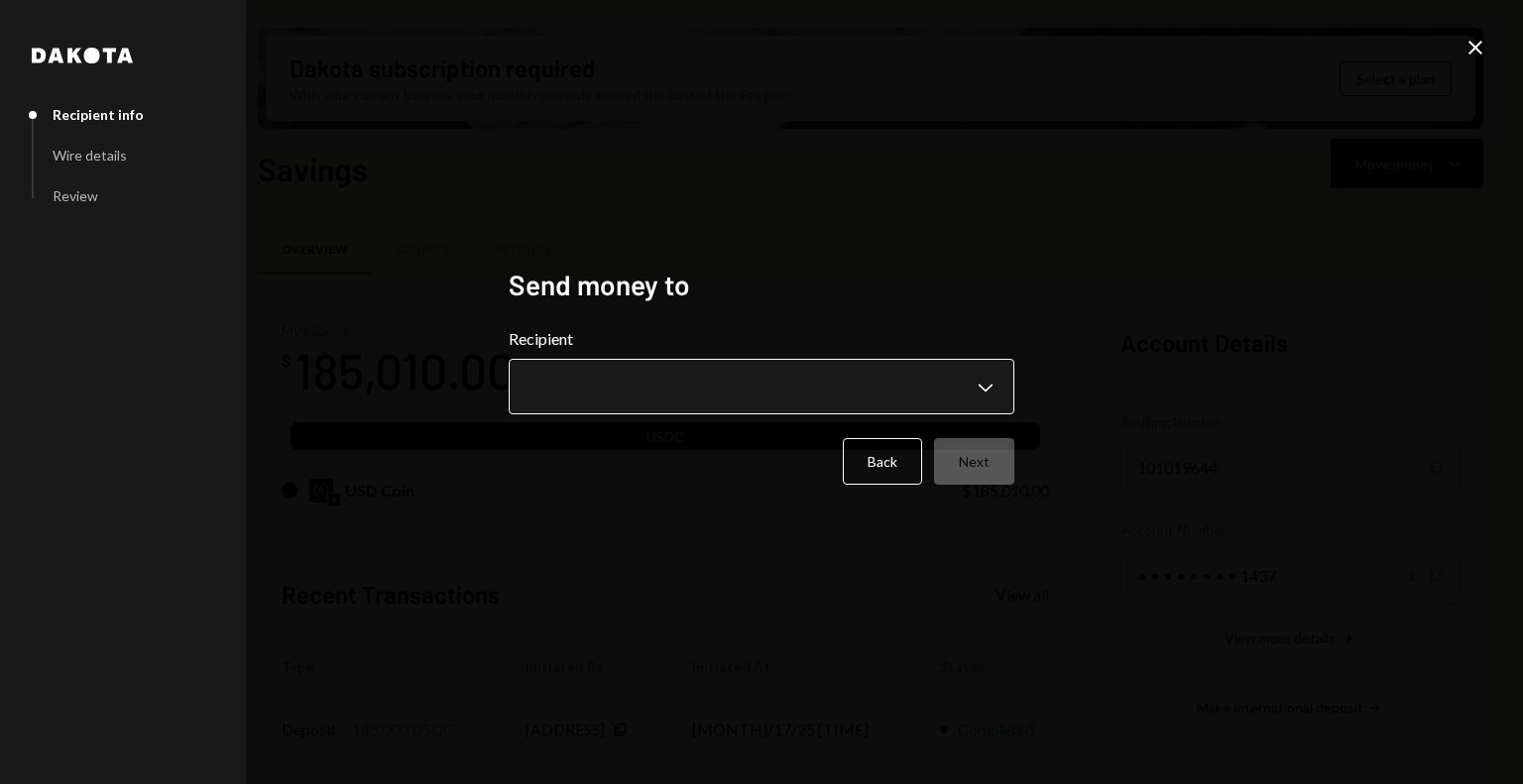 click on "S Shelby Foundatio... Caret Down Home Home Inbox Inbox Activities Transactions Accounts Accounts Caret Down Savings $185,010.00 Checking $0.00 Treasury $0.00 Cards $0.00 Dollar Rewards User Recipients Team Team Dakota subscription required With your current balance, your monthly rewards exceed the cost of the Pro plan. Select a plan Savings Move money Caret Down Overview Security Settings My balance $ 185,010.00 USDC USD Coin $185,010.00 Recent Transactions View all Type Initiated By Initiated At Status Deposit 185,000  USDC 0x5366...769cBb Copy 07/17/25 4:23 PM Completed Deposit 10  USDC 0x5366...769cBb Copy 07/16/25 9:04 AM Completed Account Details Routing Number 101019644 Copy Account Number • • • • • • • •  1437 Show Copy View more details Right Arrow Make international deposit Right Arrow Account Information Money in (last 30 days) Up Right Arrow $185,010.00 Money out (last 30 days) Down Right Arrow $0.00 View address details Right Arrow Savings - Dakota Dakota Recipient info Review Back" at bounding box center (762, 392) 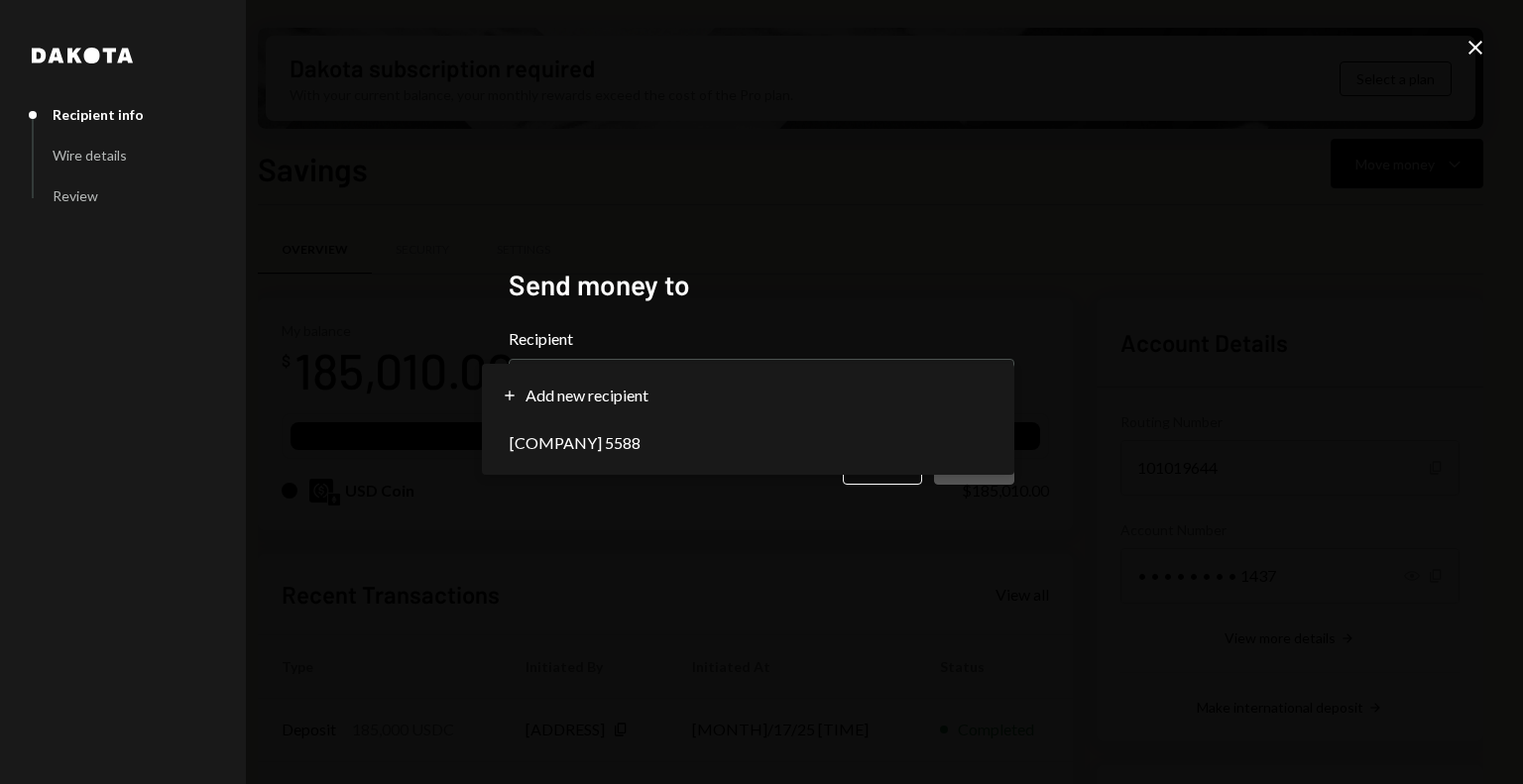 select on "**********" 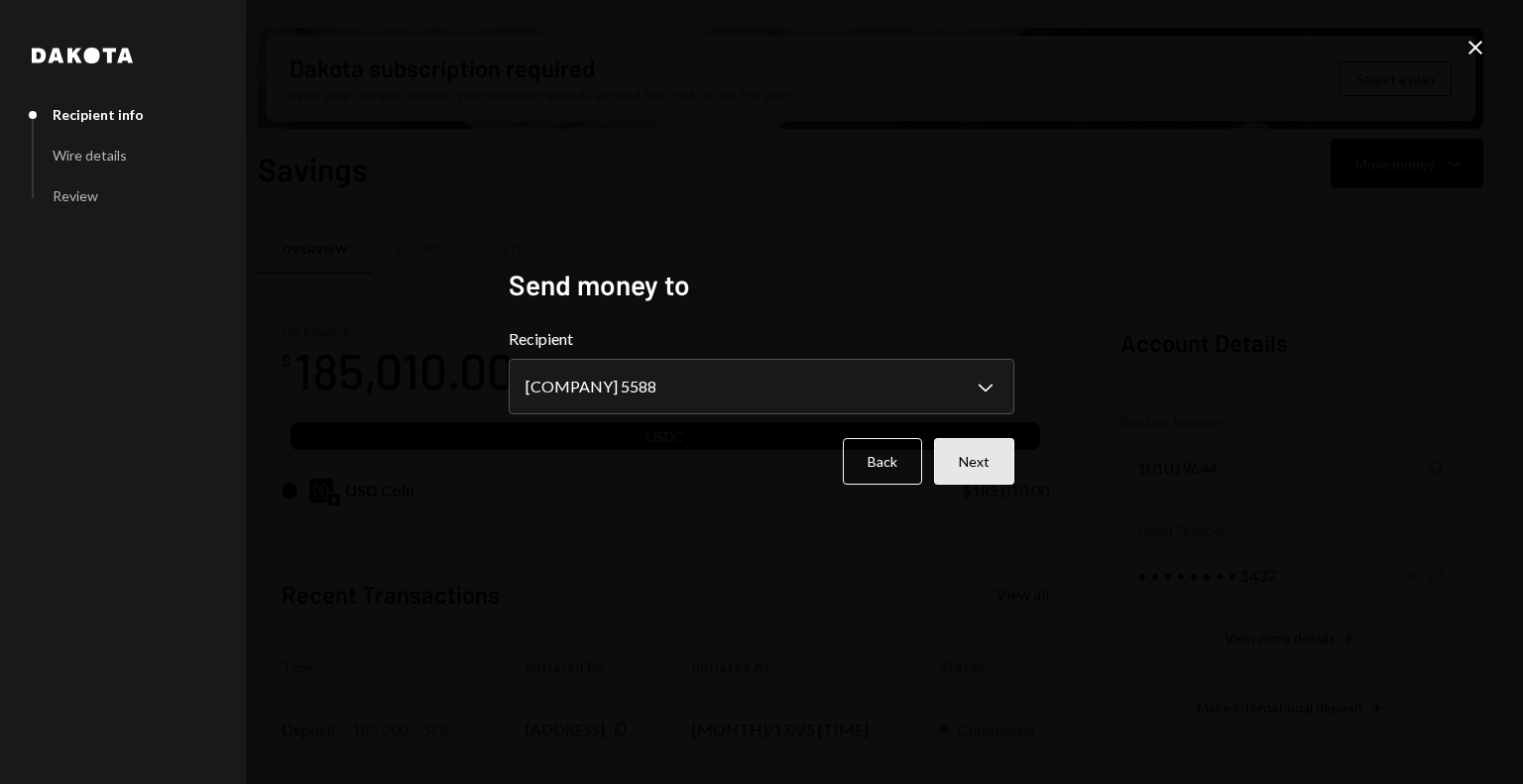 click on "Next" at bounding box center [974, 461] 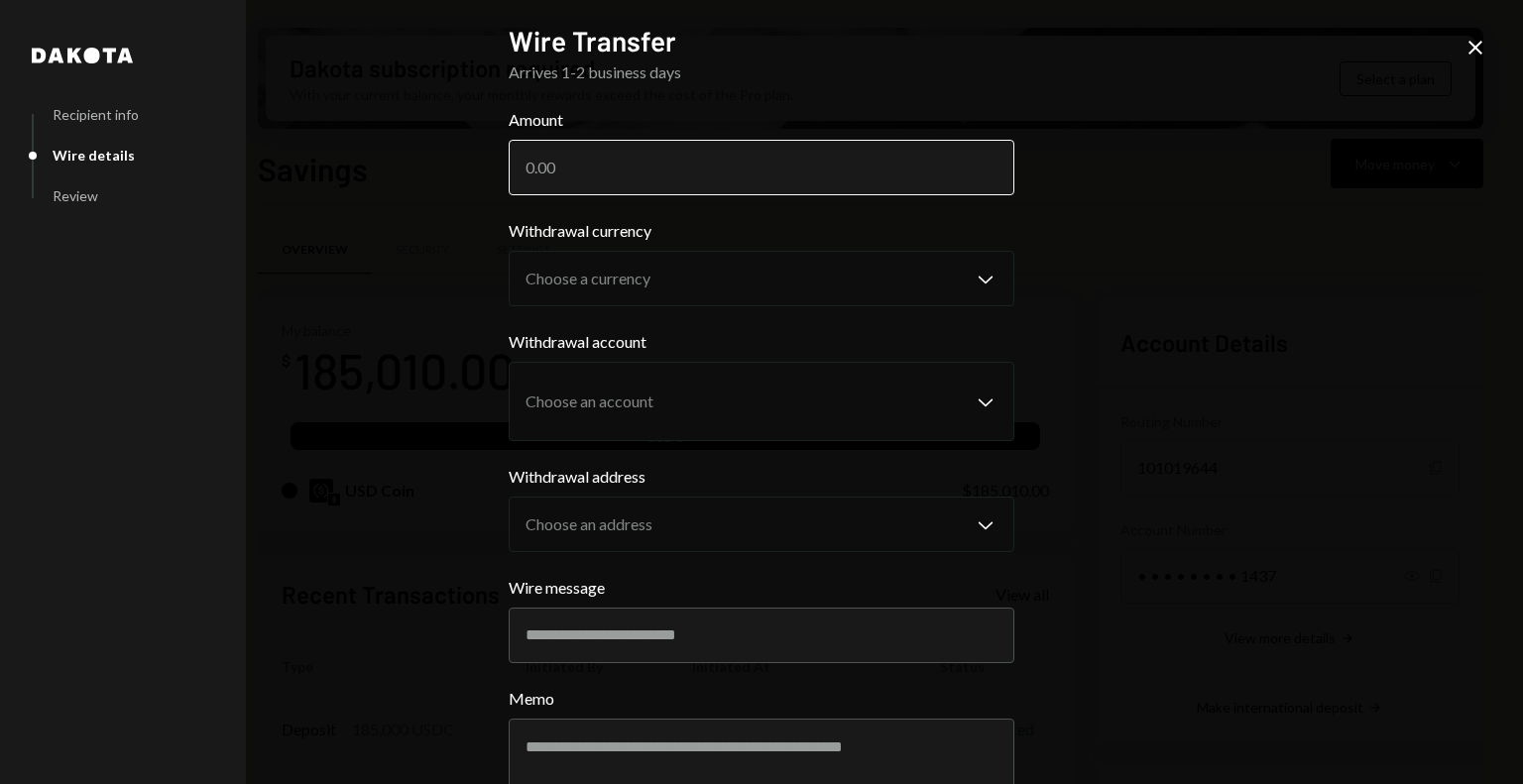 click on "Amount" at bounding box center [762, 168] 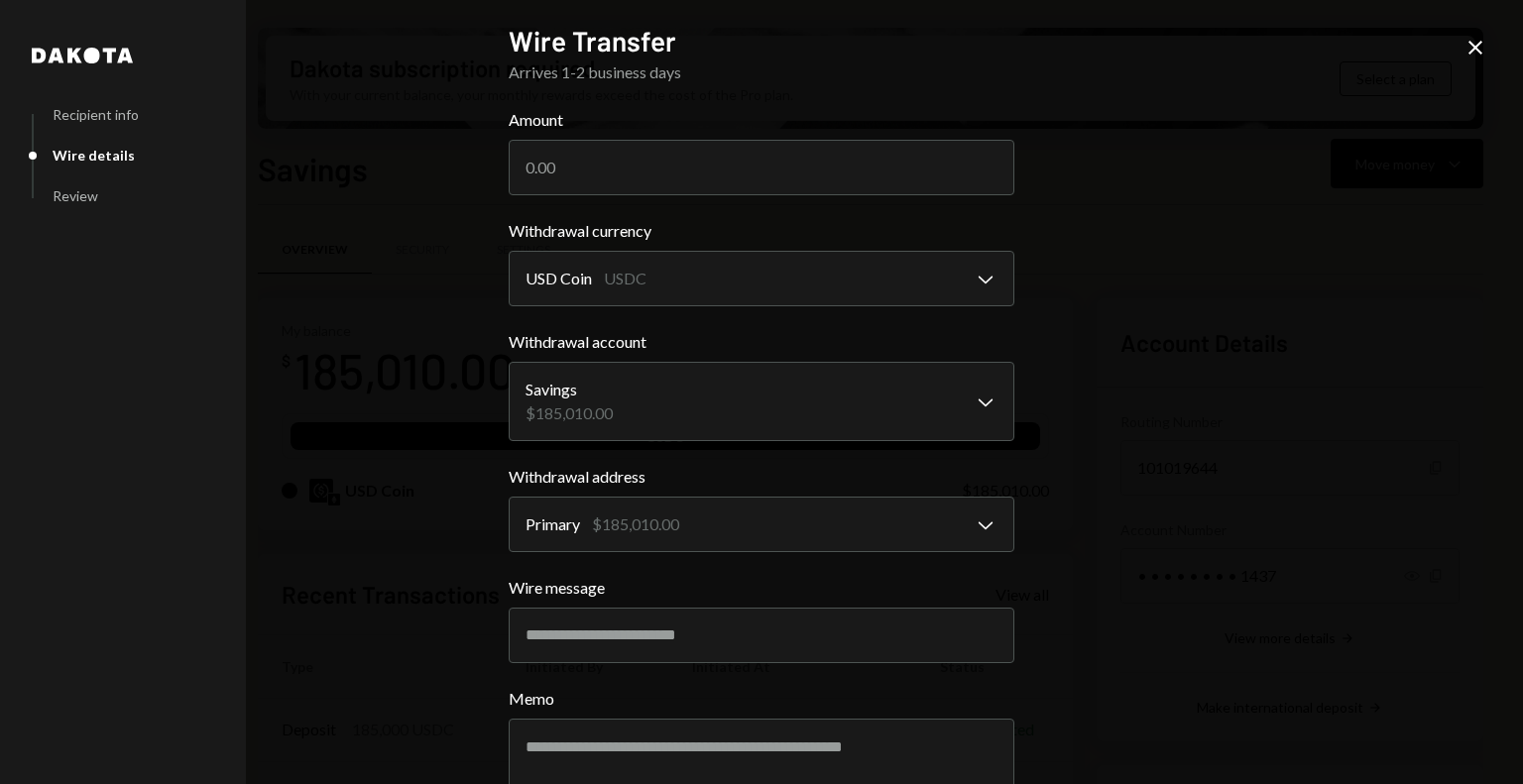 paste on "7900.00" 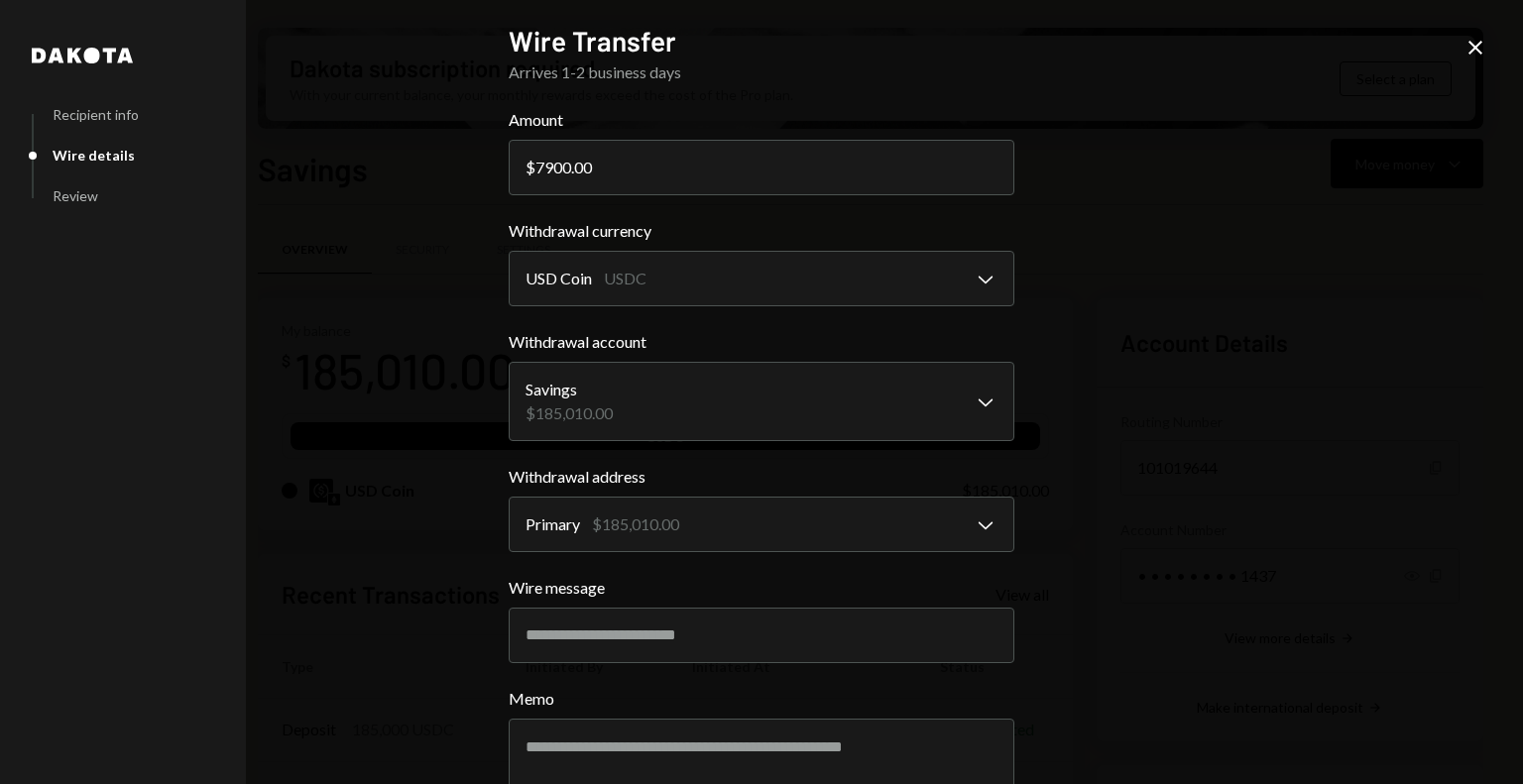 scroll, scrollTop: 115, scrollLeft: 0, axis: vertical 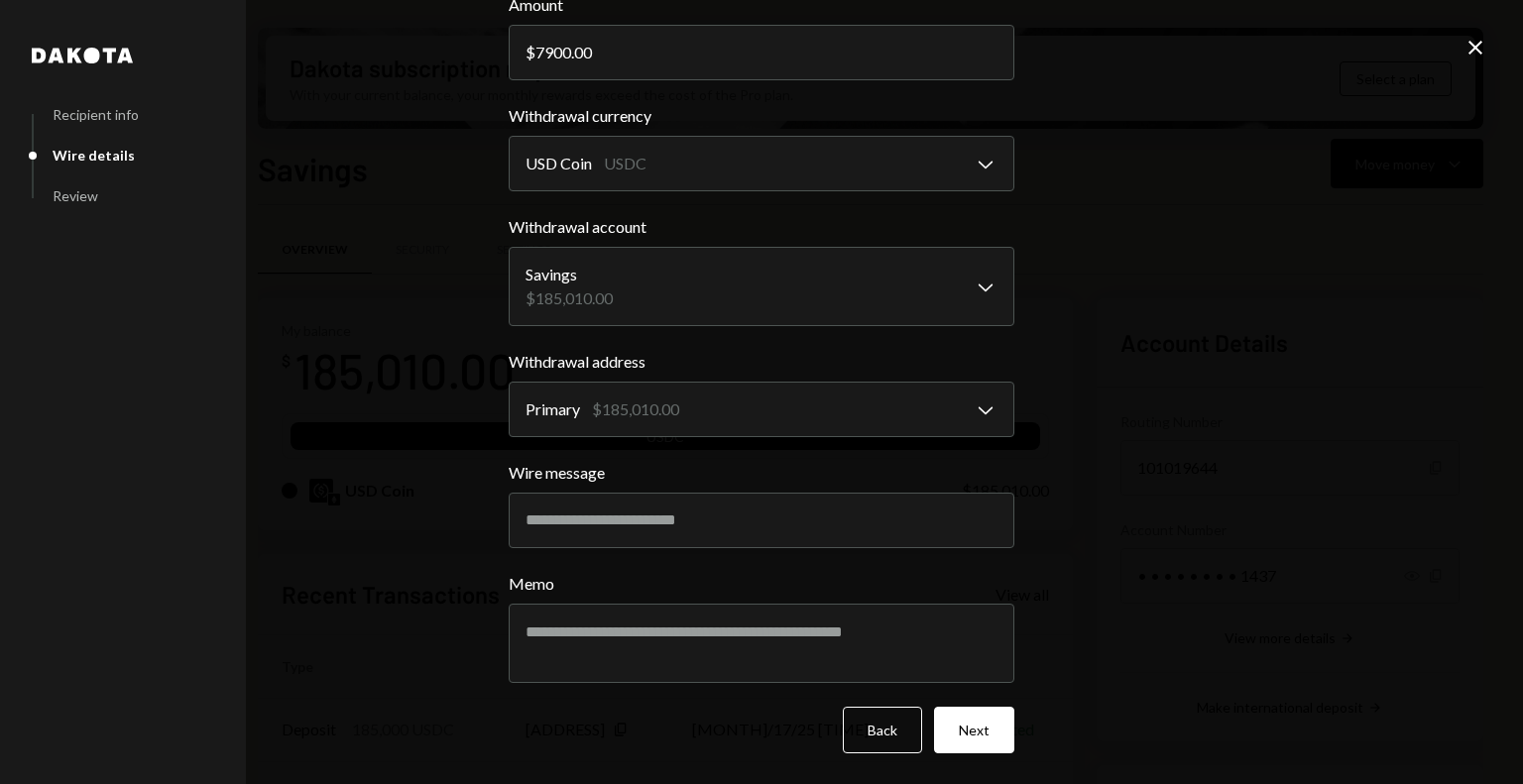 type on "7900.00" 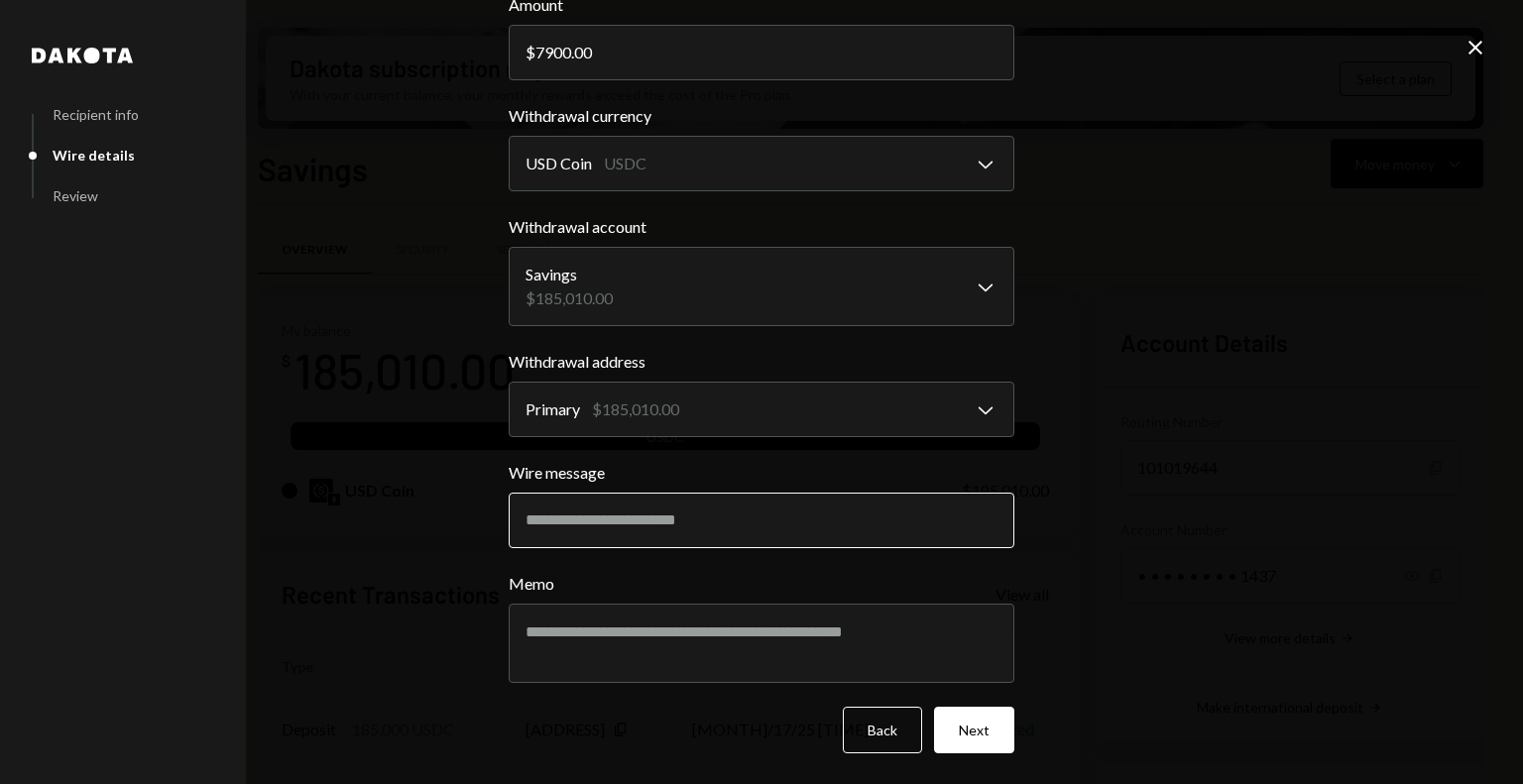 click on "Wire message" at bounding box center (762, 520) 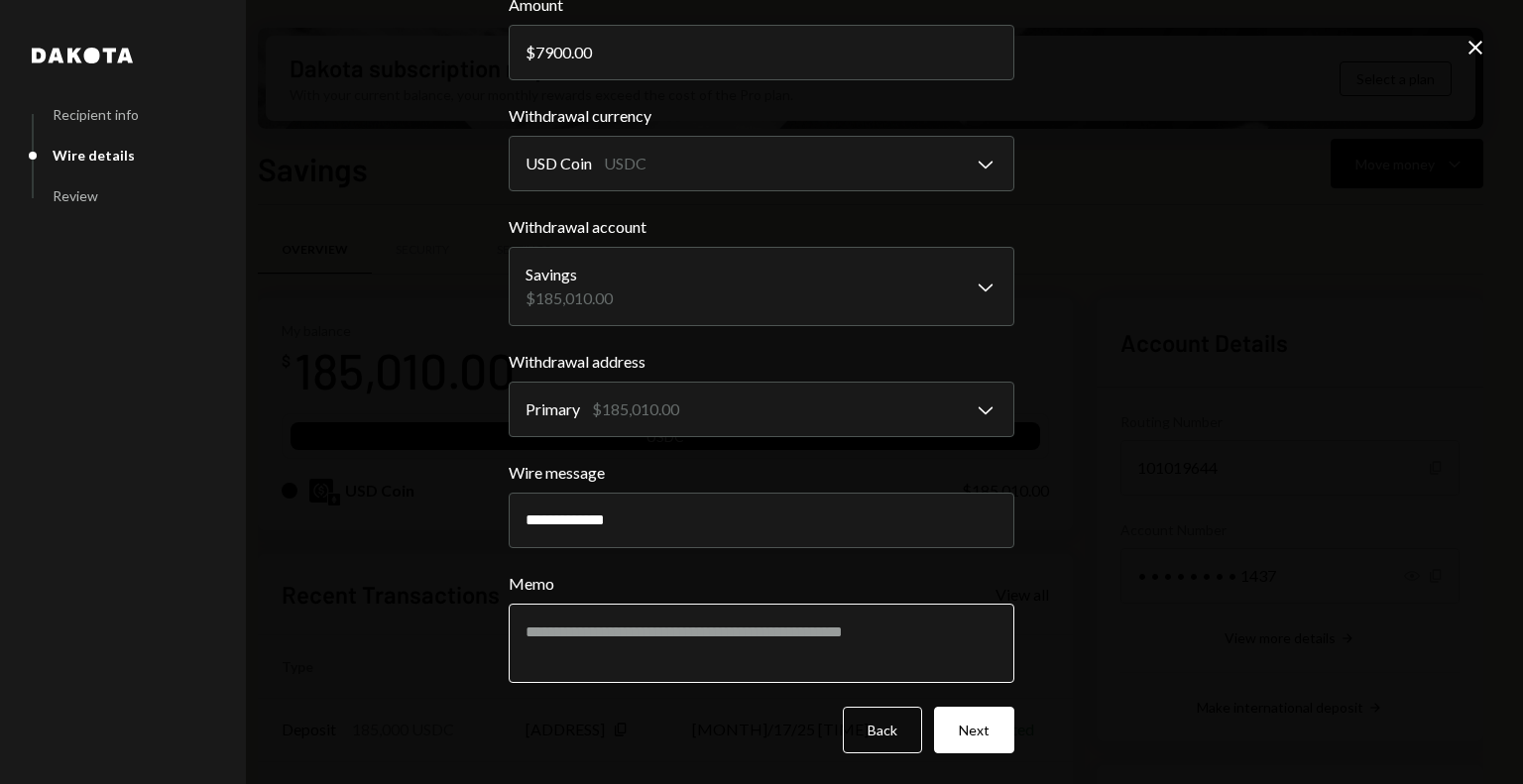 type on "**********" 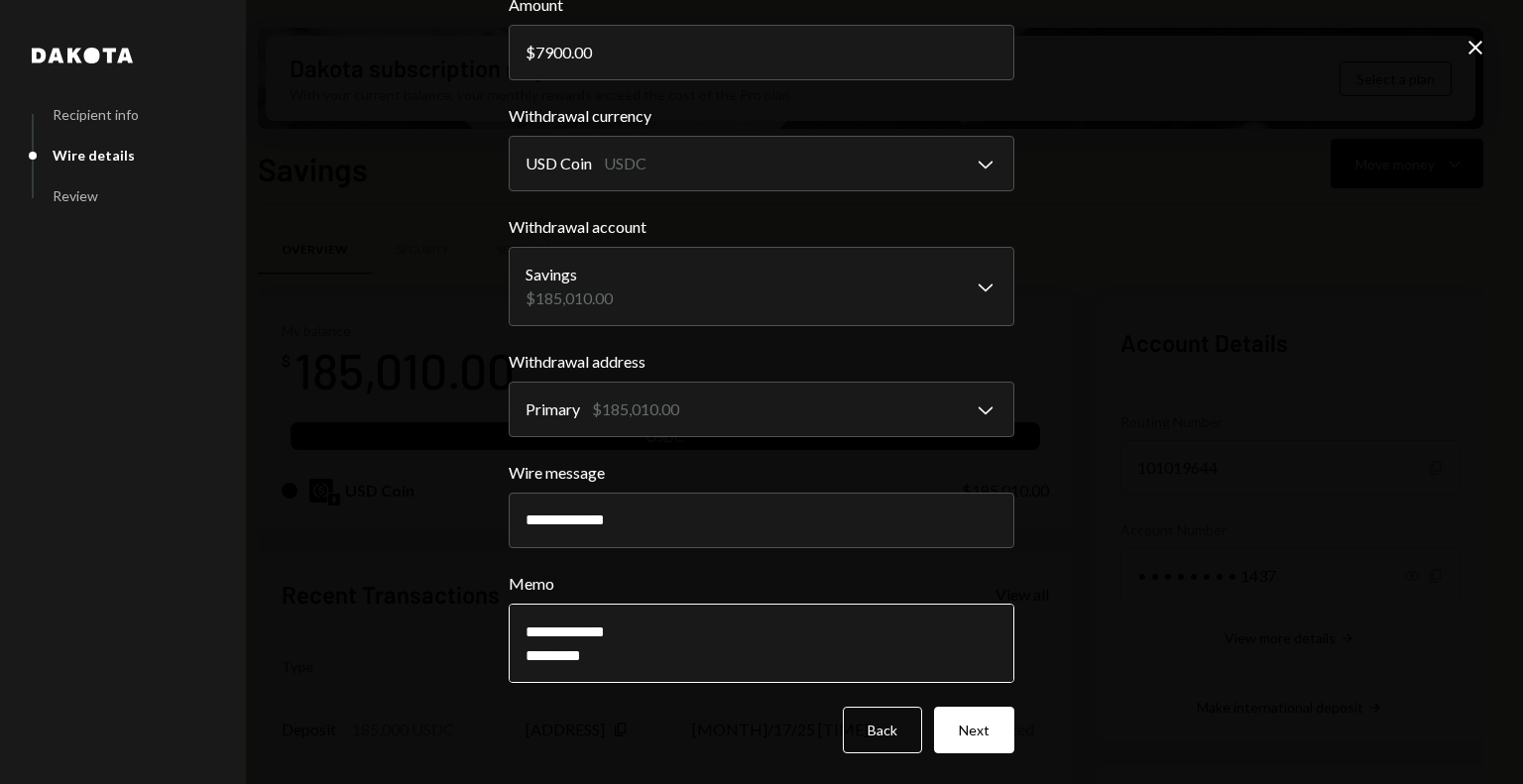 click on "**********" at bounding box center [762, 643] 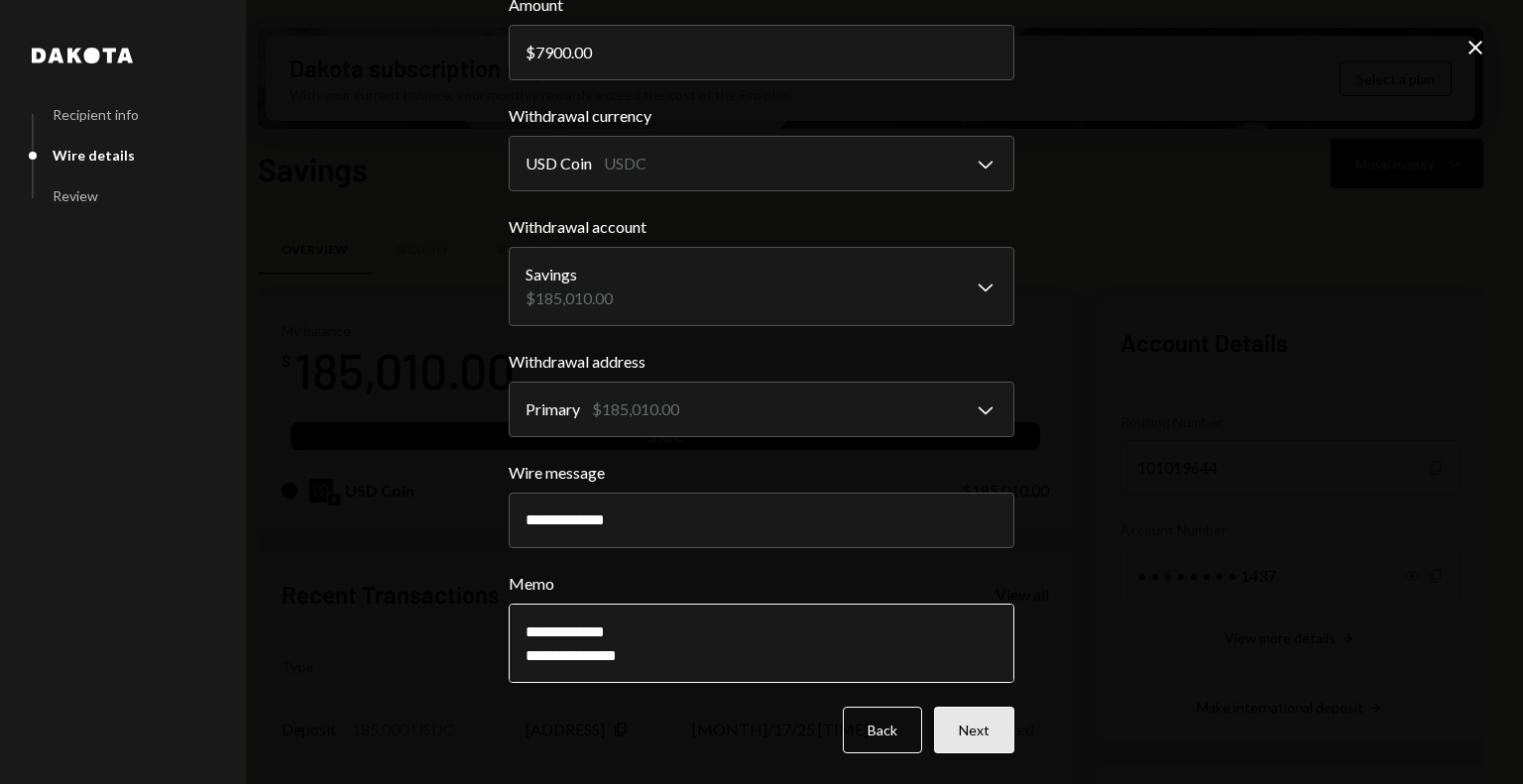 type on "**********" 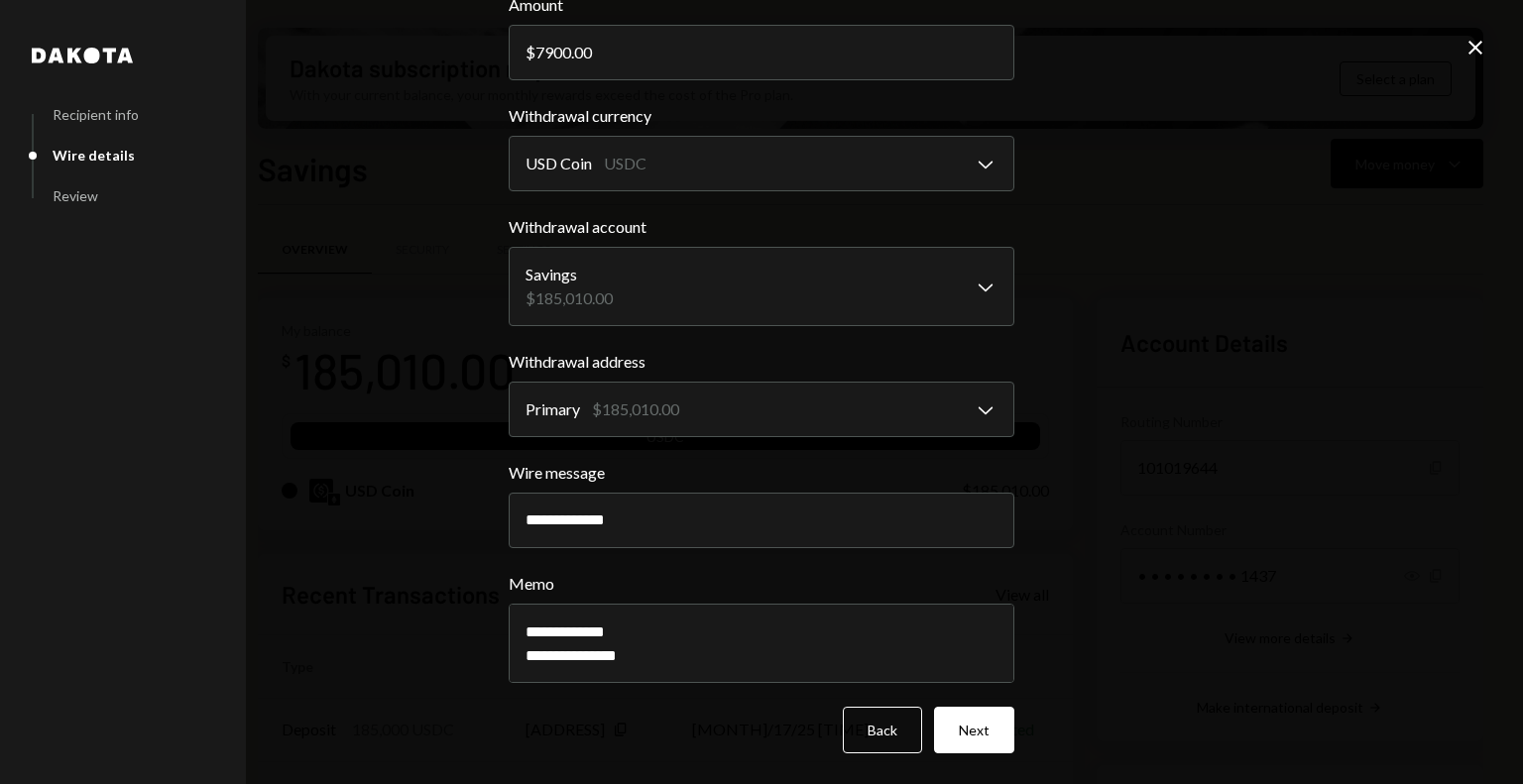 click on "Next" at bounding box center (974, 729) 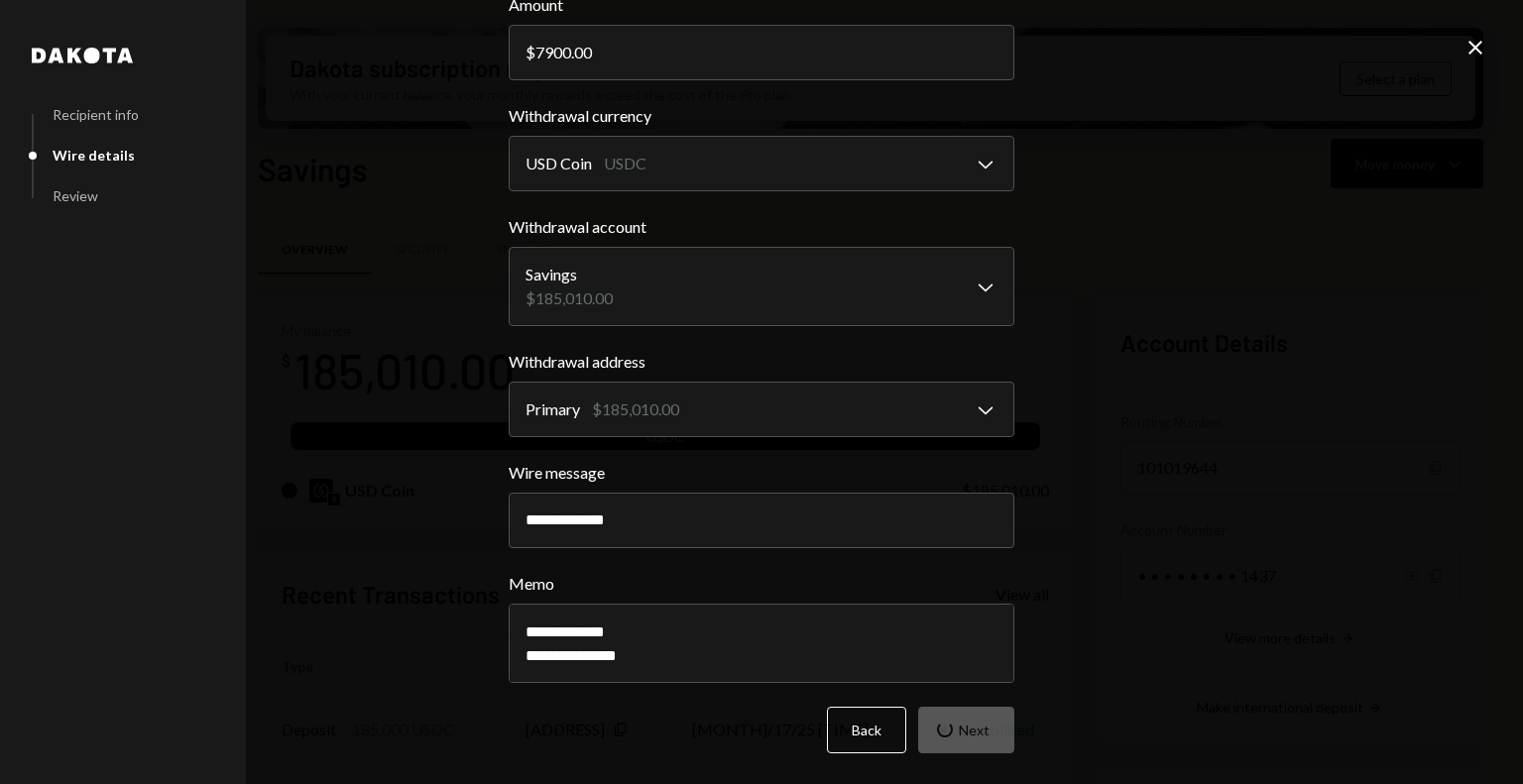 scroll, scrollTop: 0, scrollLeft: 0, axis: both 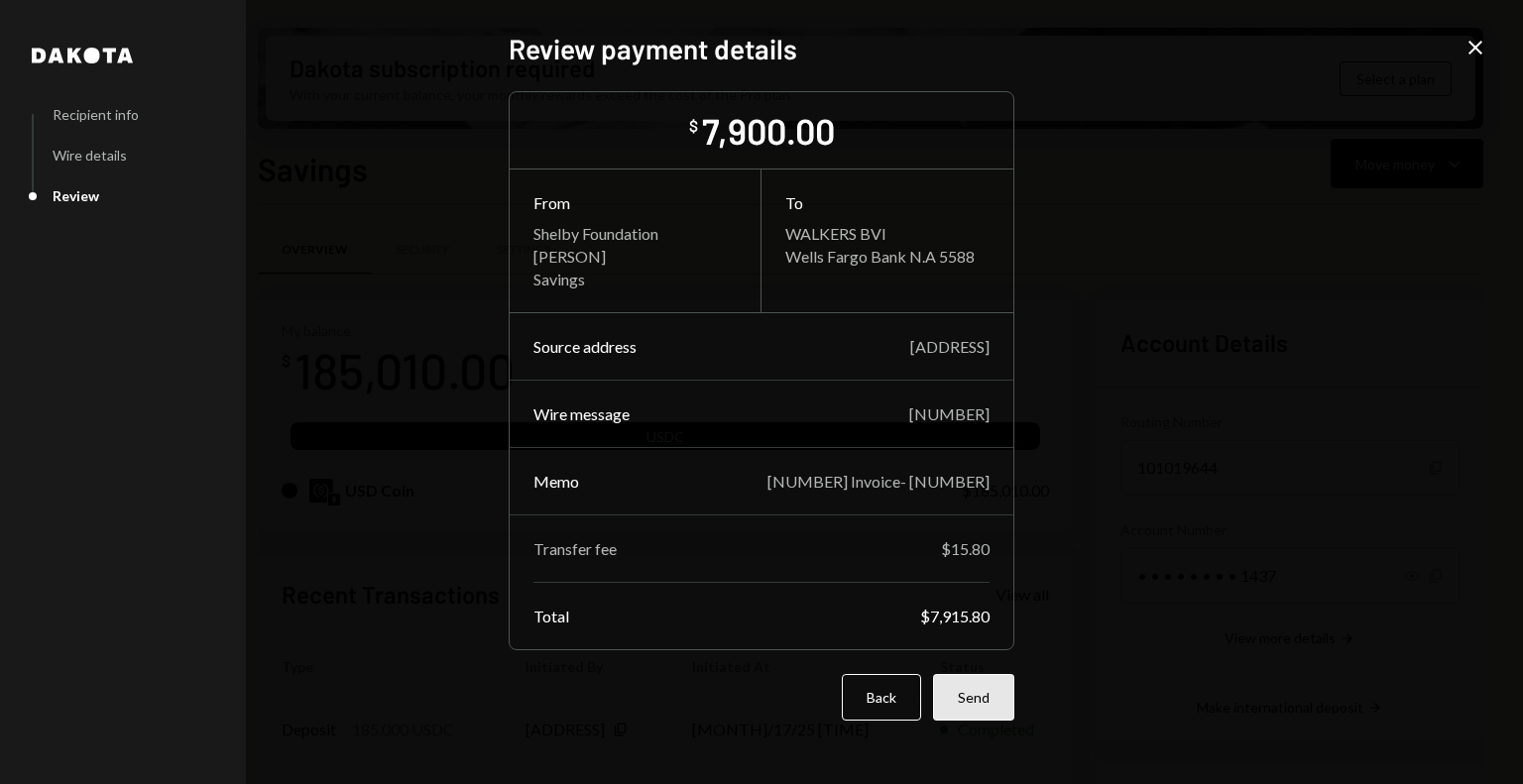 click on "Send" at bounding box center (974, 697) 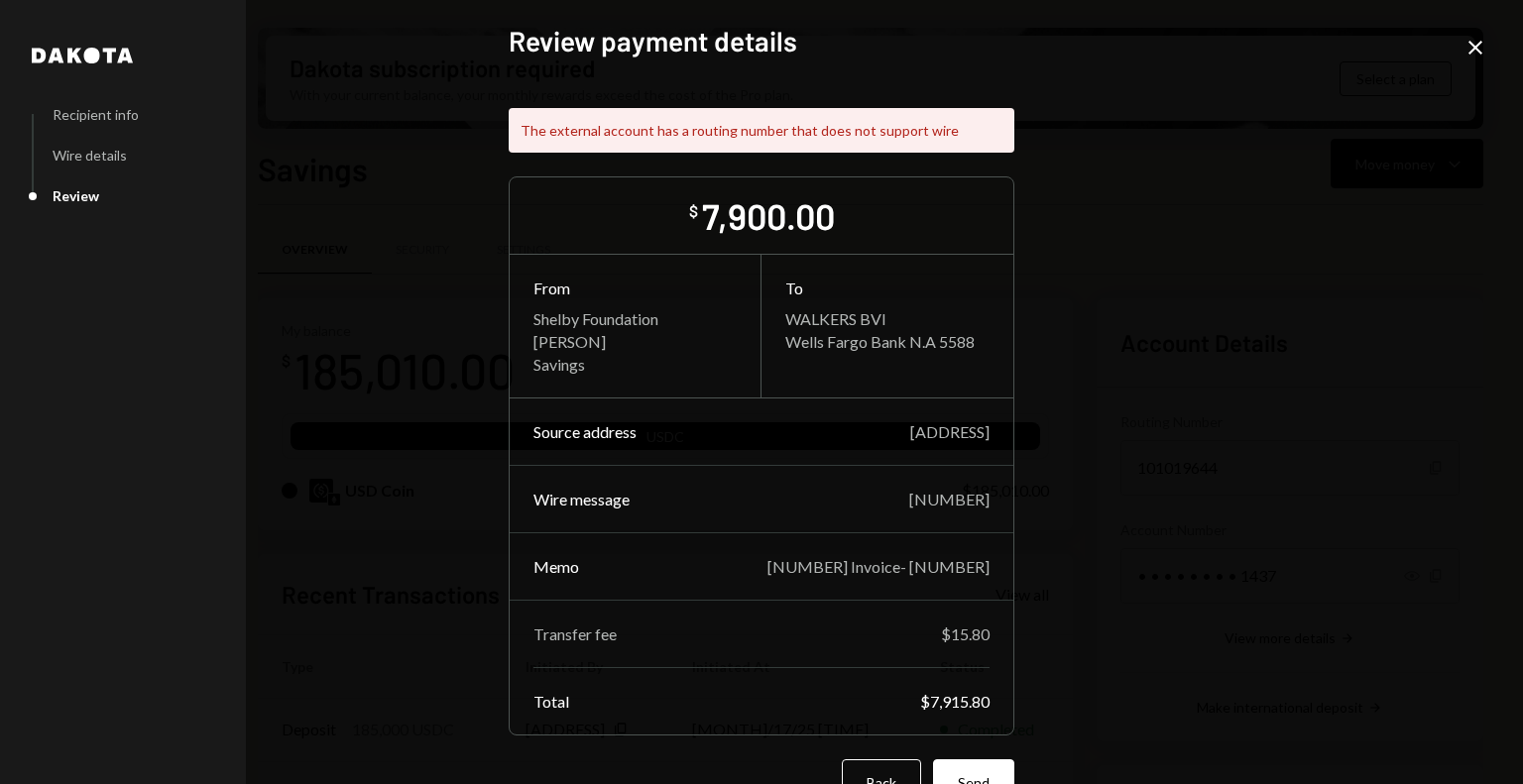scroll, scrollTop: 53, scrollLeft: 0, axis: vertical 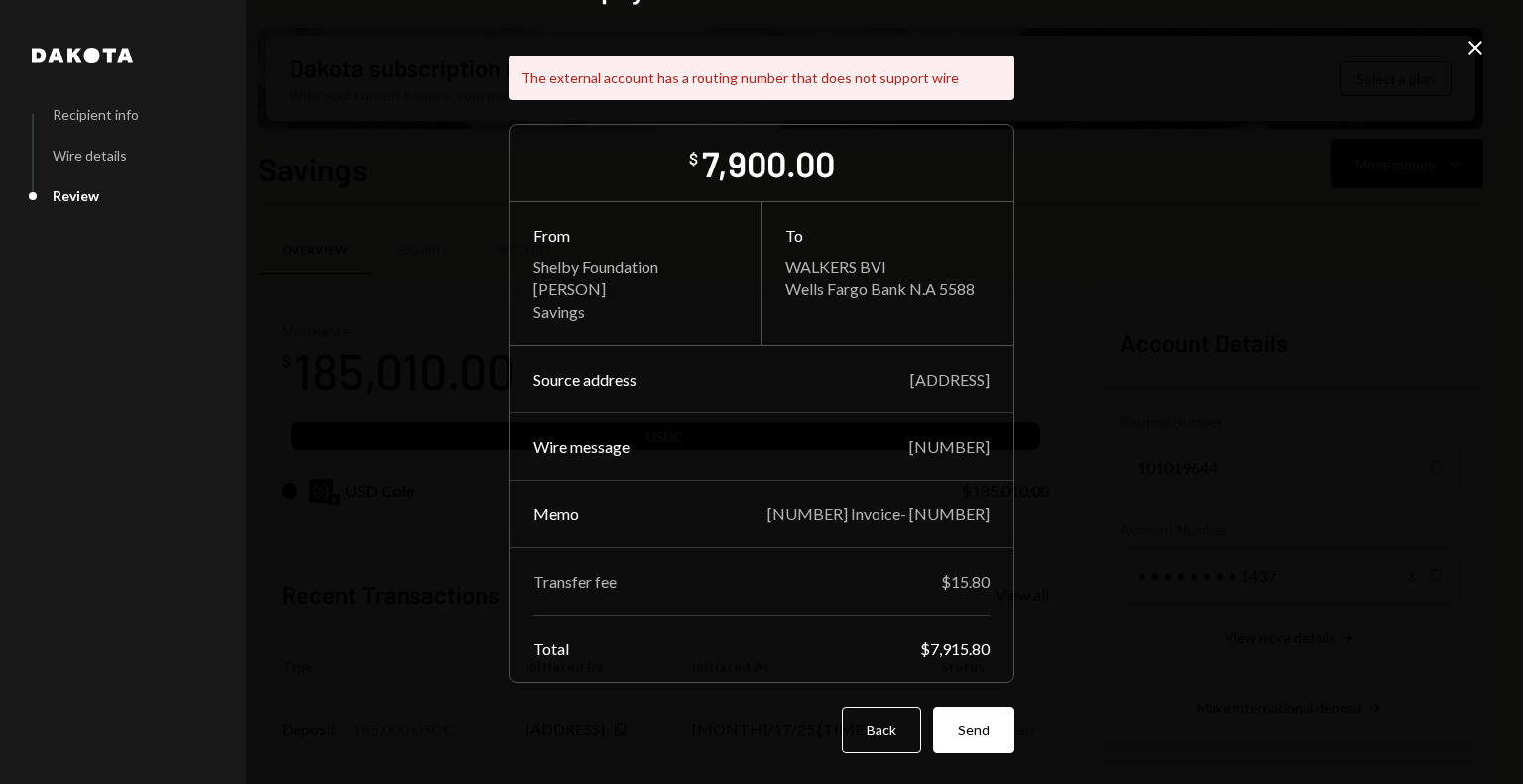 click on "Close" 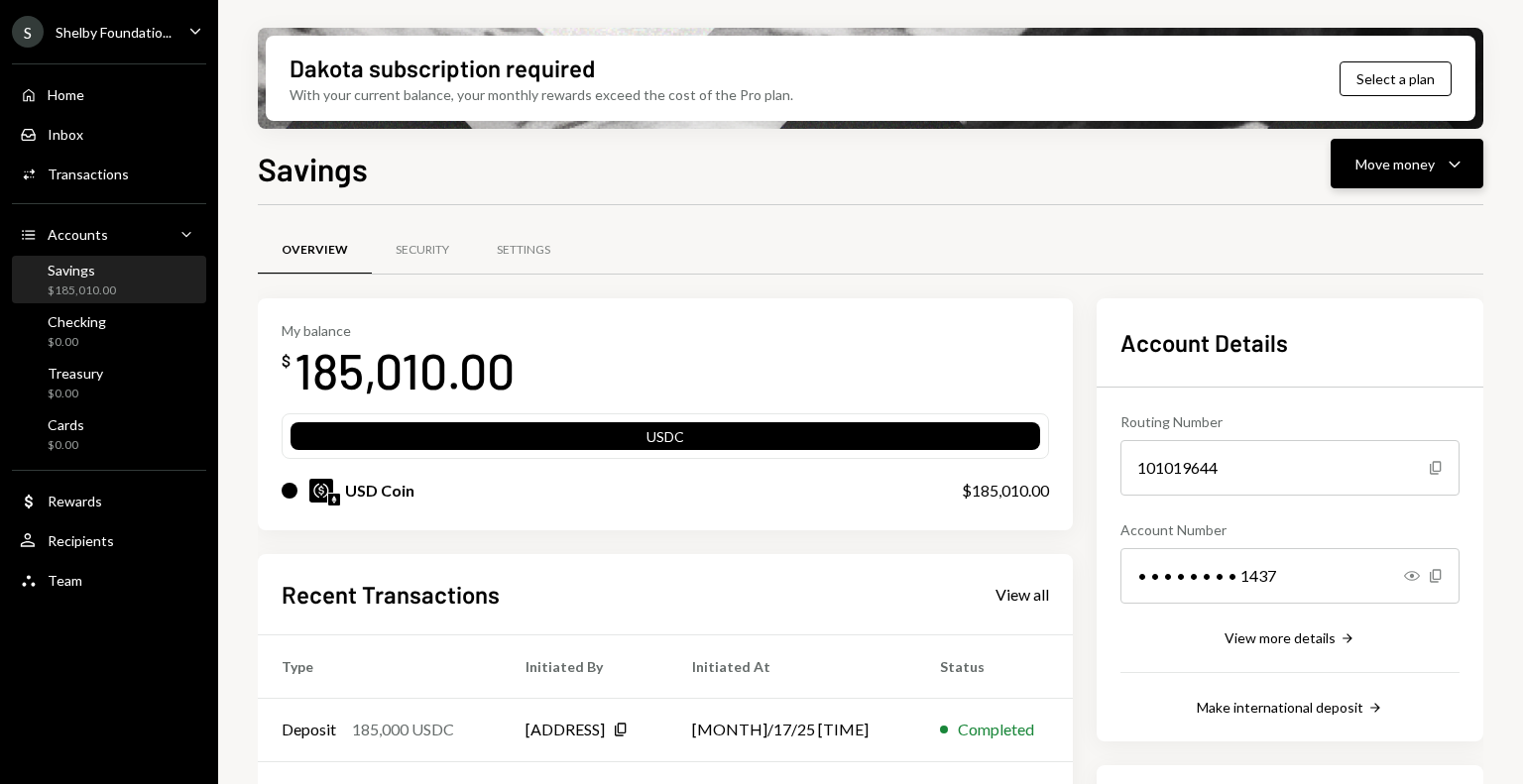 click on "Move money" at bounding box center [1395, 164] 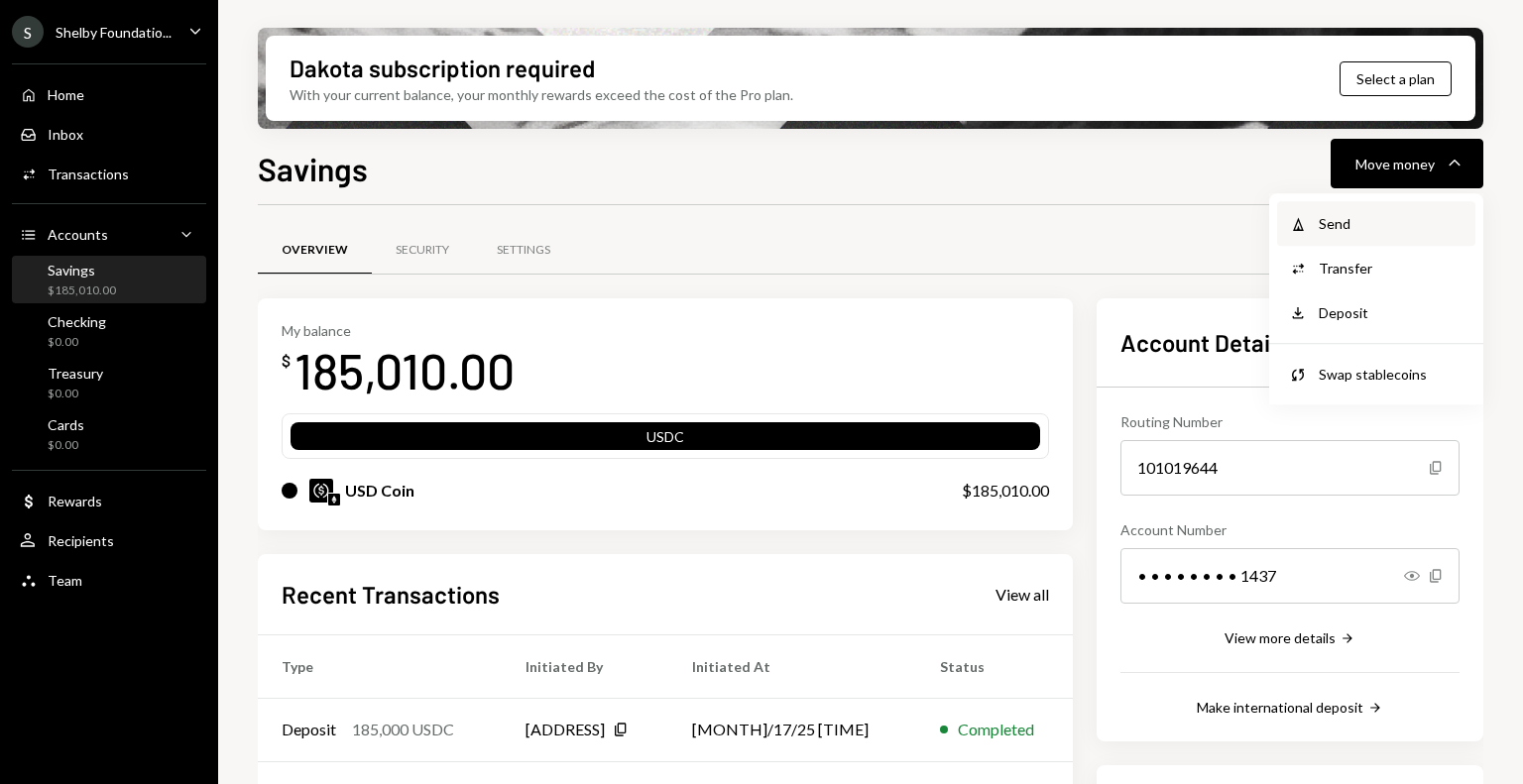 click on "Send" at bounding box center [1391, 223] 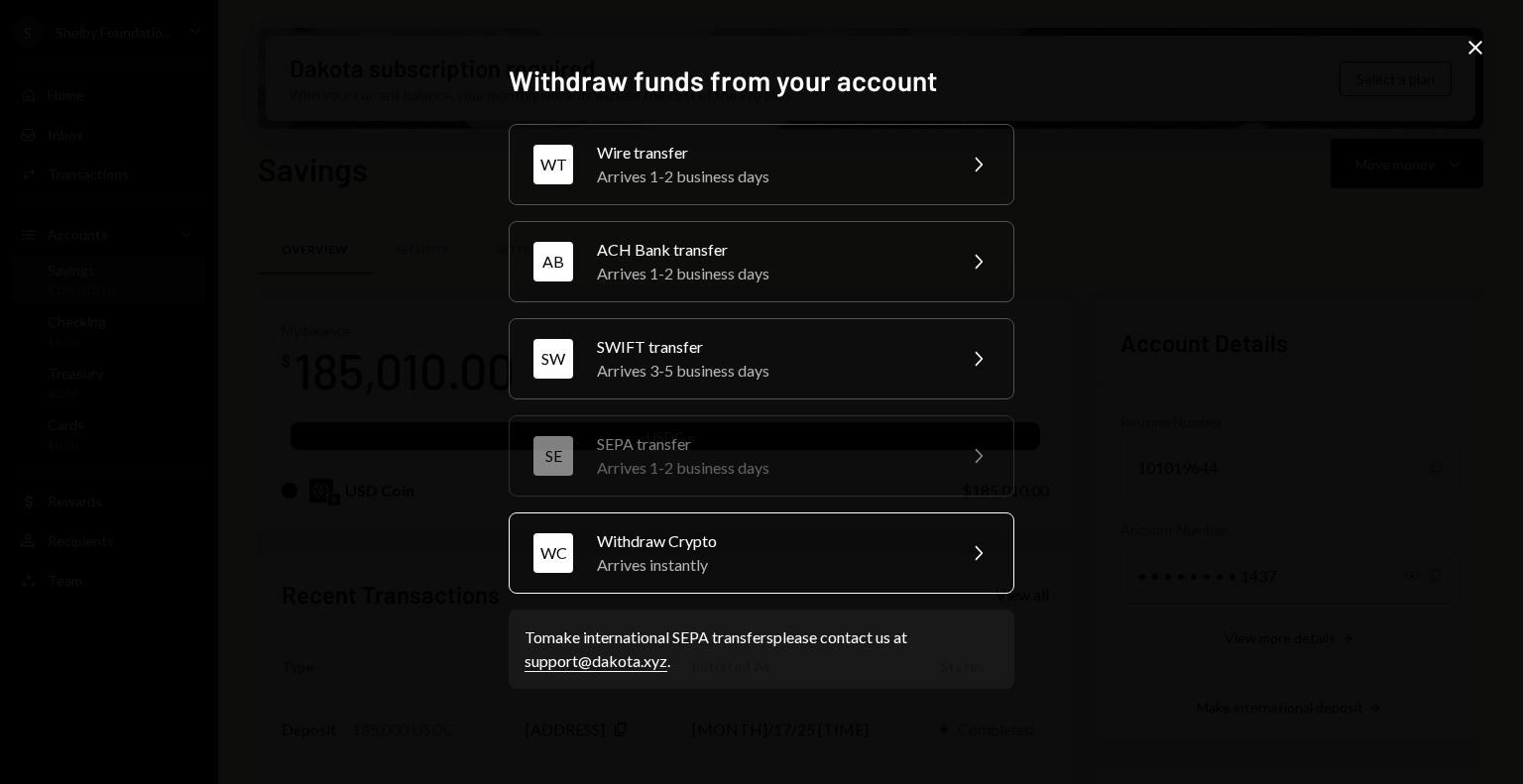 click on "Withdraw Crypto Arrives instantly" at bounding box center [769, 553] 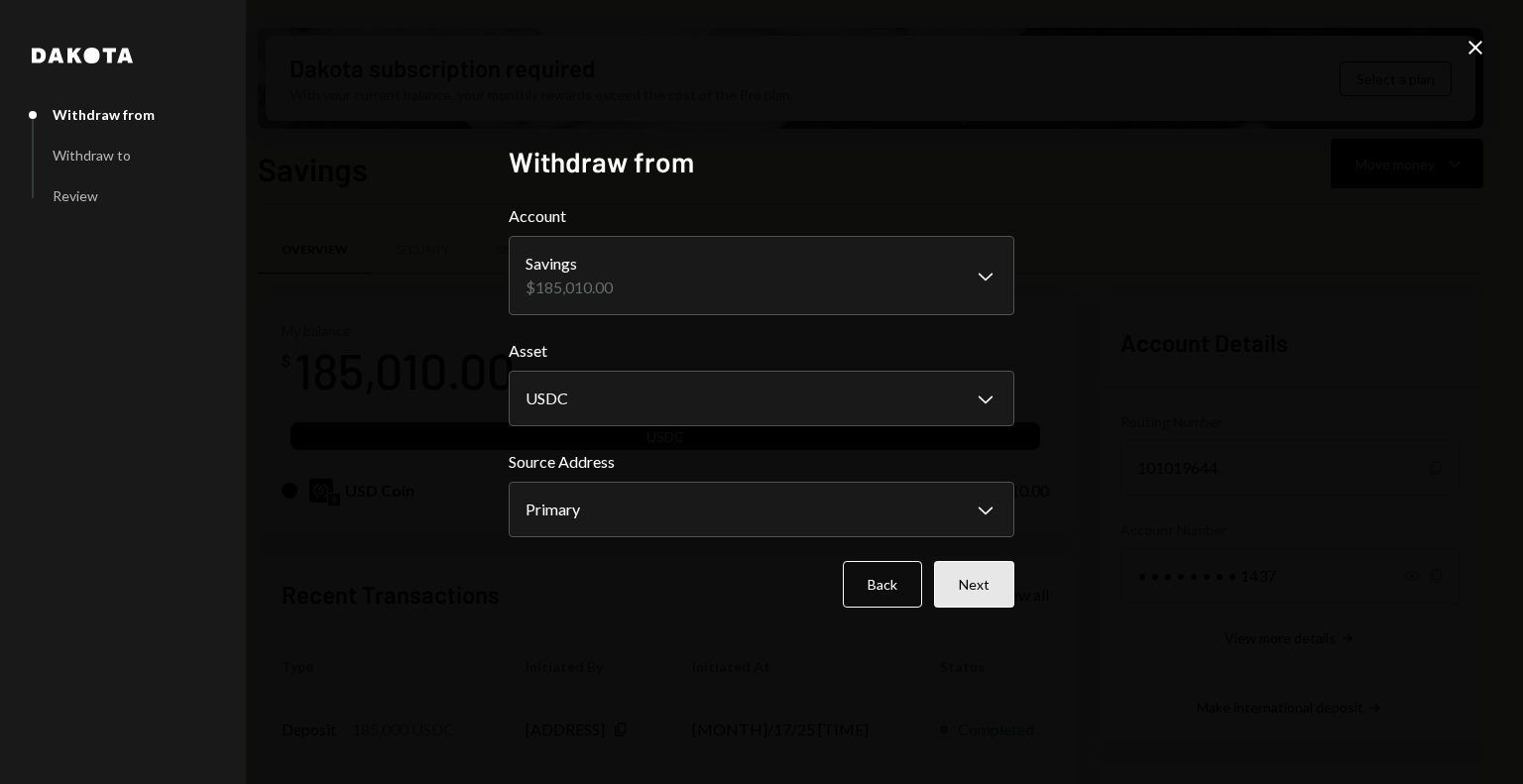 click on "Next" at bounding box center [974, 584] 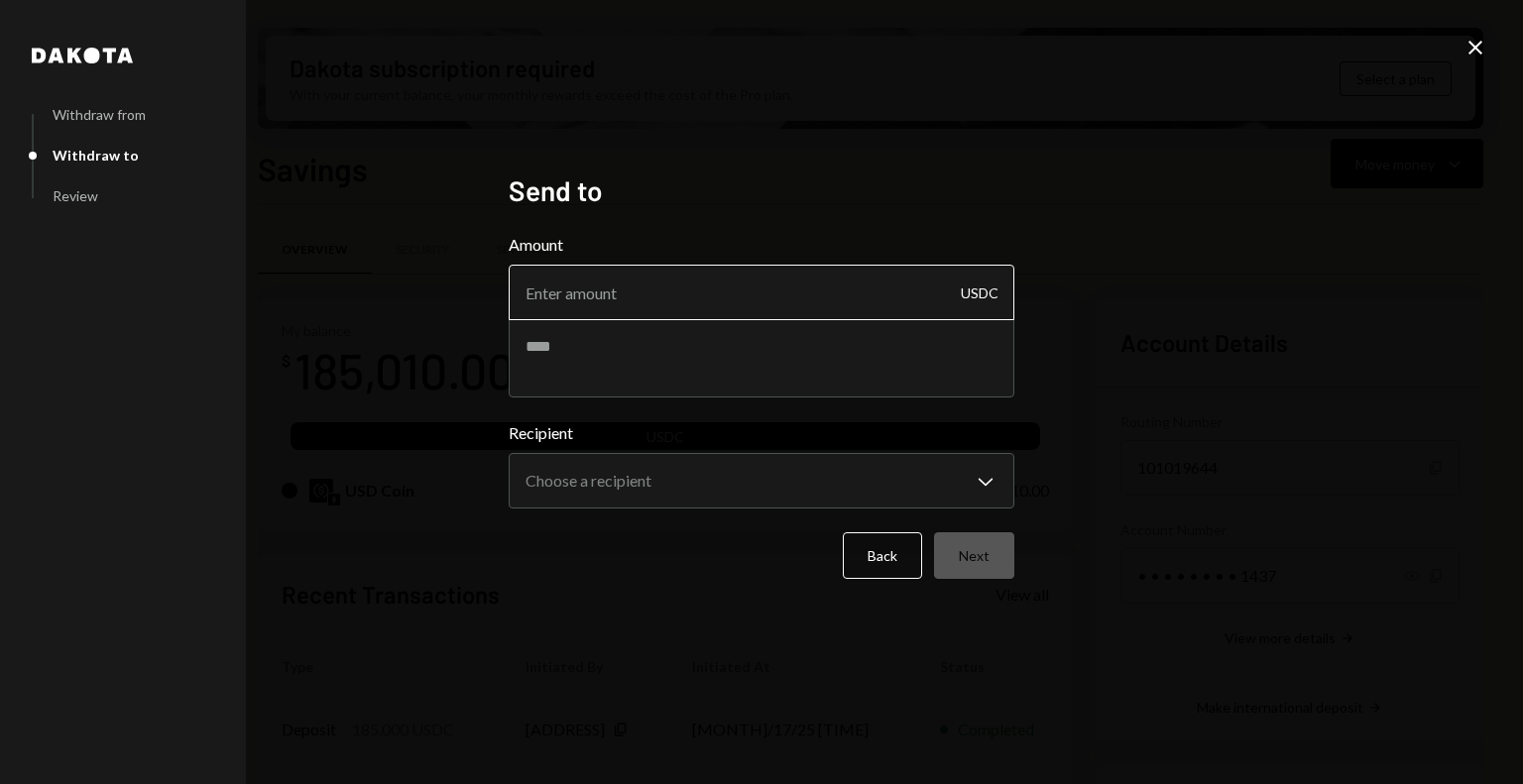 click on "Amount" at bounding box center (762, 292) 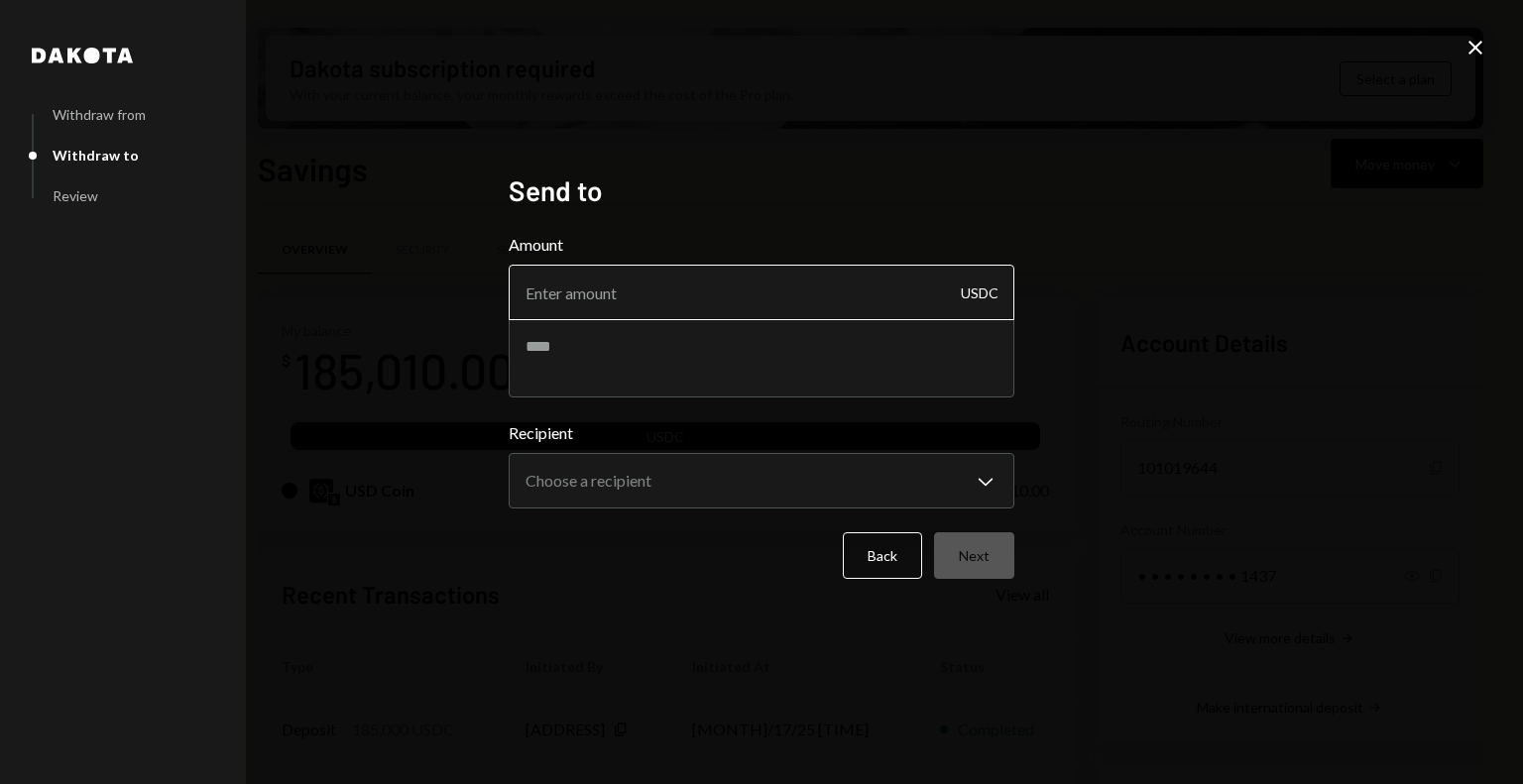 paste on "4130.00" 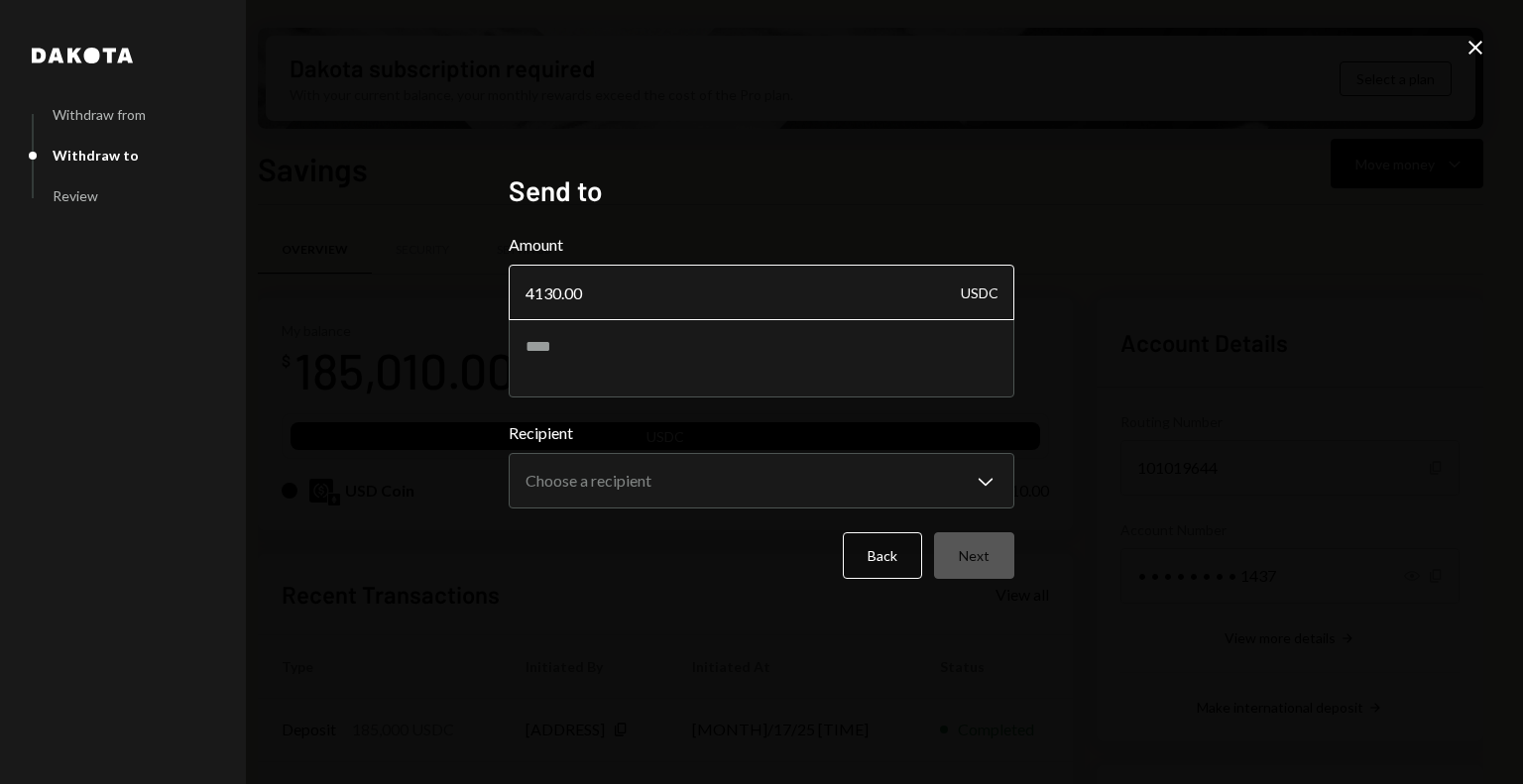click on "4130.00" at bounding box center [762, 292] 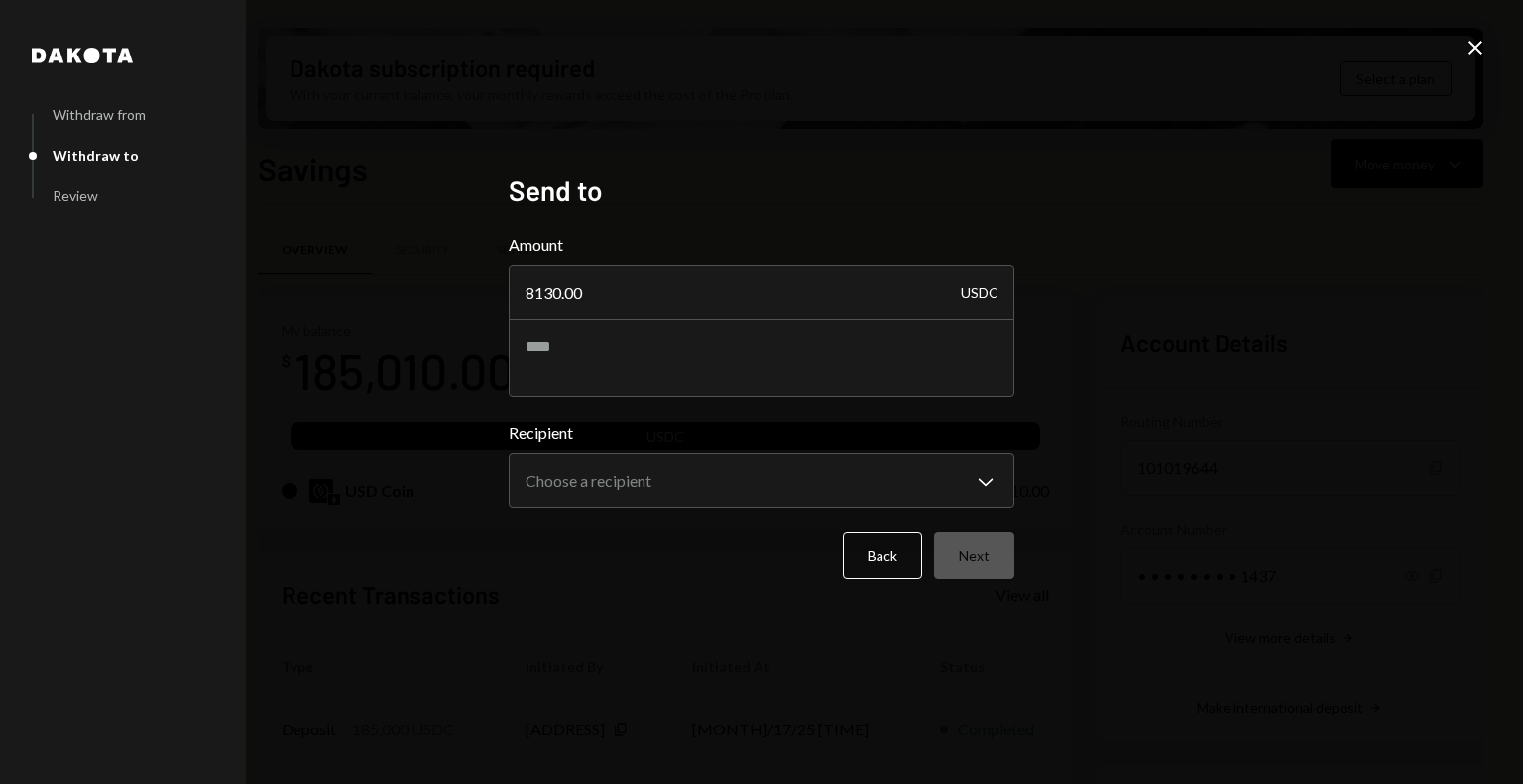 type on "8130.00" 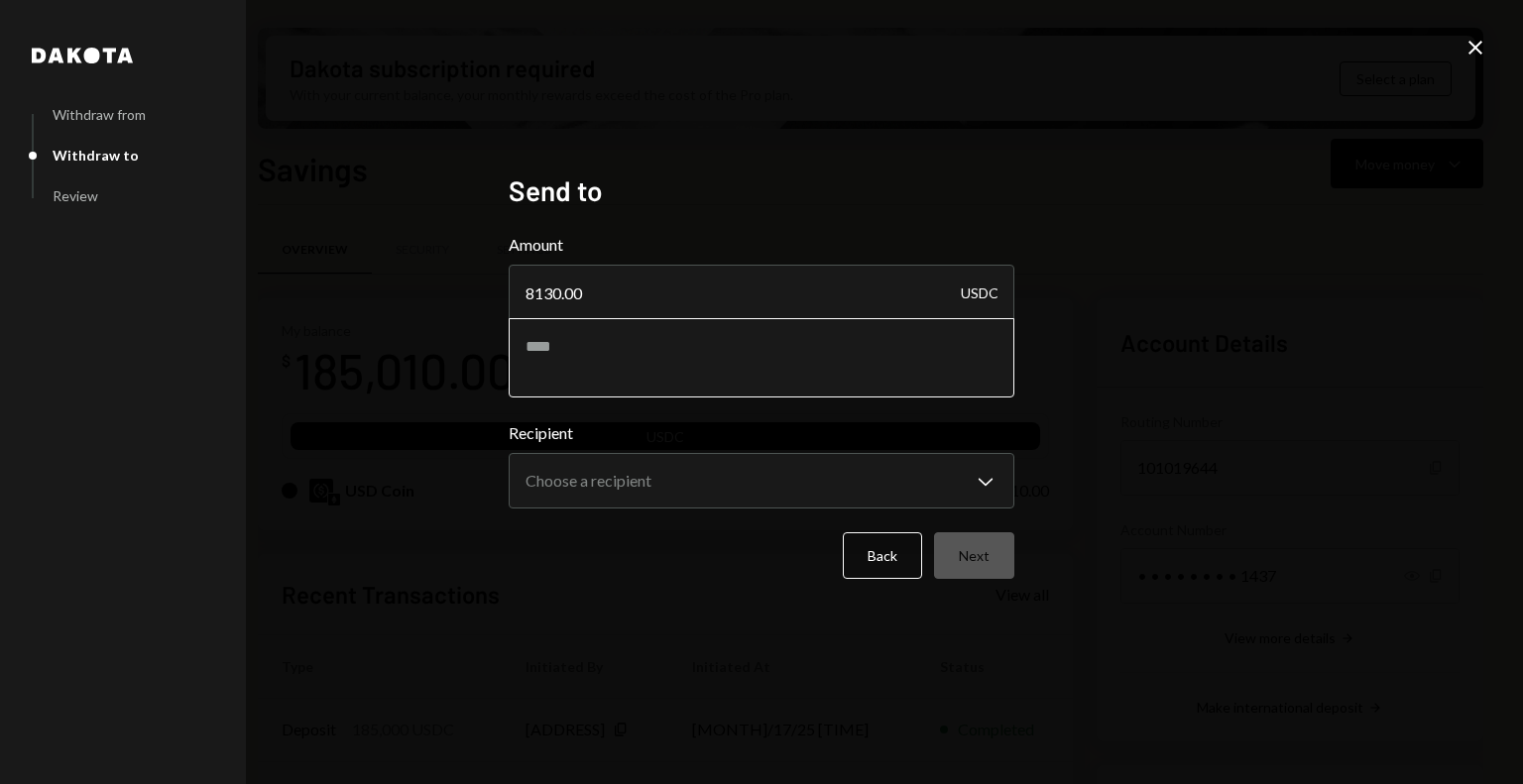 drag, startPoint x: 607, startPoint y: 340, endPoint x: 611, endPoint y: 313, distance: 27.294688 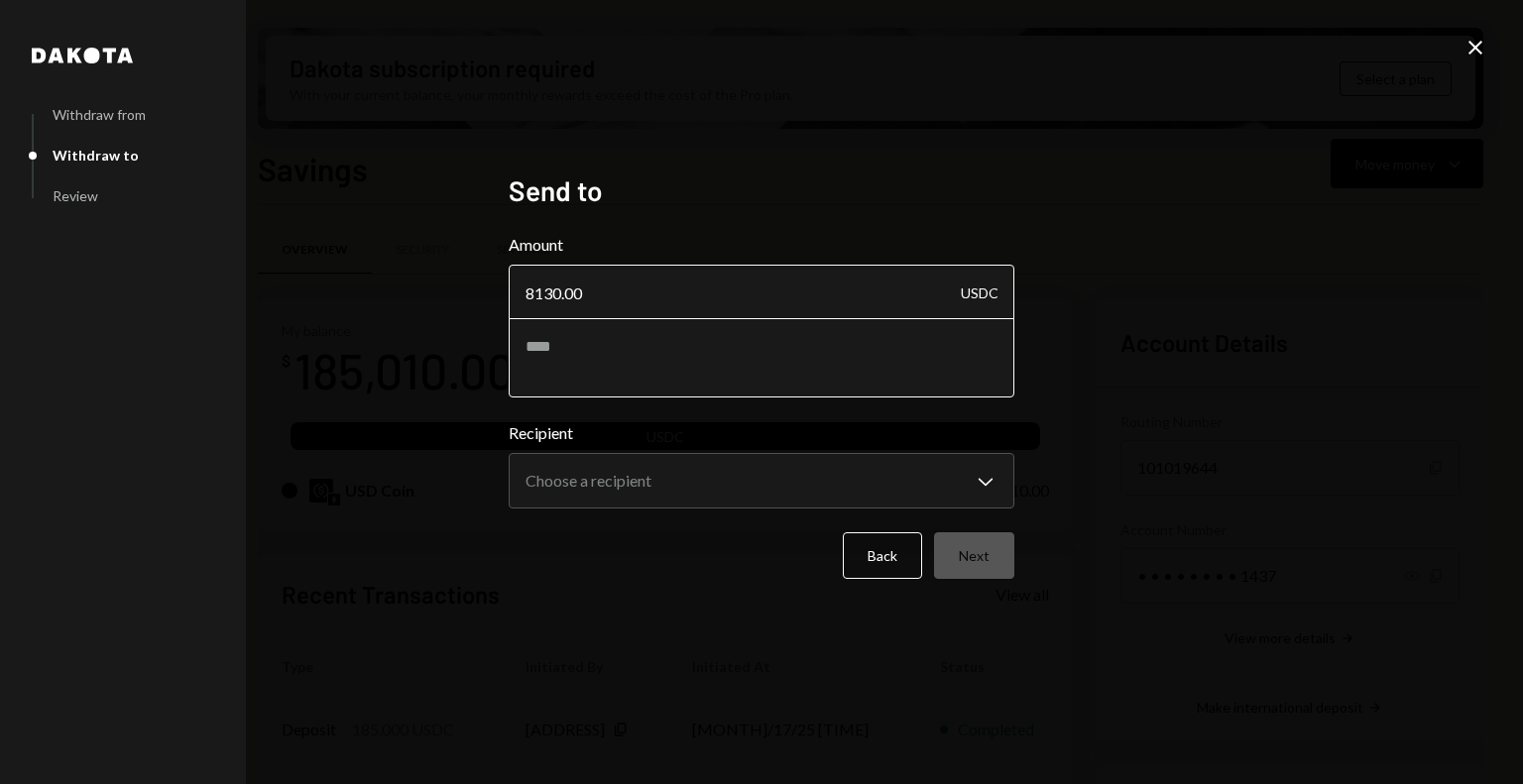click at bounding box center (762, 358) 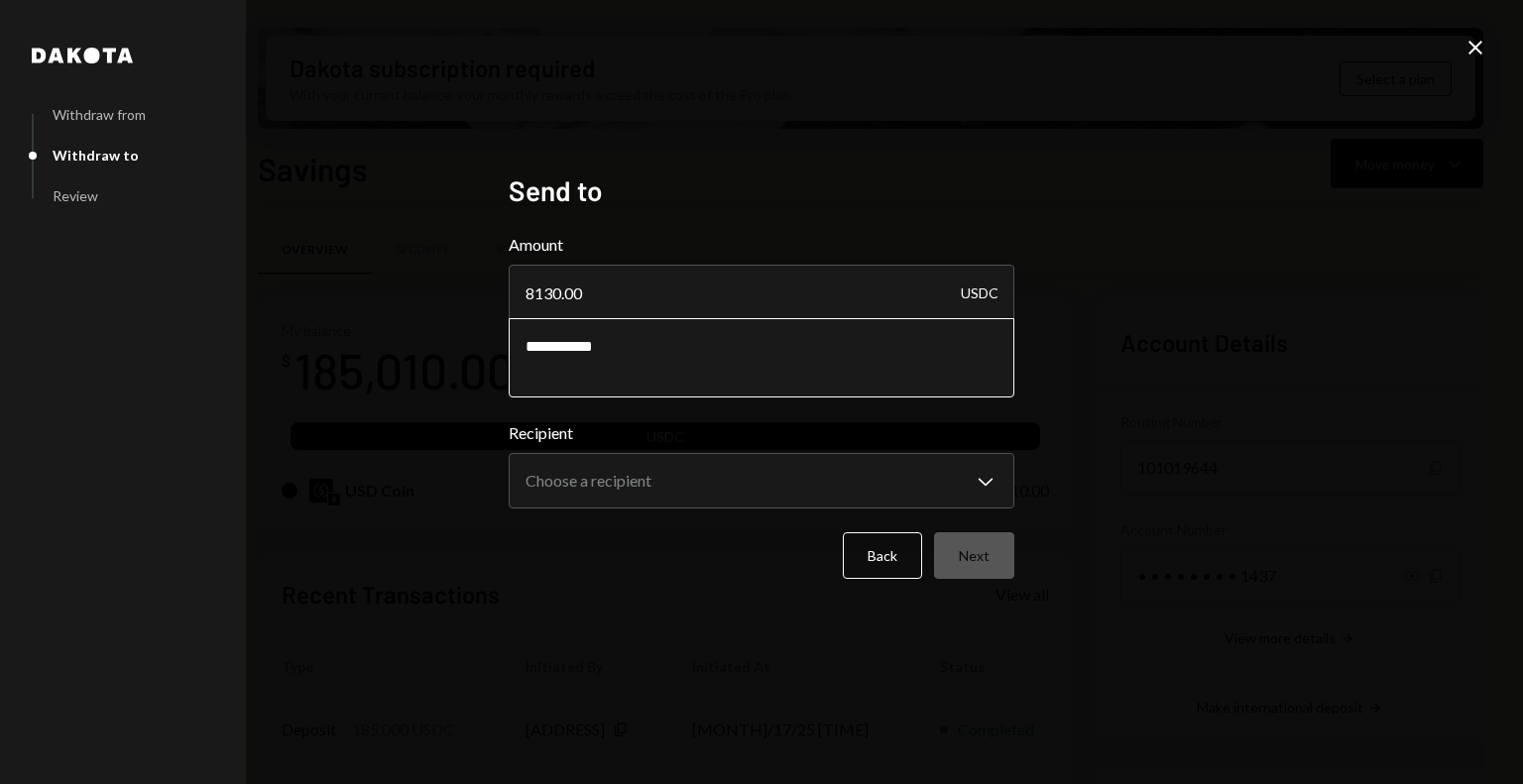 paste on "**********" 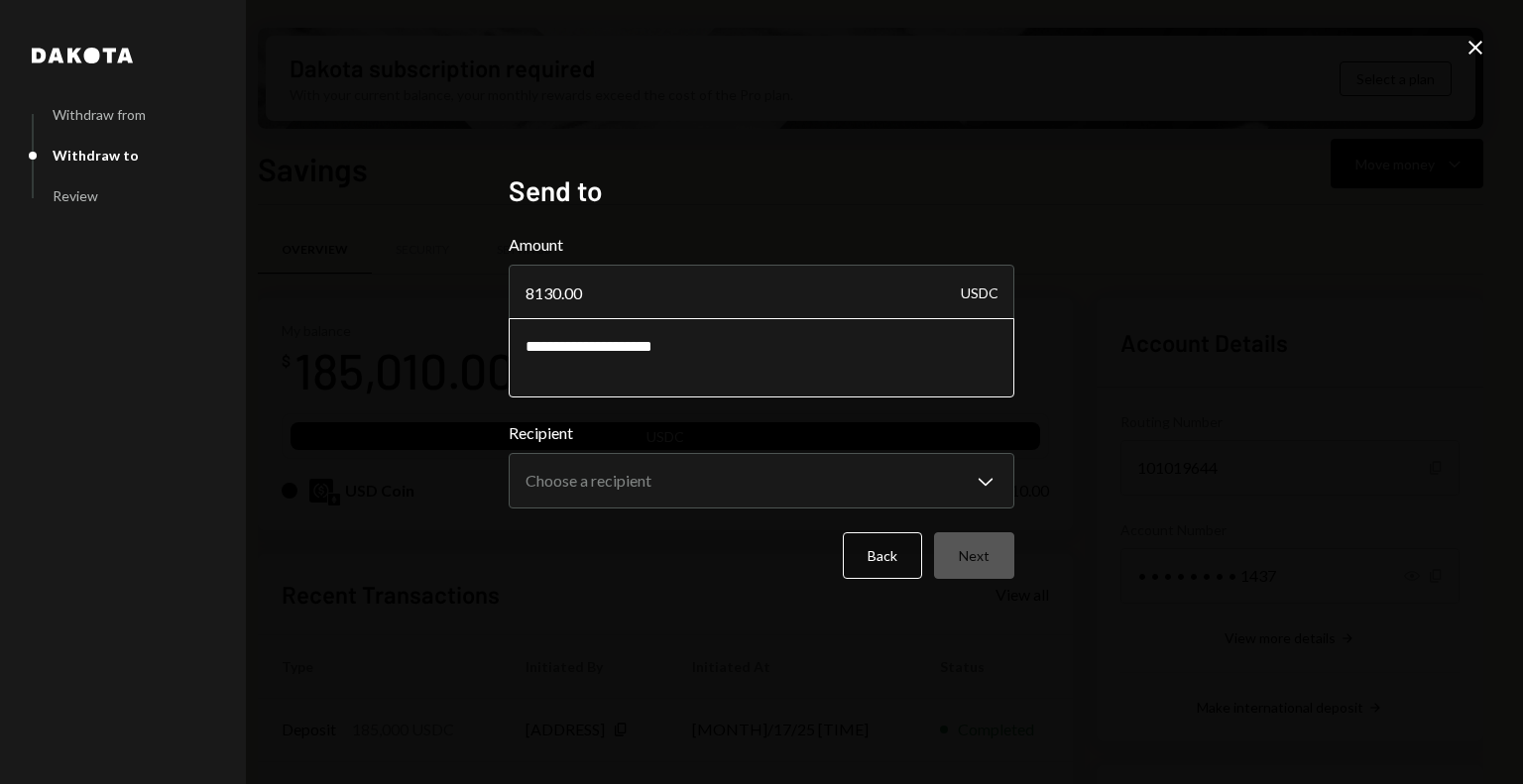 click on "**********" at bounding box center (762, 358) 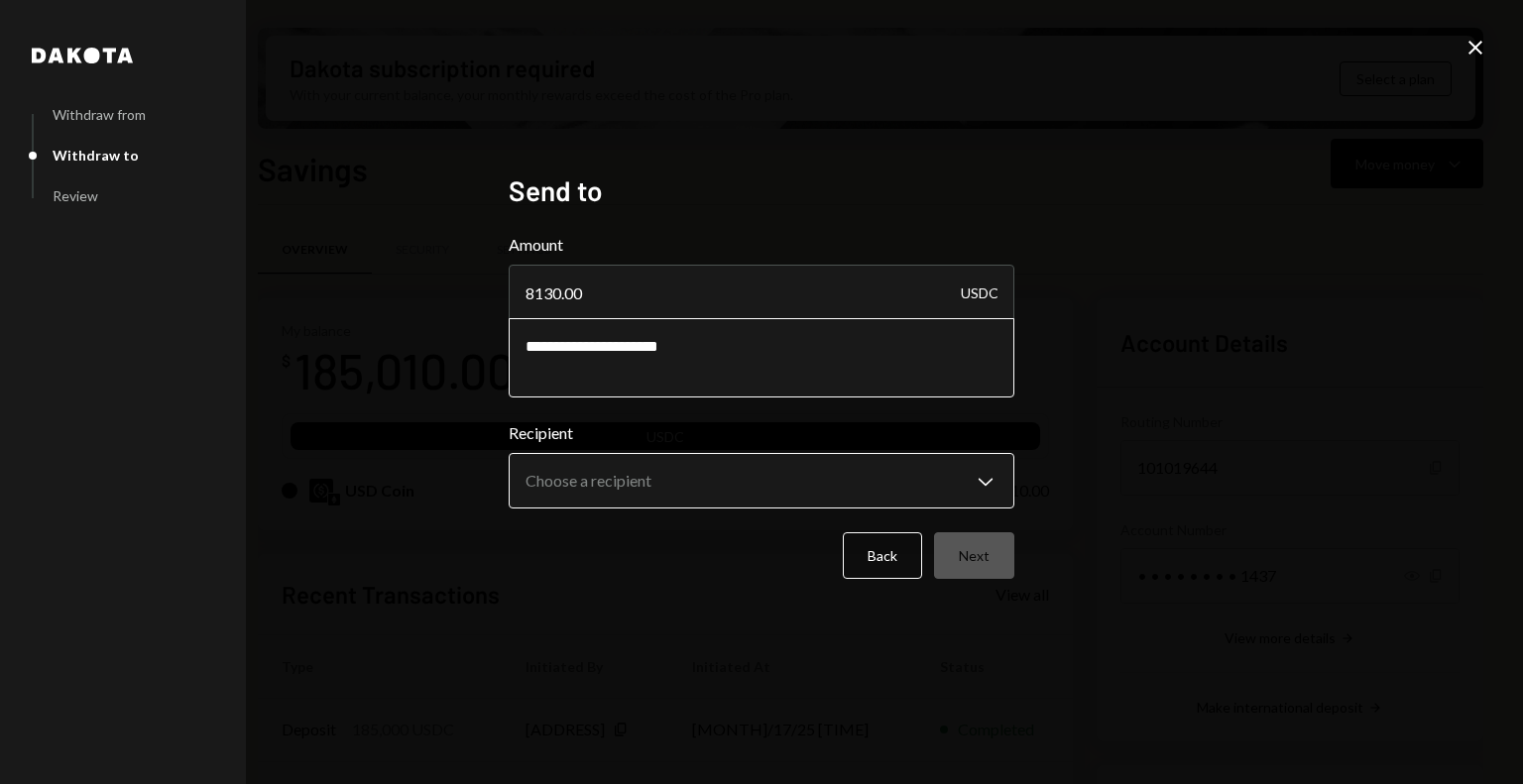 type on "**********" 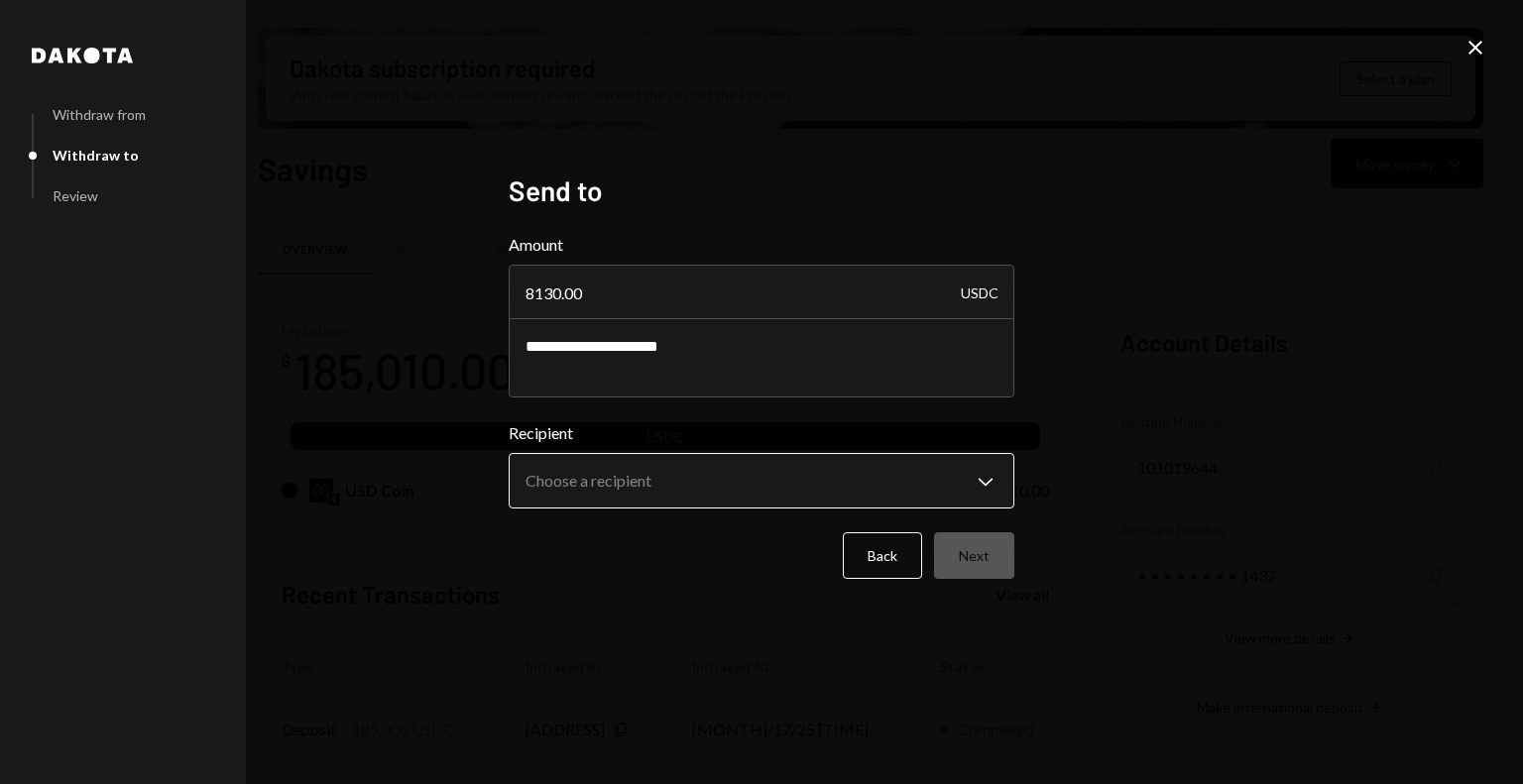 click on "S Shelby Foundatio... Caret Down Home Home Inbox Inbox Activities Transactions Accounts Accounts Caret Down Savings $185,010.00 Checking $0.00 Treasury $0.00 Cards $0.00 Dollar Rewards User Recipients Team Team Dakota subscription required With your current balance, your monthly rewards exceed the cost of the Pro plan. Select a plan Savings Move money Caret Down Overview Security Settings My balance $ 185,010.00 USDC USD Coin $185,010.00 Recent Transactions View all Type Initiated By Initiated At Status Deposit 185,000  USDC 0x5366...769cBb Copy 07/17/25 4:23 PM Completed Deposit 10  USDC 0x5366...769cBb Copy 07/16/25 9:04 AM Completed Account Details Routing Number 101019644 Copy Account Number • • • • • • • •  1437 Show Copy View more details Right Arrow Make international deposit Right Arrow Account Information Money in (last 30 days) Up Right Arrow $185,010.00 Money out (last 30 days) Down Right Arrow $0.00 View address details Right Arrow Savings - Dakota Dakota Withdraw from Withdraw to" at bounding box center [762, 392] 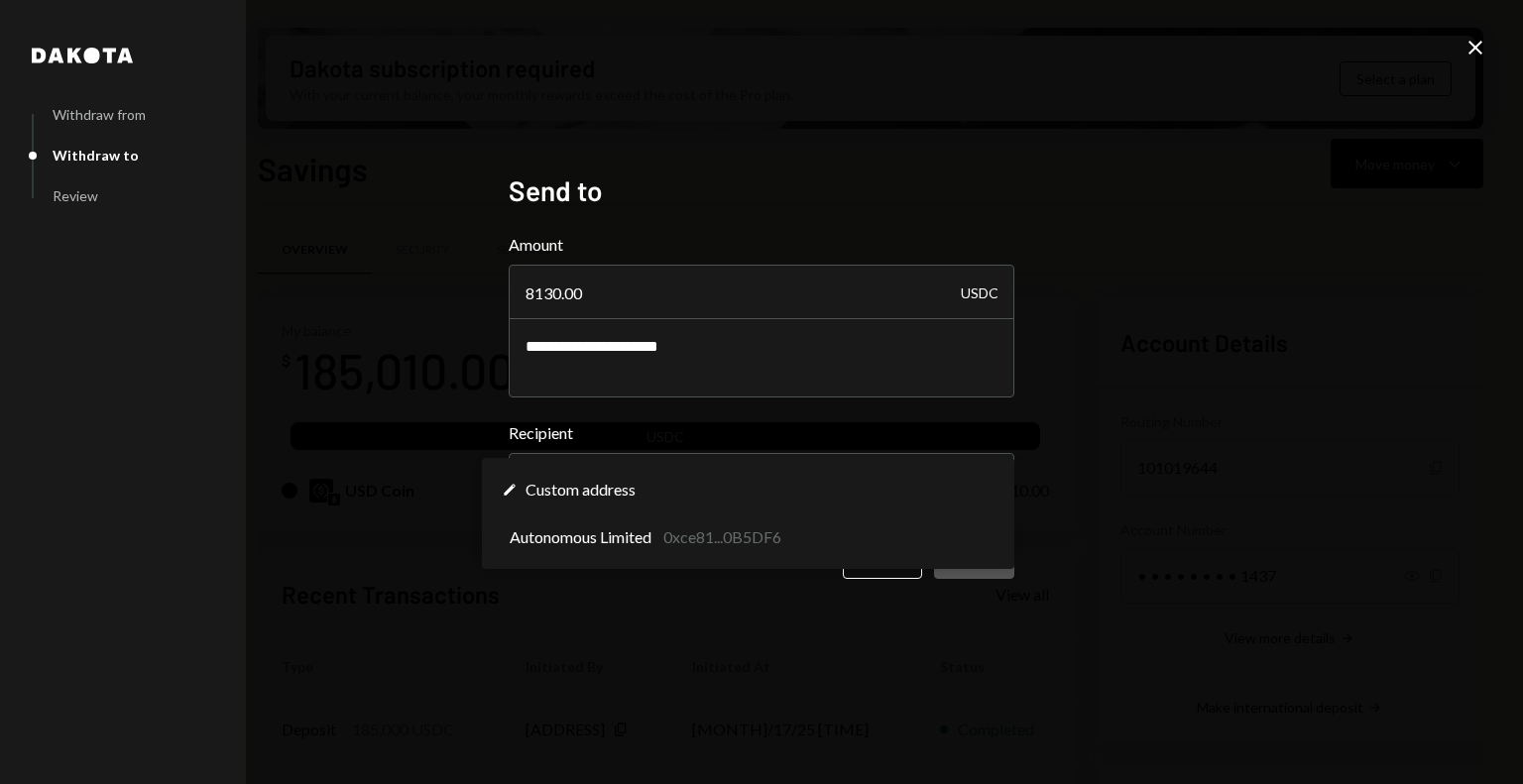 select on "**********" 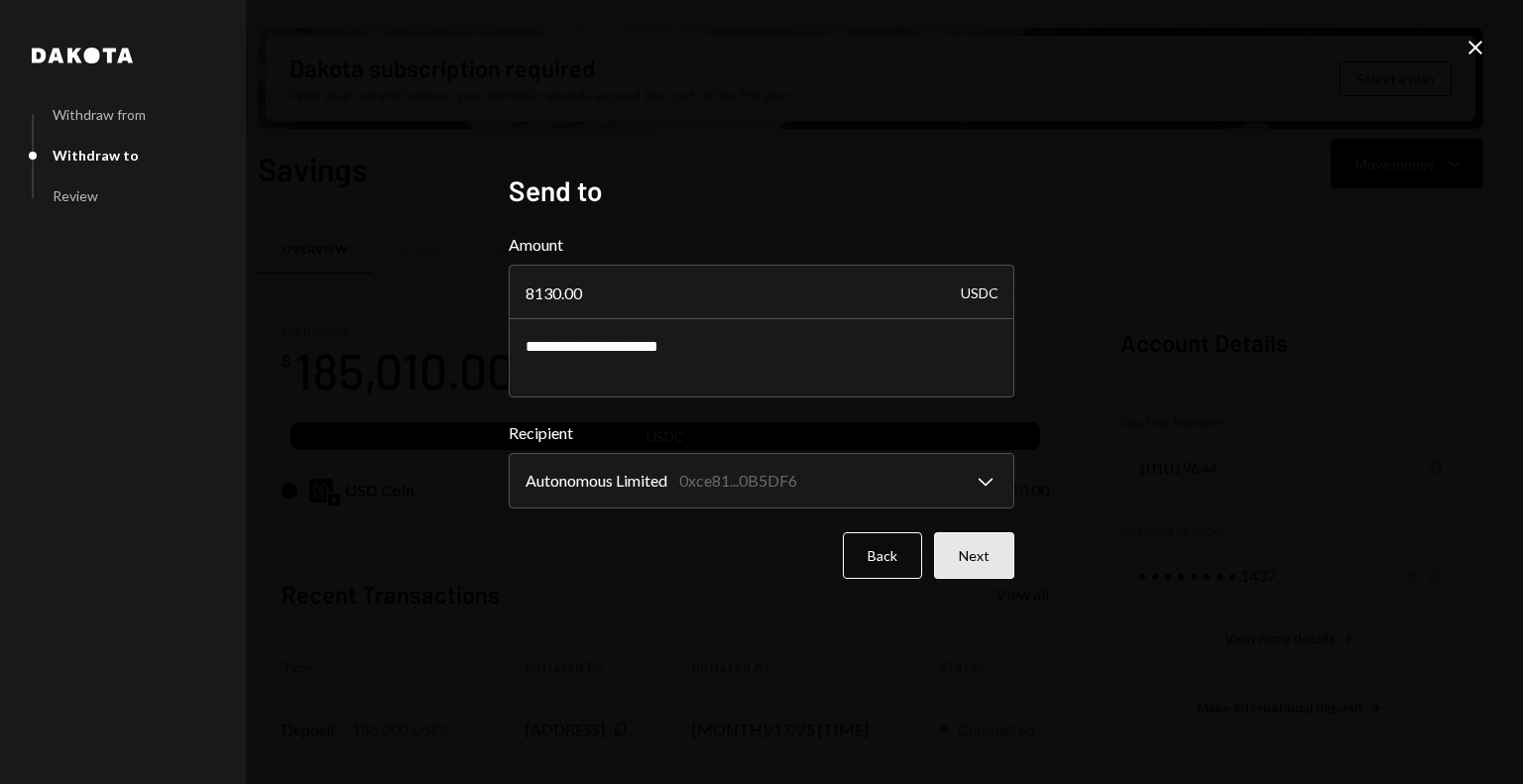 click on "Next" at bounding box center (974, 555) 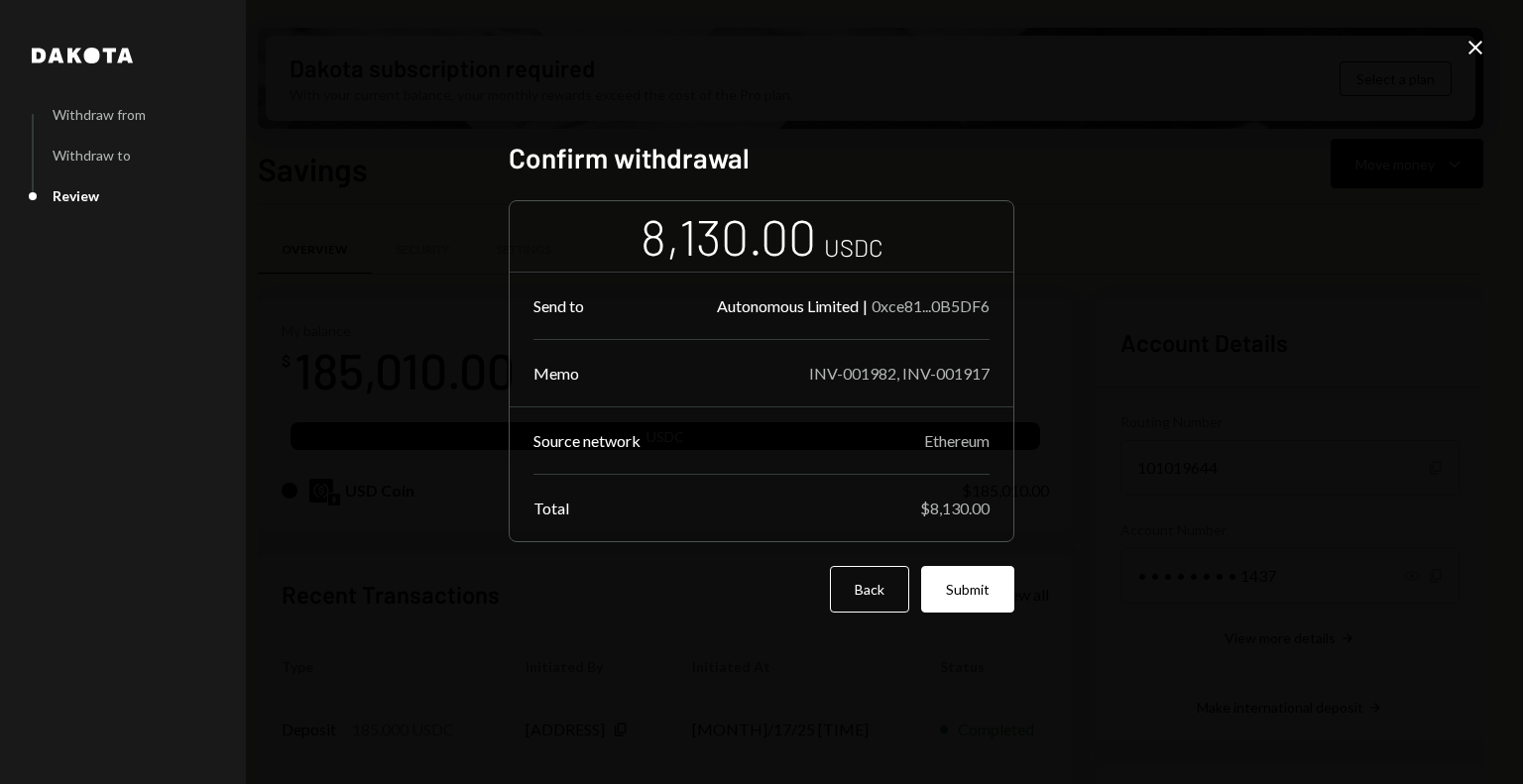 click on "Submit" at bounding box center (968, 589) 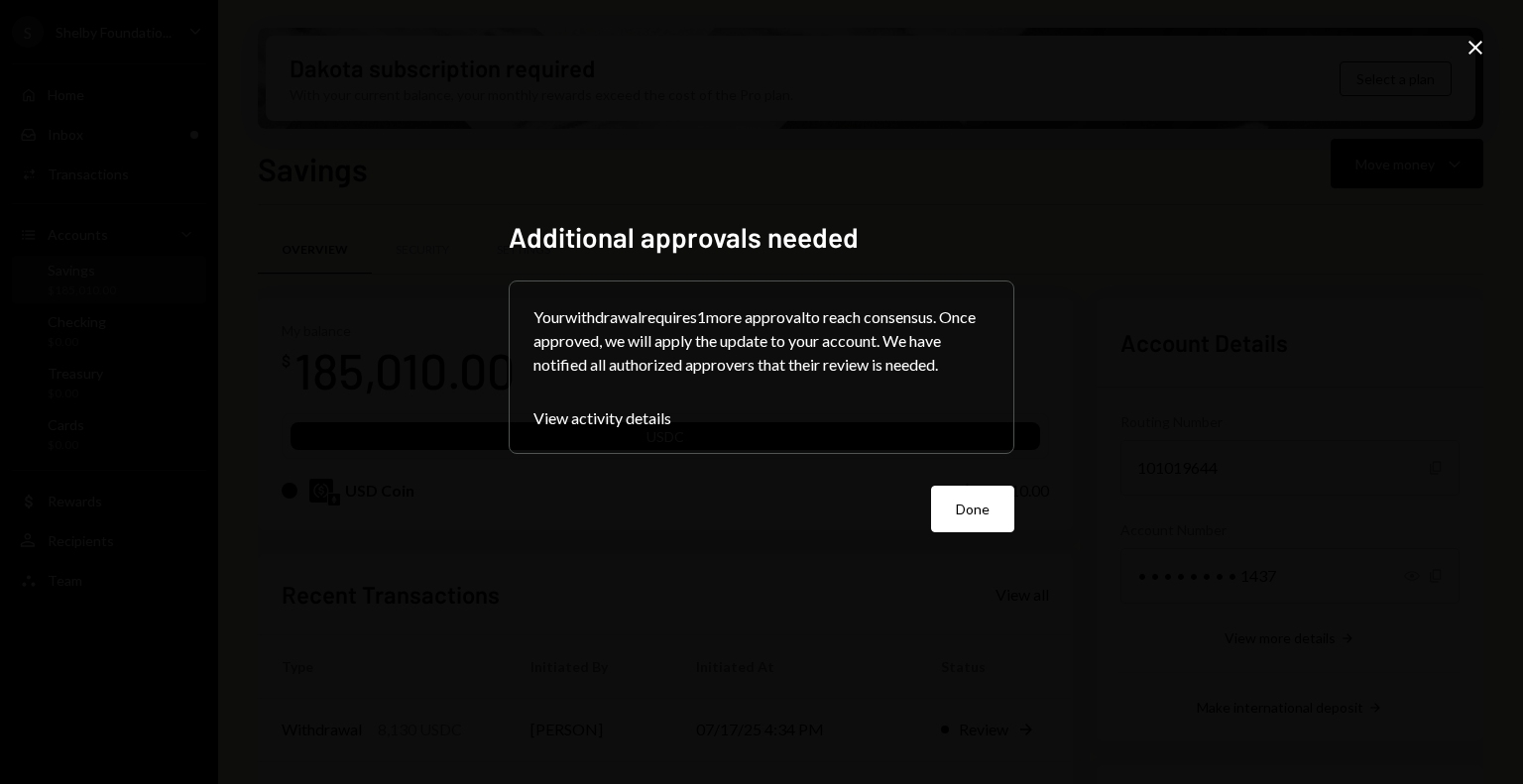click on "Done" at bounding box center (973, 508) 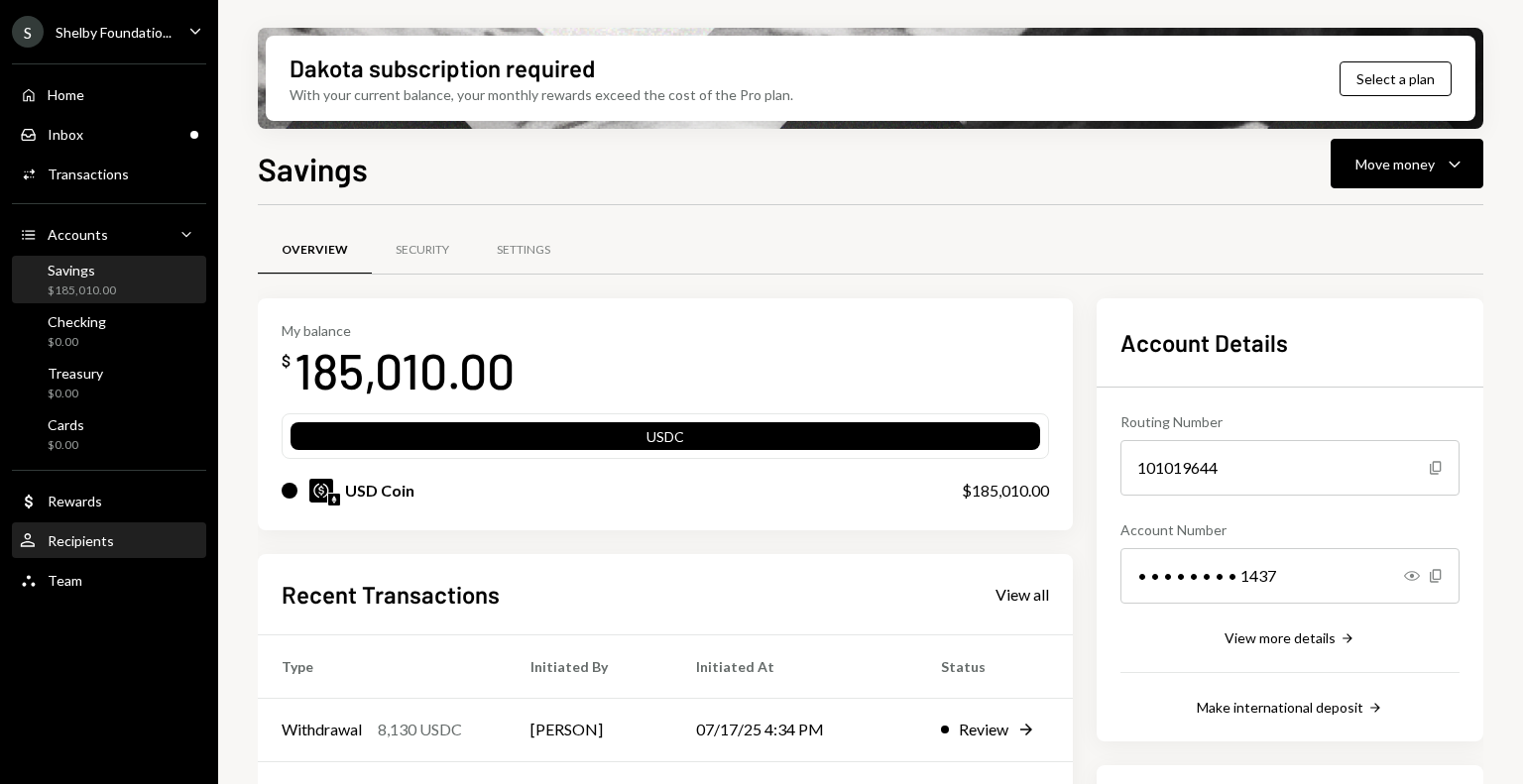 click on "Recipients" at bounding box center [80, 540] 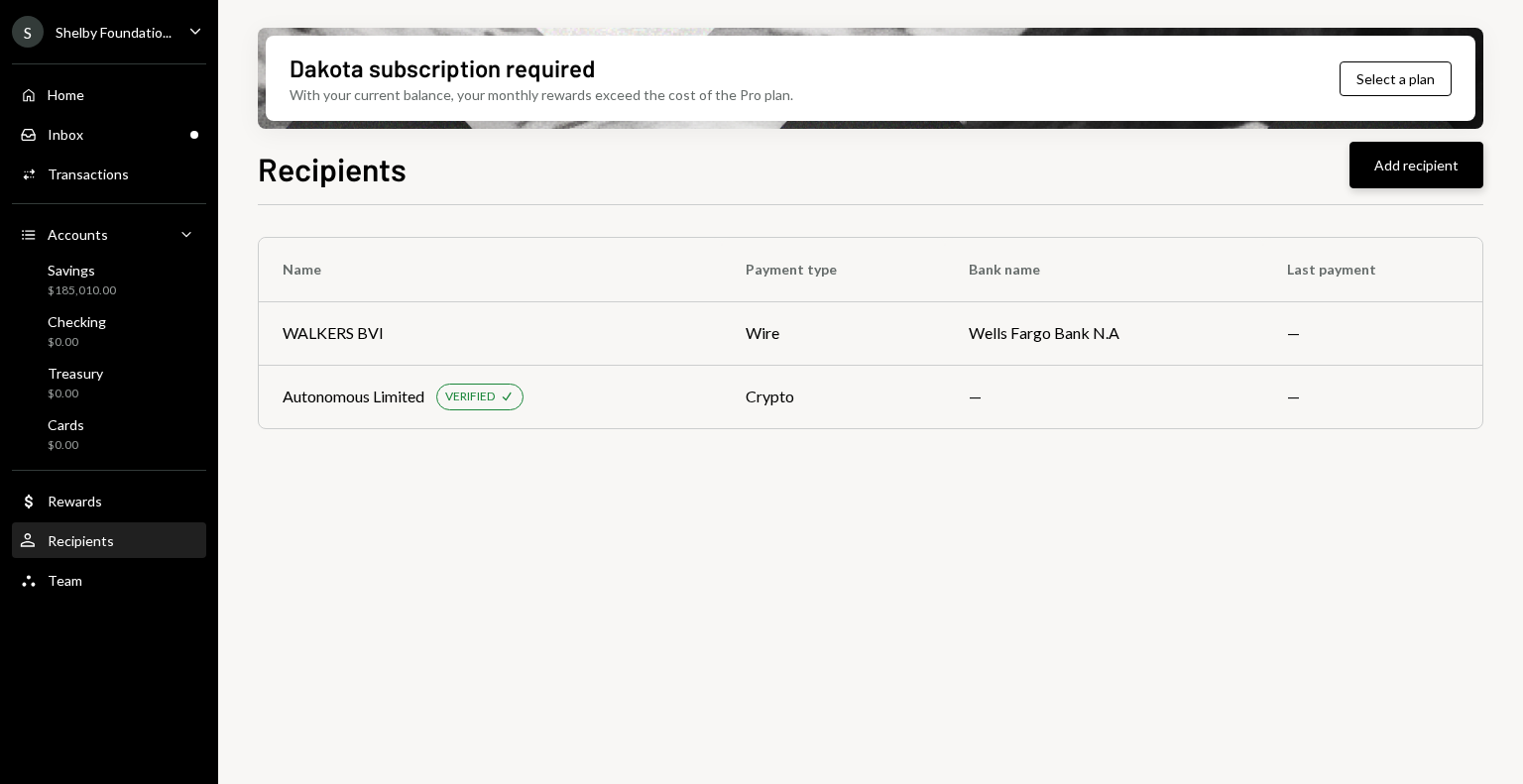 click on "Add recipient" at bounding box center (1416, 165) 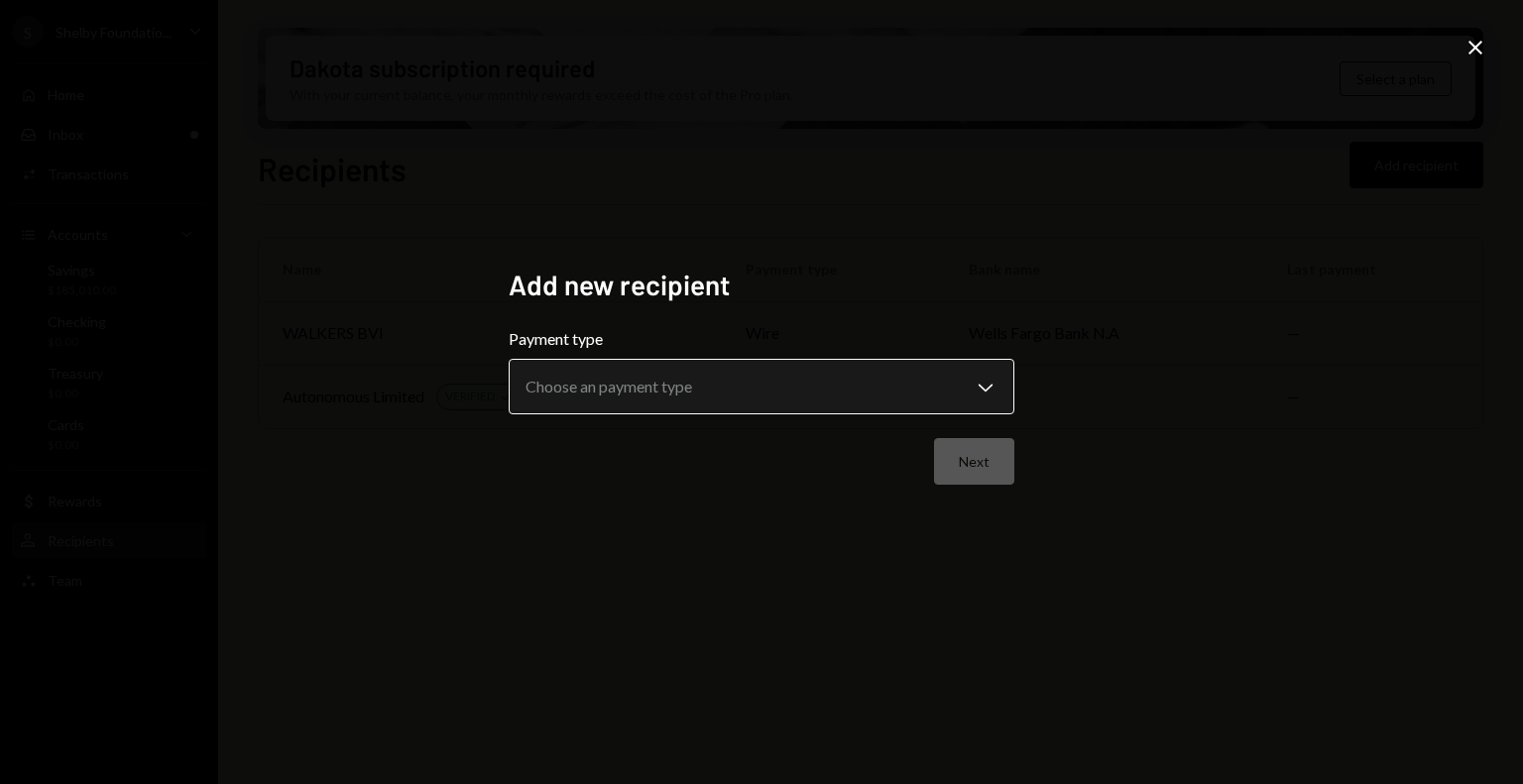 click on "**********" at bounding box center [762, 392] 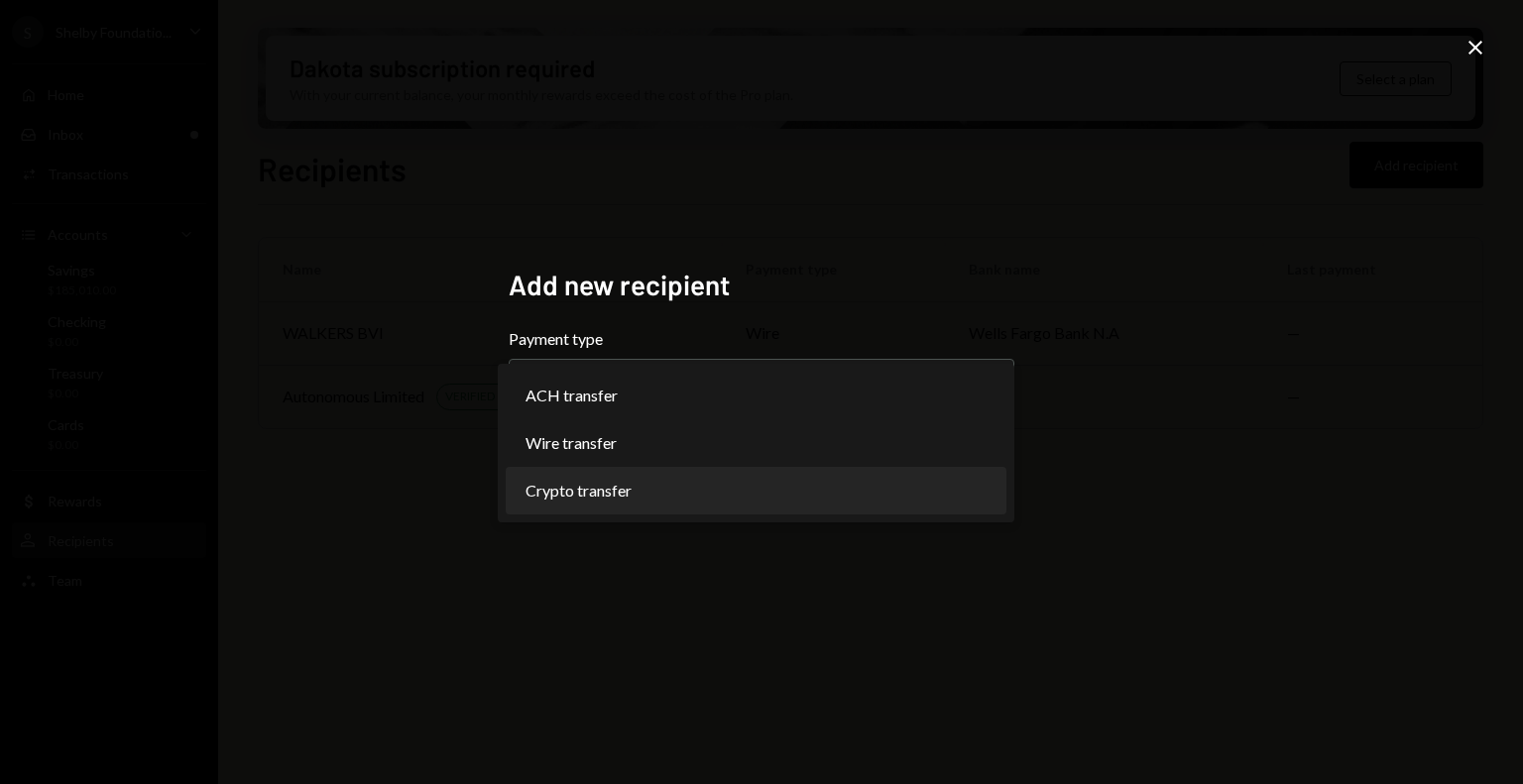 select on "******" 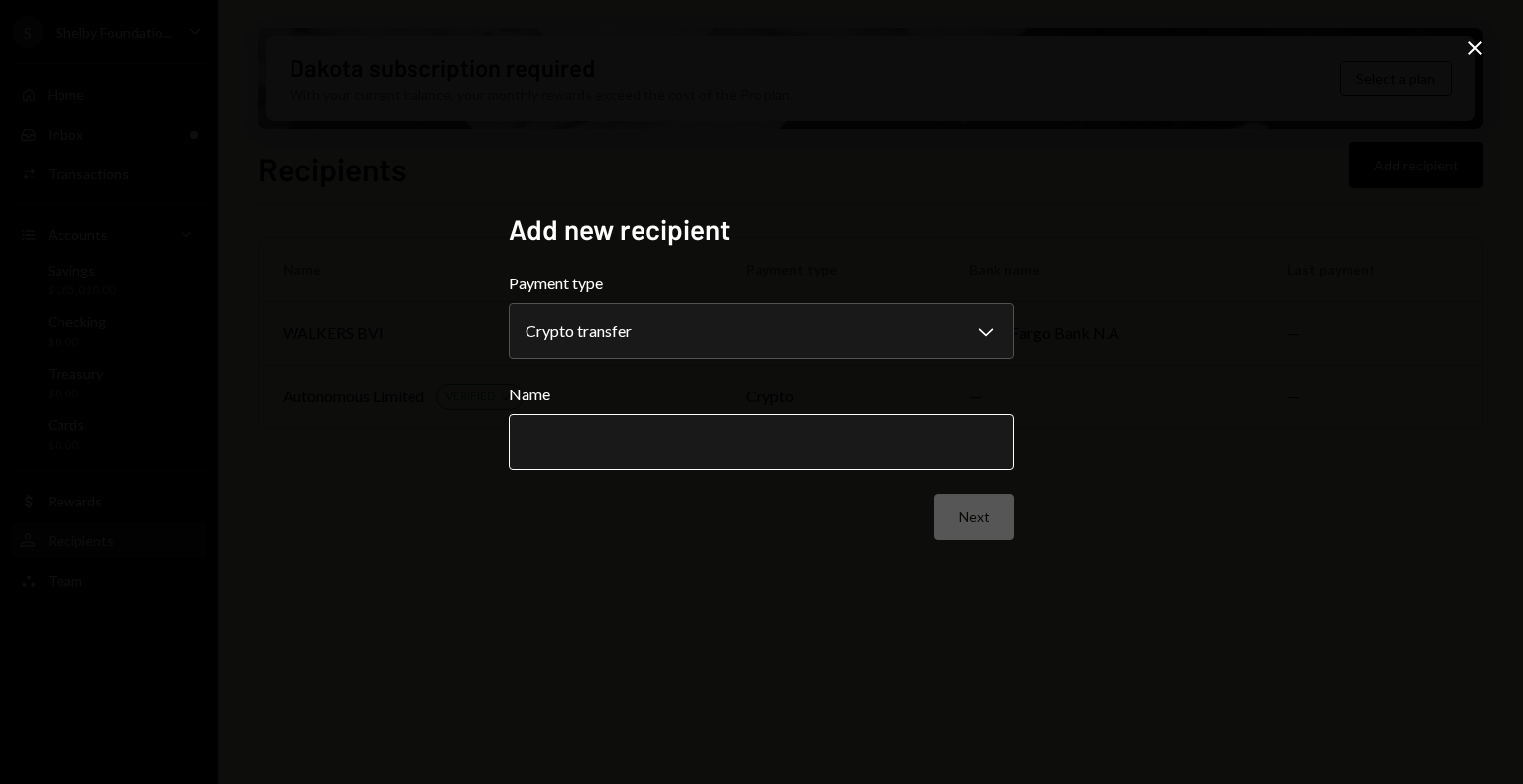 click on "Name" at bounding box center [762, 442] 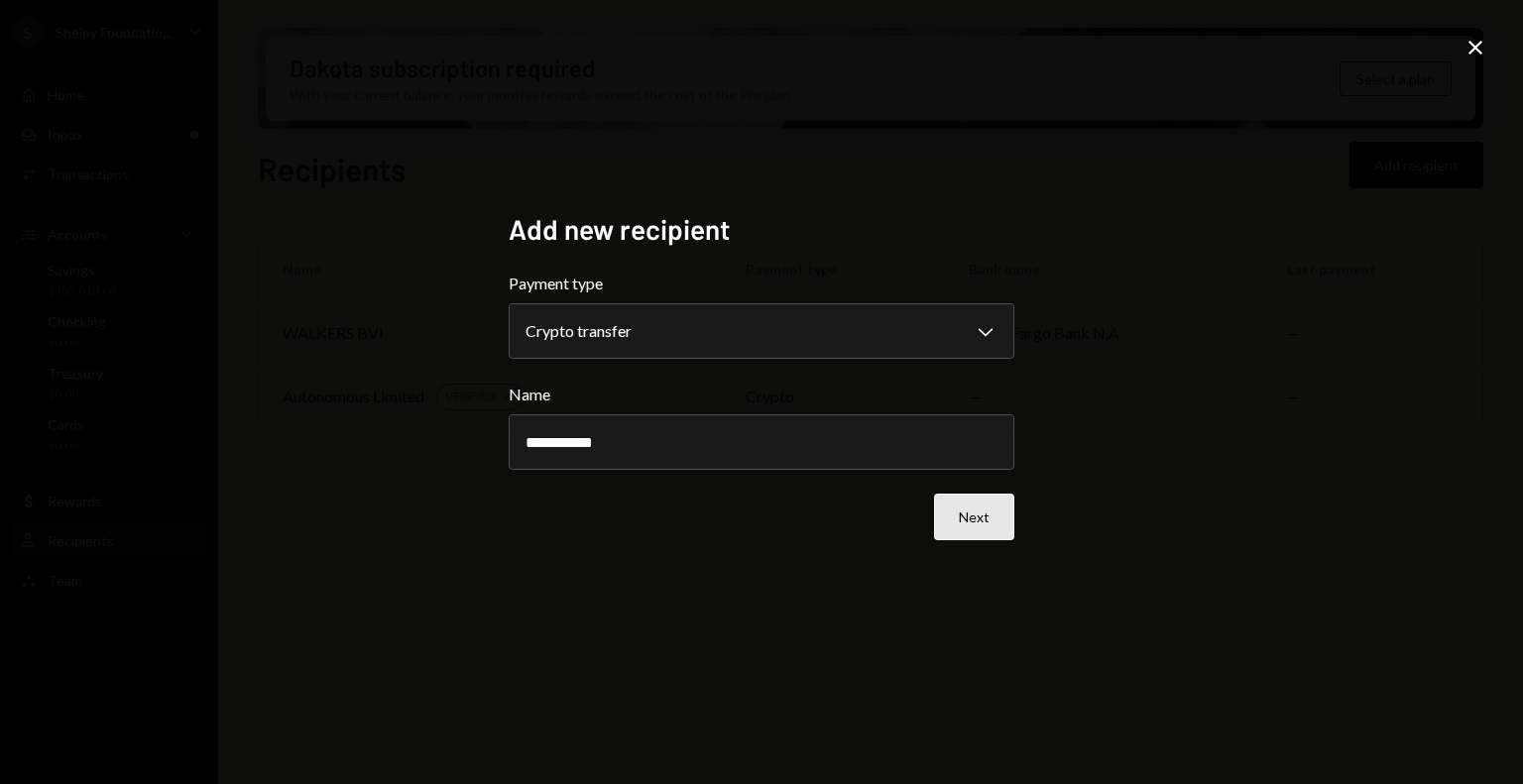 type on "**********" 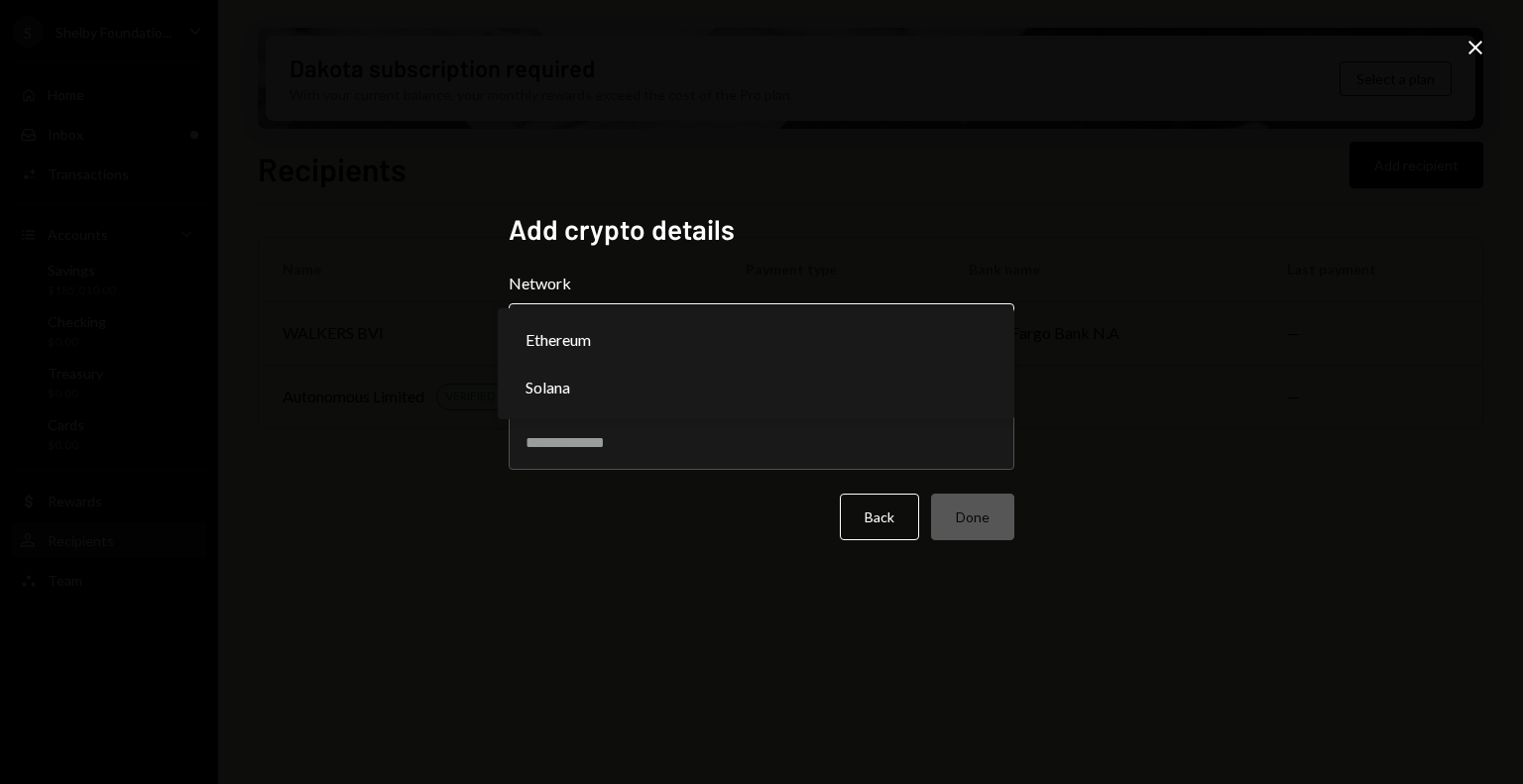 click on "S Shelby Foundatio... Caret Down Home Home Inbox Inbox Activities Transactions Accounts Accounts Caret Down Savings $185,010.00 Checking $0.00 Treasury $0.00 Cards $0.00 Dollar Rewards User Recipients Team Team Dakota subscription required With your current balance, your monthly rewards exceed the cost of the Pro plan. Select a plan Recipients Add recipient Name Payment type Bank name Last payment WALKERS BVI wire Wells Fargo Bank N.A — Autonomous Limited VERIFIED Check crypto — — Recipients - Dakota Add crypto details Network Choose a network Chevron Down ******** ****** Address Back Done Close Ethereum Solana" at bounding box center (762, 392) 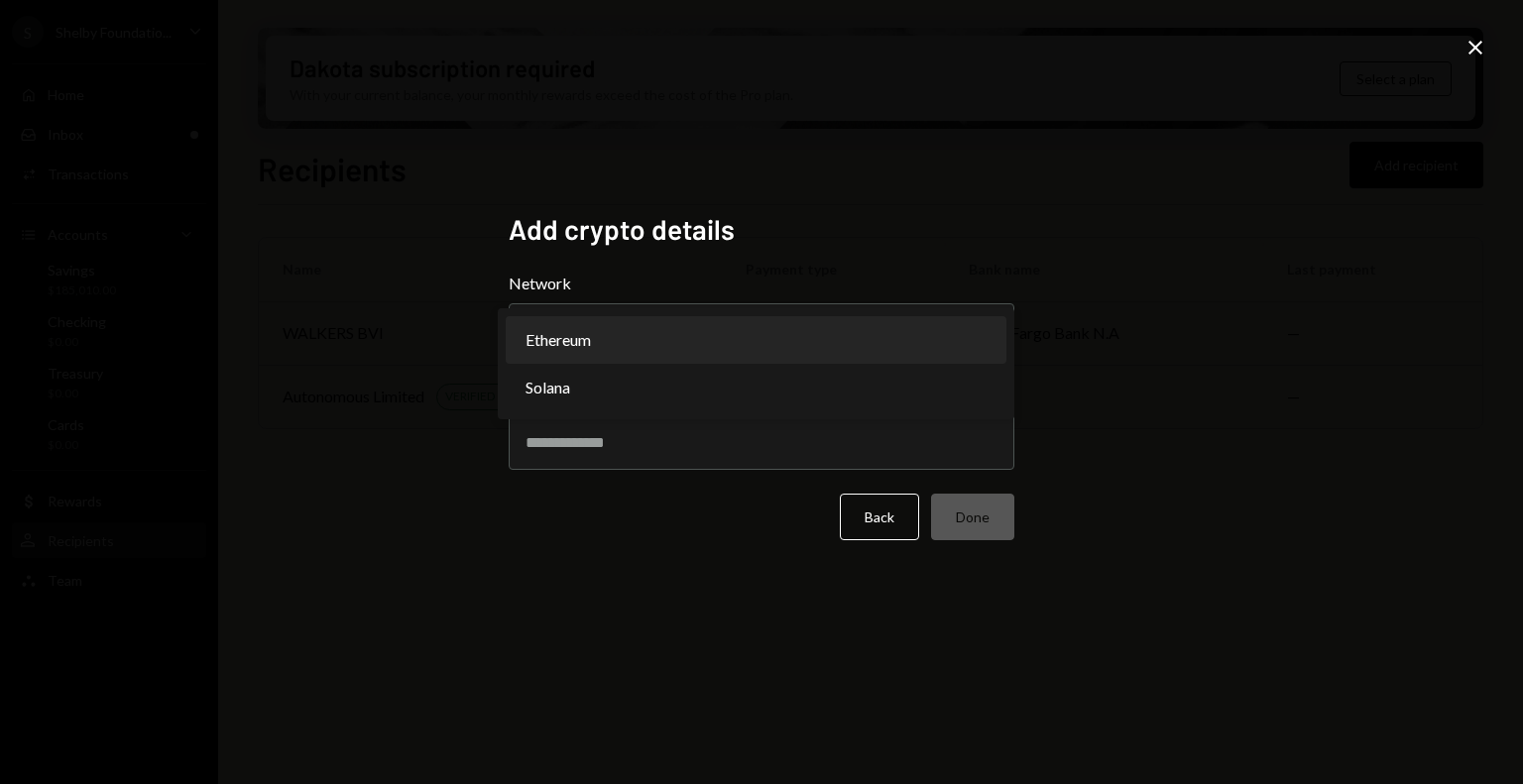 select on "**********" 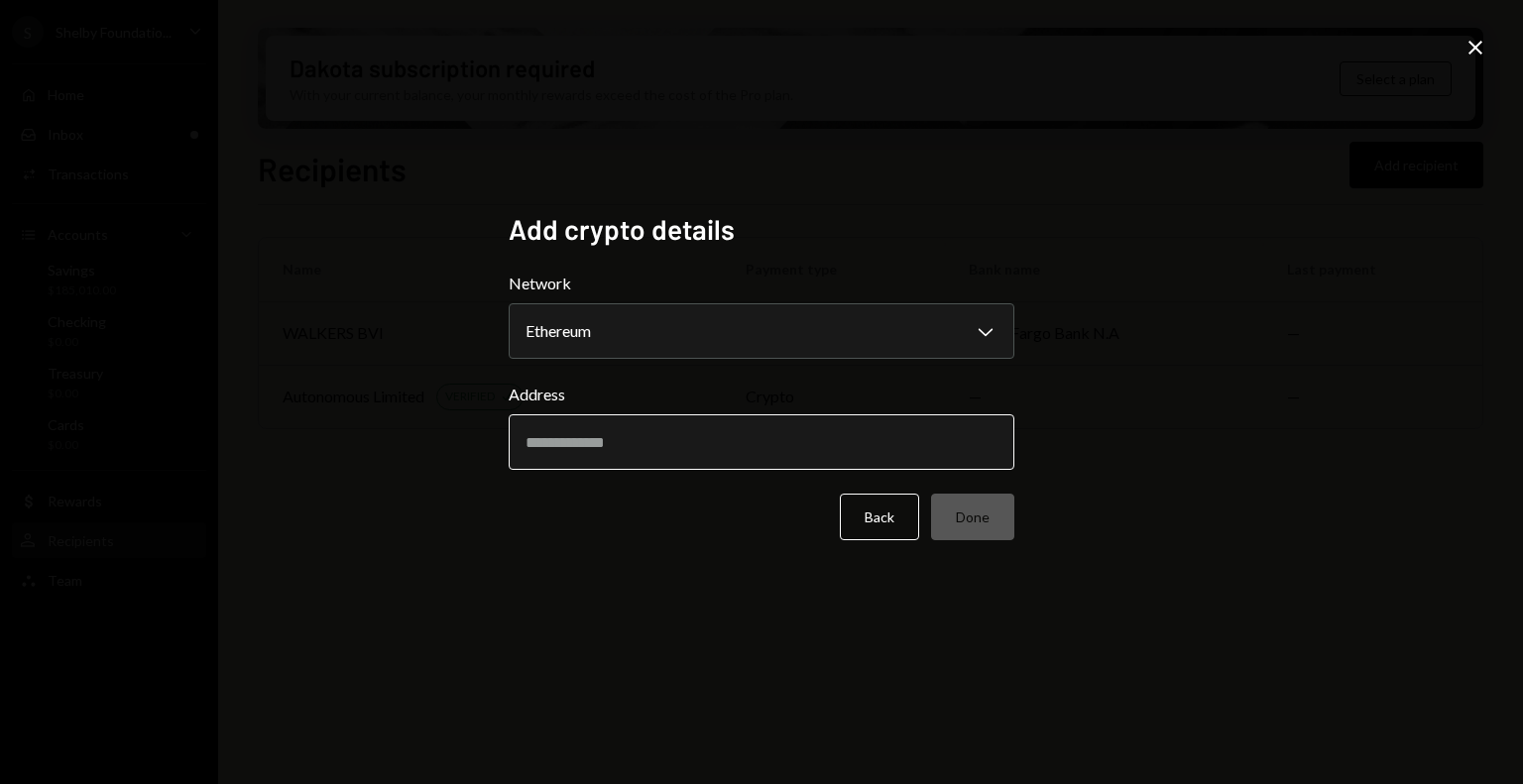 click on "Address" at bounding box center [762, 442] 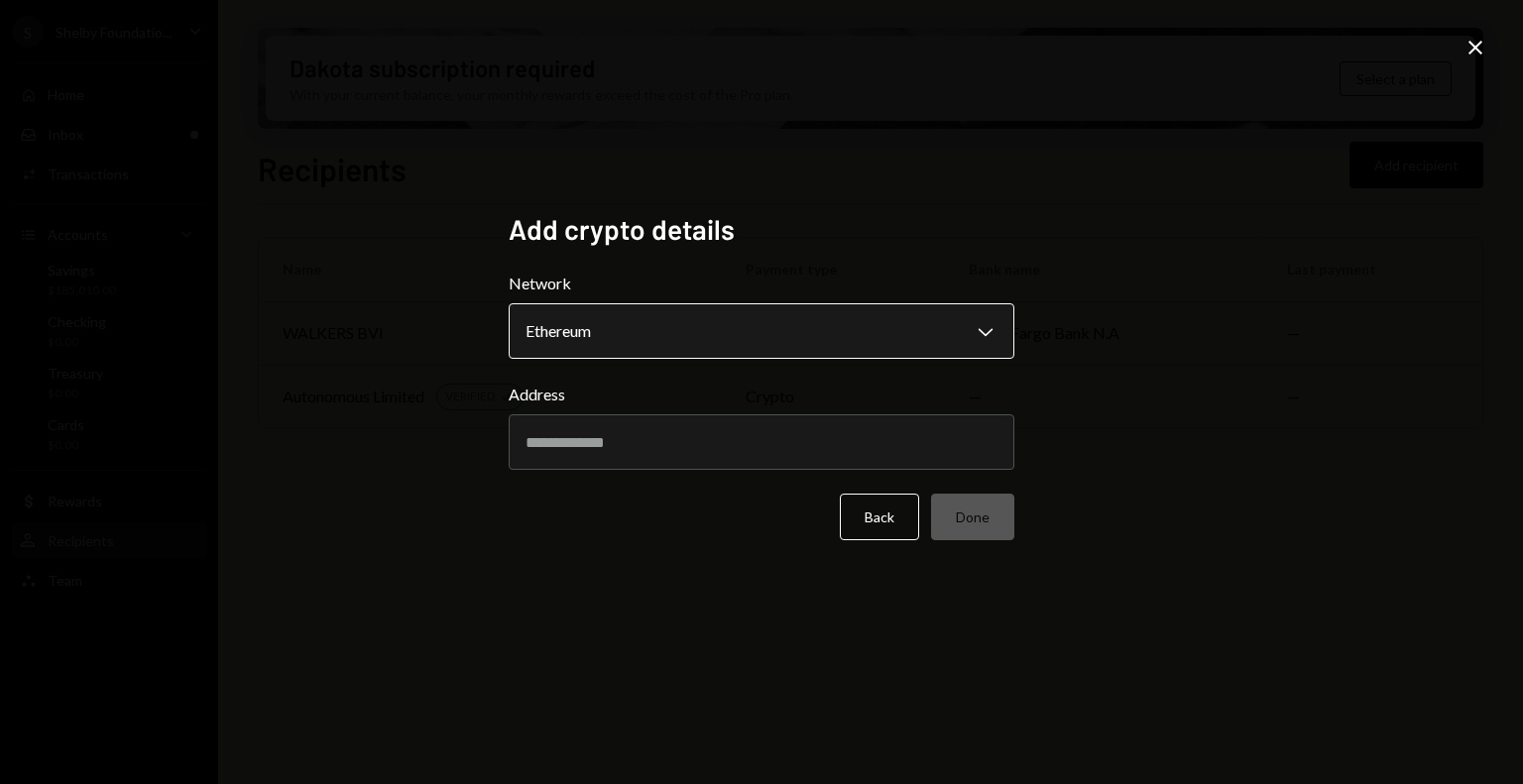 paste on "**********" 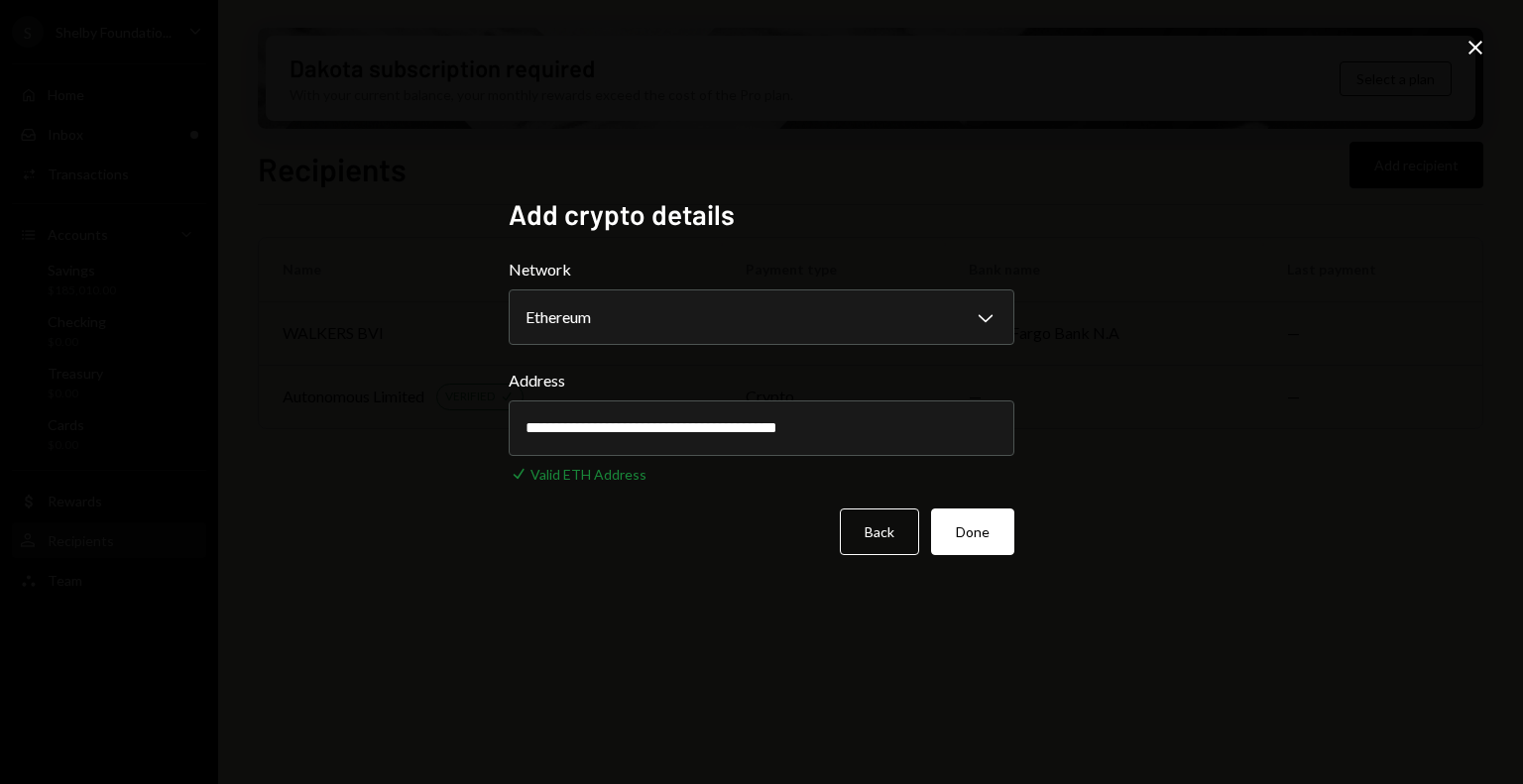 type on "**********" 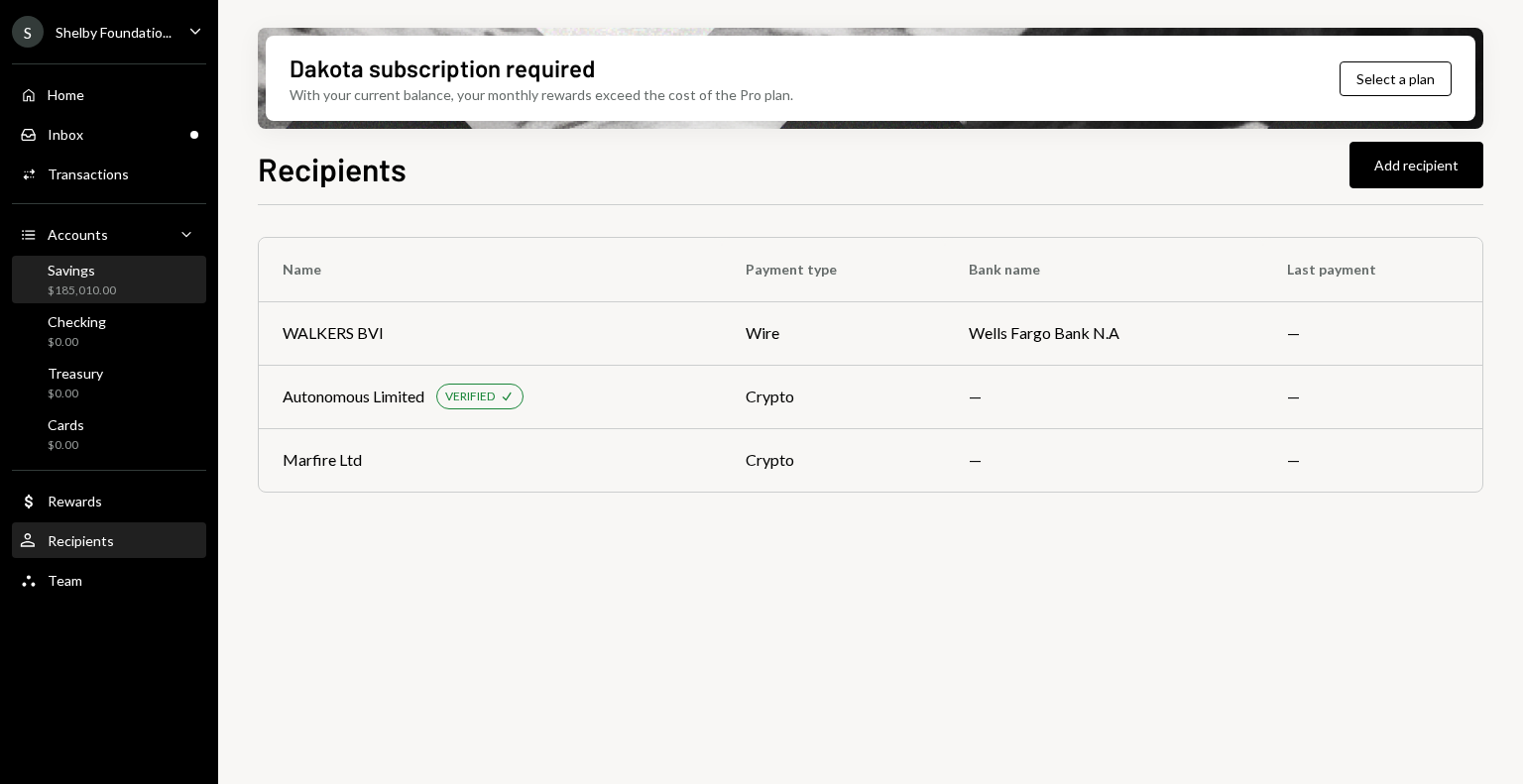 click on "$185,010.00" at bounding box center [81, 290] 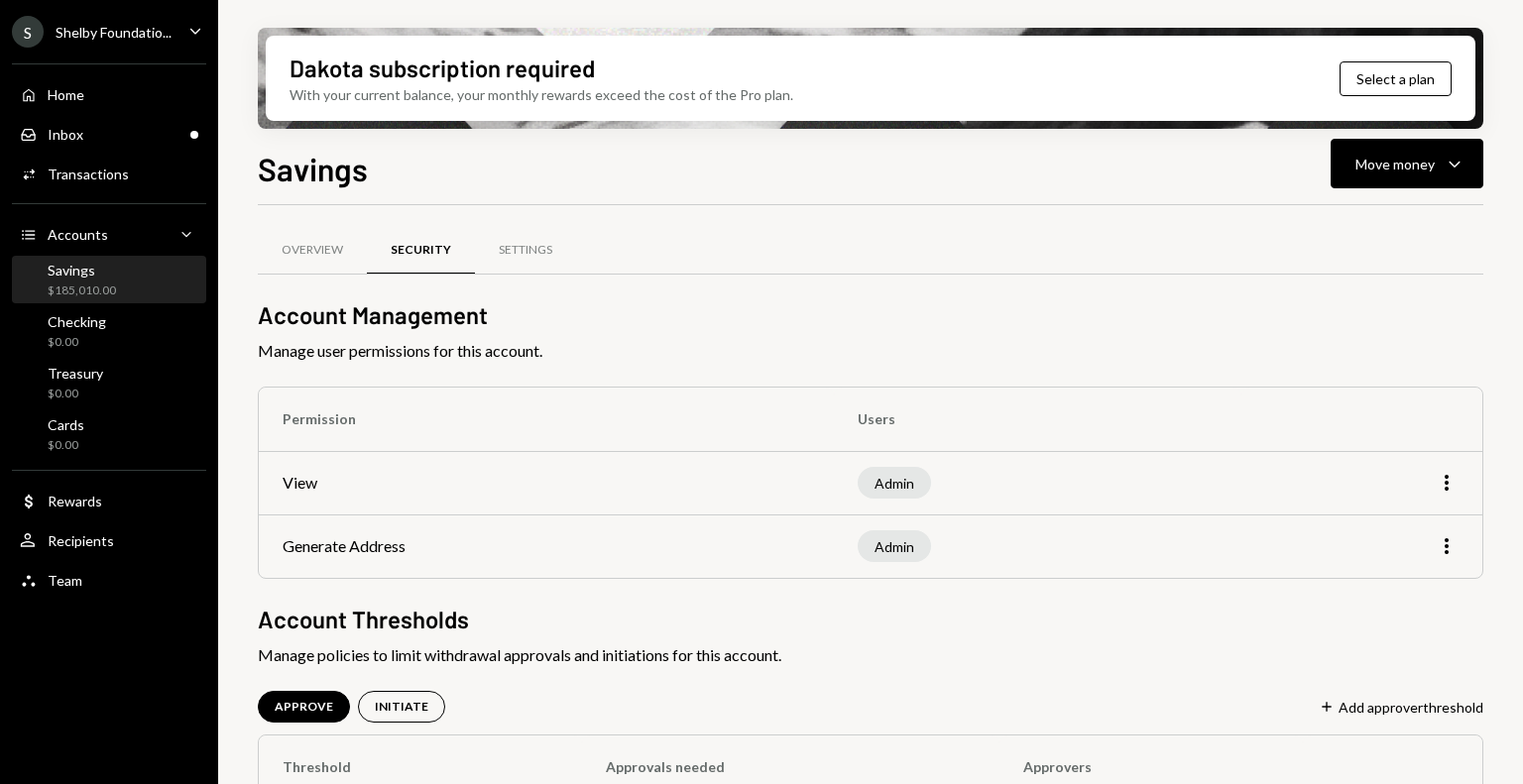 scroll, scrollTop: 0, scrollLeft: 0, axis: both 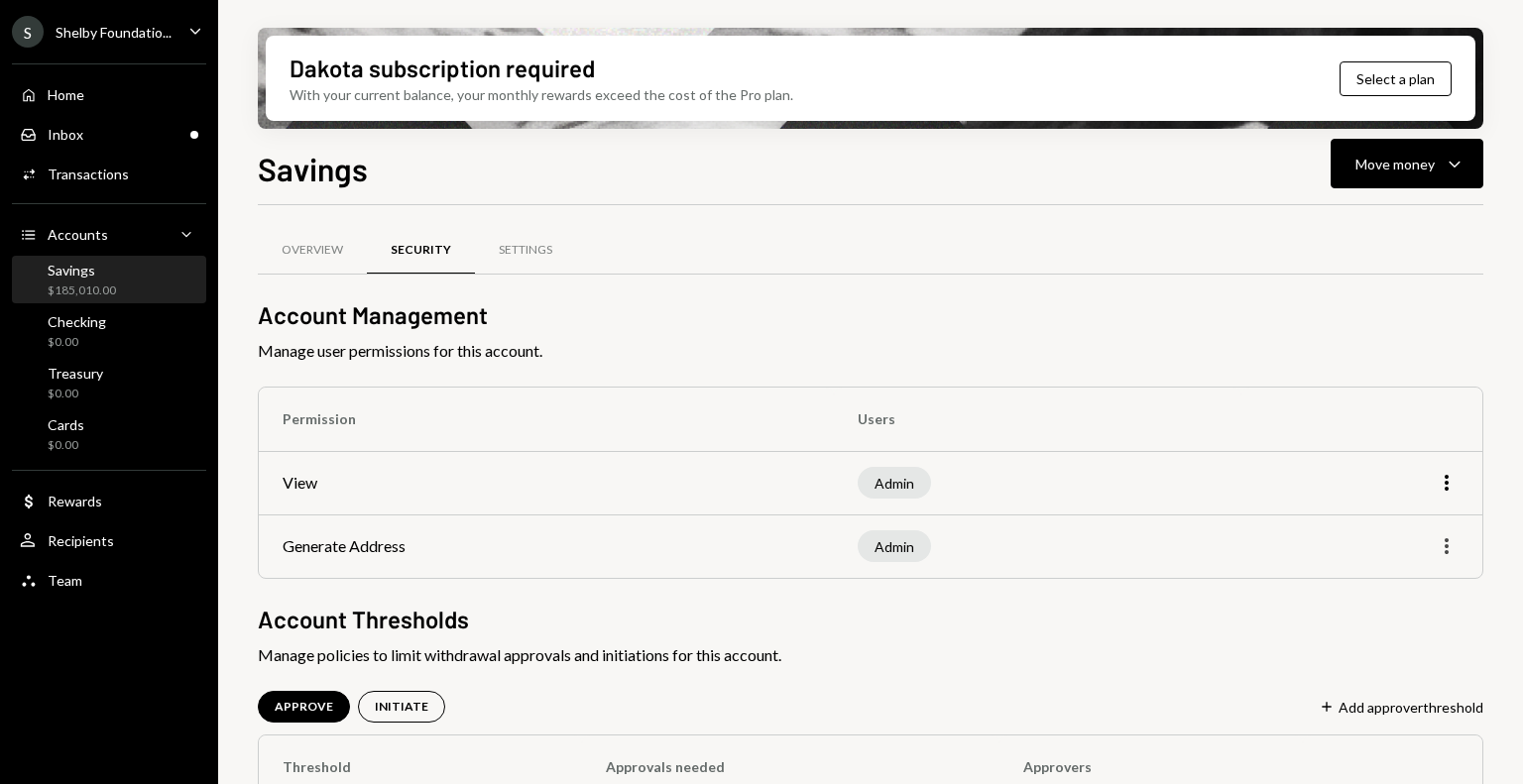 click on "More" 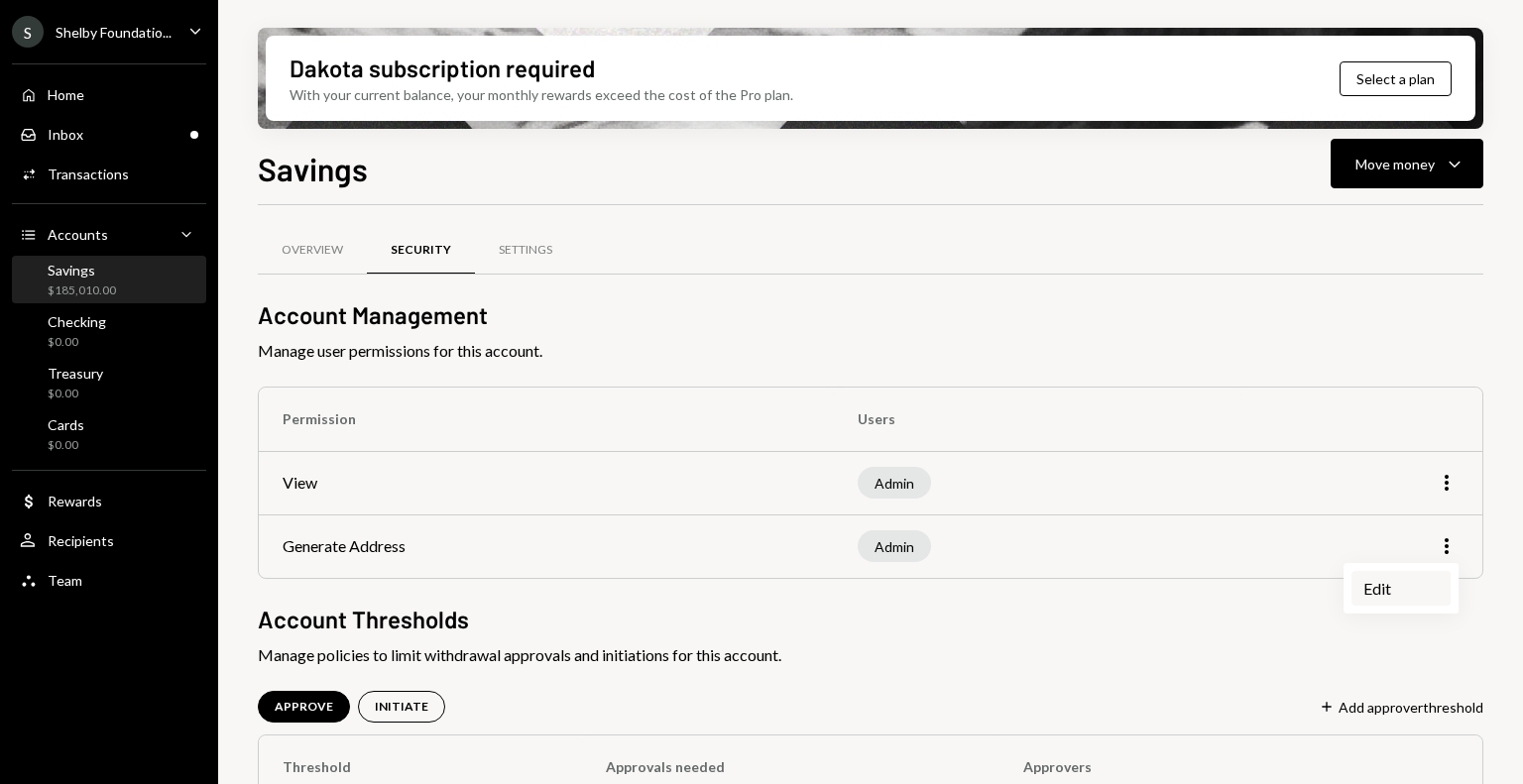 click on "Edit" at bounding box center [1401, 588] 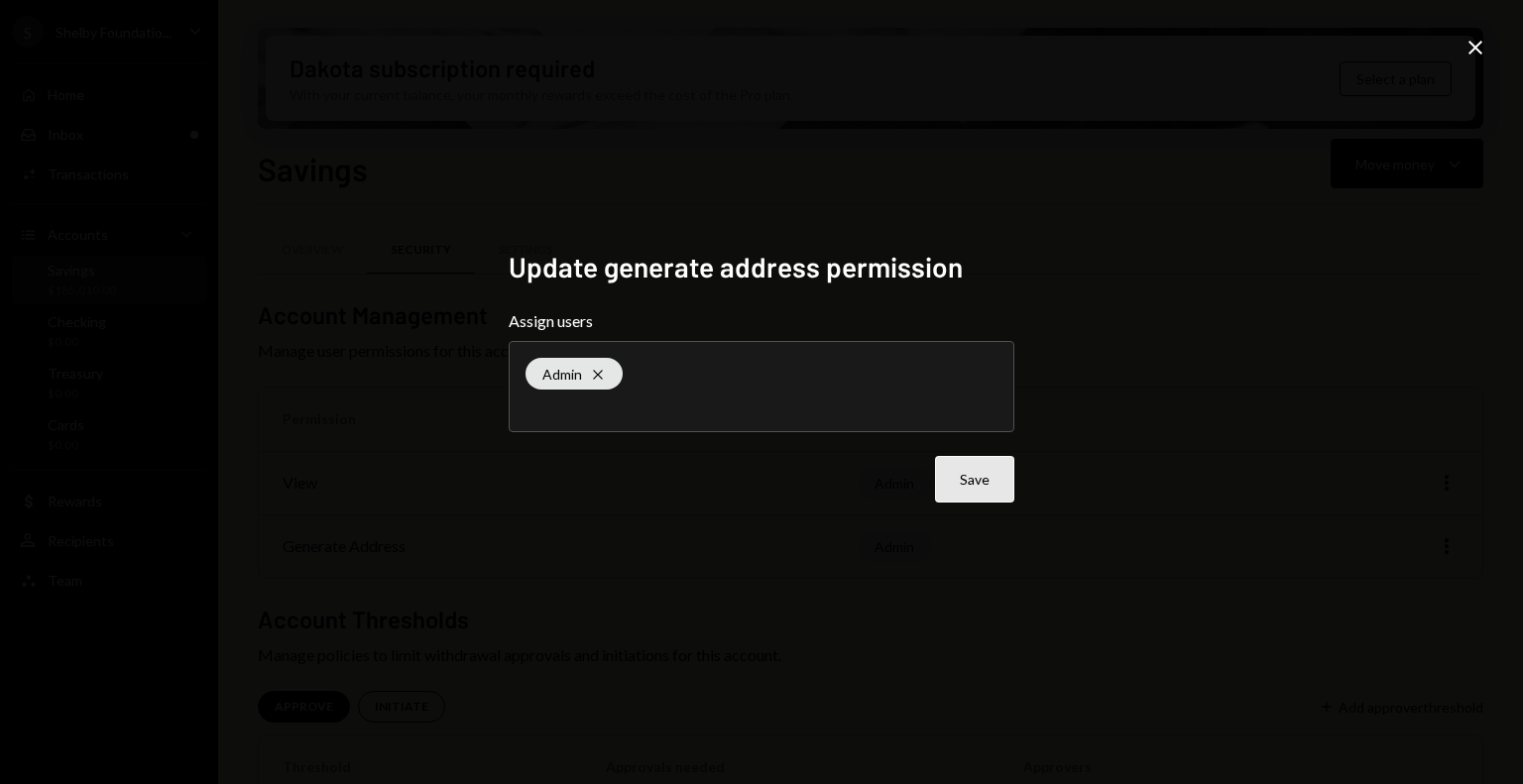 click on "Save" at bounding box center (975, 479) 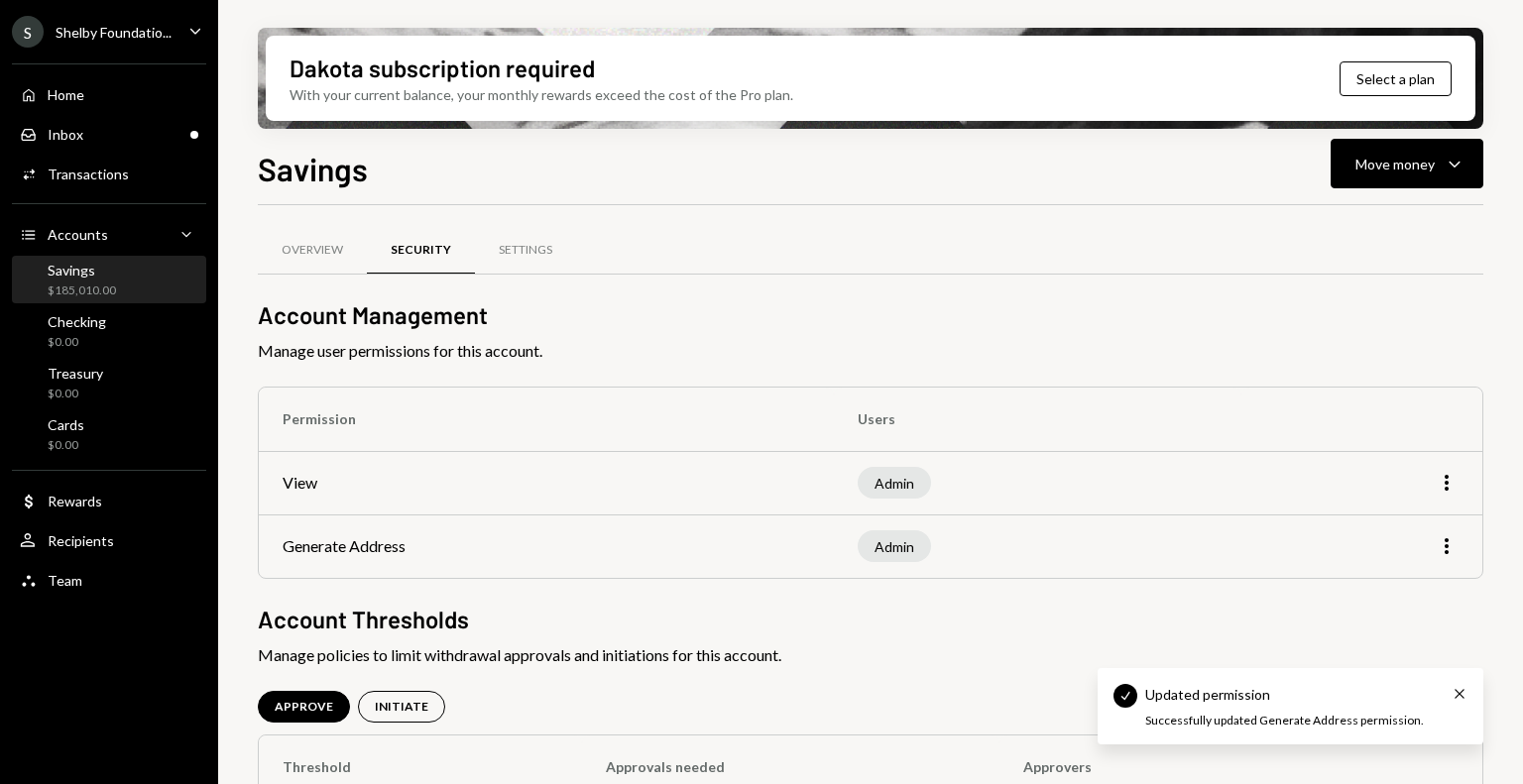 scroll, scrollTop: 95, scrollLeft: 0, axis: vertical 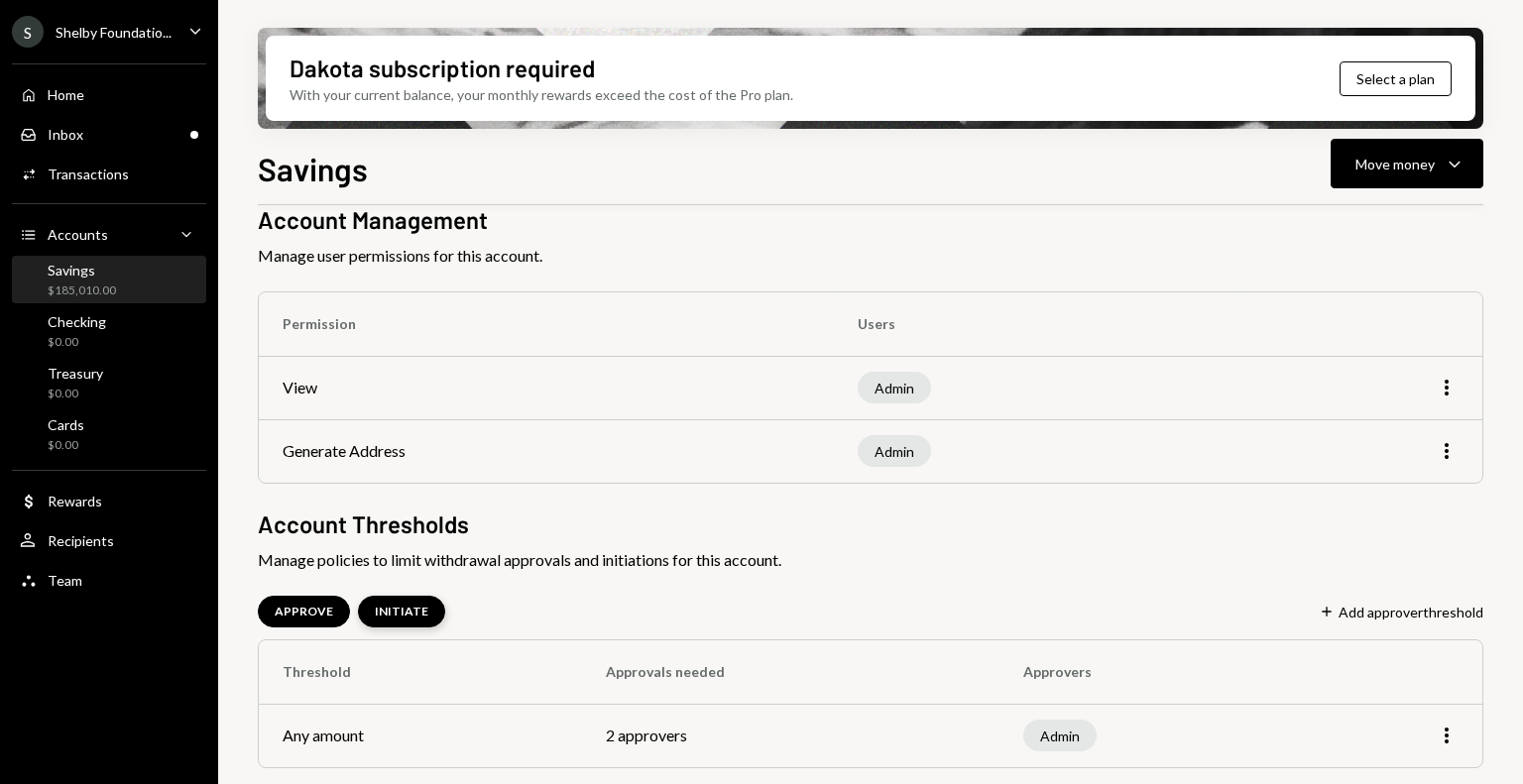 click on "INITIATE" at bounding box center (402, 612) 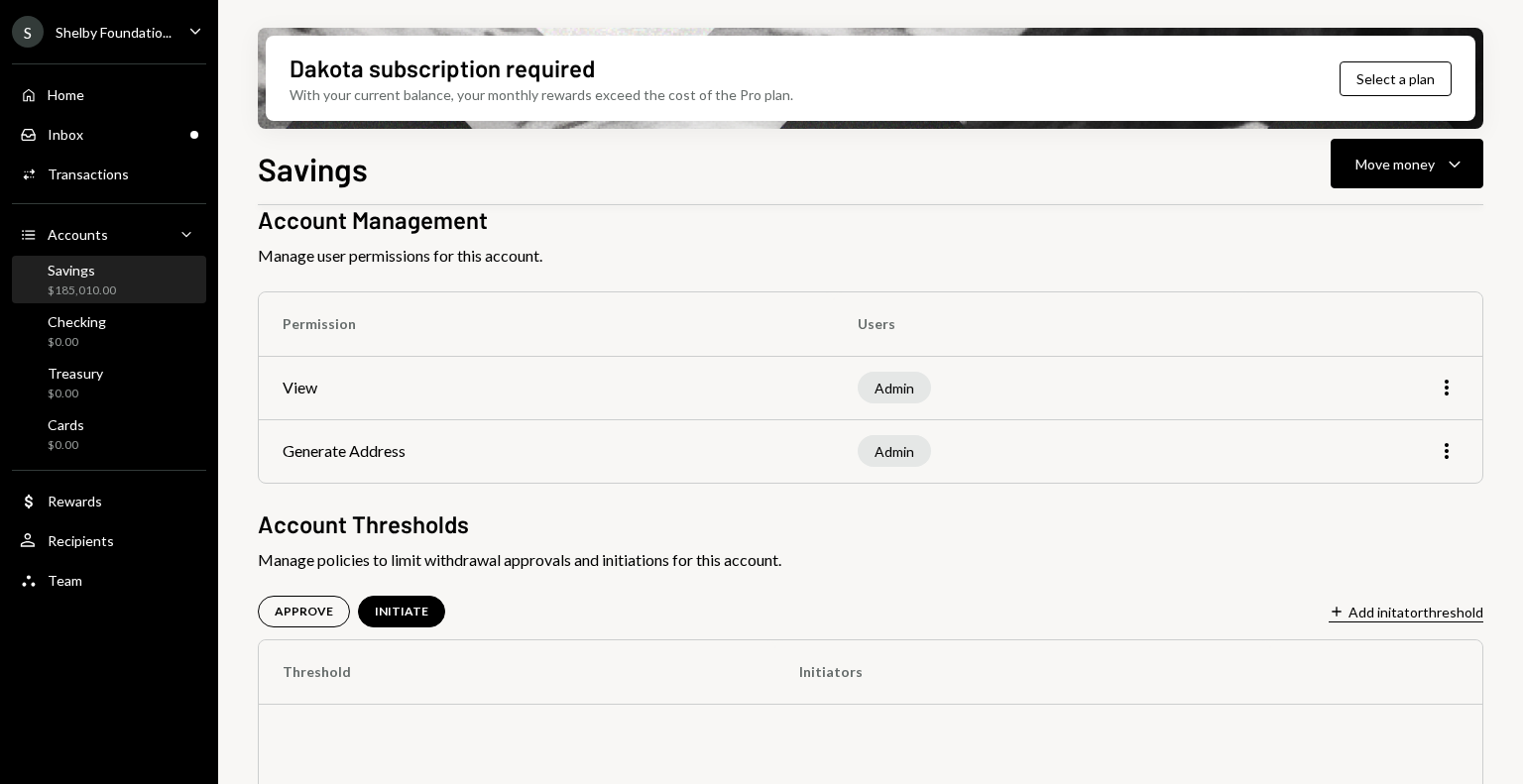 click on "Plus  Add   initator  threshold" at bounding box center [1406, 613] 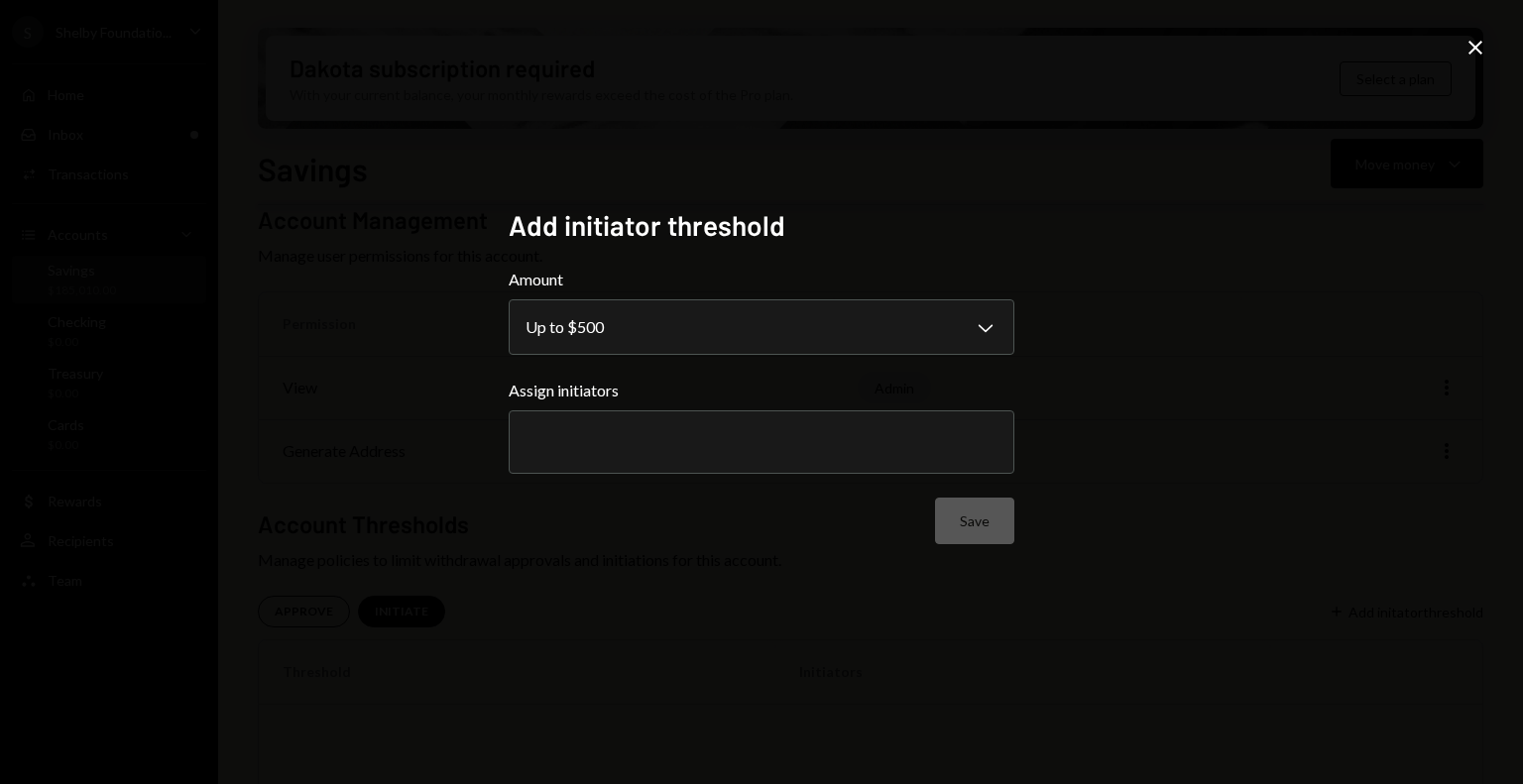 click at bounding box center (762, 442) 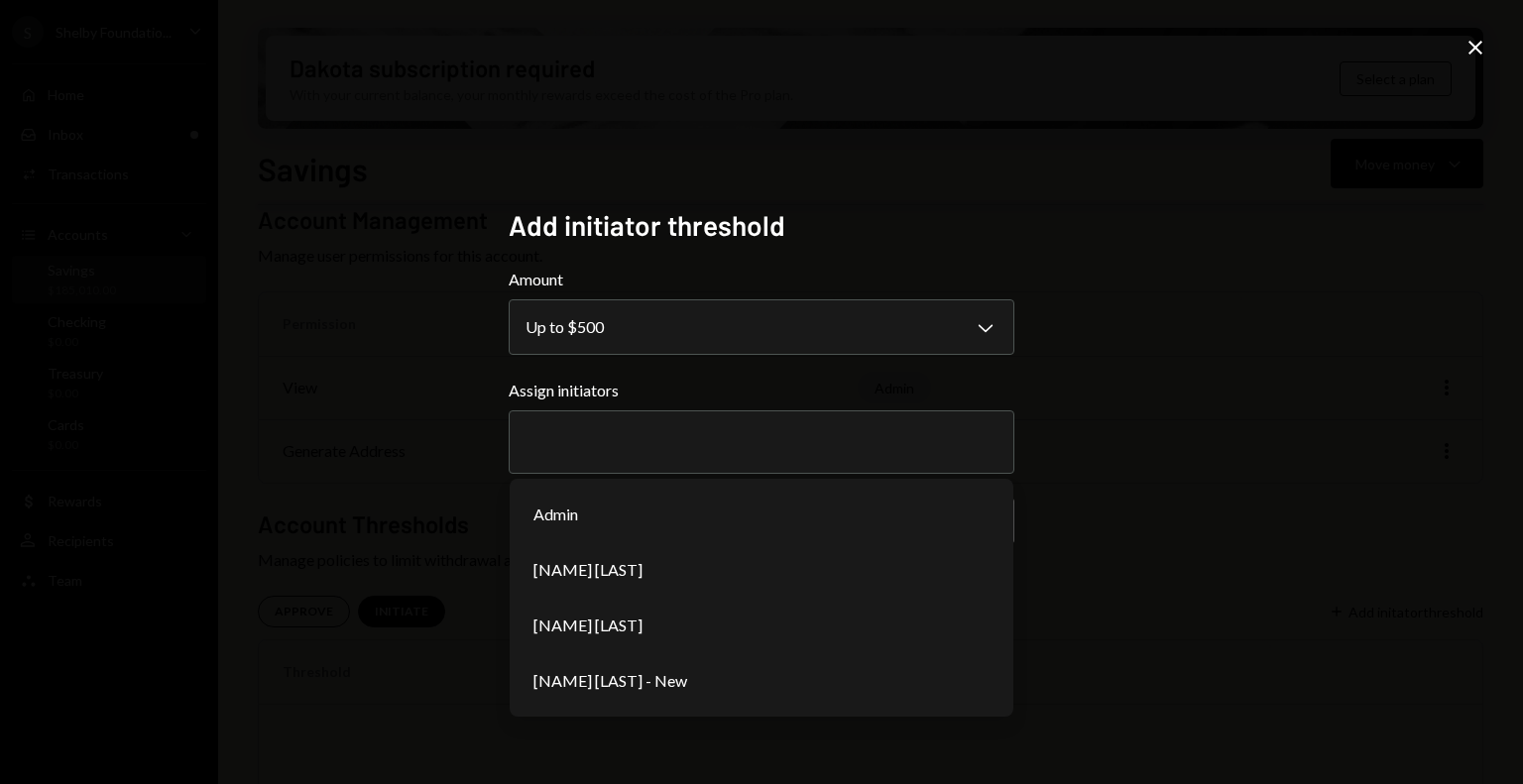 click on "Close" 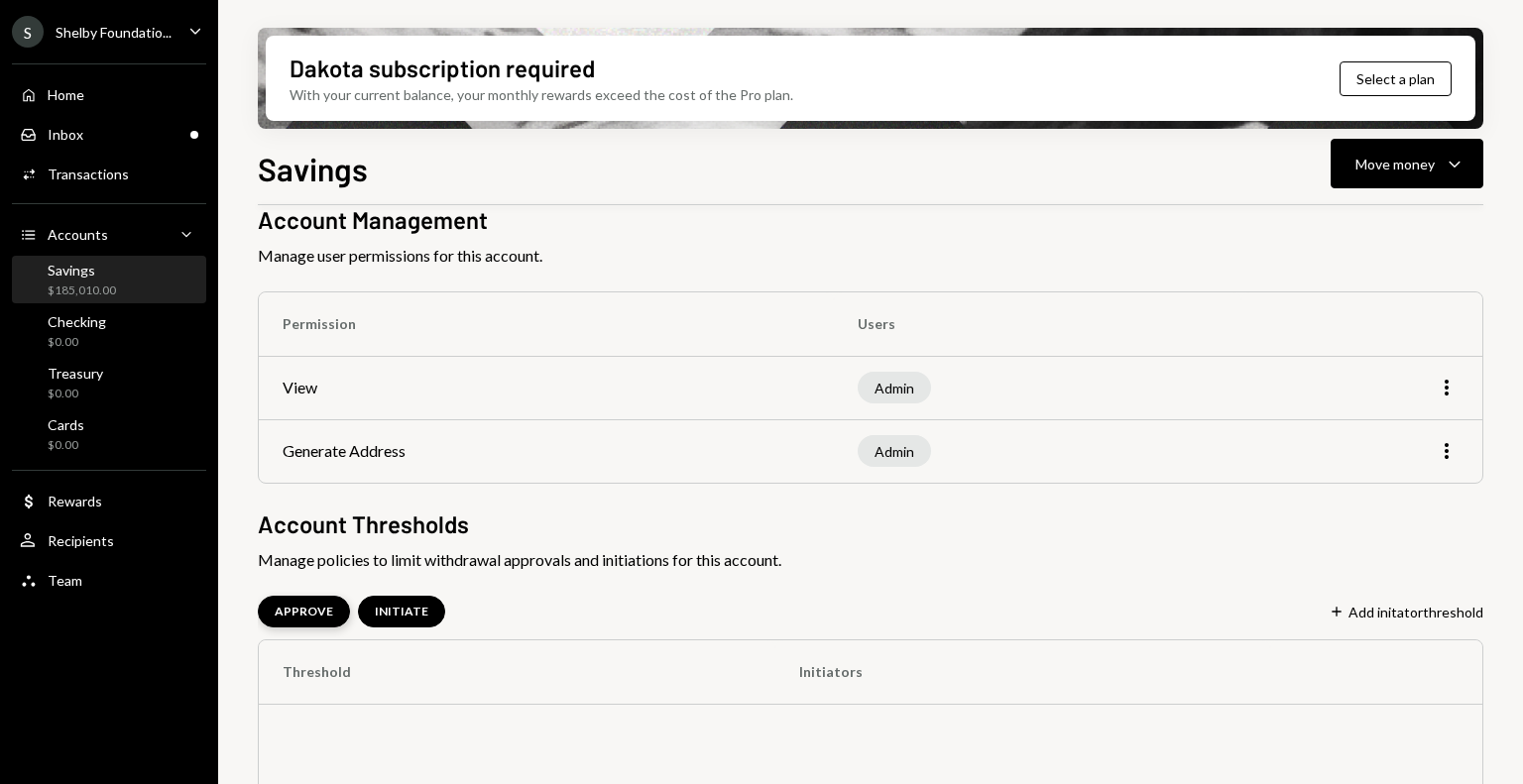 click on "APPROVE" at bounding box center (303, 612) 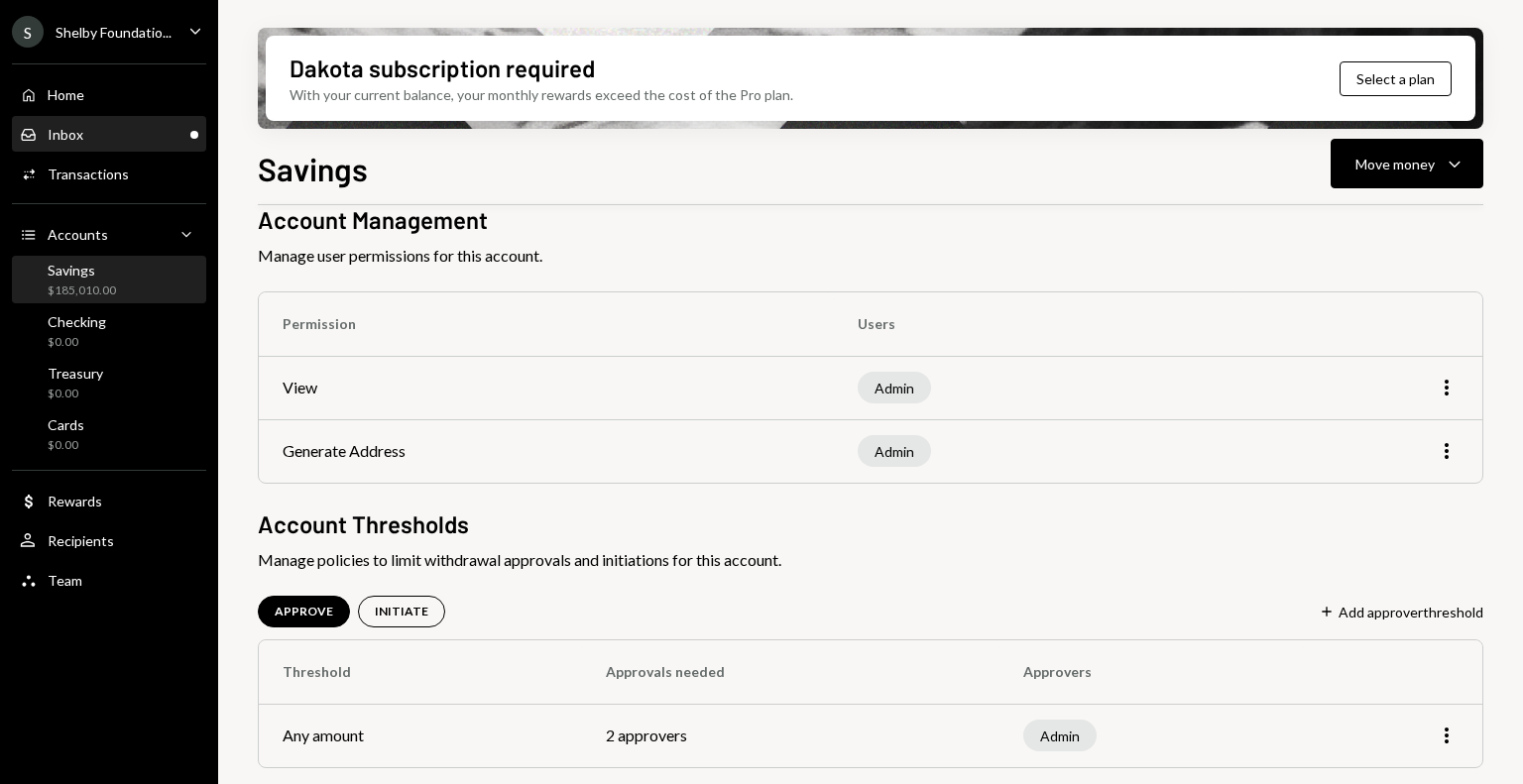click on "Inbox Inbox" at bounding box center (109, 135) 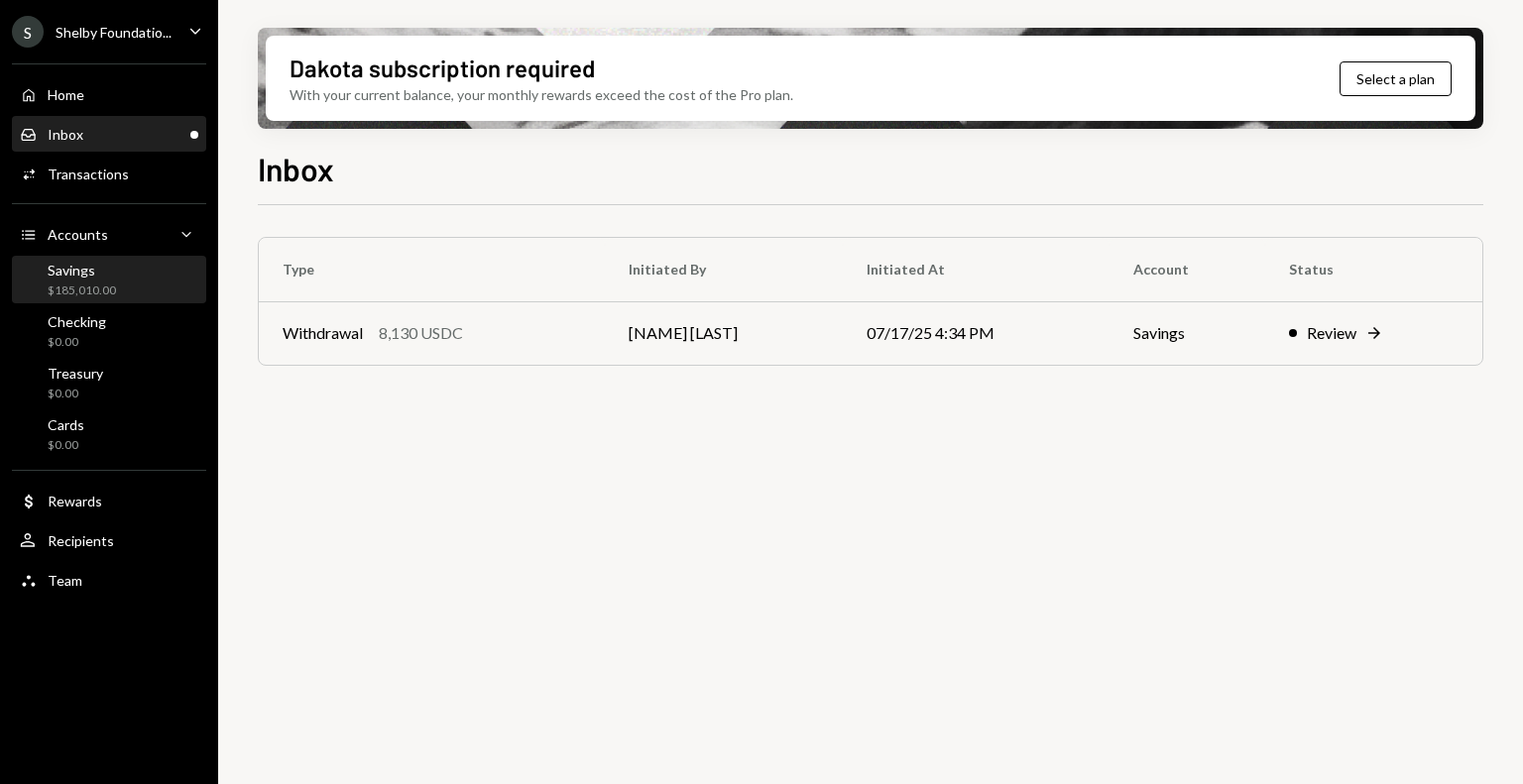 click on "Savings" at bounding box center (81, 270) 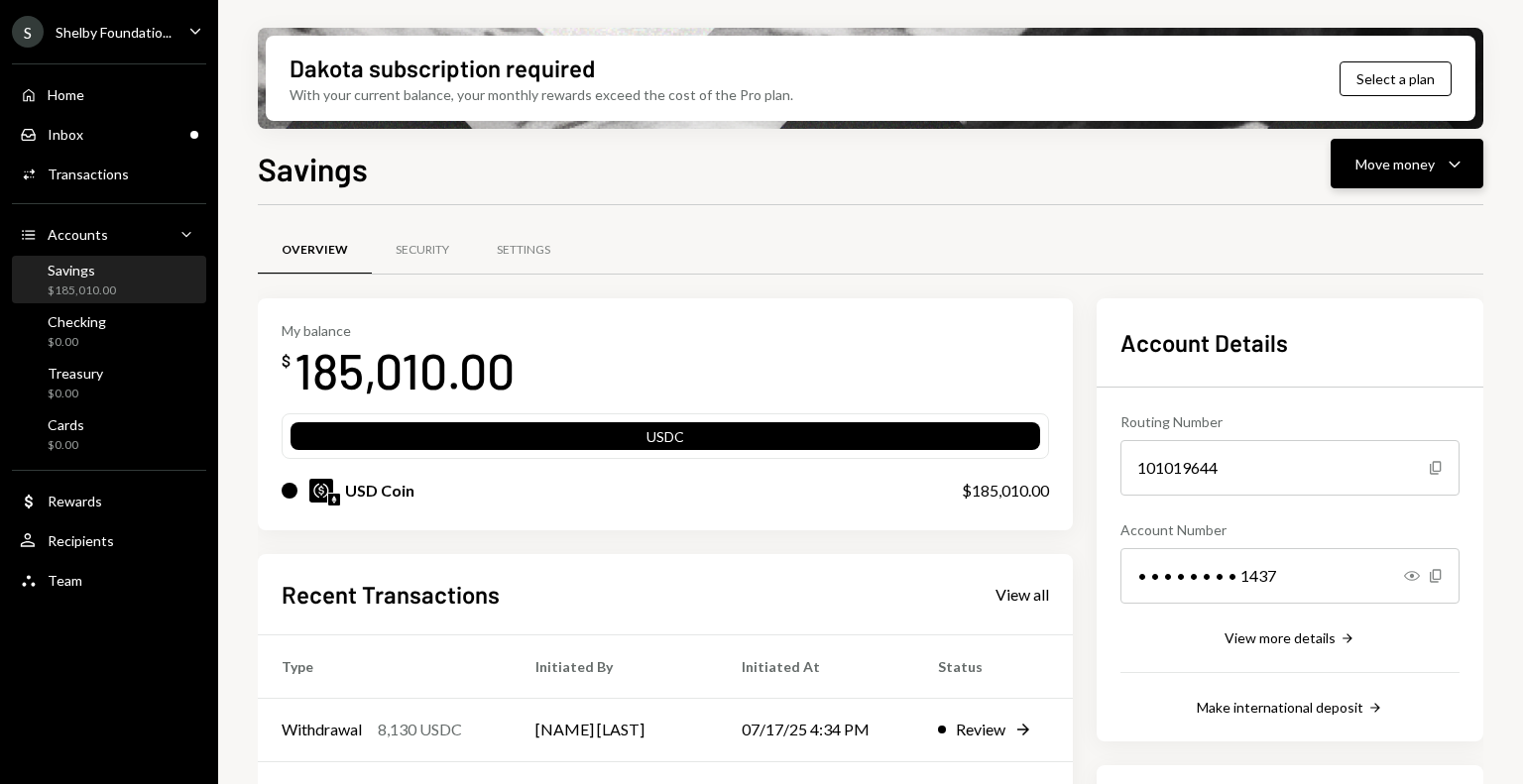 click on "Move money" at bounding box center [1395, 164] 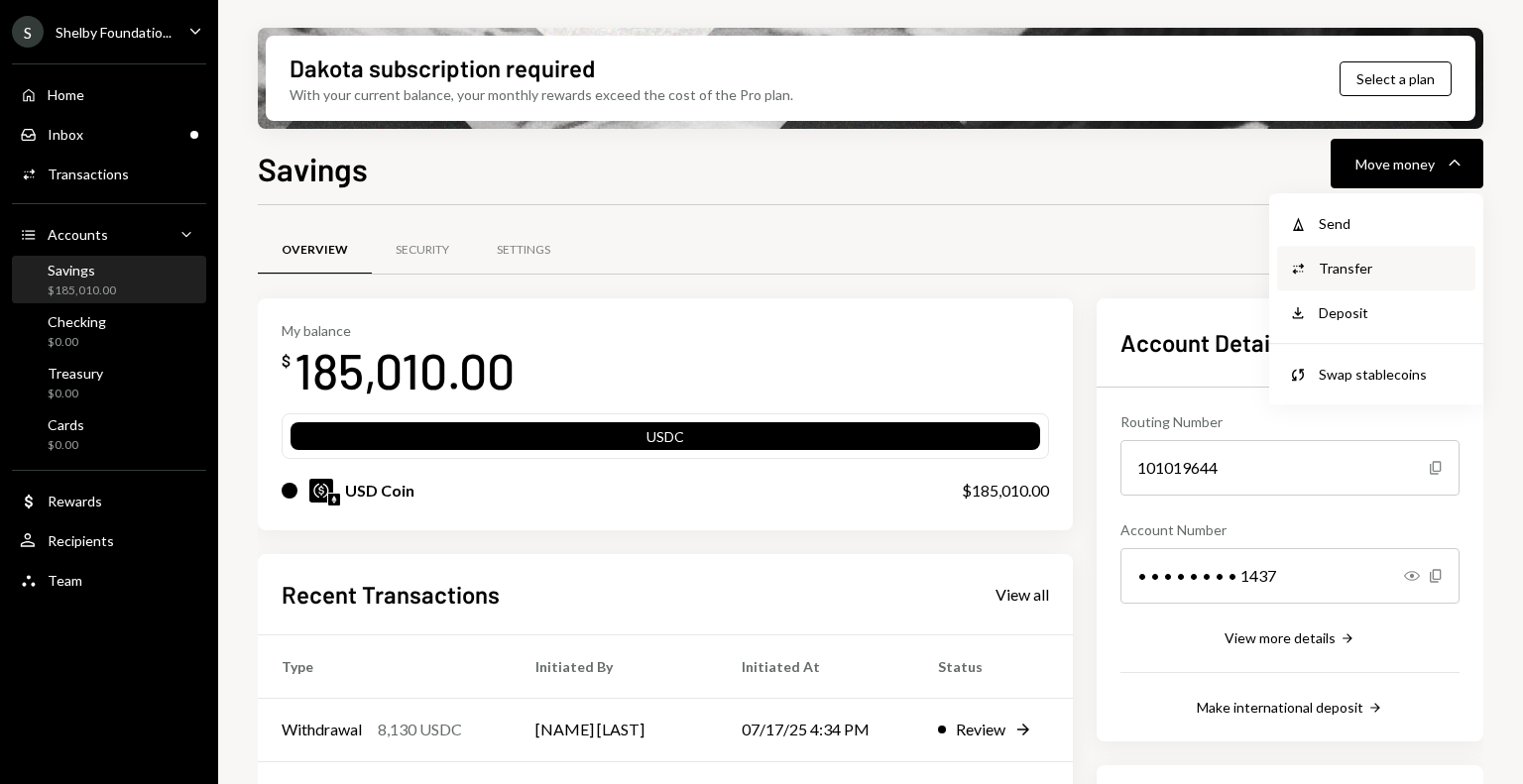 click on "Transfer" at bounding box center [1391, 268] 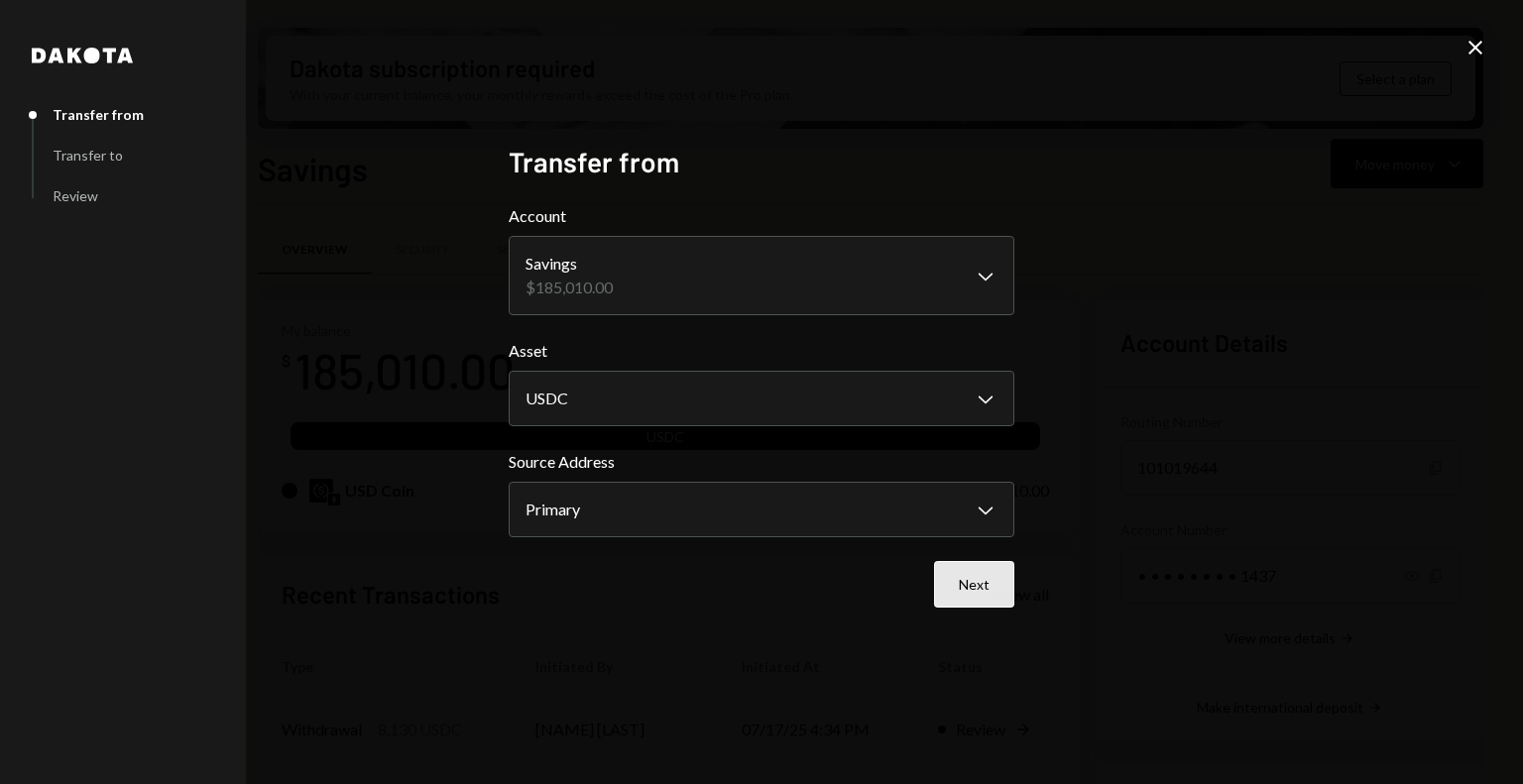 click on "Next" at bounding box center (974, 584) 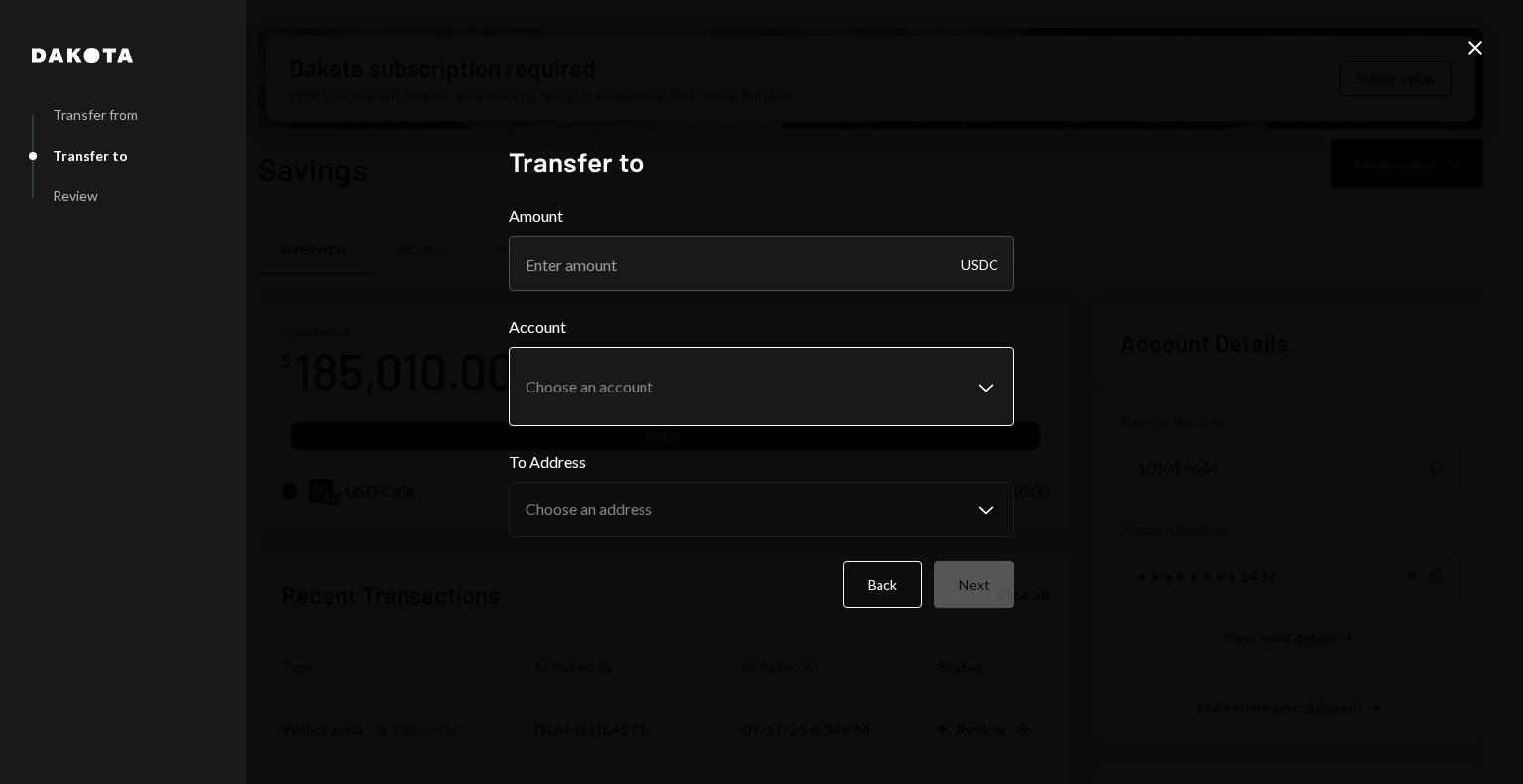 click on "S Shelby Foundatio... Caret Down Home Home Inbox Inbox Activities Transactions Accounts Accounts Caret Down Savings $185,010.00 Checking $0.00 Treasury $0.00 Cards $0.00 Dollar Rewards User Recipients Team Team Dakota subscription required With your current balance, your monthly rewards exceed the cost of the Pro plan. Select a plan Savings Move money Caret Down Overview Security Settings My balance $ 185,010.00 USDC USD Coin $185,010.00 Recent Transactions View all Type Initiated By Initiated At Status Withdrawal 8,130  USDC Octavia Tenga 07/17/25 4:34 PM Review Right Arrow Deposit 185,000  USDC 0x5366...769cBb Copy 07/17/25 4:23 PM Completed Deposit 10  USDC 0x5366...769cBb Copy 07/16/25 9:04 AM Completed Account Details Routing Number 101019644 Copy Account Number • • • • • • • •  1437 Show Copy View more details Right Arrow Make international deposit Right Arrow Account Information Money in (last 30 days) Up Right Arrow $185,010.00 Money out (last 30 days) Down Right Arrow $0.00 Dakota" at bounding box center (762, 392) 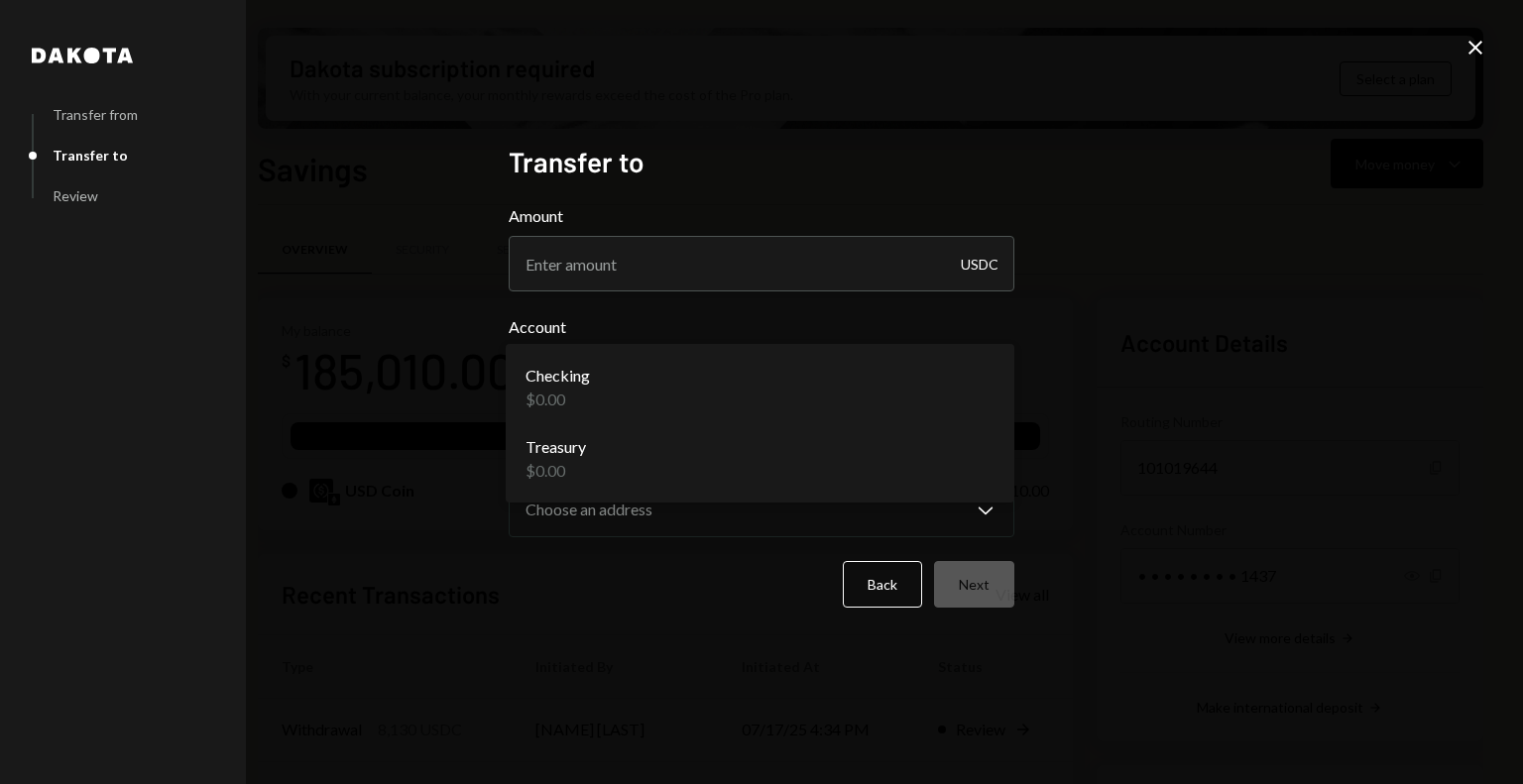 click on "S Shelby Foundatio... Caret Down Home Home Inbox Inbox Activities Transactions Accounts Accounts Caret Down Savings $185,010.00 Checking $0.00 Treasury $0.00 Cards $0.00 Dollar Rewards User Recipients Team Team Dakota subscription required With your current balance, your monthly rewards exceed the cost of the Pro plan. Select a plan Savings Move money Caret Down Overview Security Settings My balance $ 185,010.00 USDC USD Coin $185,010.00 Recent Transactions View all Type Initiated By Initiated At Status Withdrawal 8,130  USDC Octavia Tenga 07/17/25 4:34 PM Review Right Arrow Deposit 185,000  USDC 0x5366...769cBb Copy 07/17/25 4:23 PM Completed Deposit 10  USDC 0x5366...769cBb Copy 07/16/25 9:04 AM Completed Account Details Routing Number 101019644 Copy Account Number • • • • • • • •  1437 Show Copy View more details Right Arrow Make international deposit Right Arrow Account Information Money in (last 30 days) Up Right Arrow $185,010.00 Money out (last 30 days) Down Right Arrow $0.00 Dakota" at bounding box center [762, 392] 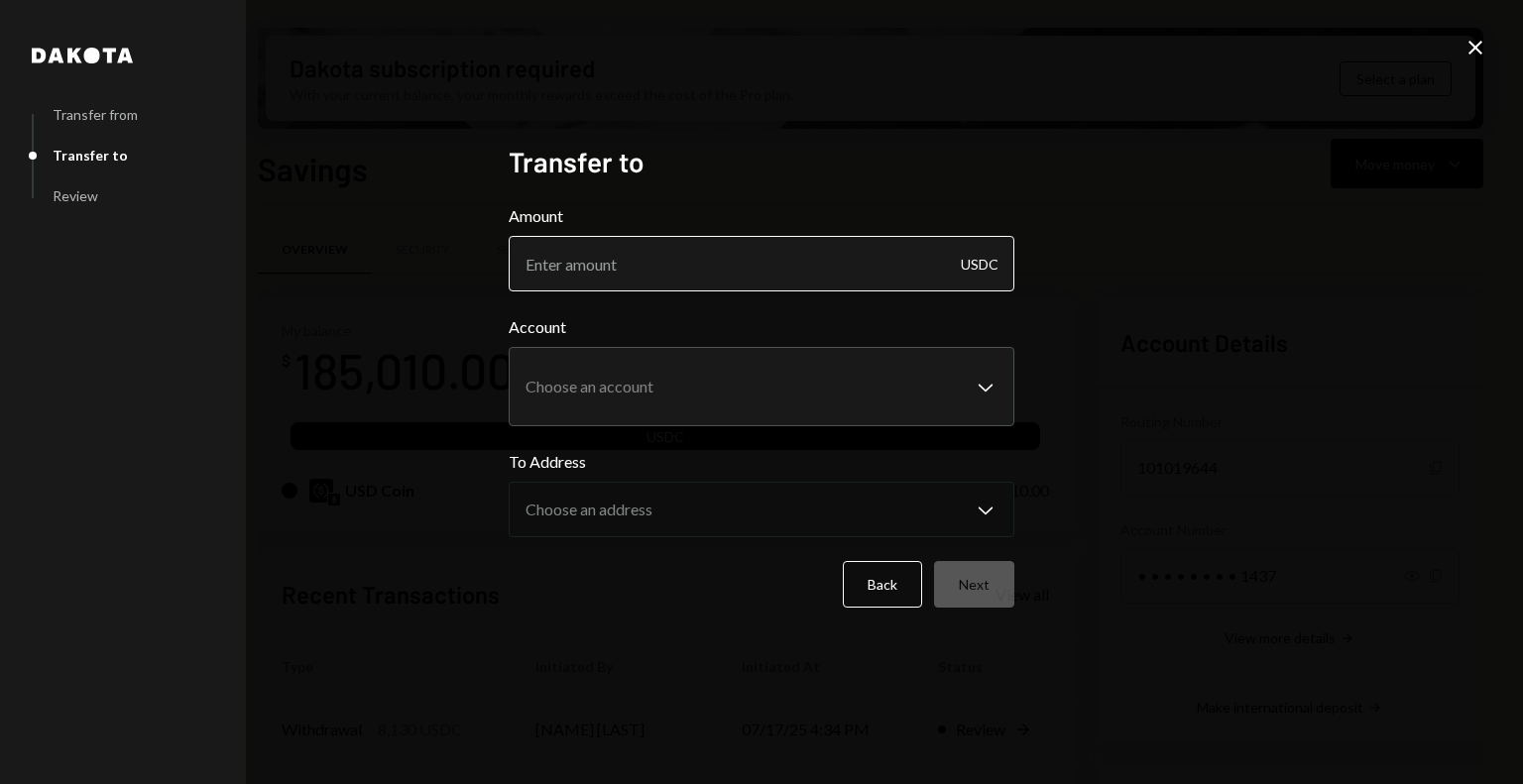 click on "Amount" at bounding box center [762, 264] 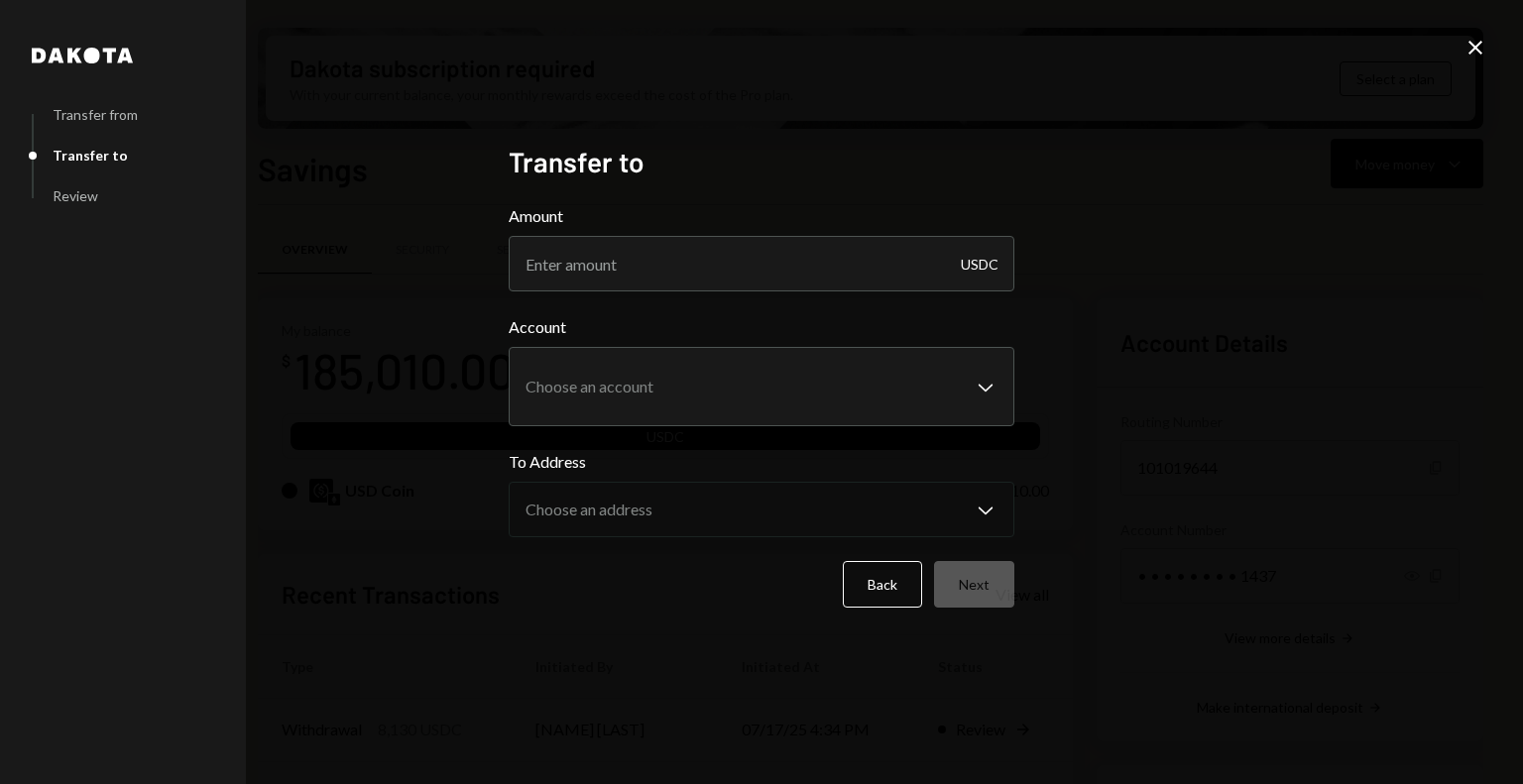 paste on "45000.00" 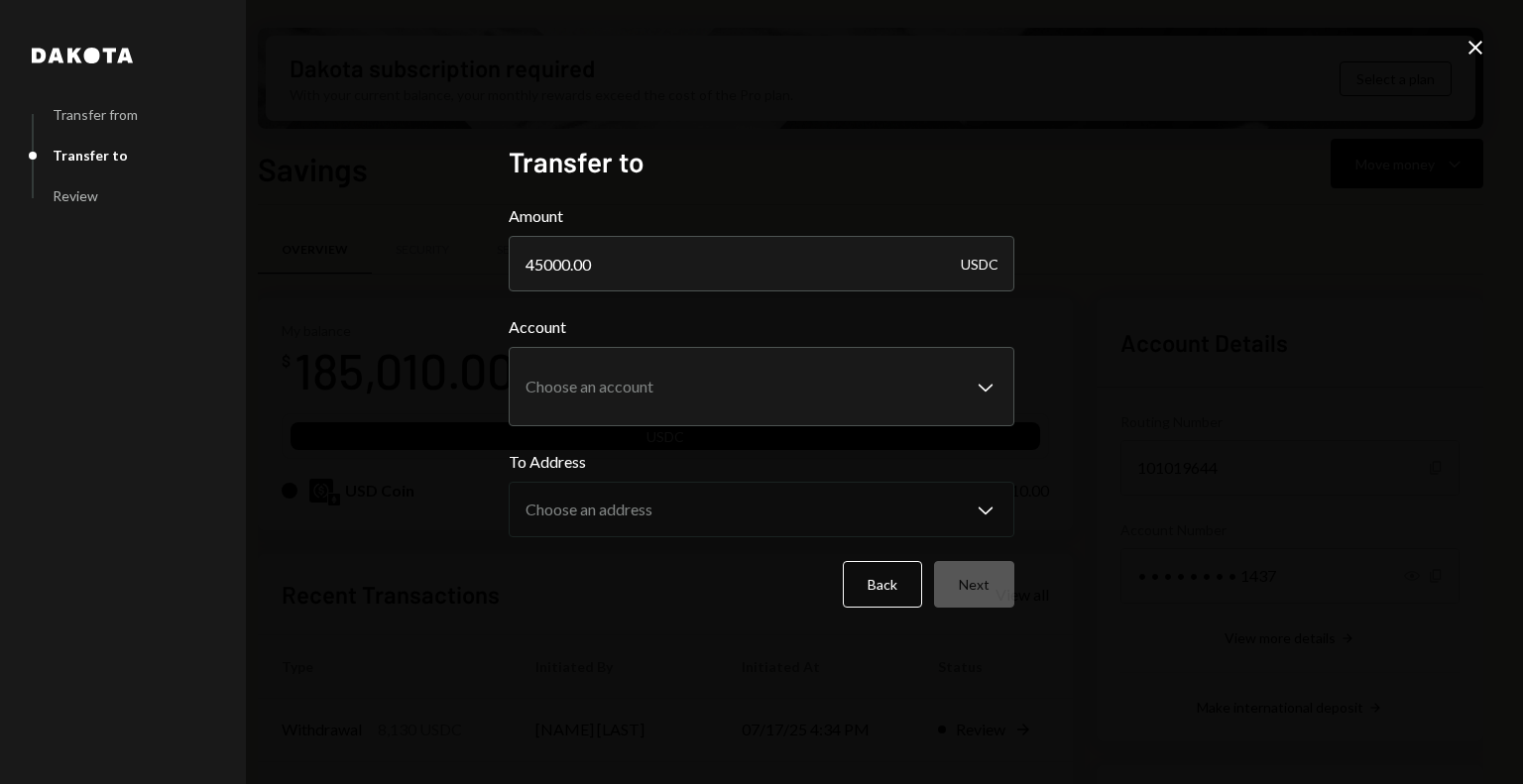 type on "45000.00" 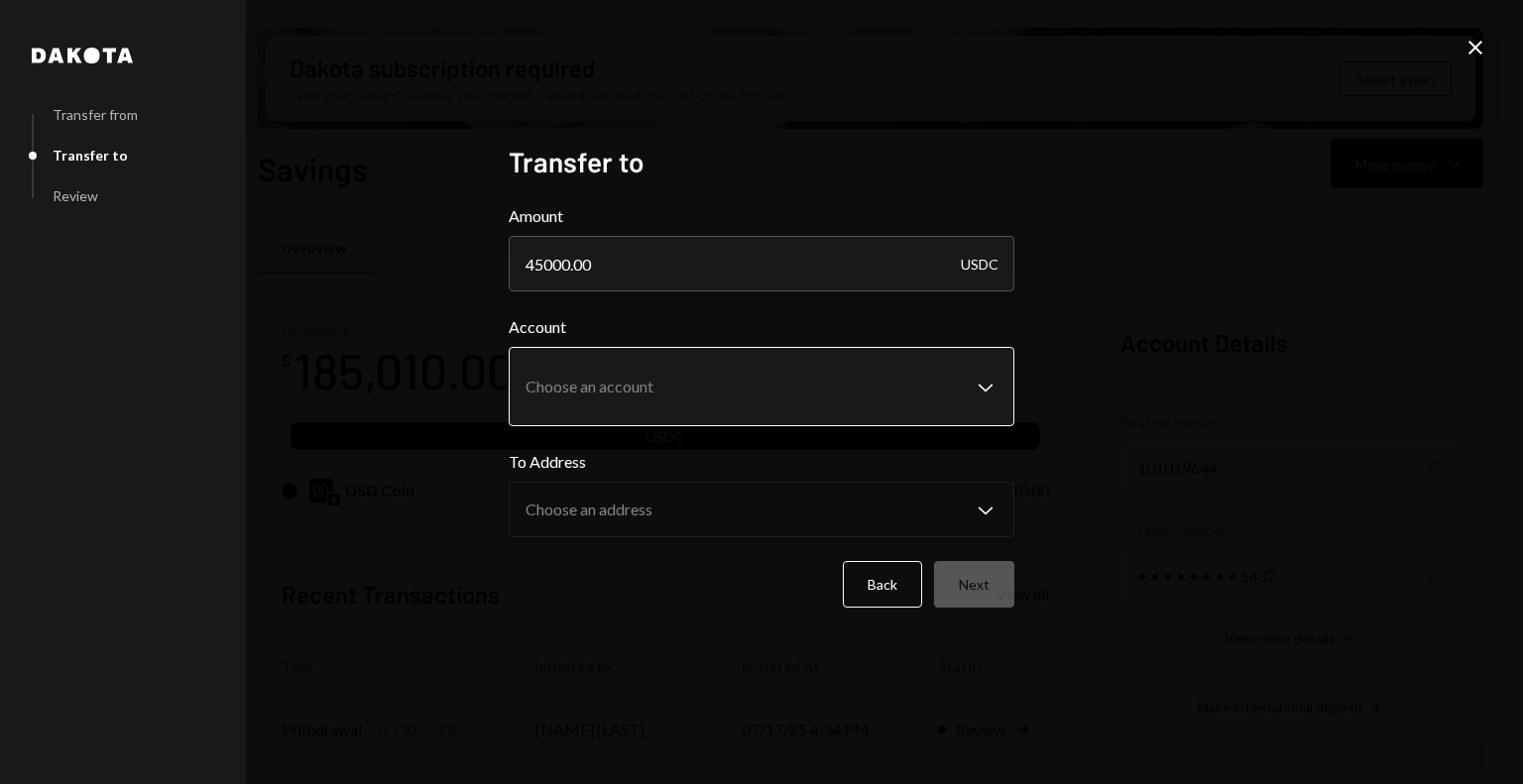 click on "S Shelby Foundatio... Caret Down Home Home Inbox Inbox Activities Transactions Accounts Accounts Caret Down Savings $185,010.00 Checking $0.00 Treasury $0.00 Cards $0.00 Dollar Rewards User Recipients Team Team Dakota subscription required With your current balance, your monthly rewards exceed the cost of the Pro plan. Select a plan Savings Move money Caret Down Overview Security Settings My balance $ 185,010.00 USDC USD Coin $185,010.00 Recent Transactions View all Type Initiated By Initiated At Status Withdrawal 8,130  USDC Octavia Tenga 07/17/25 4:34 PM Review Right Arrow Deposit 185,000  USDC 0x5366...769cBb Copy 07/17/25 4:23 PM Completed Deposit 10  USDC 0x5366...769cBb Copy 07/16/25 9:04 AM Completed Account Details Routing Number 101019644 Copy Account Number • • • • • • • •  1437 Show Copy View more details Right Arrow Make international deposit Right Arrow Account Information Money in (last 30 days) Up Right Arrow $185,010.00 Money out (last 30 days) Down Right Arrow $0.00 Dakota" at bounding box center (762, 392) 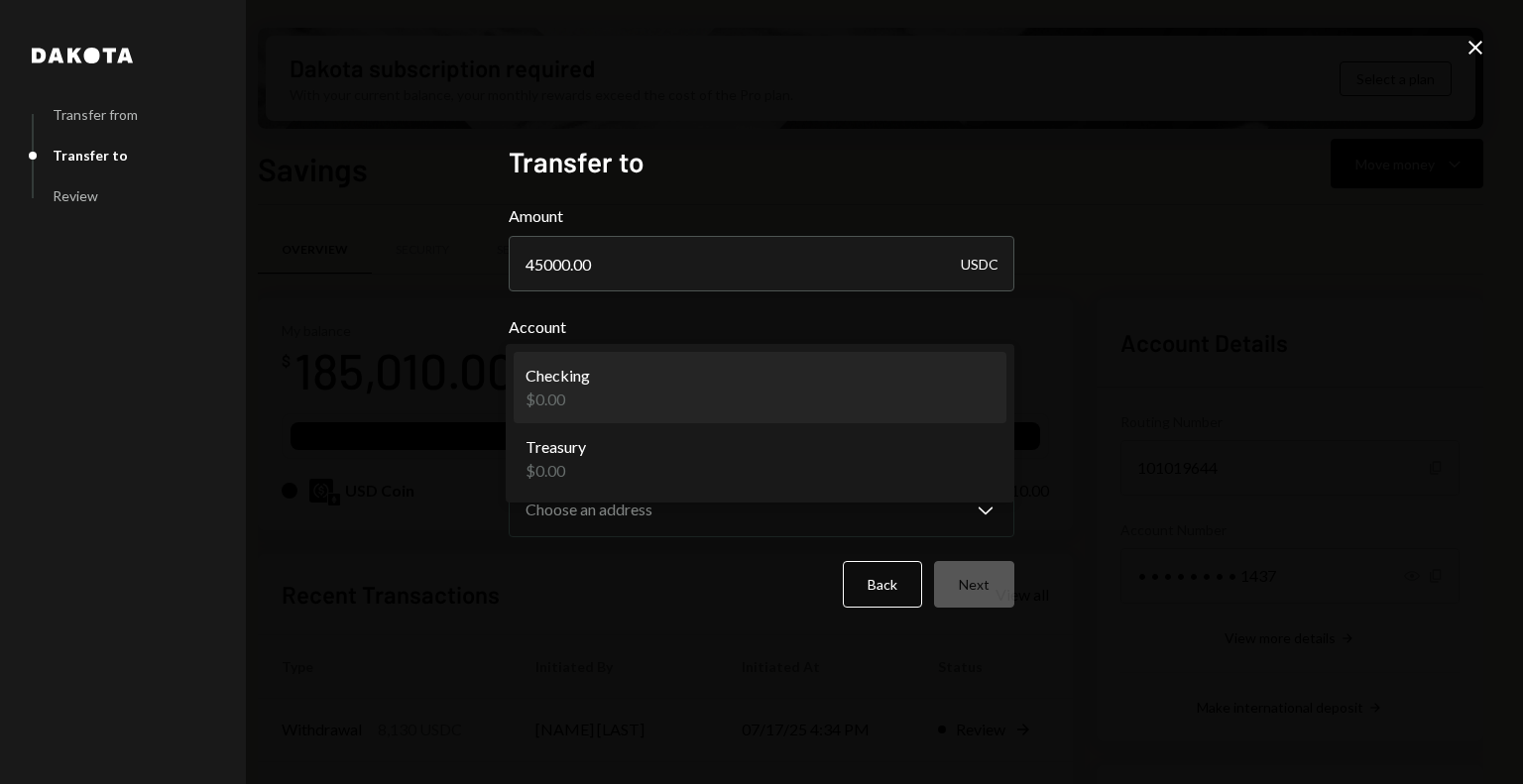 select on "**********" 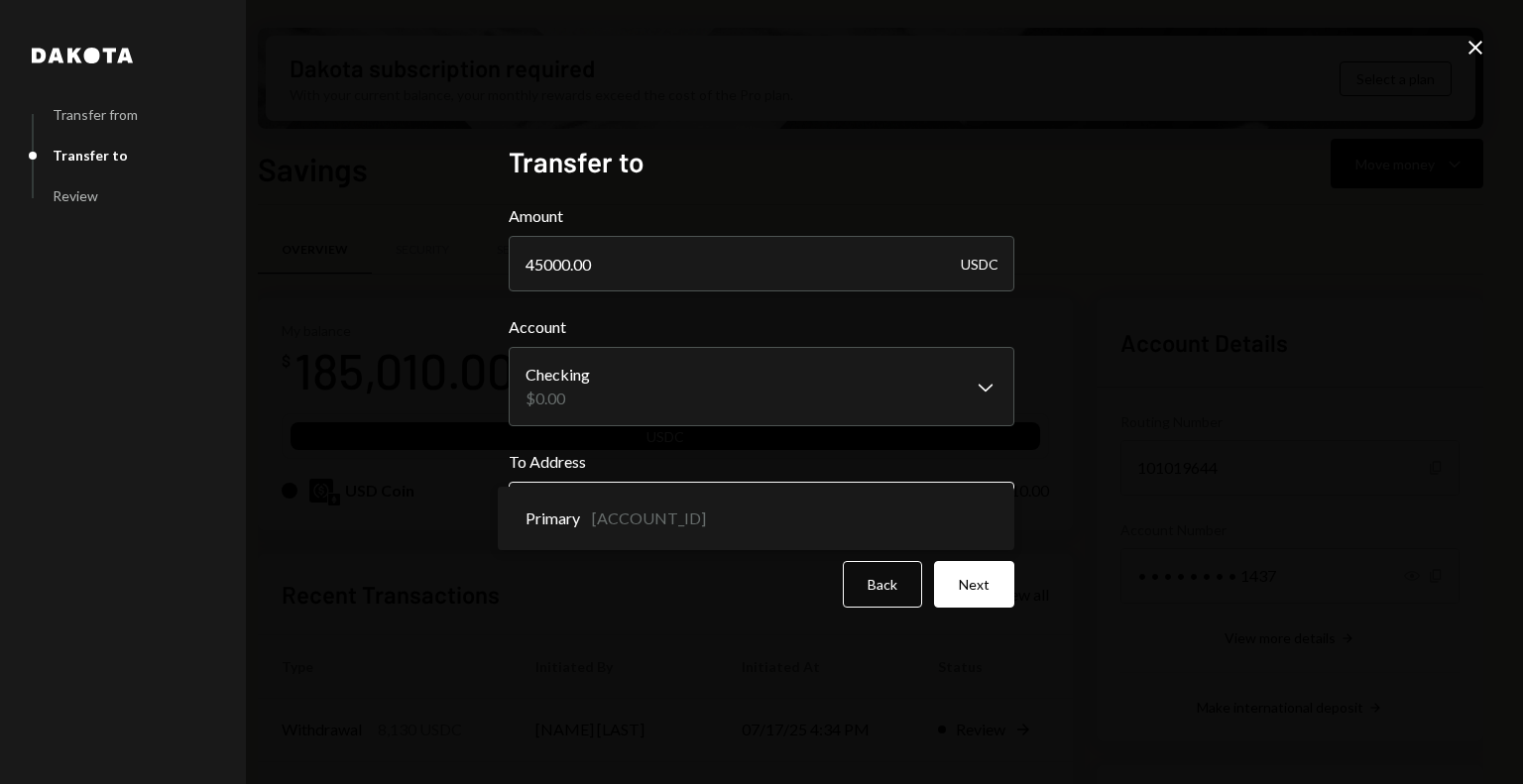 click on "S Shelby Foundatio... Caret Down Home Home Inbox Inbox Activities Transactions Accounts Accounts Caret Down Savings $185,010.00 Checking $0.00 Treasury $0.00 Cards $0.00 Dollar Rewards User Recipients Team Team Dakota subscription required With your current balance, your monthly rewards exceed the cost of the Pro plan. Select a plan Savings Move money Caret Down Overview Security Settings My balance $ 185,010.00 USDC USD Coin $185,010.00 Recent Transactions View all Type Initiated By Initiated At Status Withdrawal 8,130  USDC Octavia Tenga 07/17/25 4:34 PM Review Right Arrow Deposit 185,000  USDC 0x5366...769cBb Copy 07/17/25 4:23 PM Completed Deposit 10  USDC 0x5366...769cBb Copy 07/16/25 9:04 AM Completed Account Details Routing Number 101019644 Copy Account Number • • • • • • • •  1437 Show Copy View more details Right Arrow Make international deposit Right Arrow Account Information Money in (last 30 days) Up Right Arrow $185,010.00 Money out (last 30 days) Down Right Arrow $0.00 Dakota" at bounding box center (762, 392) 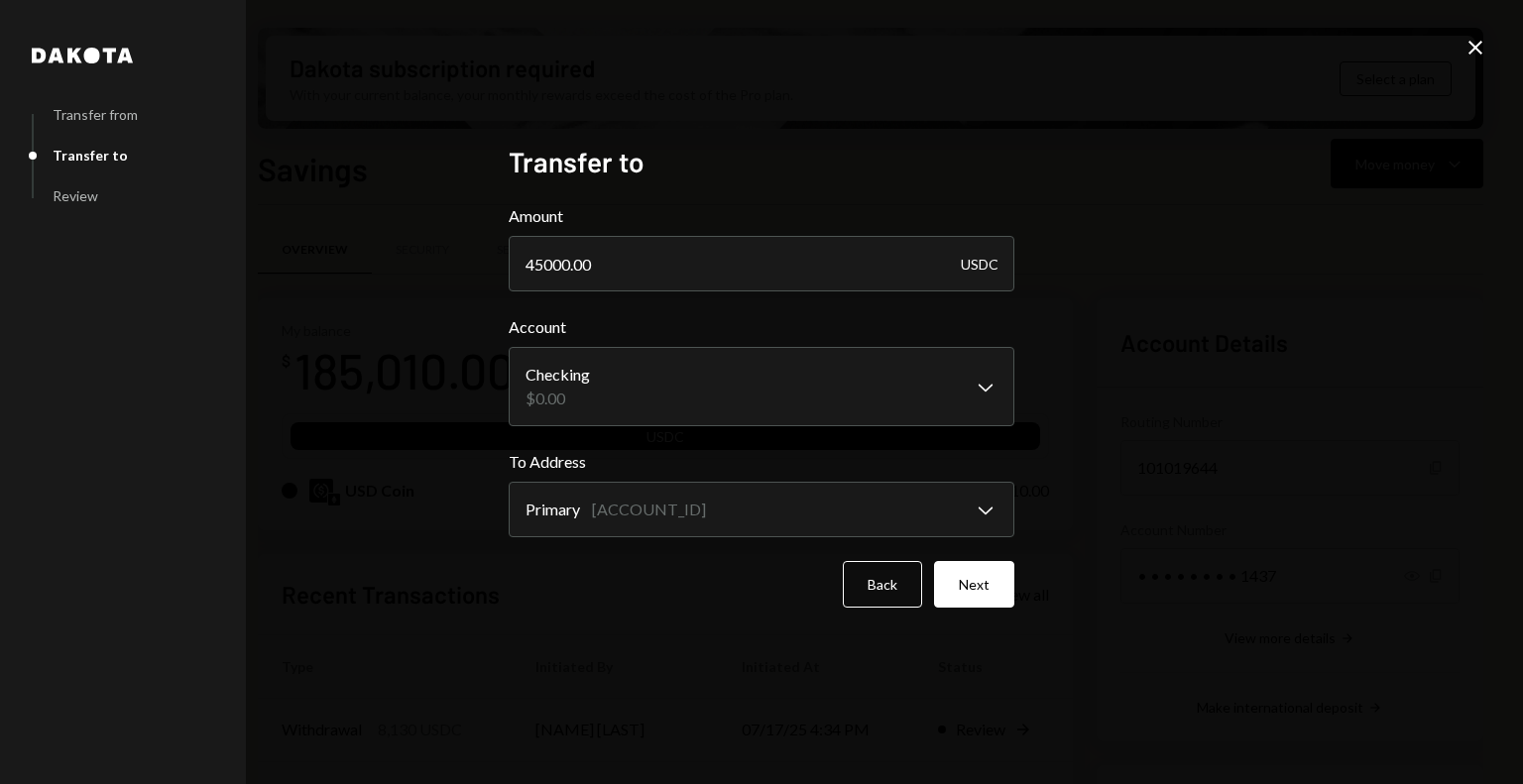 click on "S Shelby Foundatio... Caret Down Home Home Inbox Inbox Activities Transactions Accounts Accounts Caret Down Savings $185,010.00 Checking $0.00 Treasury $0.00 Cards $0.00 Dollar Rewards User Recipients Team Team Dakota subscription required With your current balance, your monthly rewards exceed the cost of the Pro plan. Select a plan Savings Move money Caret Down Overview Security Settings My balance $ 185,010.00 USDC USD Coin $185,010.00 Recent Transactions View all Type Initiated By Initiated At Status Withdrawal 8,130  USDC Octavia Tenga 07/17/25 4:34 PM Review Right Arrow Deposit 185,000  USDC 0x5366...769cBb Copy 07/17/25 4:23 PM Completed Deposit 10  USDC 0x5366...769cBb Copy 07/16/25 9:04 AM Completed Account Details Routing Number 101019644 Copy Account Number • • • • • • • •  1437 Show Copy View more details Right Arrow Make international deposit Right Arrow Account Information Money in (last 30 days) Up Right Arrow $185,010.00 Money out (last 30 days) Down Right Arrow $0.00 Dakota" at bounding box center (762, 392) 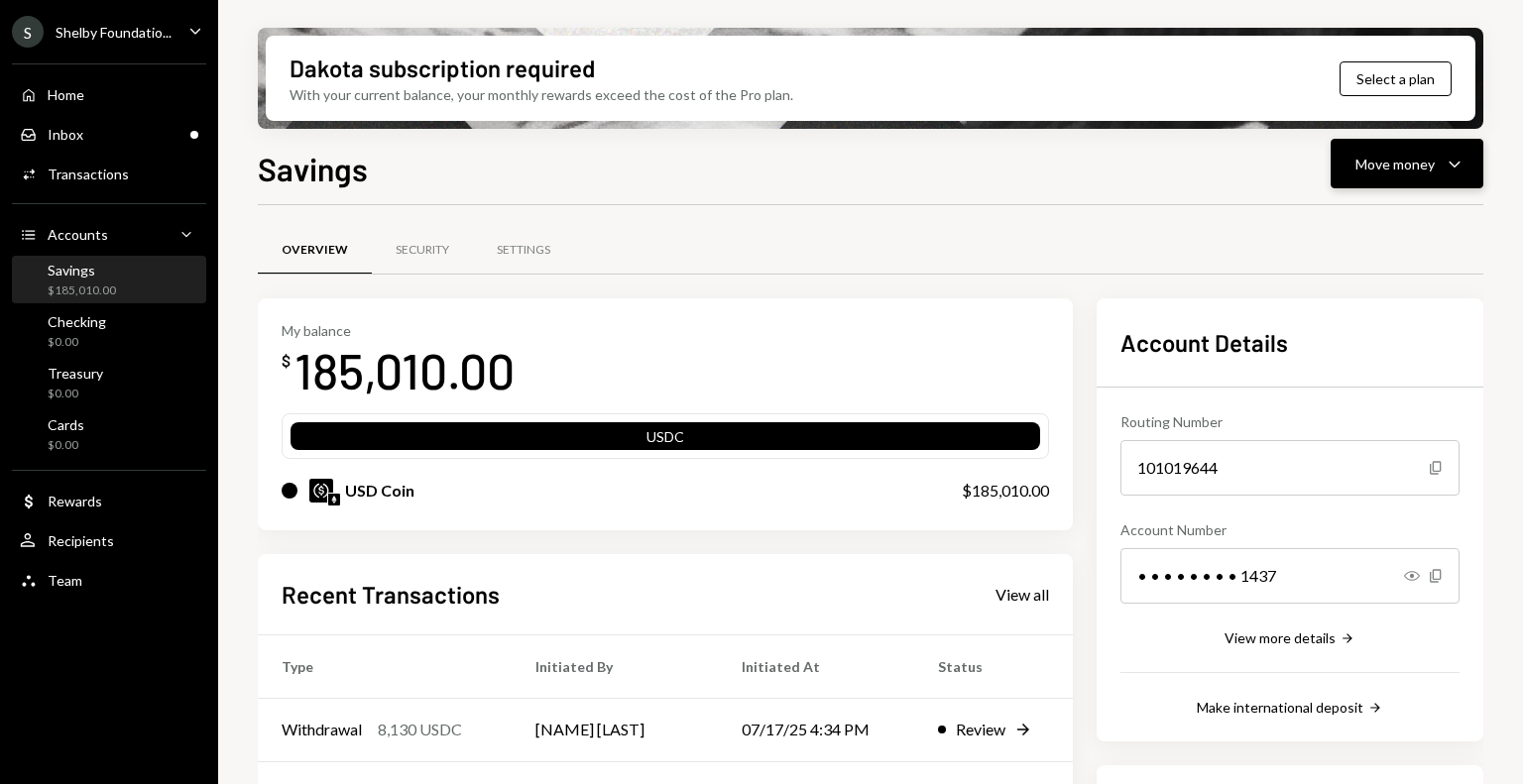 click on "Move money" at bounding box center (1395, 164) 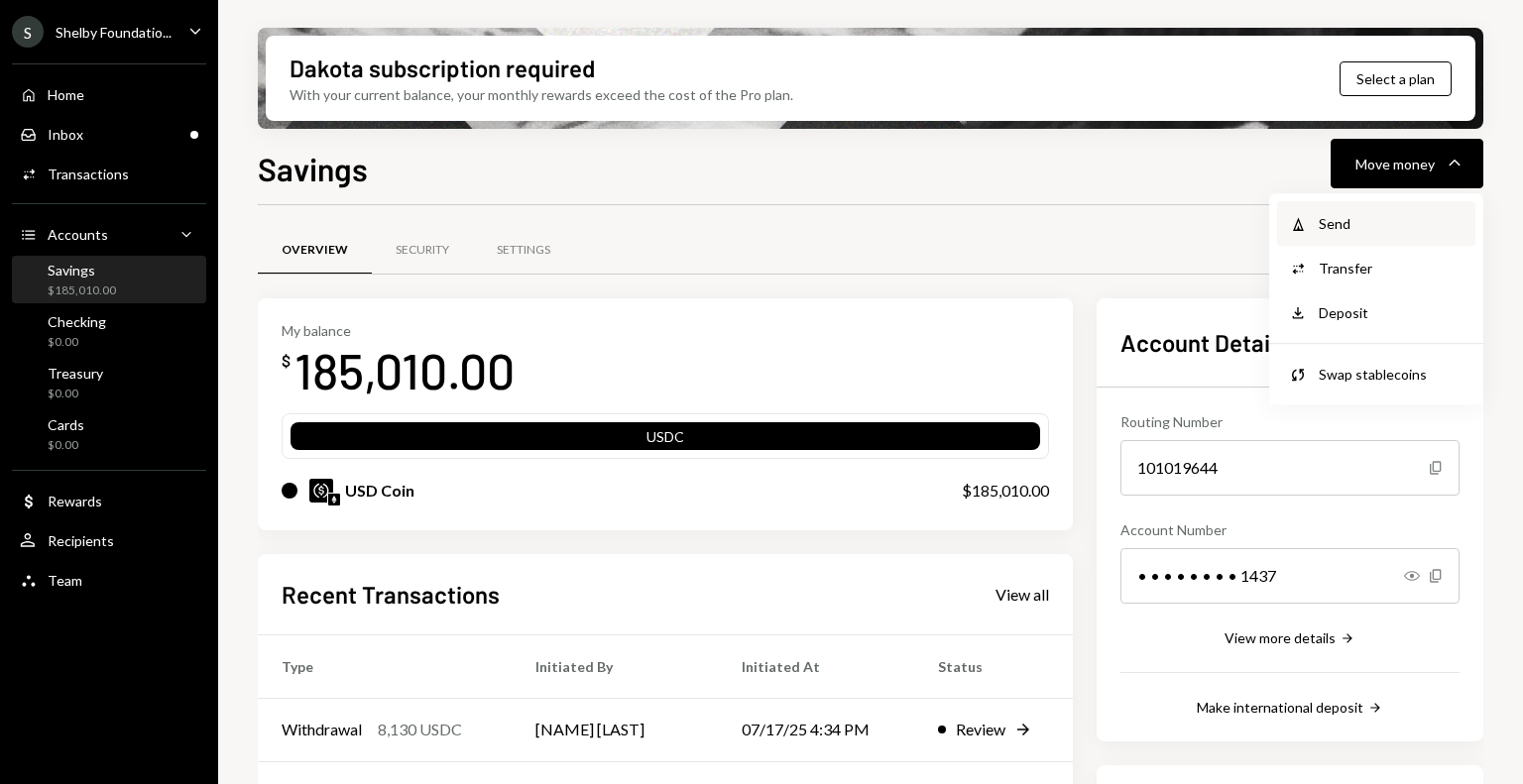 click on "Send" at bounding box center [1391, 223] 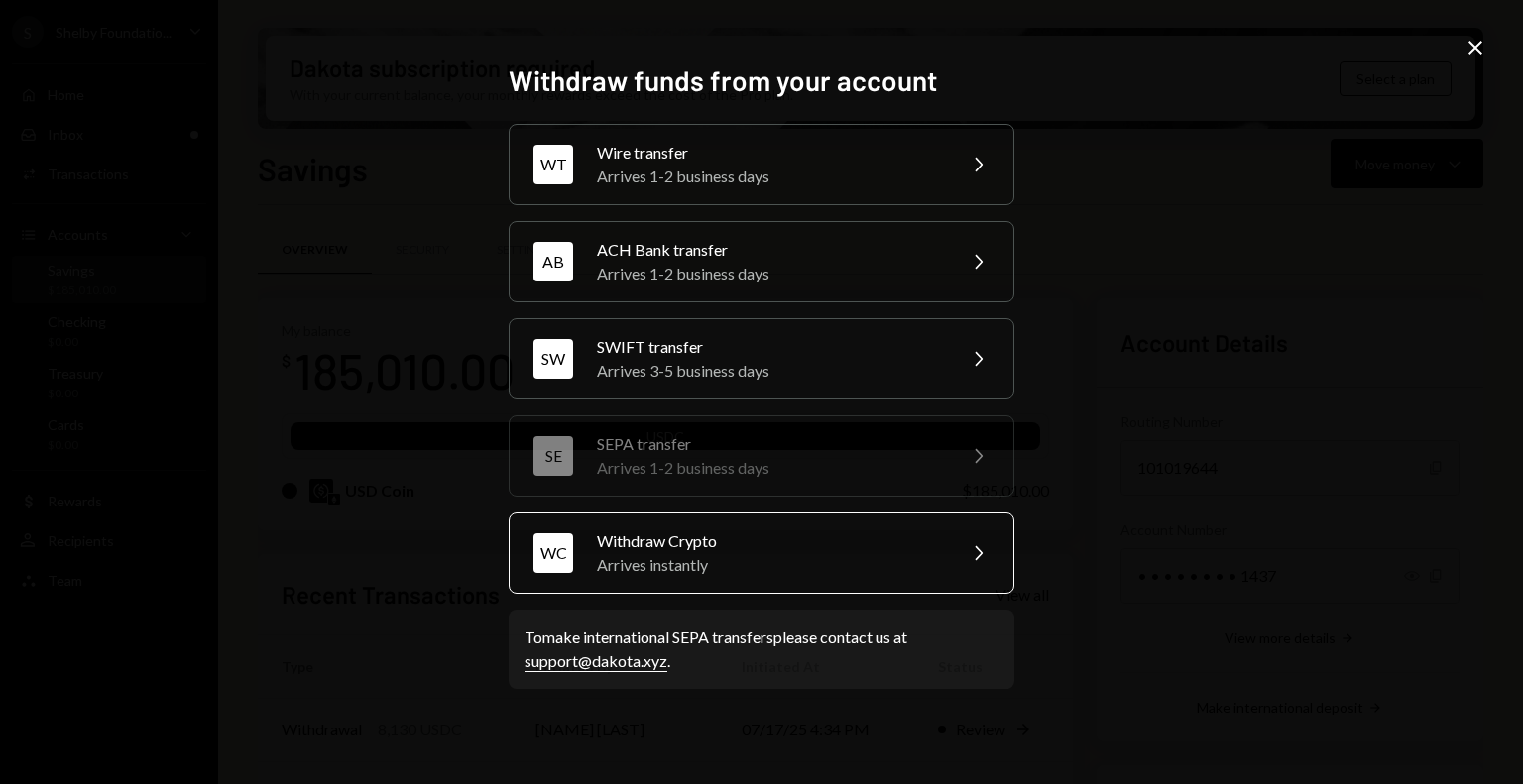 click on "Arrives instantly" at bounding box center [769, 565] 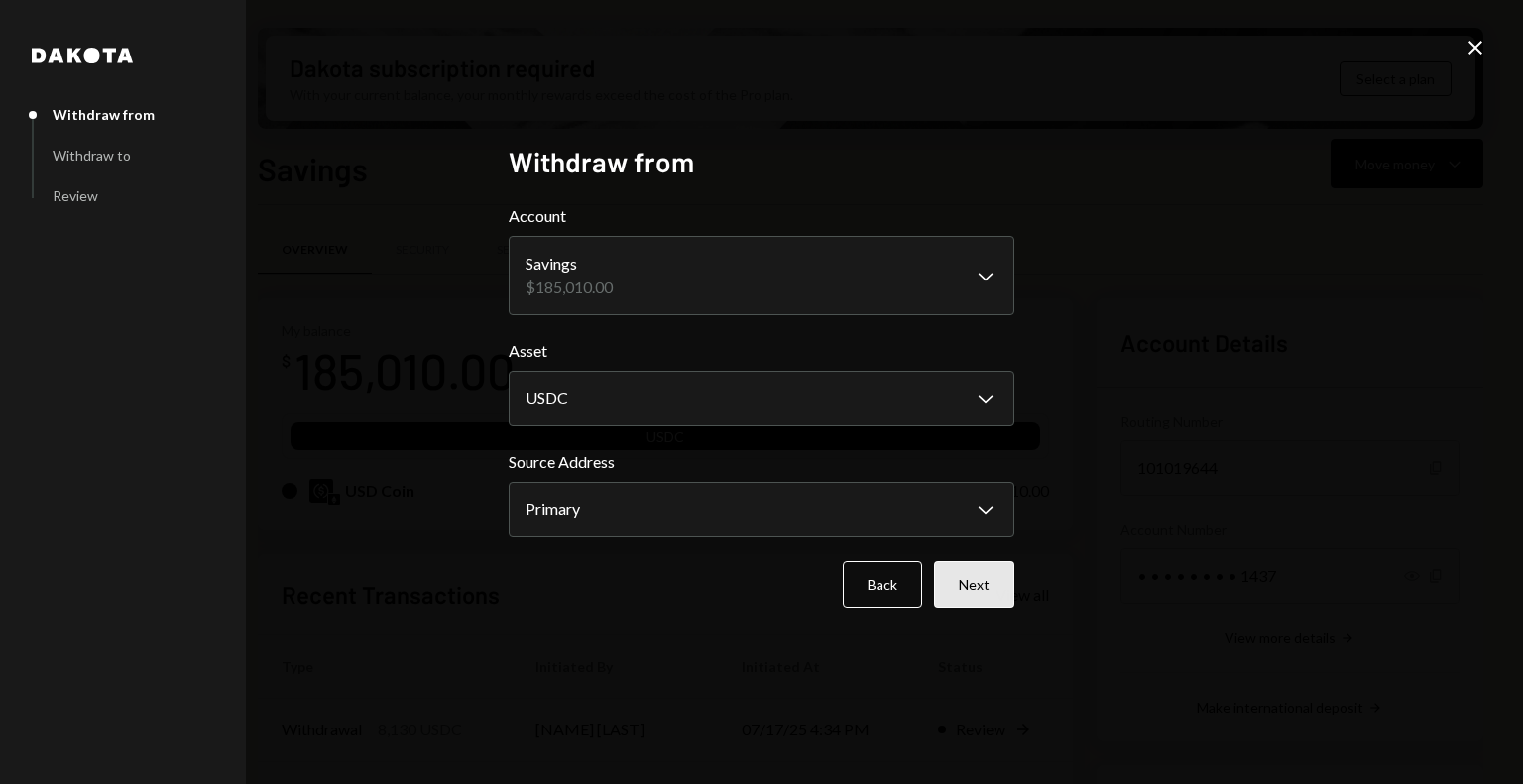 click on "Next" at bounding box center (974, 584) 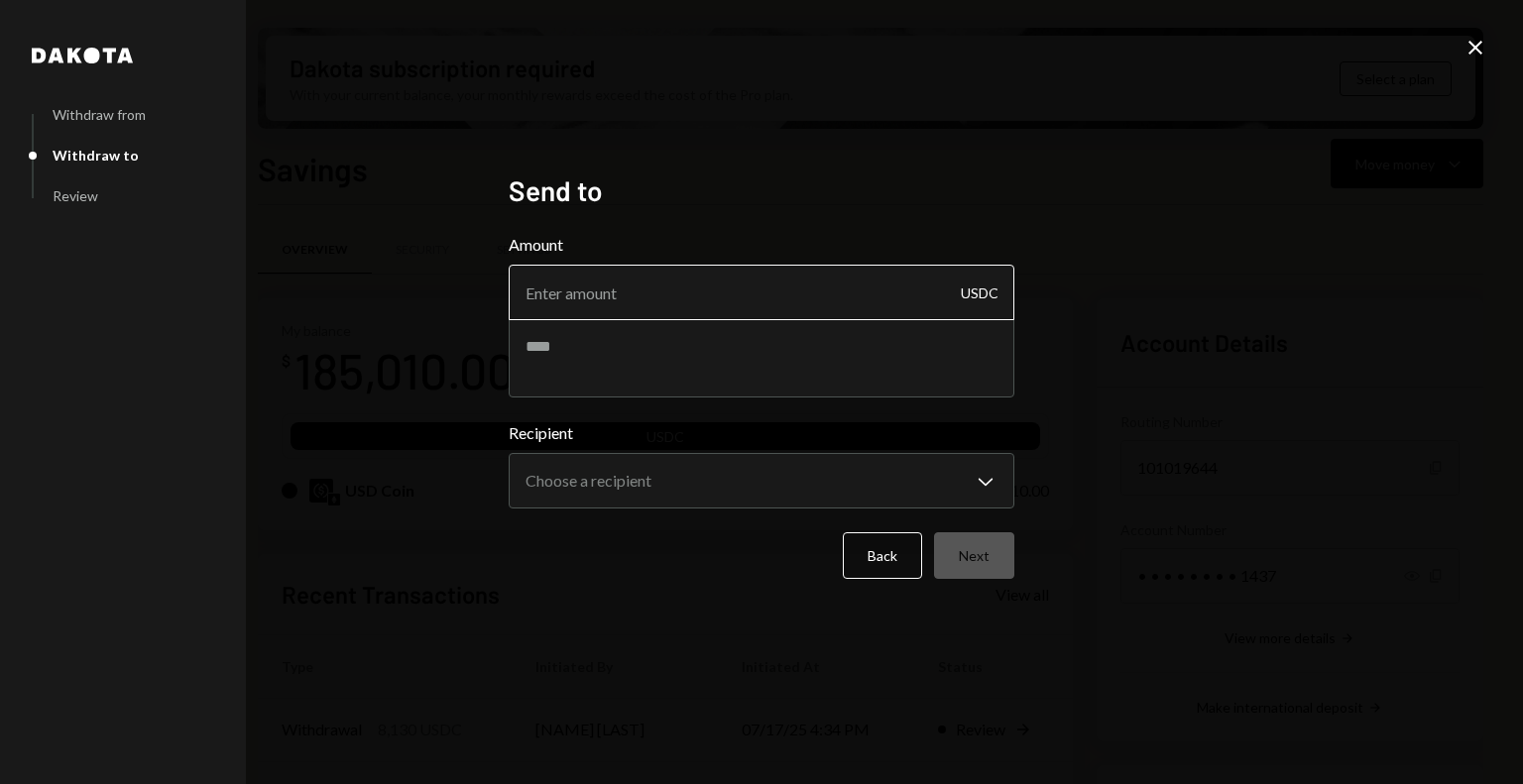 click on "Amount" at bounding box center [762, 292] 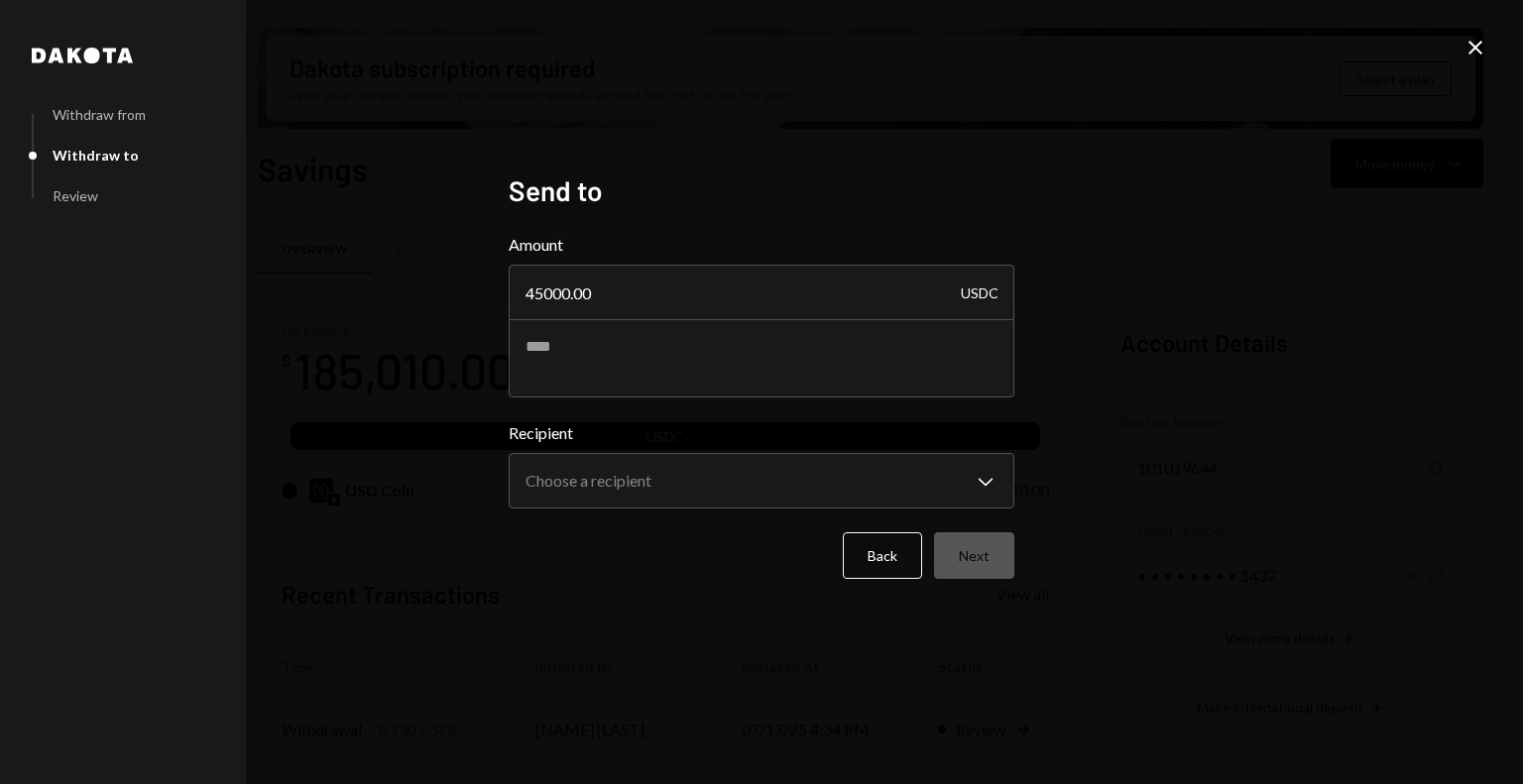 type on "45000.00" 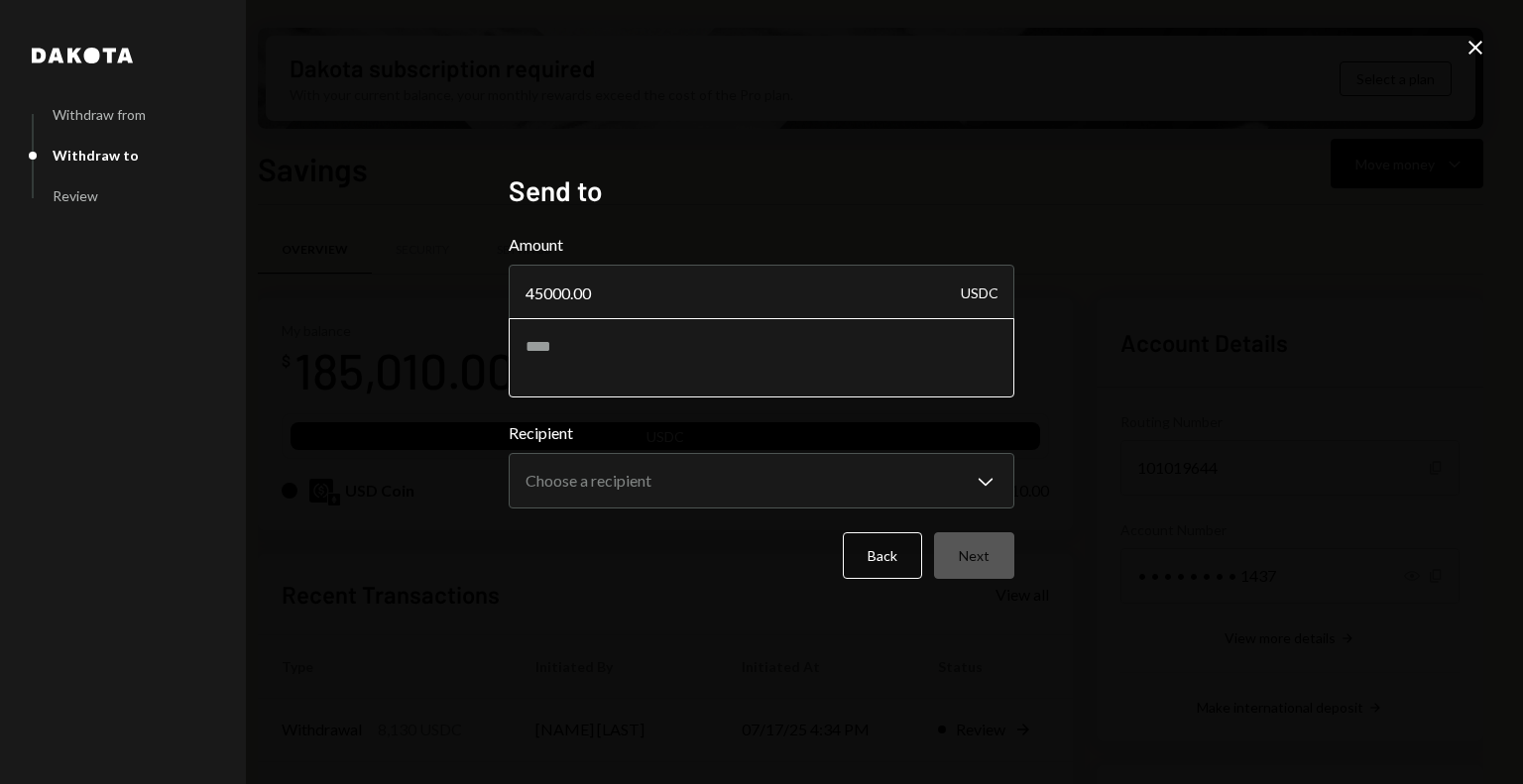 click at bounding box center (762, 358) 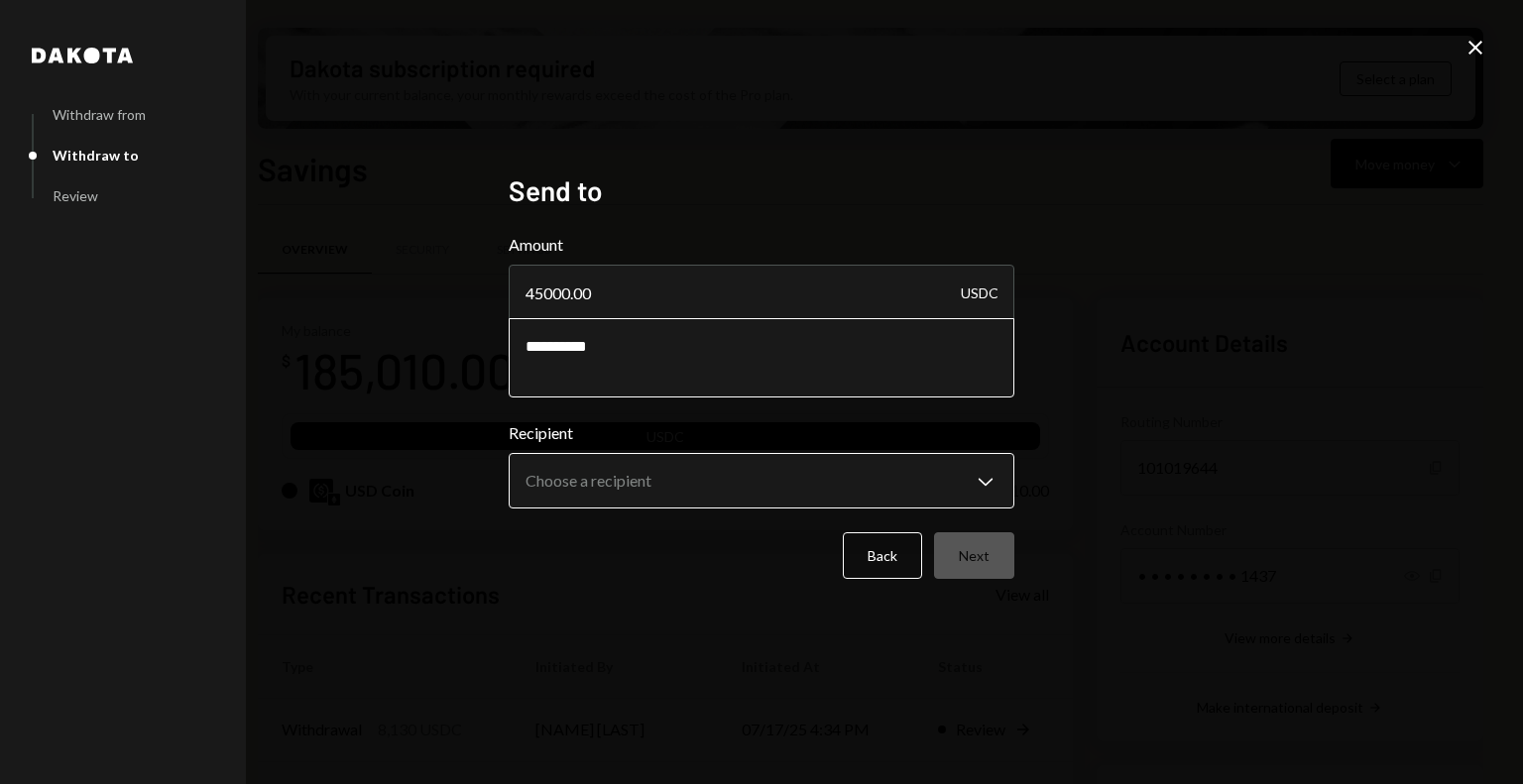 type on "**********" 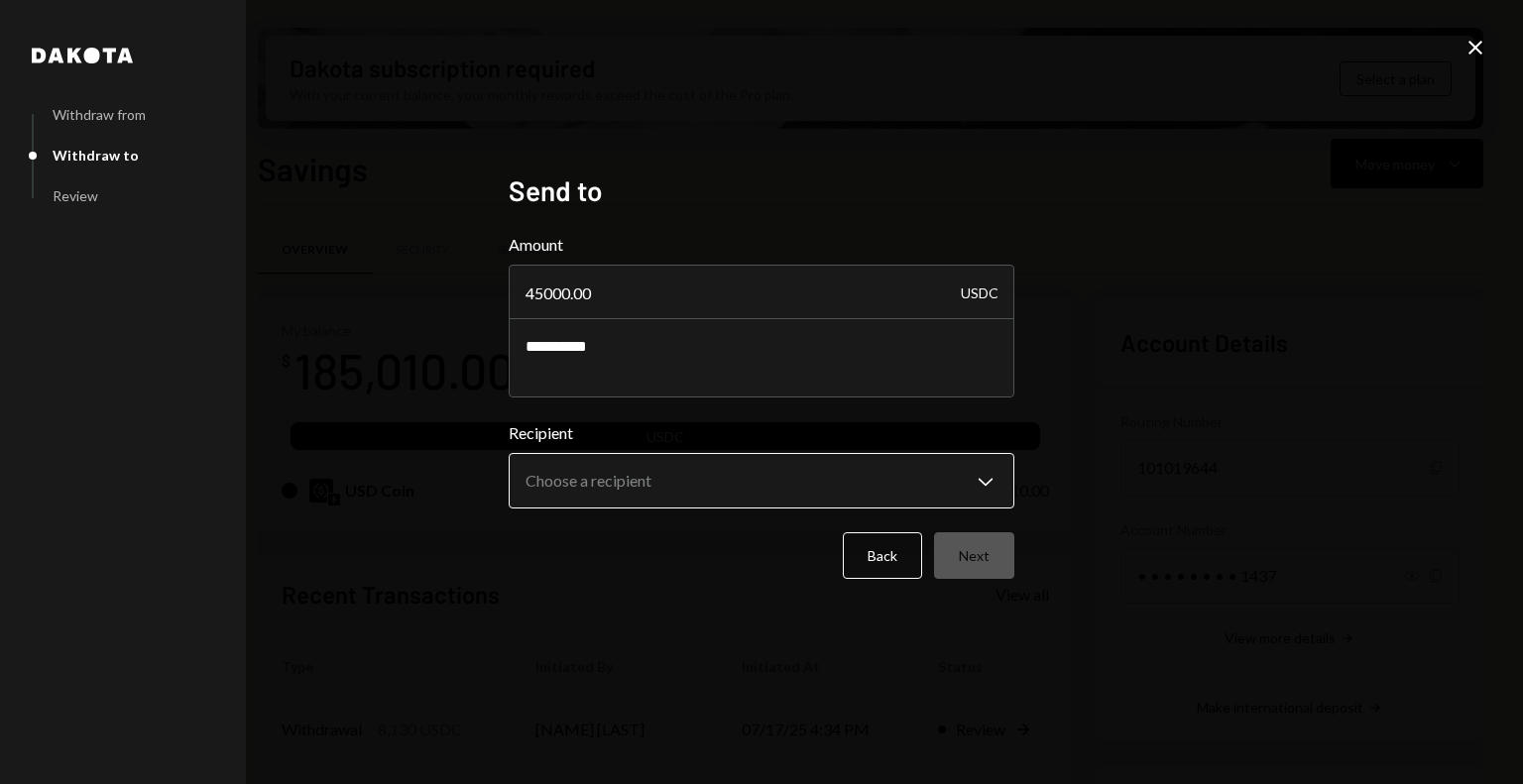 click on "S Shelby Foundatio... Caret Down Home Home Inbox Inbox Activities Transactions Accounts Accounts Caret Down Savings $185,010.00 Checking $0.00 Treasury $0.00 Cards $0.00 Dollar Rewards User Recipients Team Team Dakota subscription required With your current balance, your monthly rewards exceed the cost of the Pro plan. Select a plan Savings Move money Caret Down Overview Security Settings My balance $ 185,010.00 USDC USD Coin $185,010.00 Recent Transactions View all Type Initiated By Initiated At Status Withdrawal 8,130  USDC Octavia Tenga 07/17/25 4:34 PM Review Right Arrow Deposit 185,000  USDC 0x5366...769cBb Copy 07/17/25 4:23 PM Completed Deposit 10  USDC 0x5366...769cBb Copy 07/16/25 9:04 AM Completed Account Details Routing Number 101019644 Copy Account Number • • • • • • • •  1437 Show Copy View more details Right Arrow Make international deposit Right Arrow Account Information Money in (last 30 days) Up Right Arrow $185,010.00 Money out (last 30 days) Down Right Arrow $0.00 Dakota" at bounding box center (762, 392) 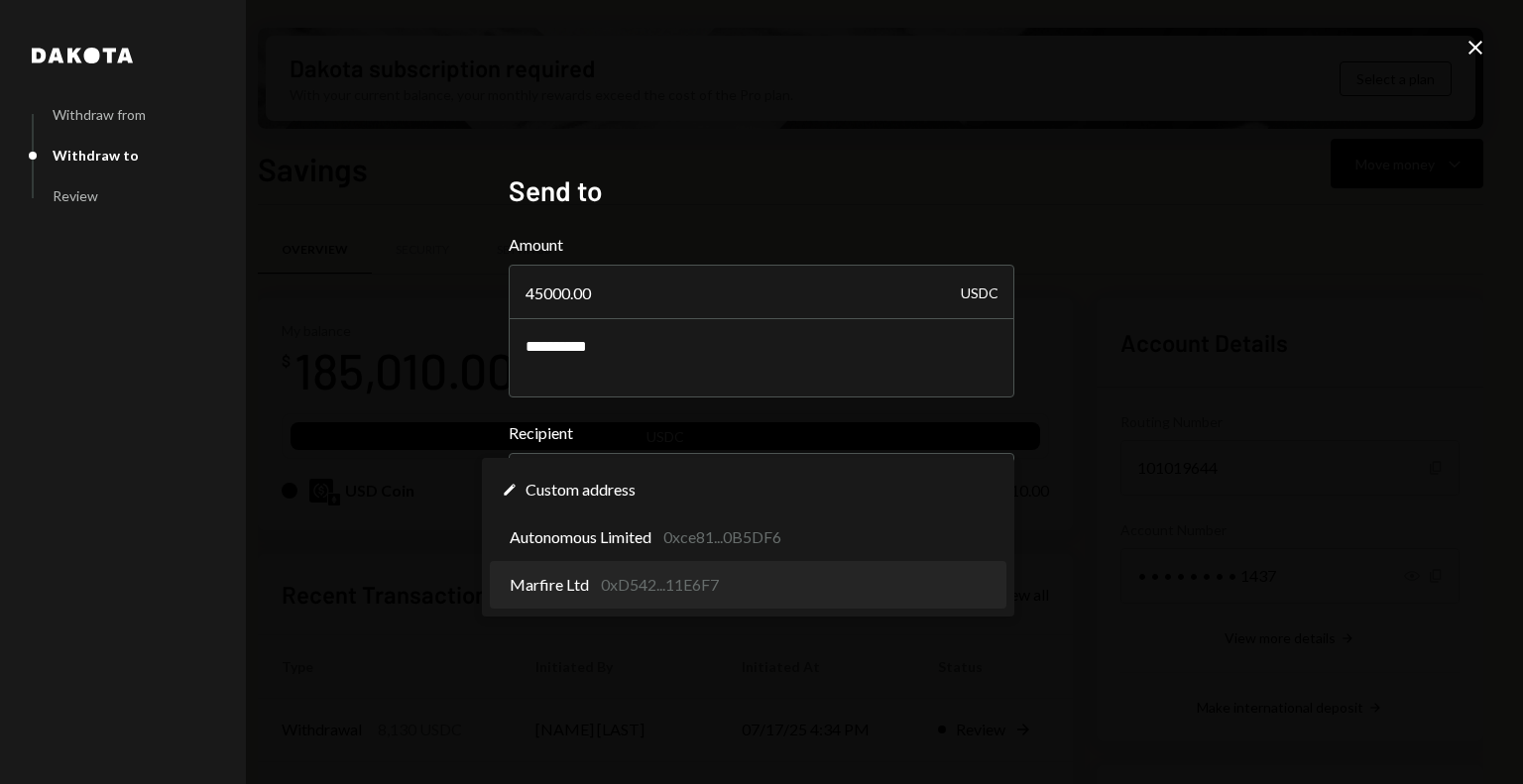 select on "**********" 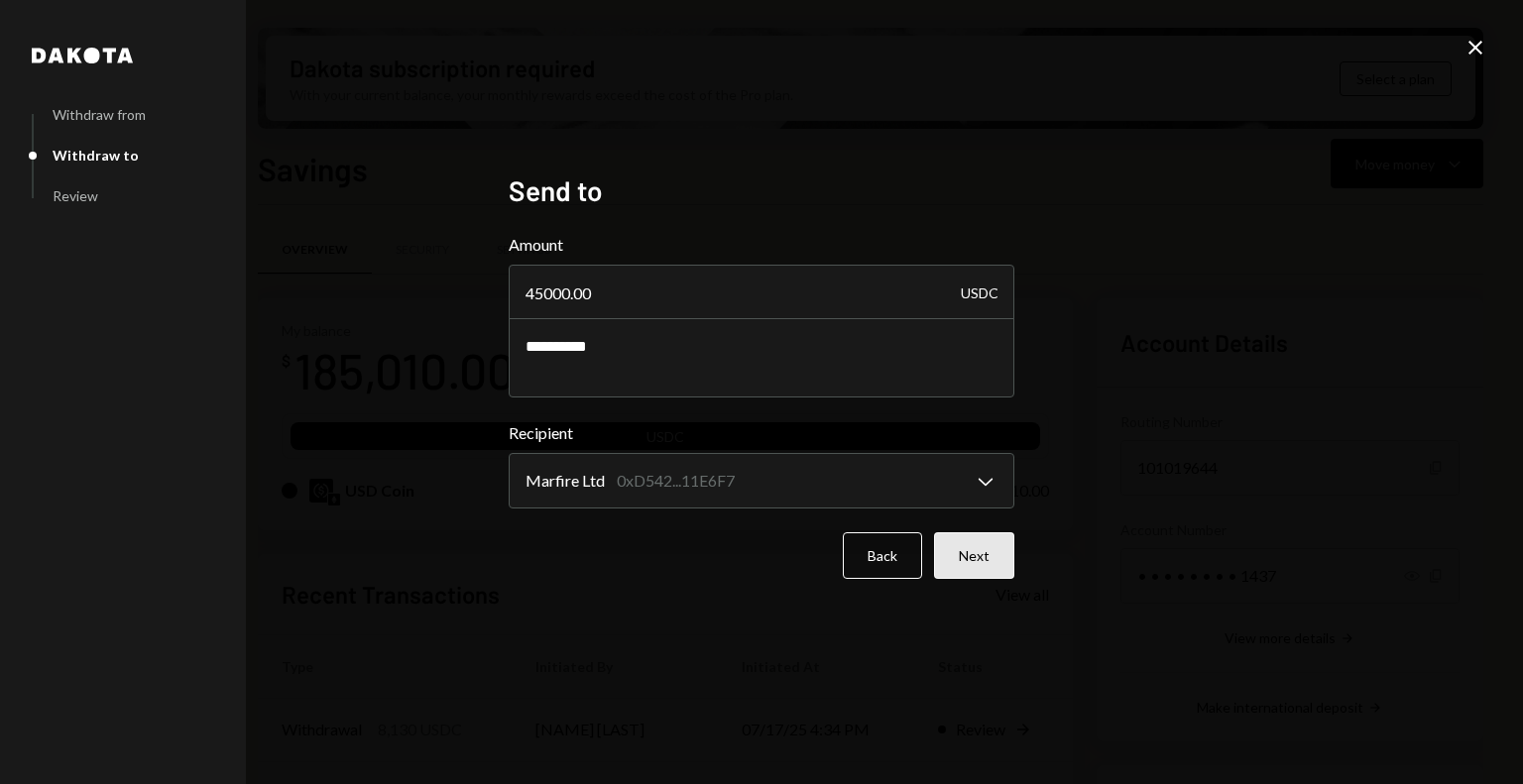 click on "Next" at bounding box center [974, 555] 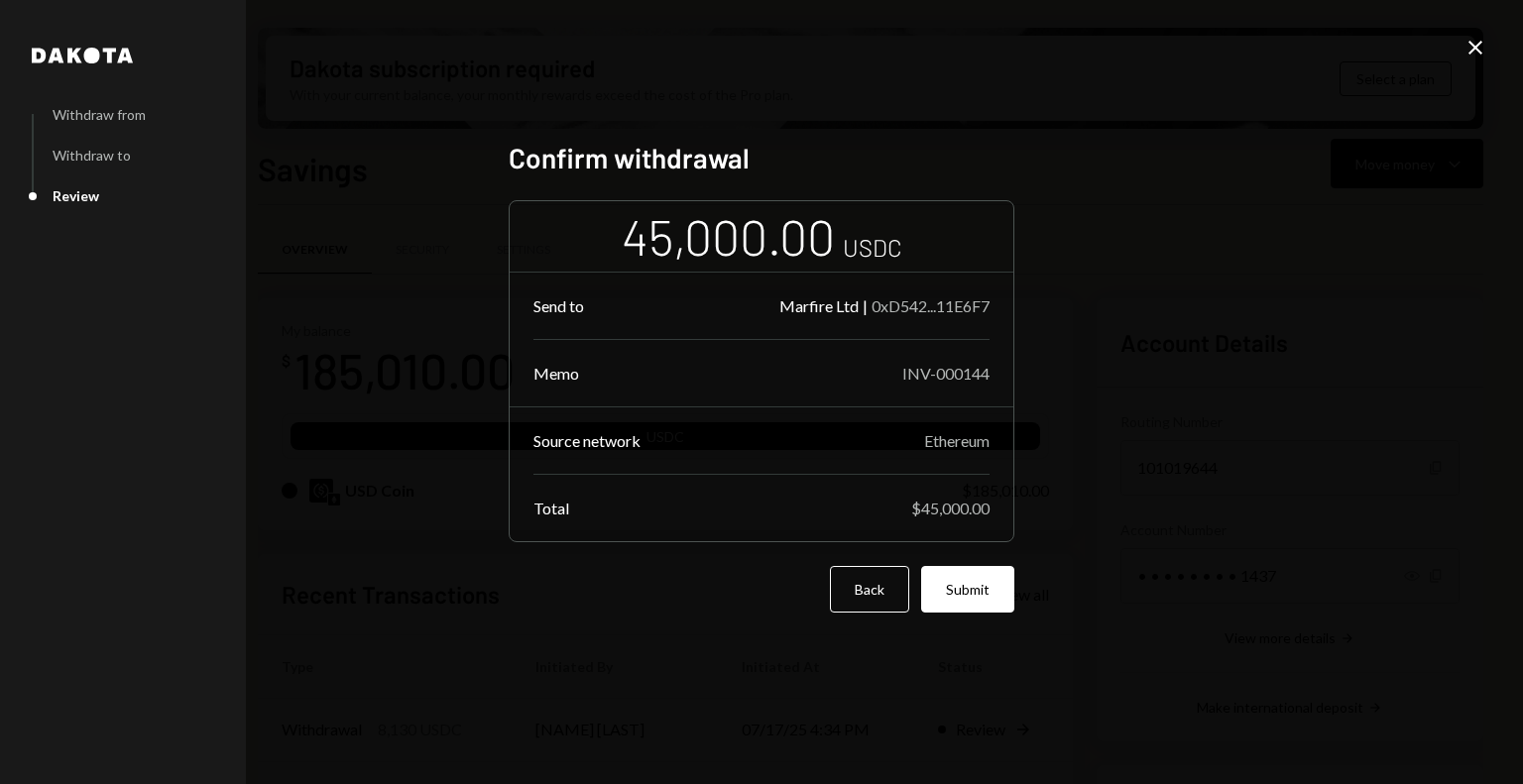 click on "Submit" at bounding box center (968, 589) 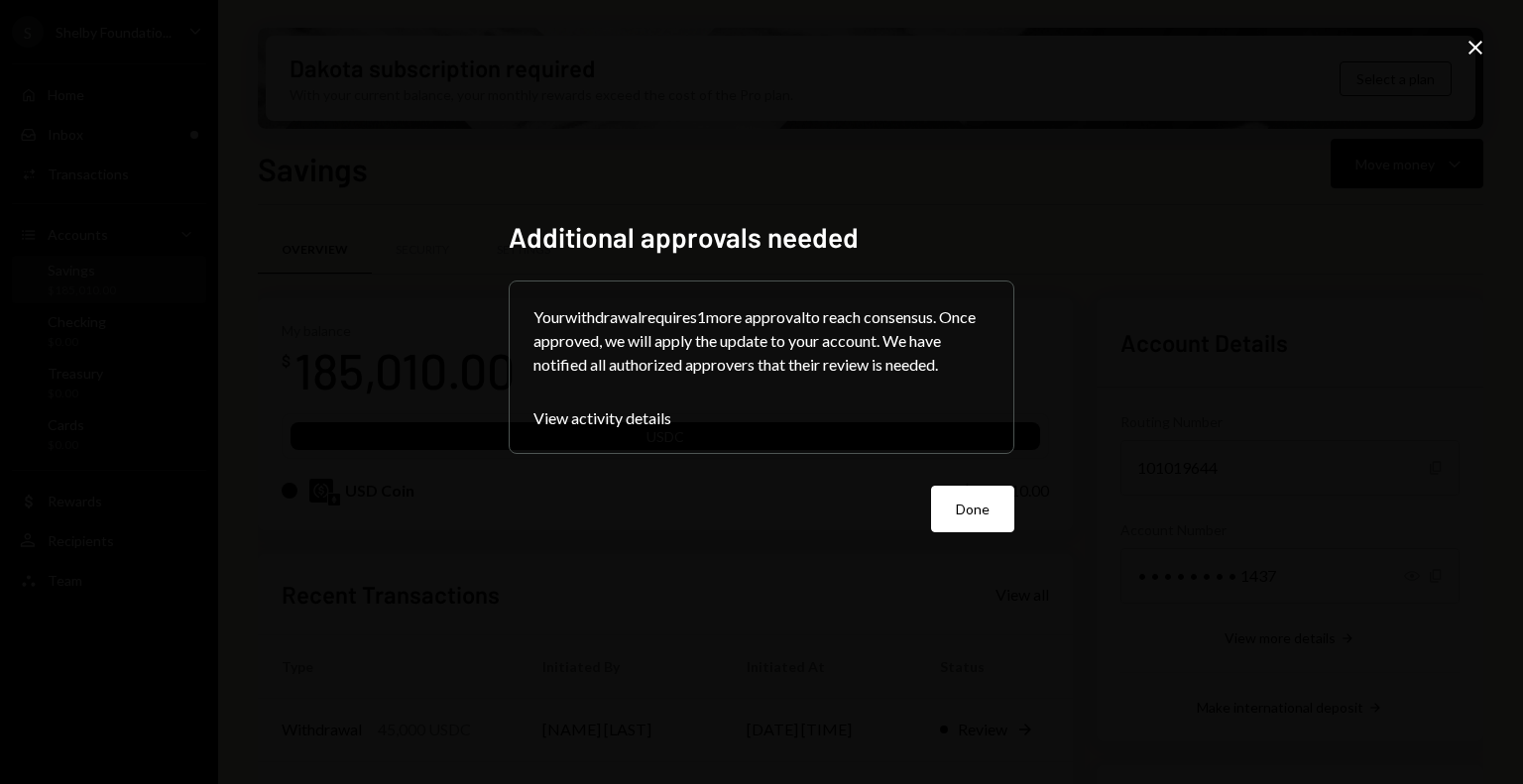click on "Done" at bounding box center [973, 508] 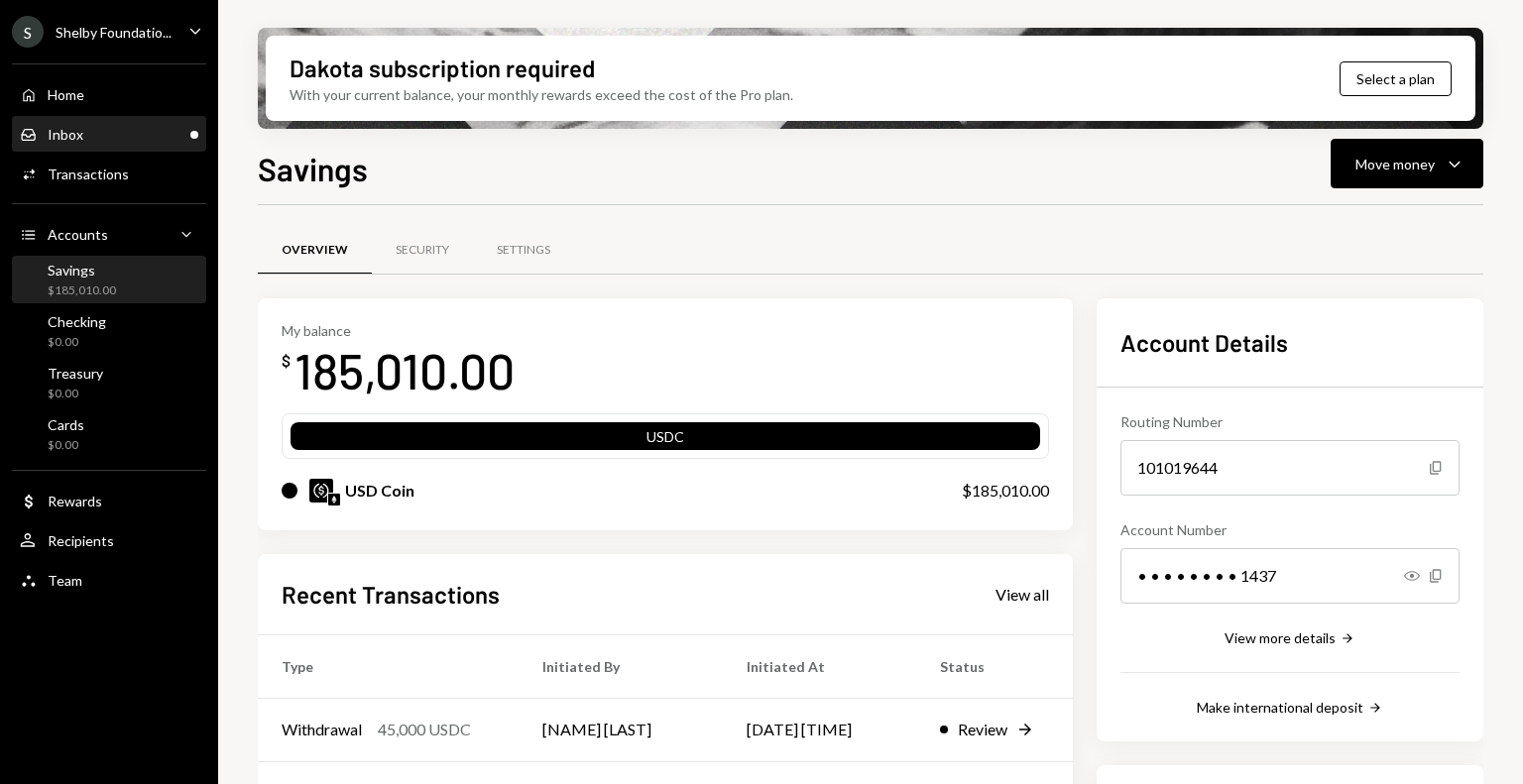 click on "Inbox Inbox" at bounding box center [109, 135] 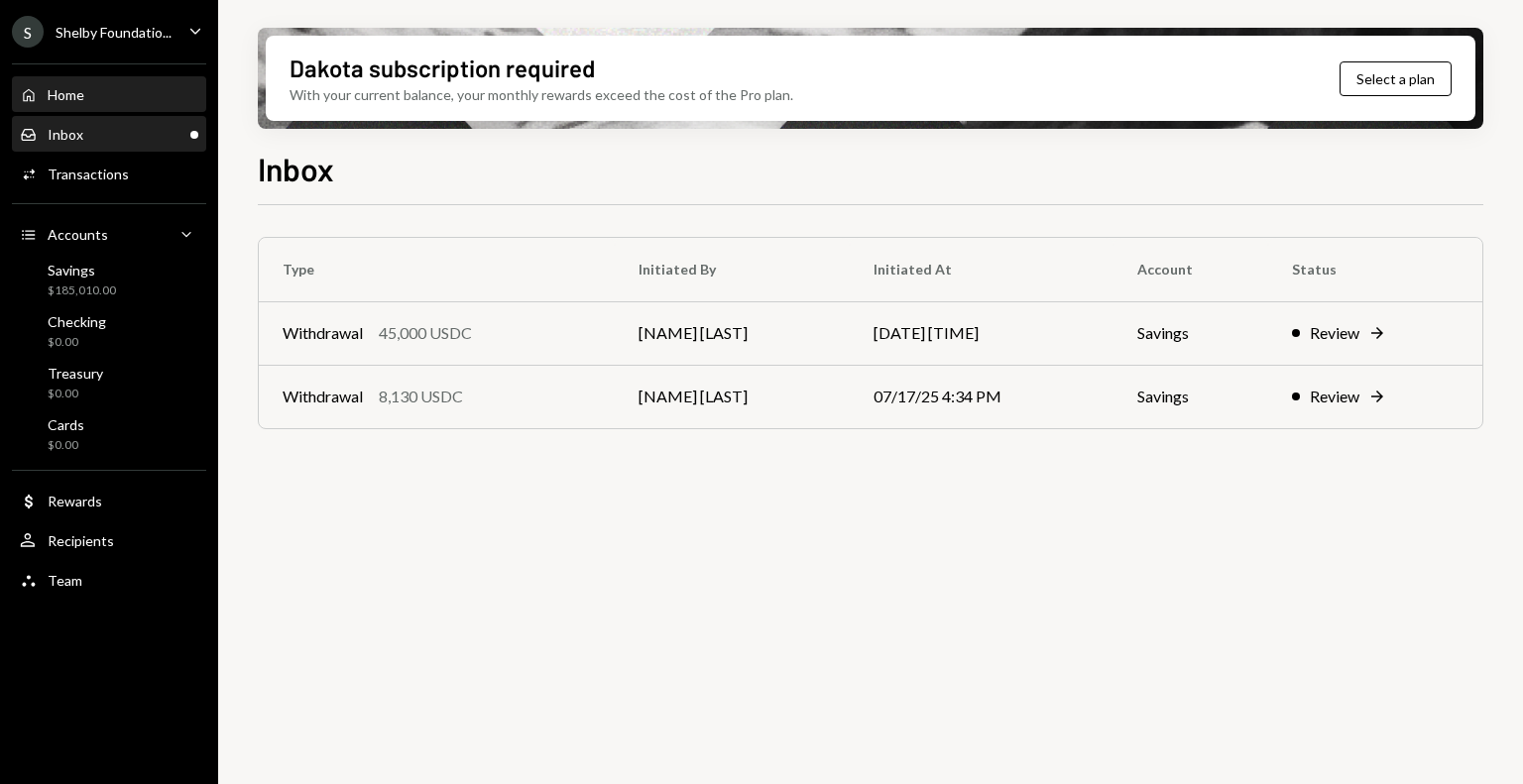 click on "Home Home" at bounding box center (109, 95) 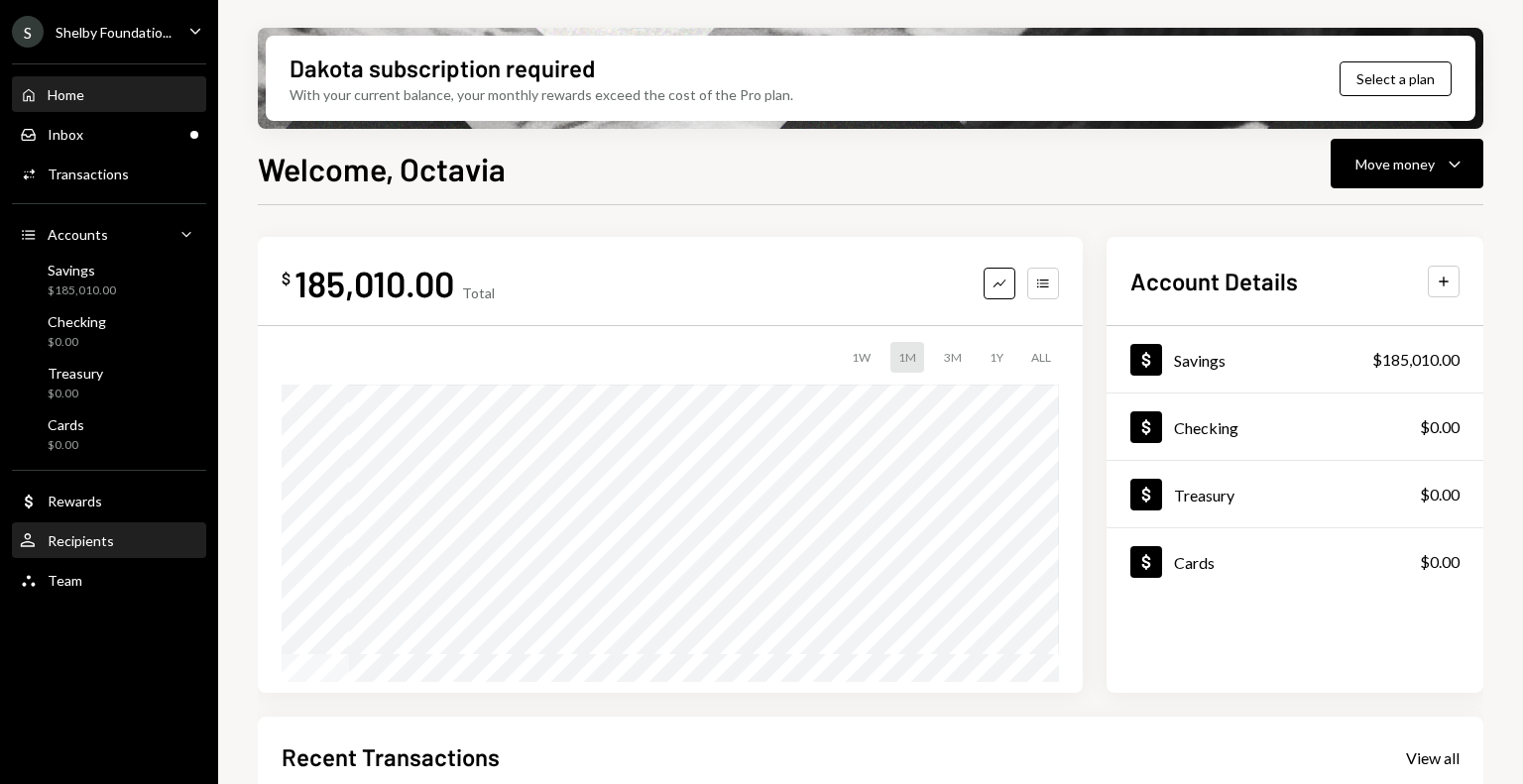 click on "Recipients" at bounding box center (80, 540) 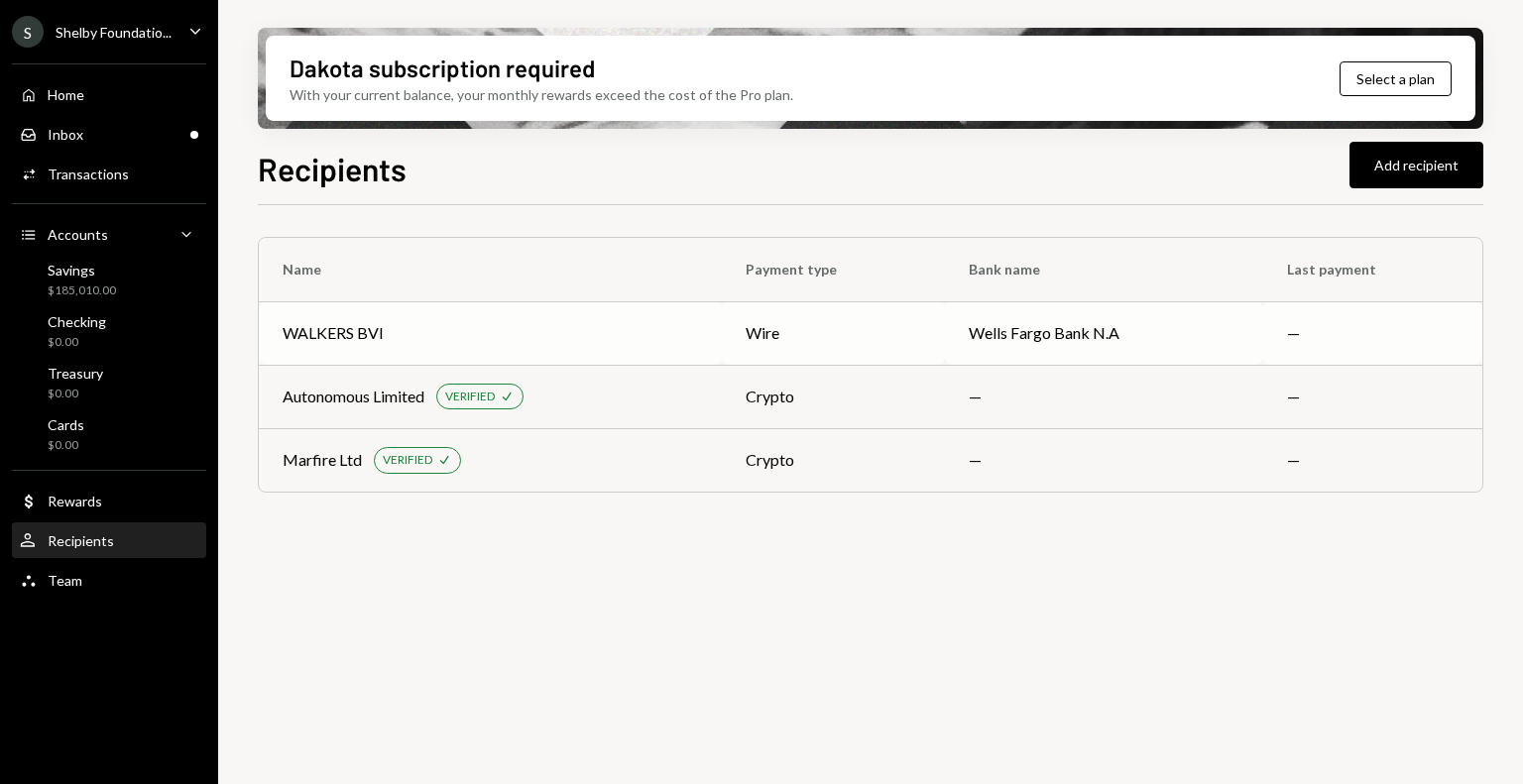 click on "Wells Fargo Bank N.A" at bounding box center (1104, 333) 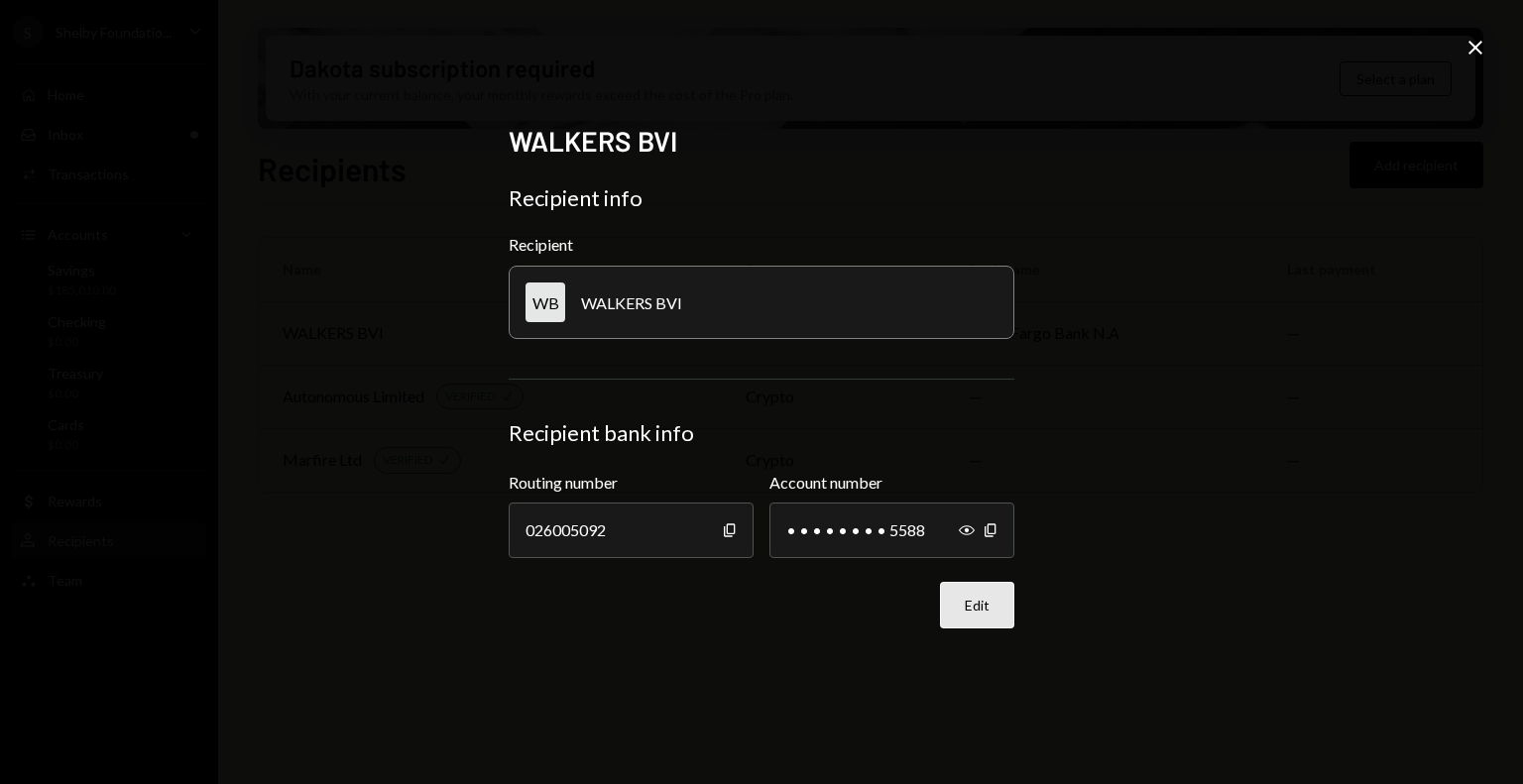 click on "Edit" at bounding box center [977, 605] 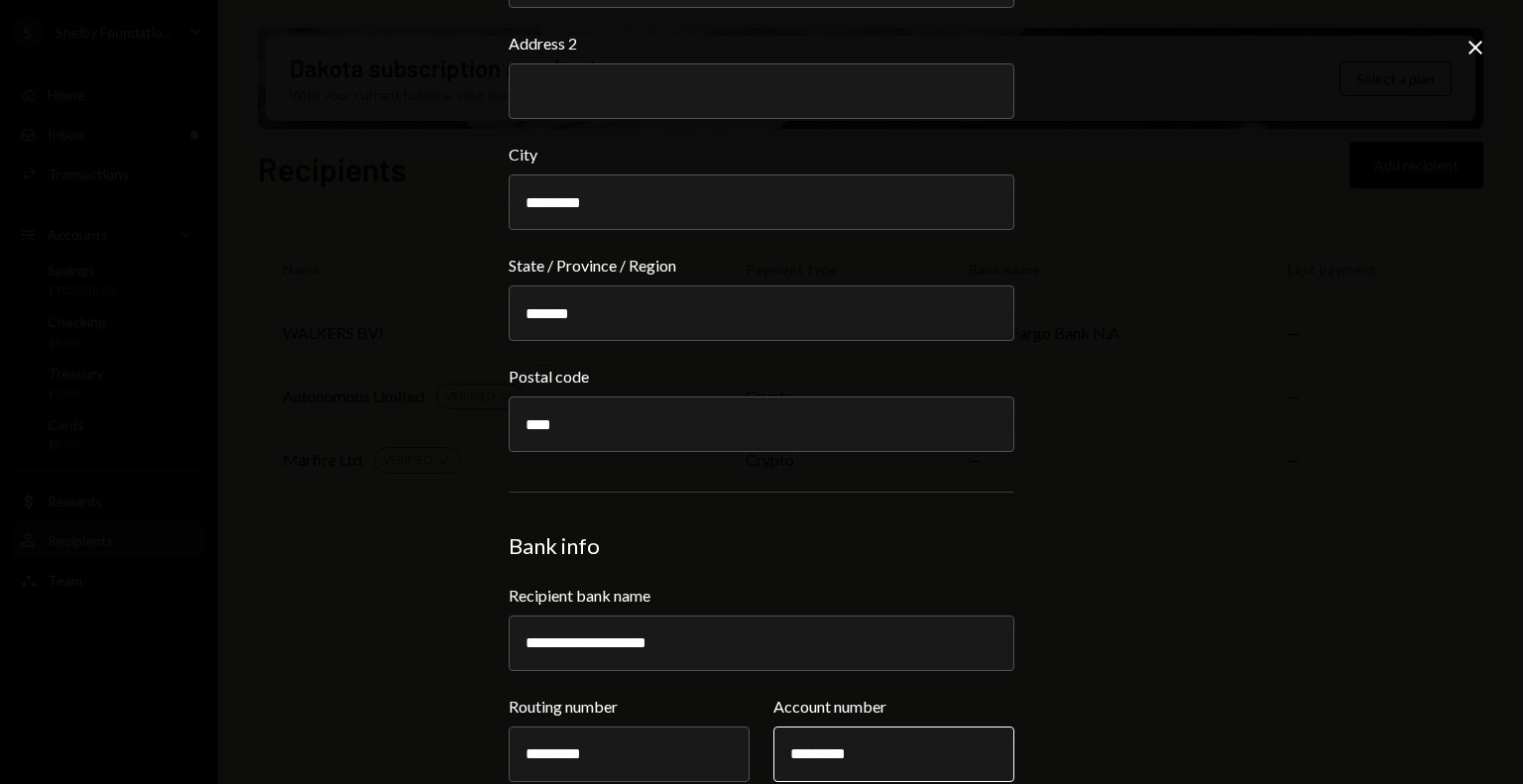 scroll, scrollTop: 646, scrollLeft: 0, axis: vertical 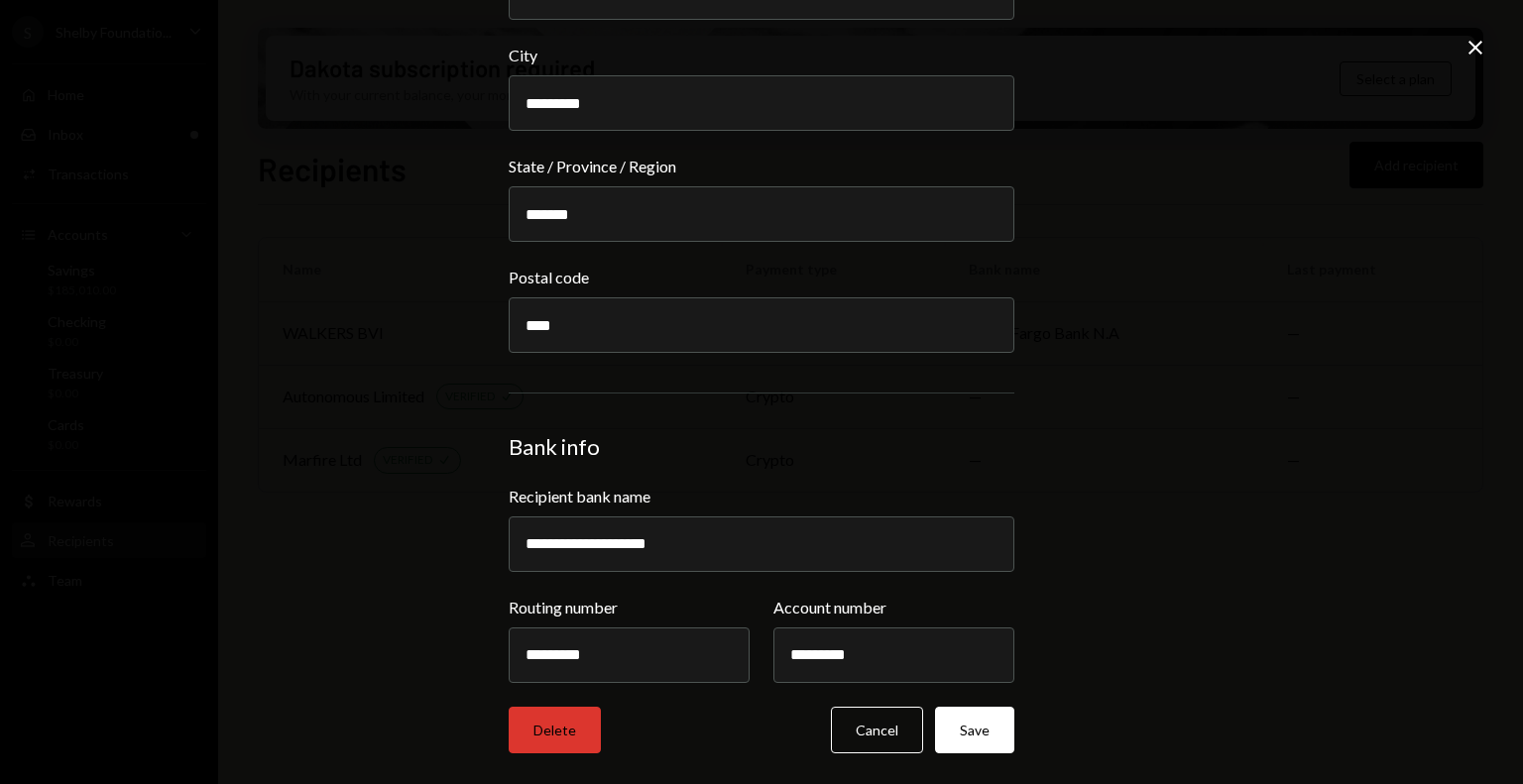click on "Delete" at bounding box center (554, 729) 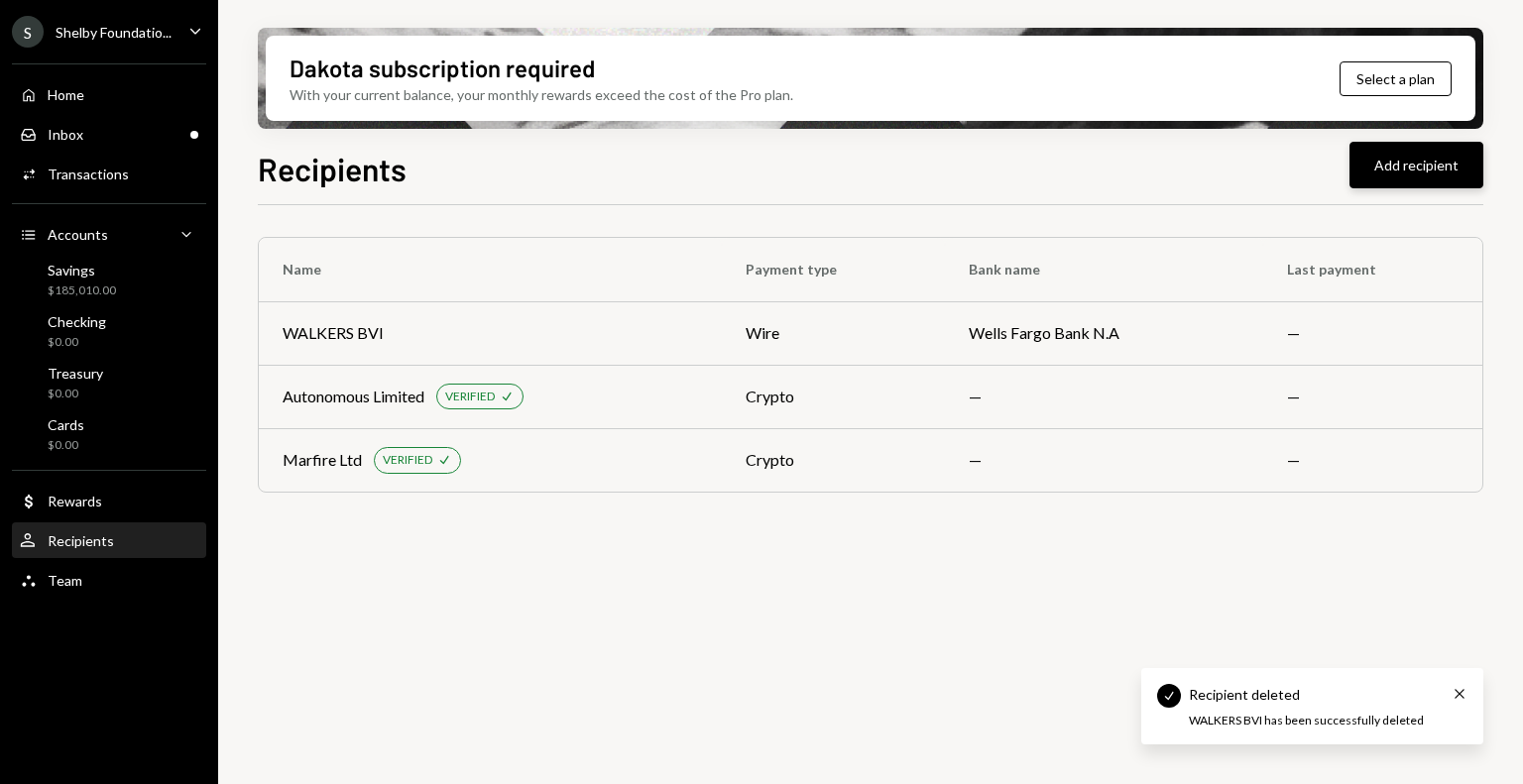 click on "Add recipient" at bounding box center [1416, 165] 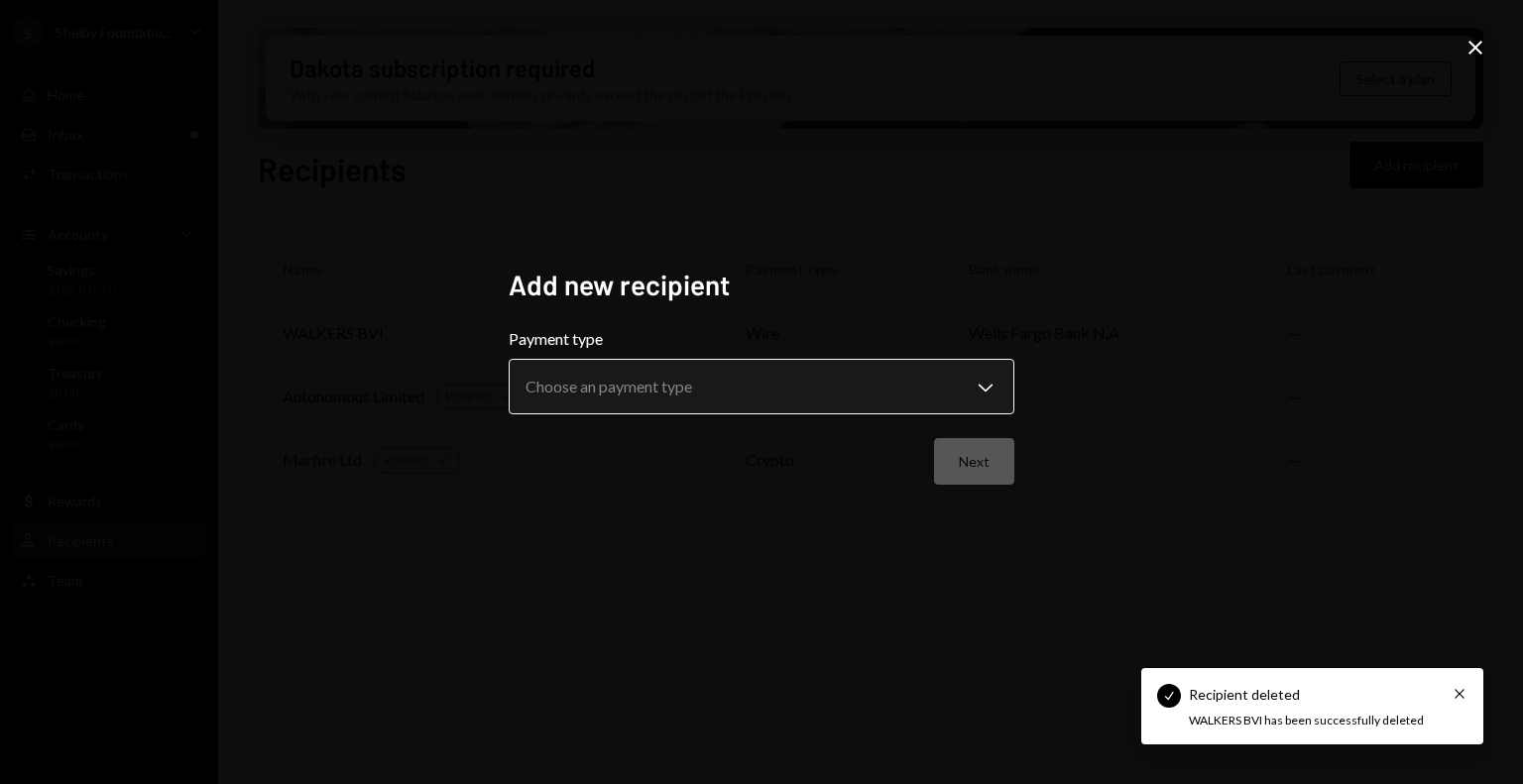 click on "**********" at bounding box center (762, 392) 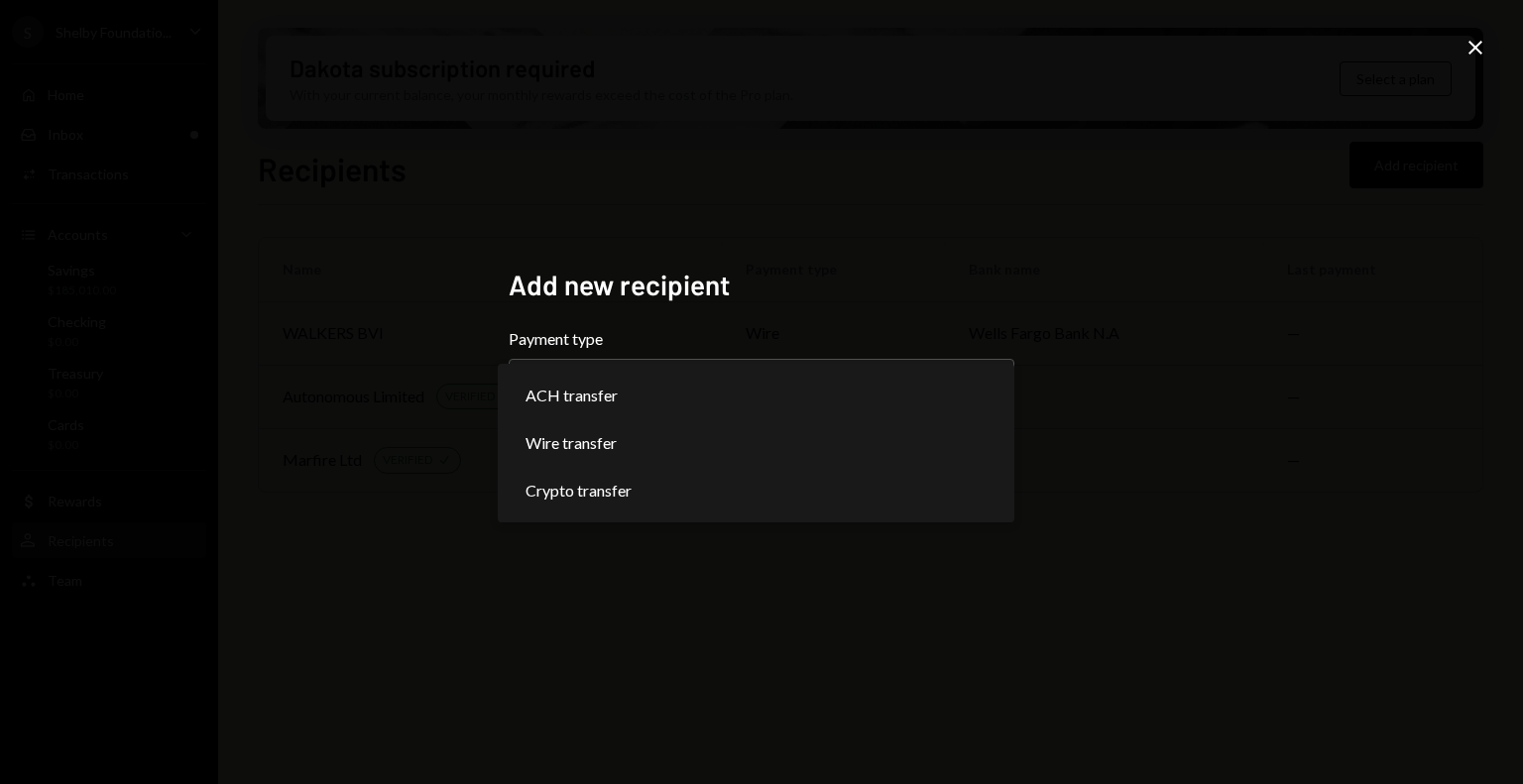 click on "**********" at bounding box center (762, 392) 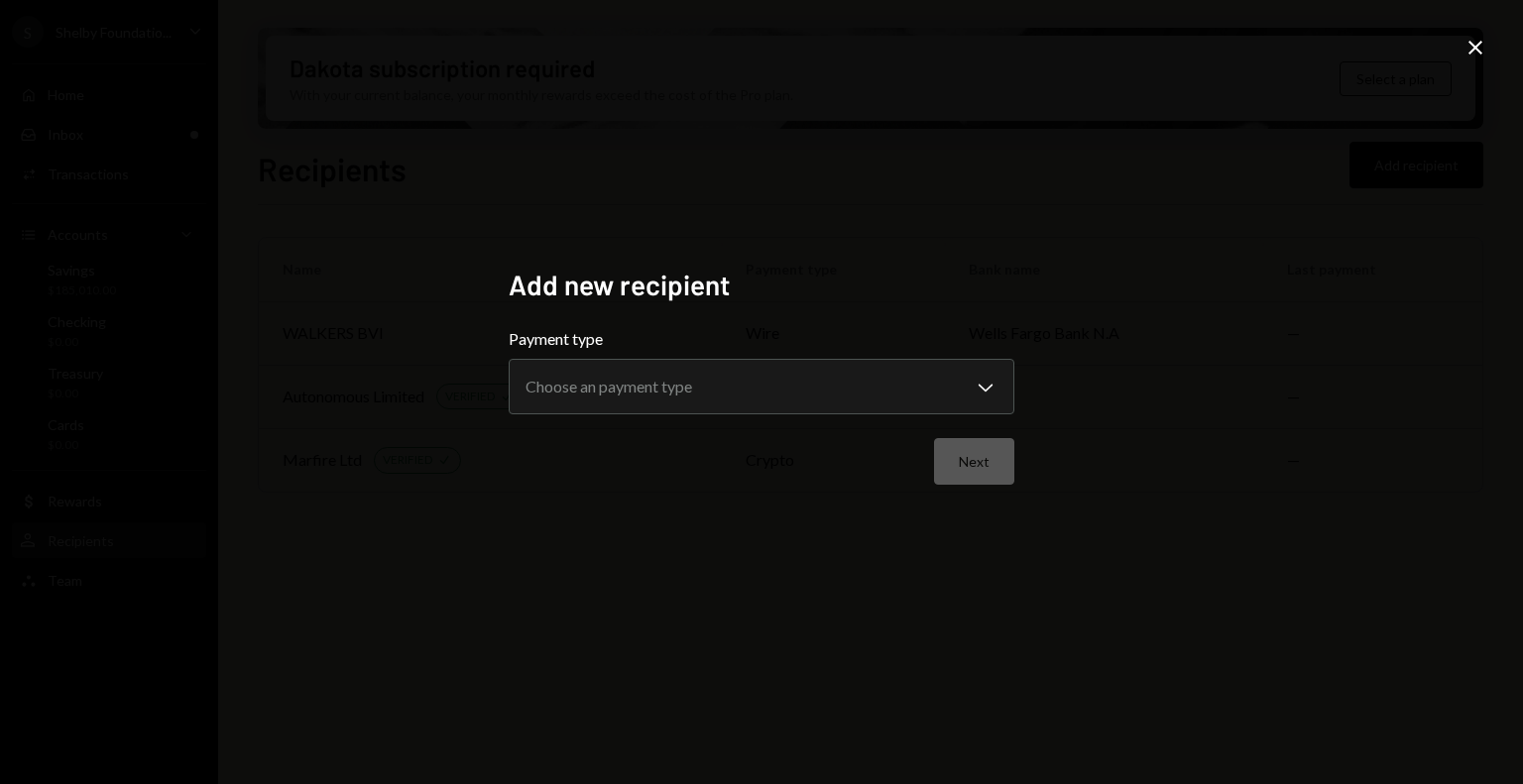 click on "Close" 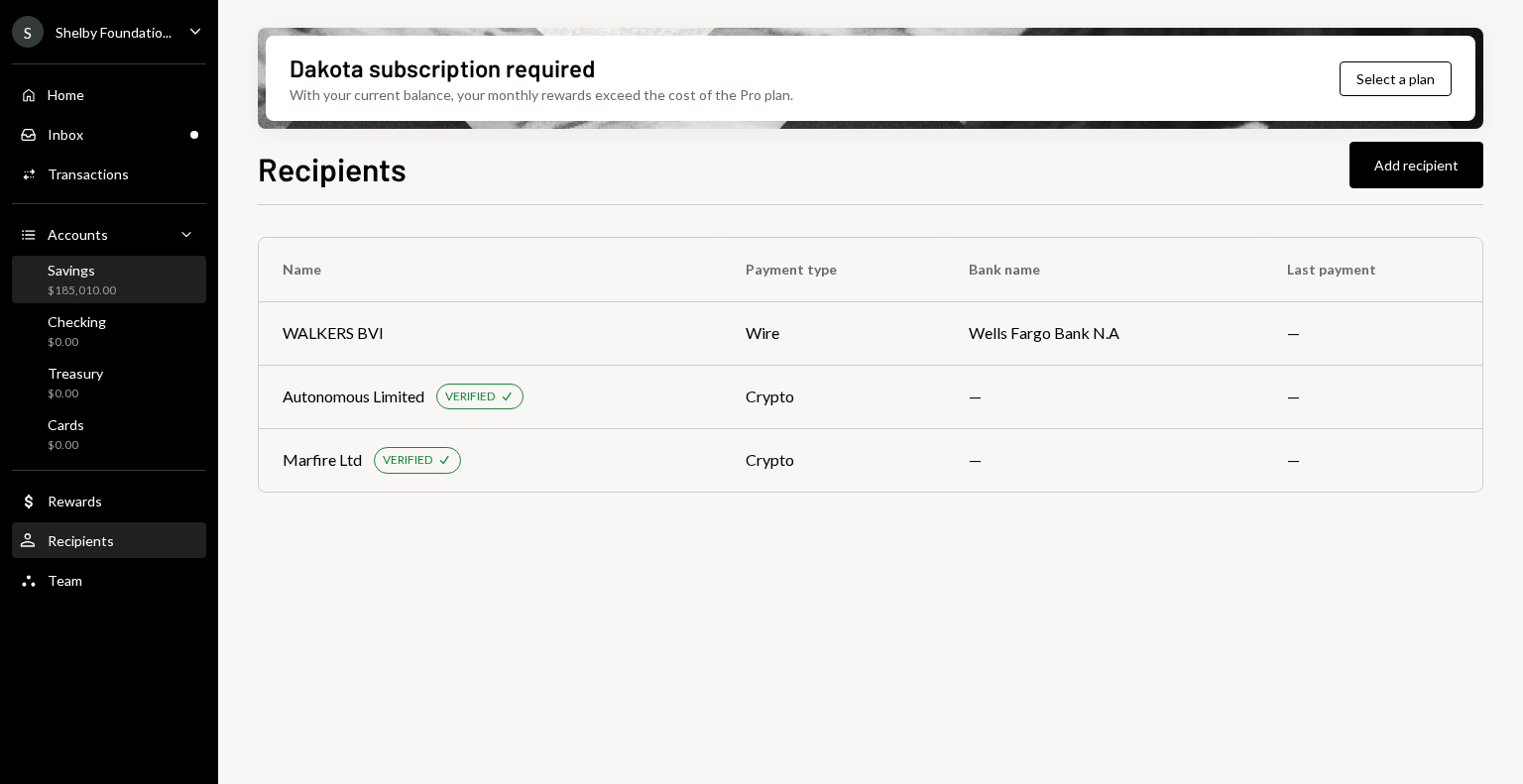 click on "Savings" at bounding box center [81, 270] 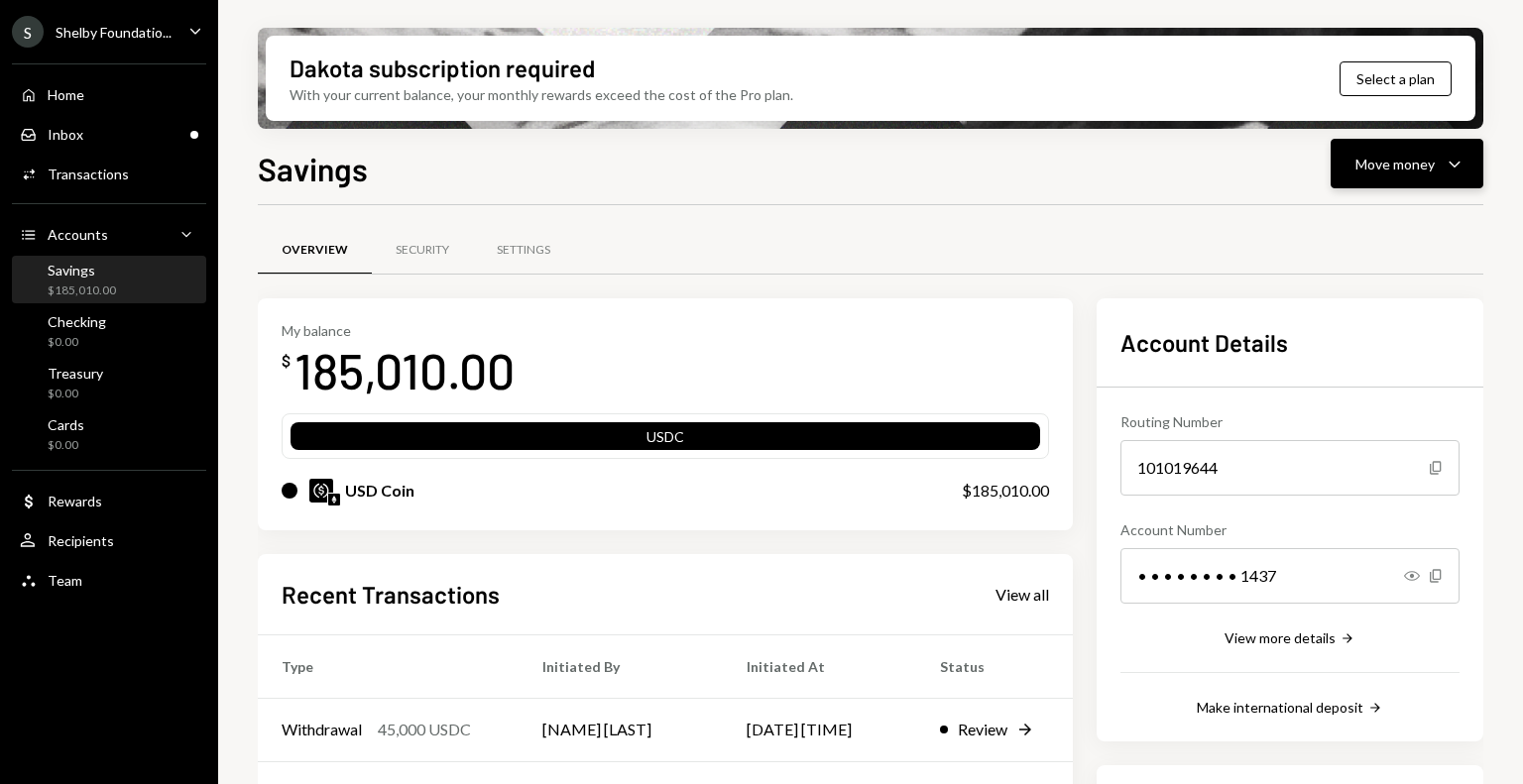 click on "Move money" at bounding box center [1395, 164] 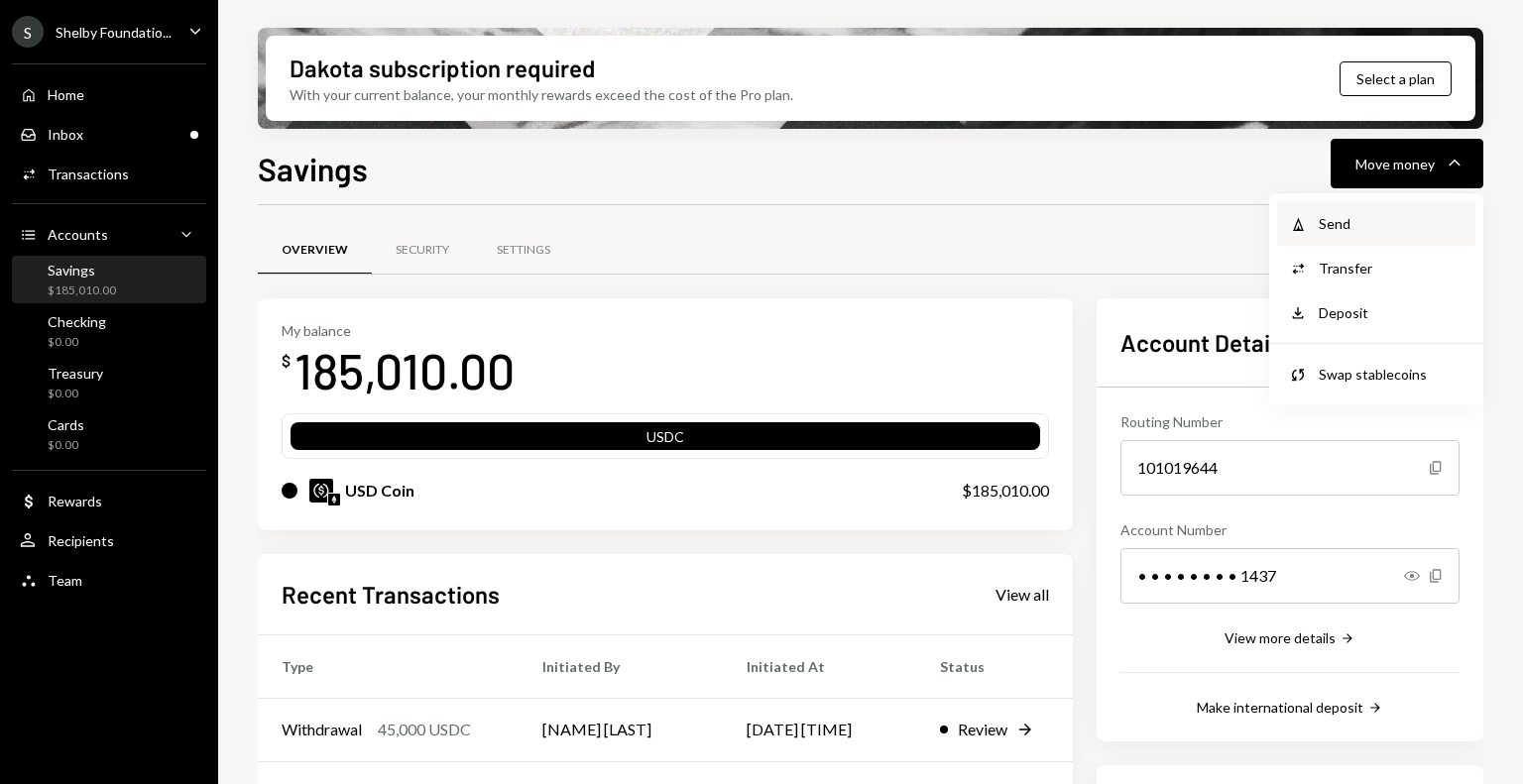 click on "Send" at bounding box center [1391, 223] 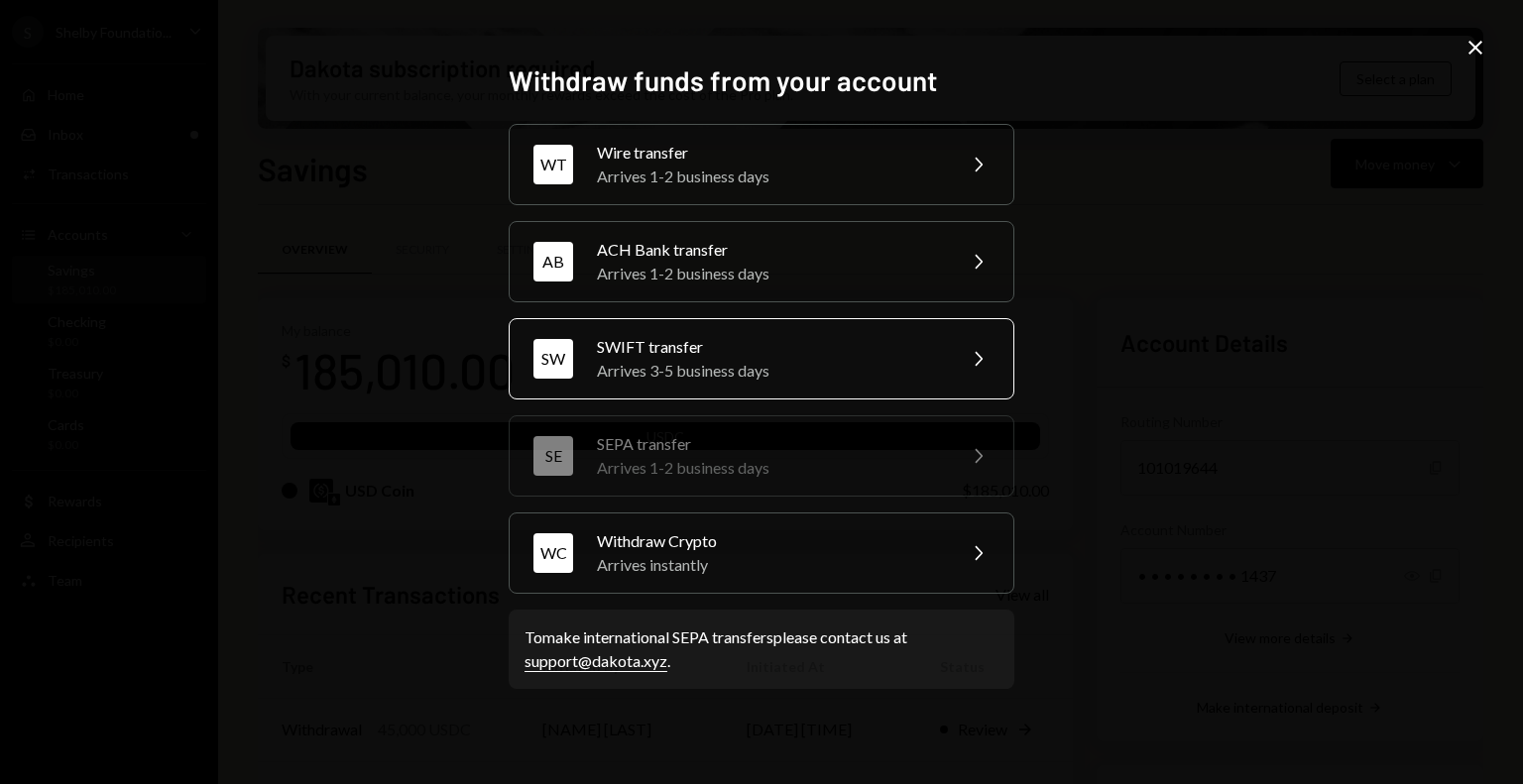 click on "SWIFT transfer Arrives 3-5 business days" at bounding box center (769, 359) 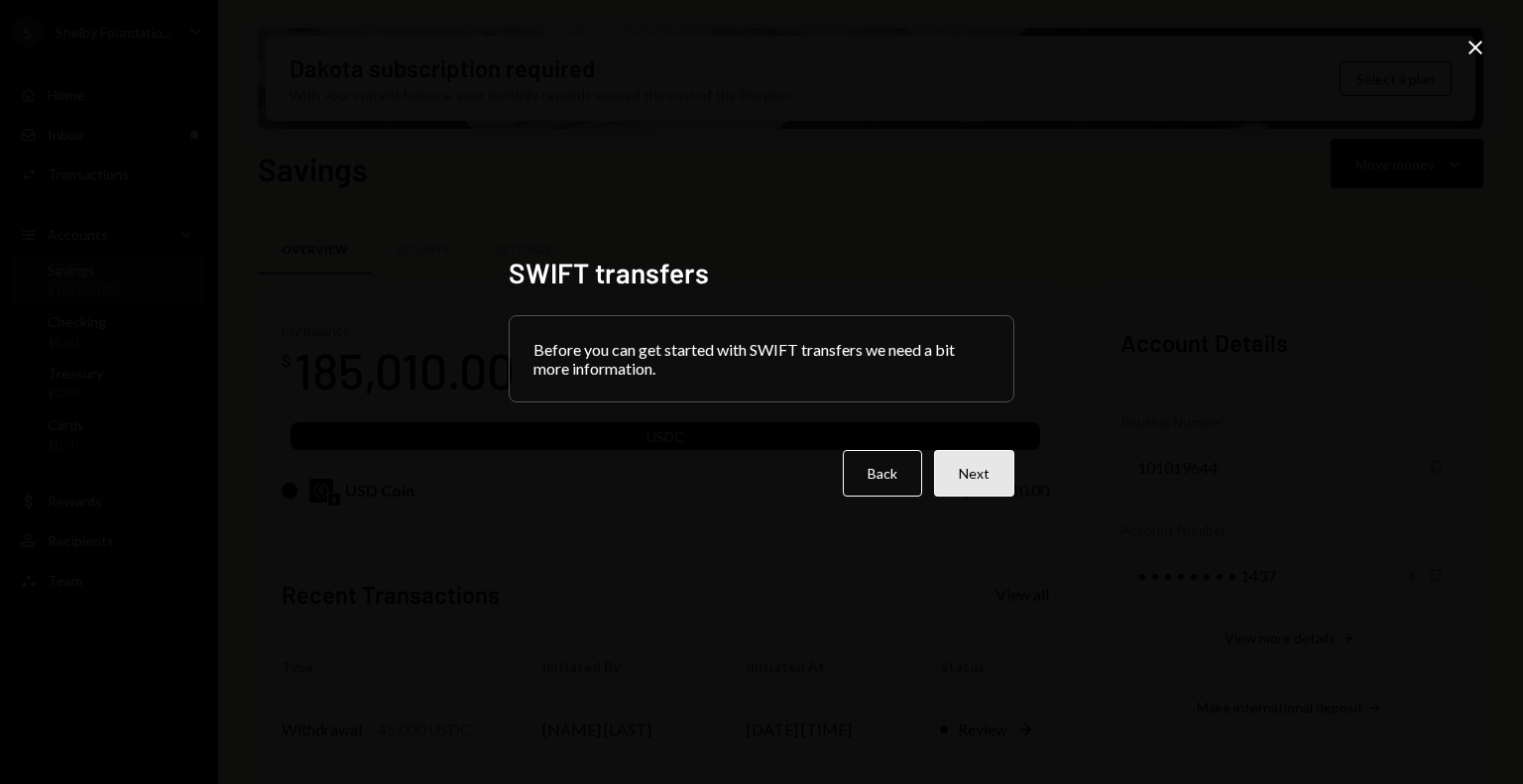 click on "Next" at bounding box center (974, 473) 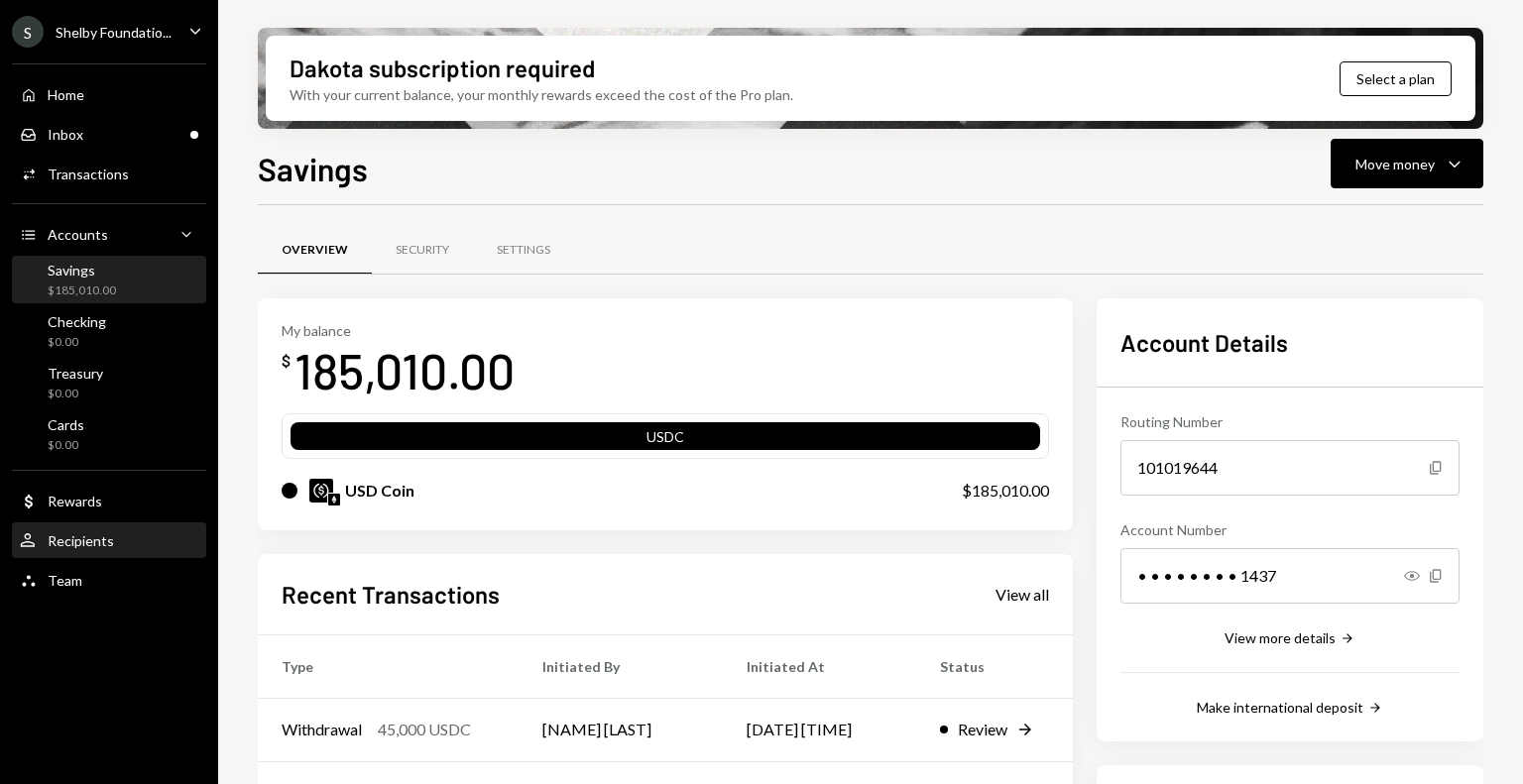 click on "User Recipients" at bounding box center (109, 541) 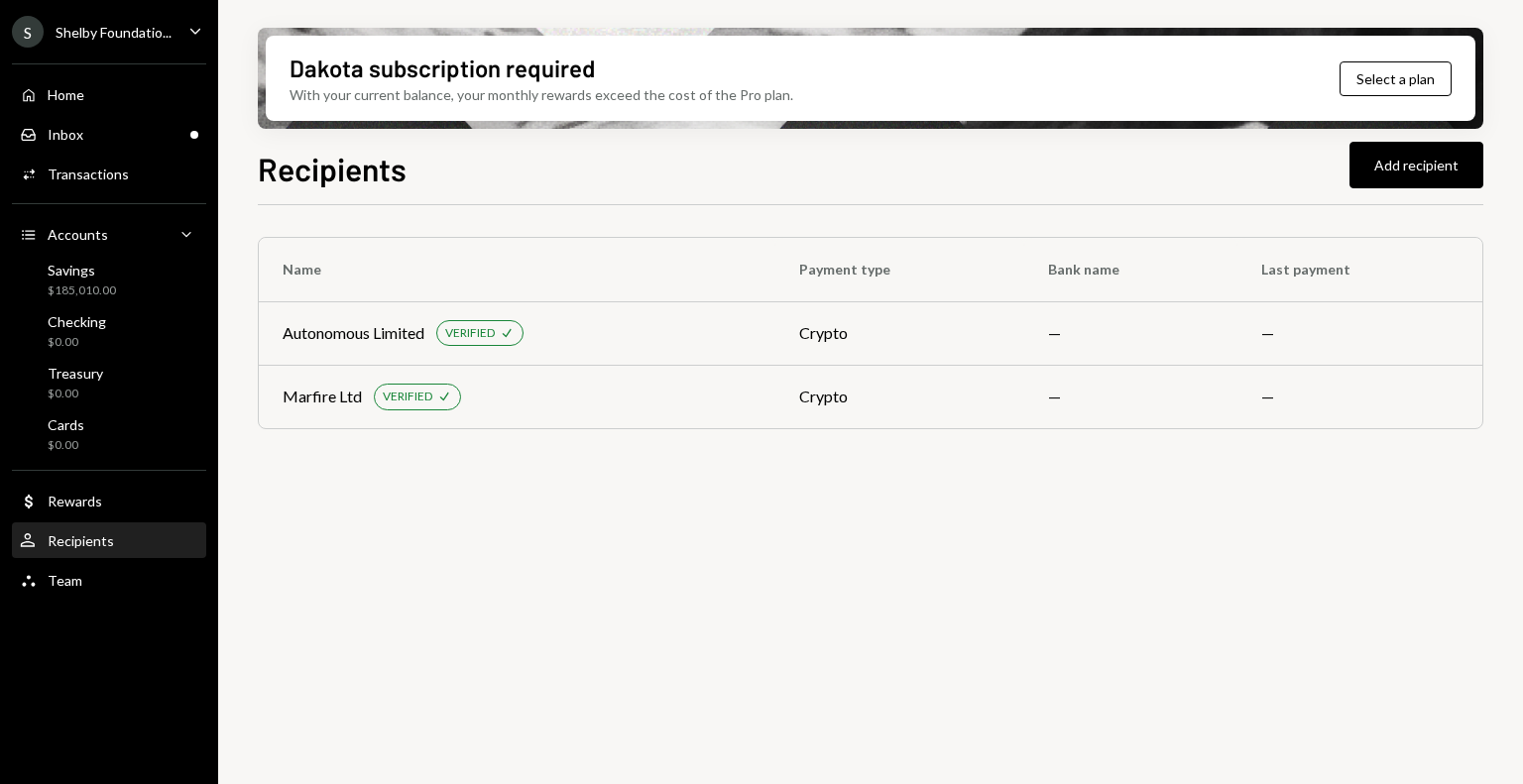 scroll, scrollTop: 0, scrollLeft: 0, axis: both 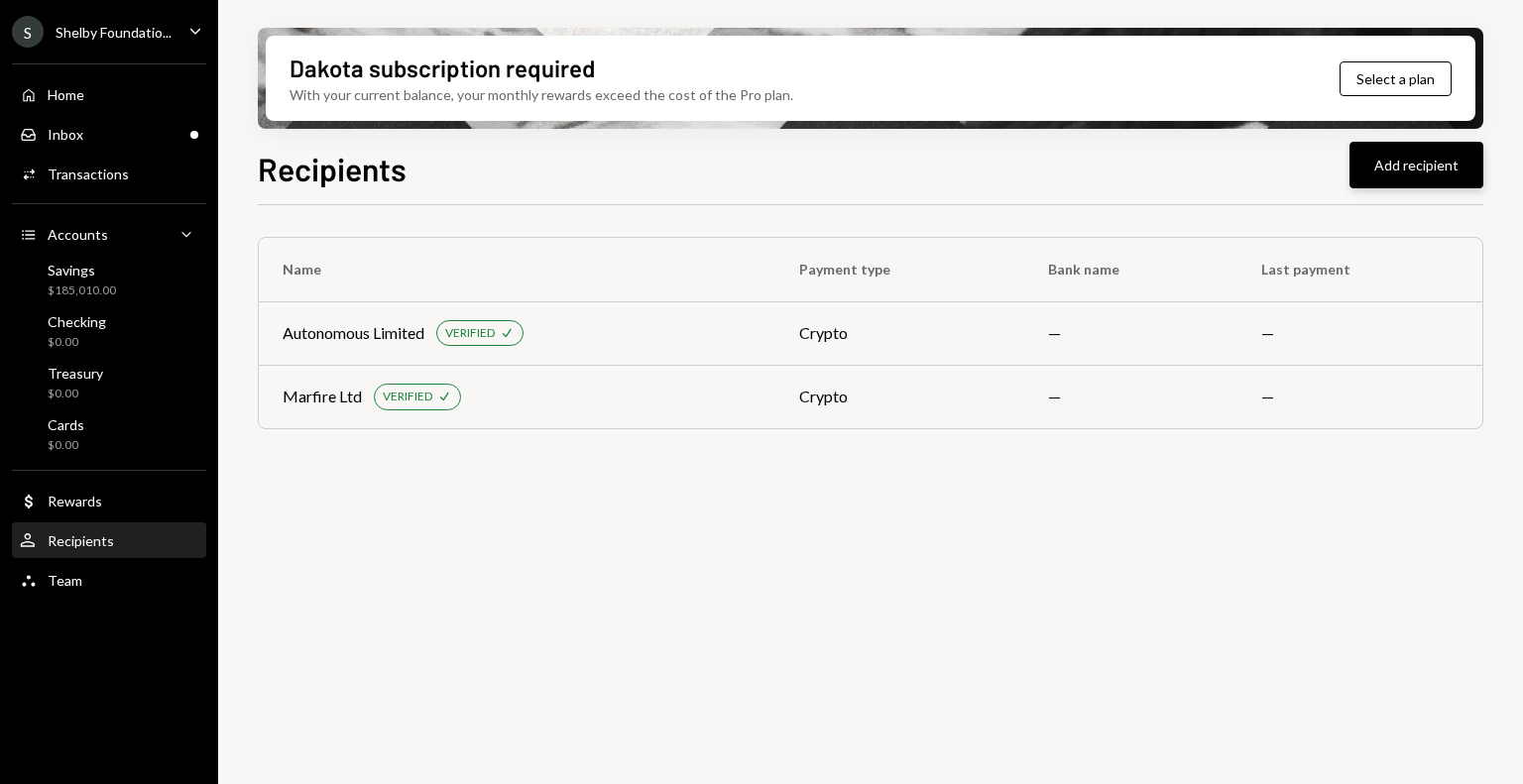 click on "Add recipient" at bounding box center [1416, 165] 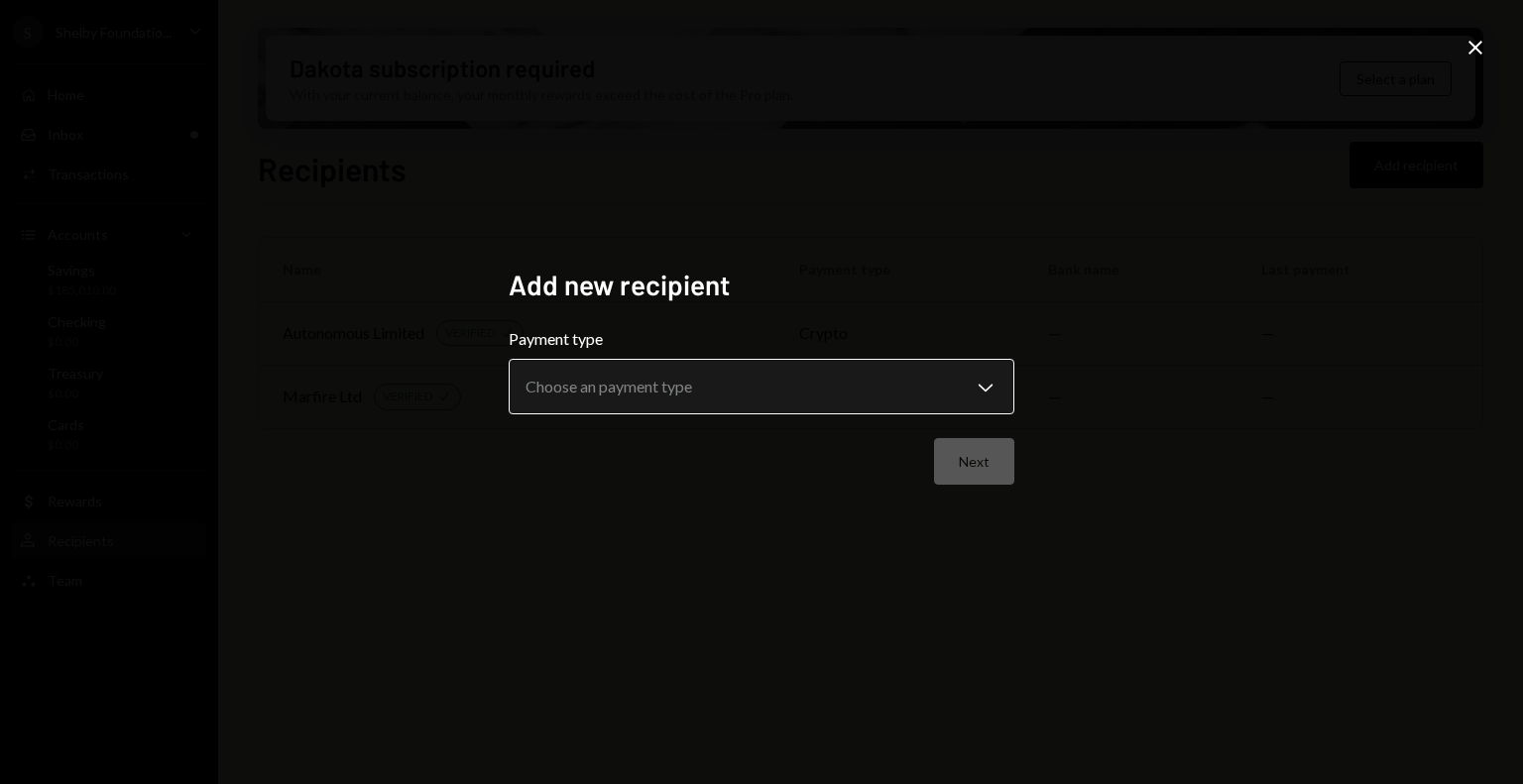 click on "**********" at bounding box center (762, 392) 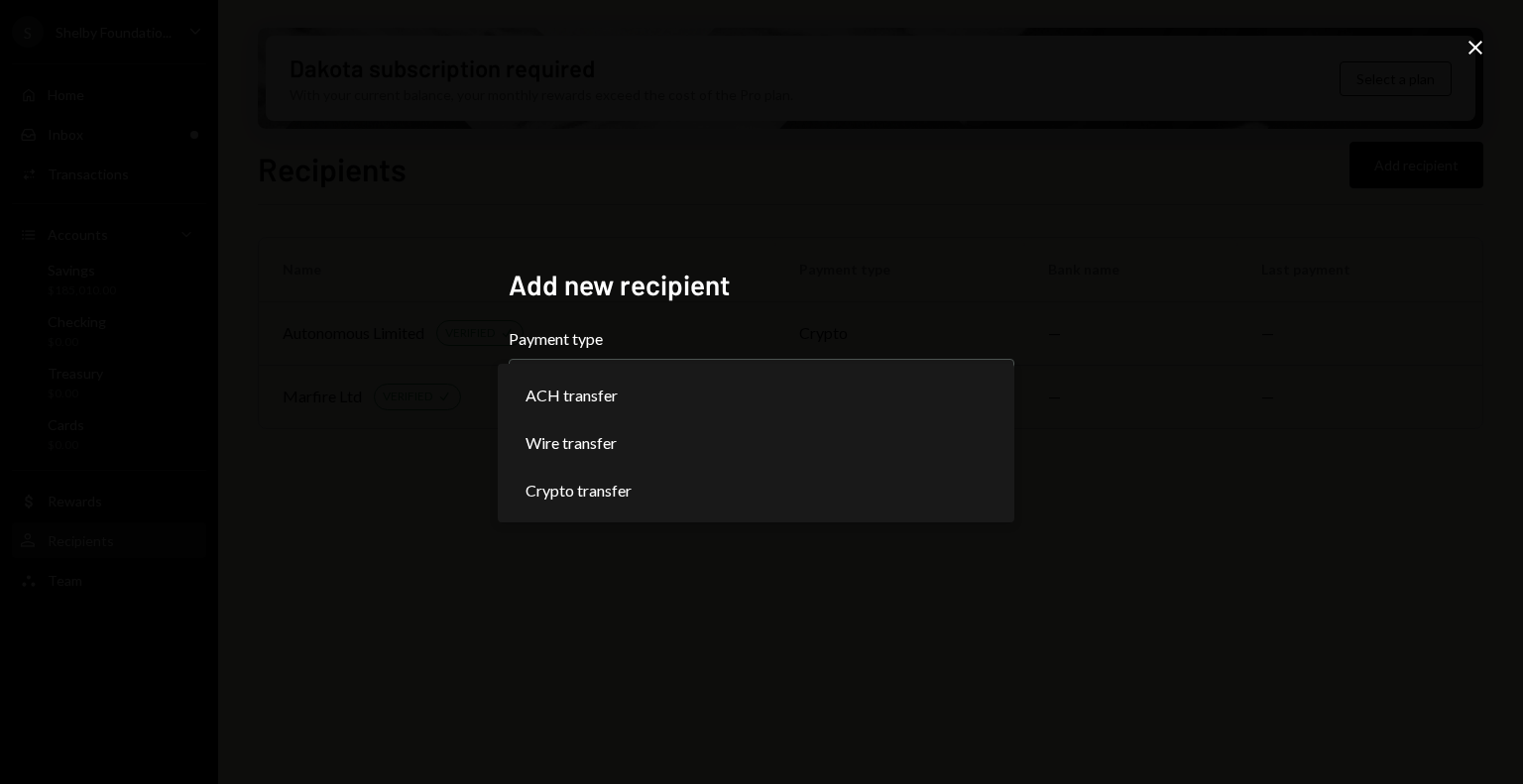 select on "****" 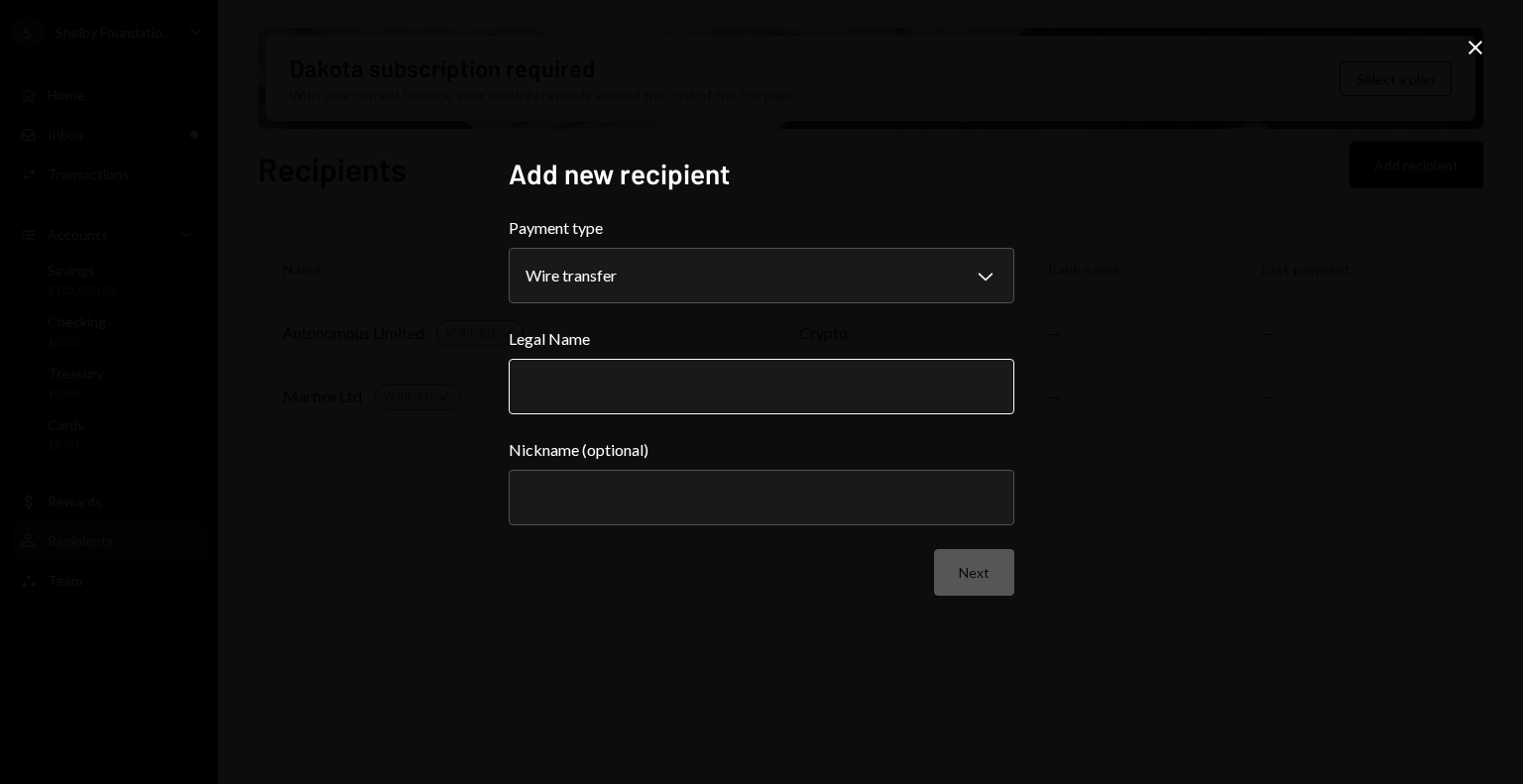 click on "Legal Name" at bounding box center [762, 387] 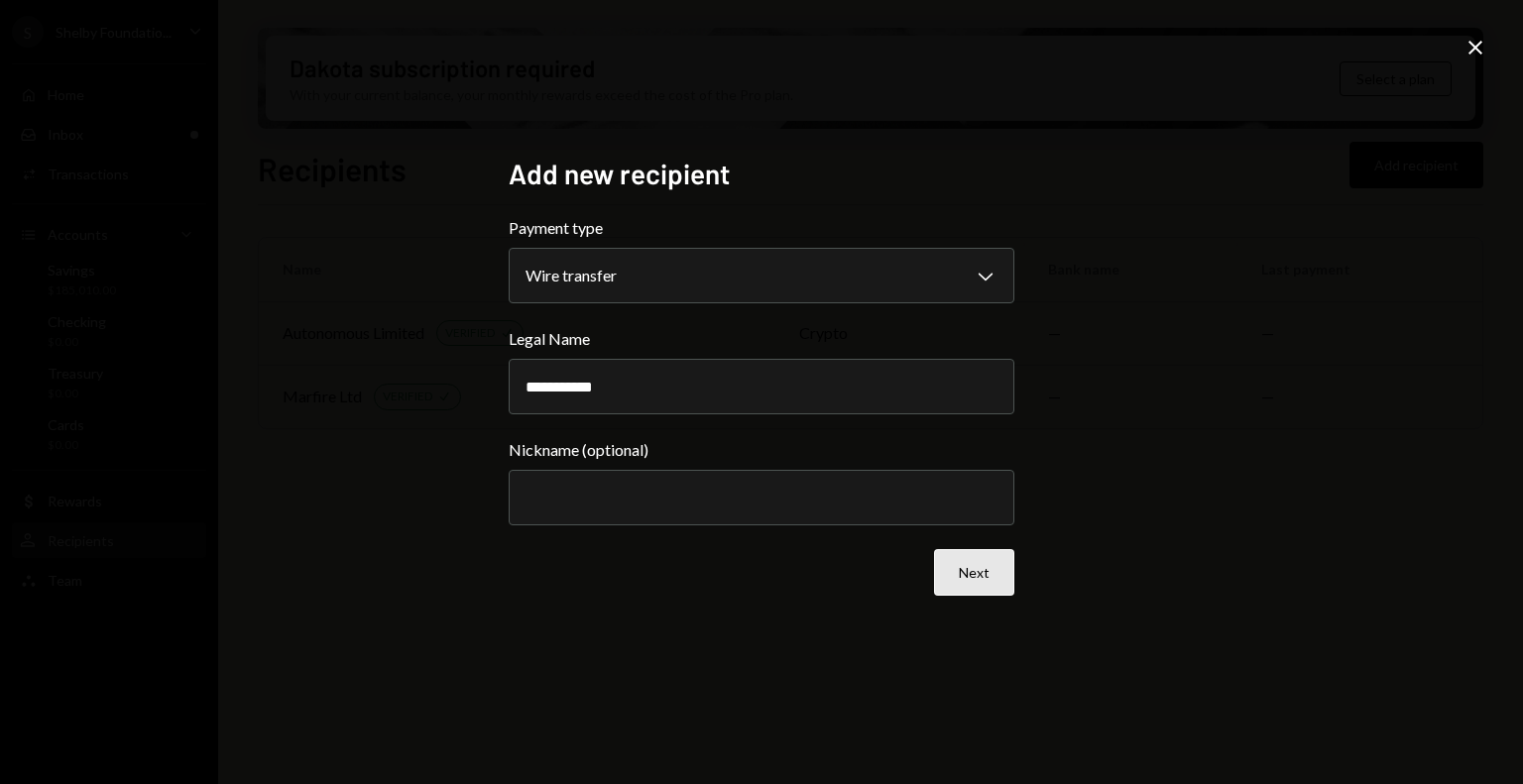 type on "**********" 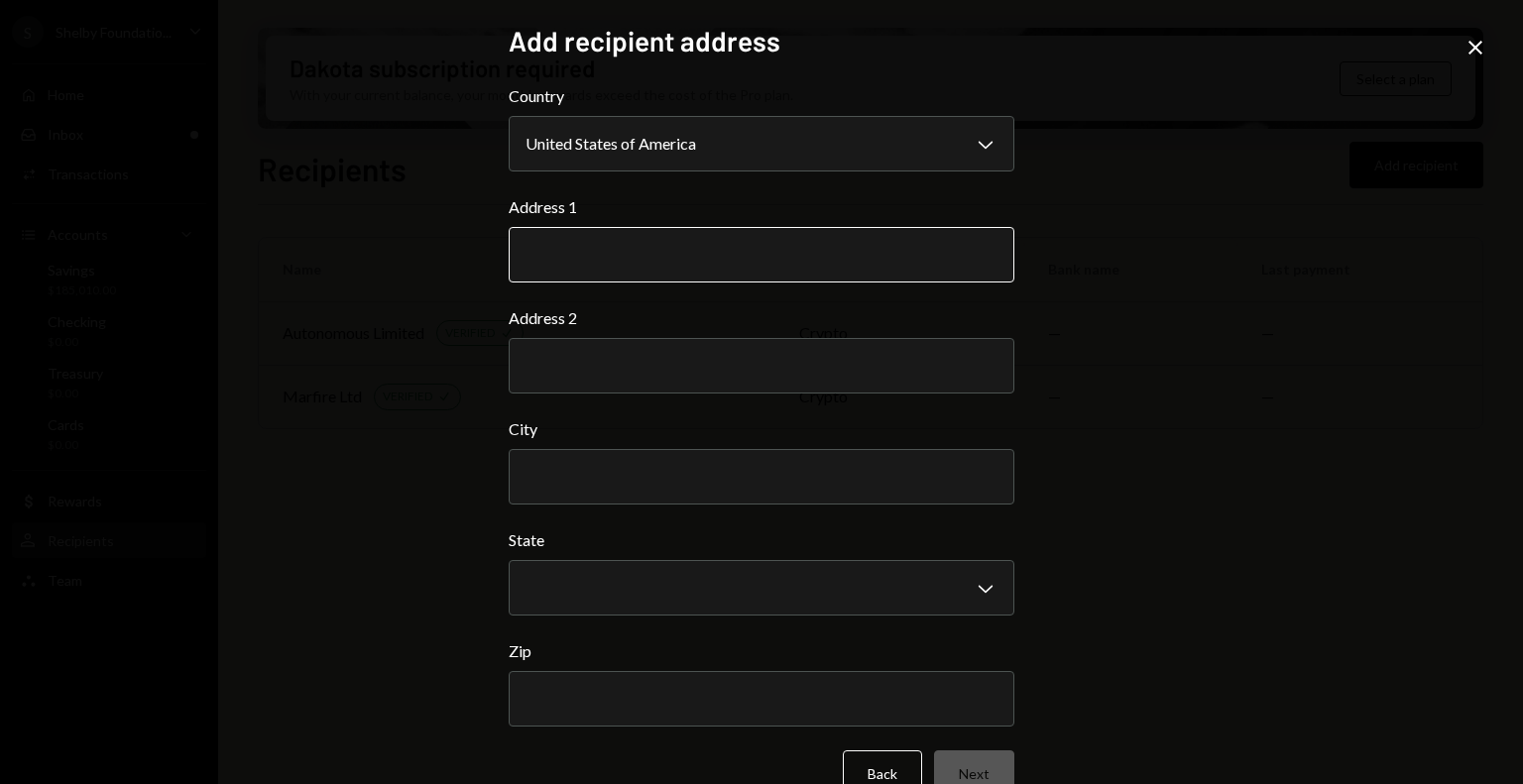 click on "Address 1" at bounding box center (762, 255) 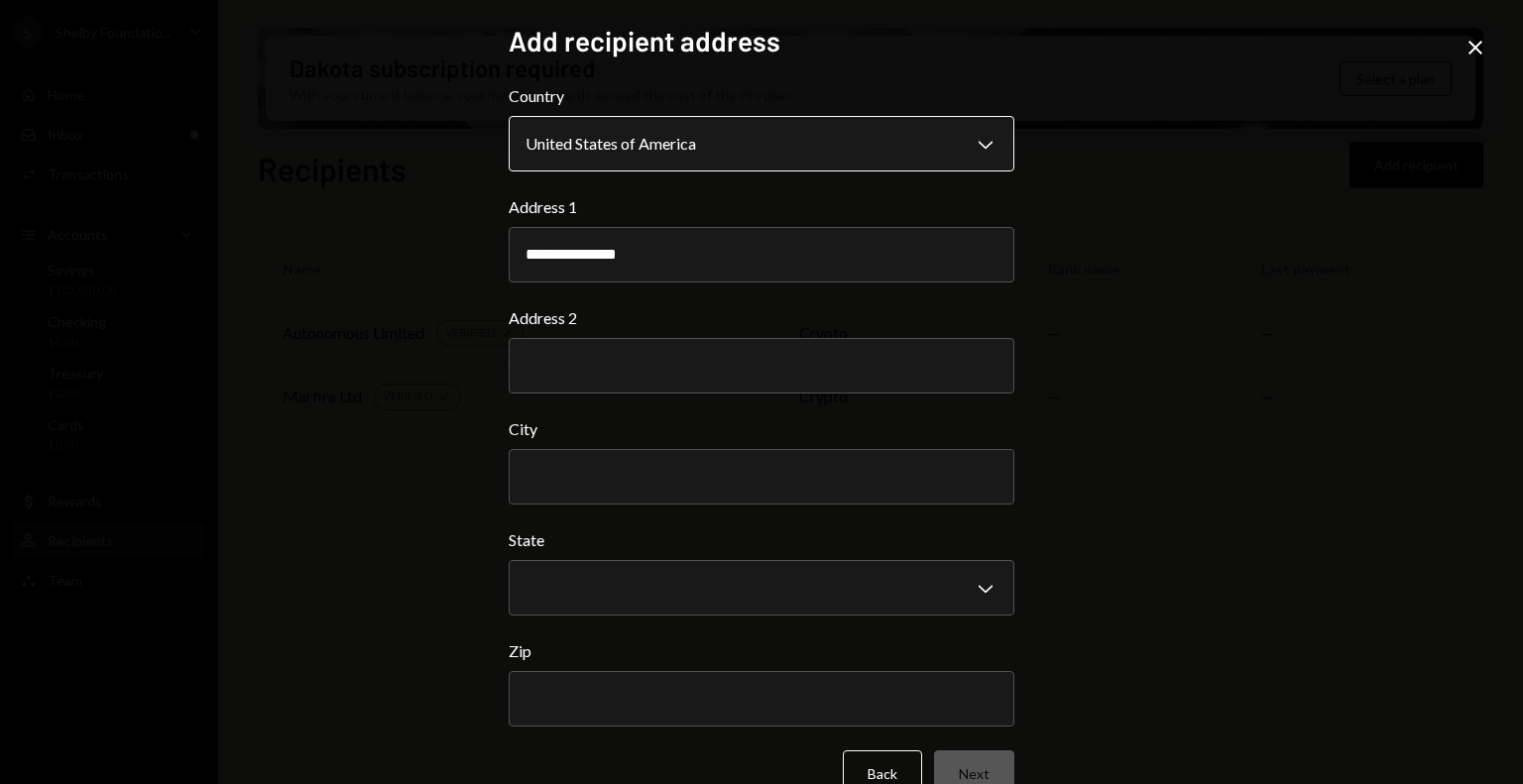 type on "**********" 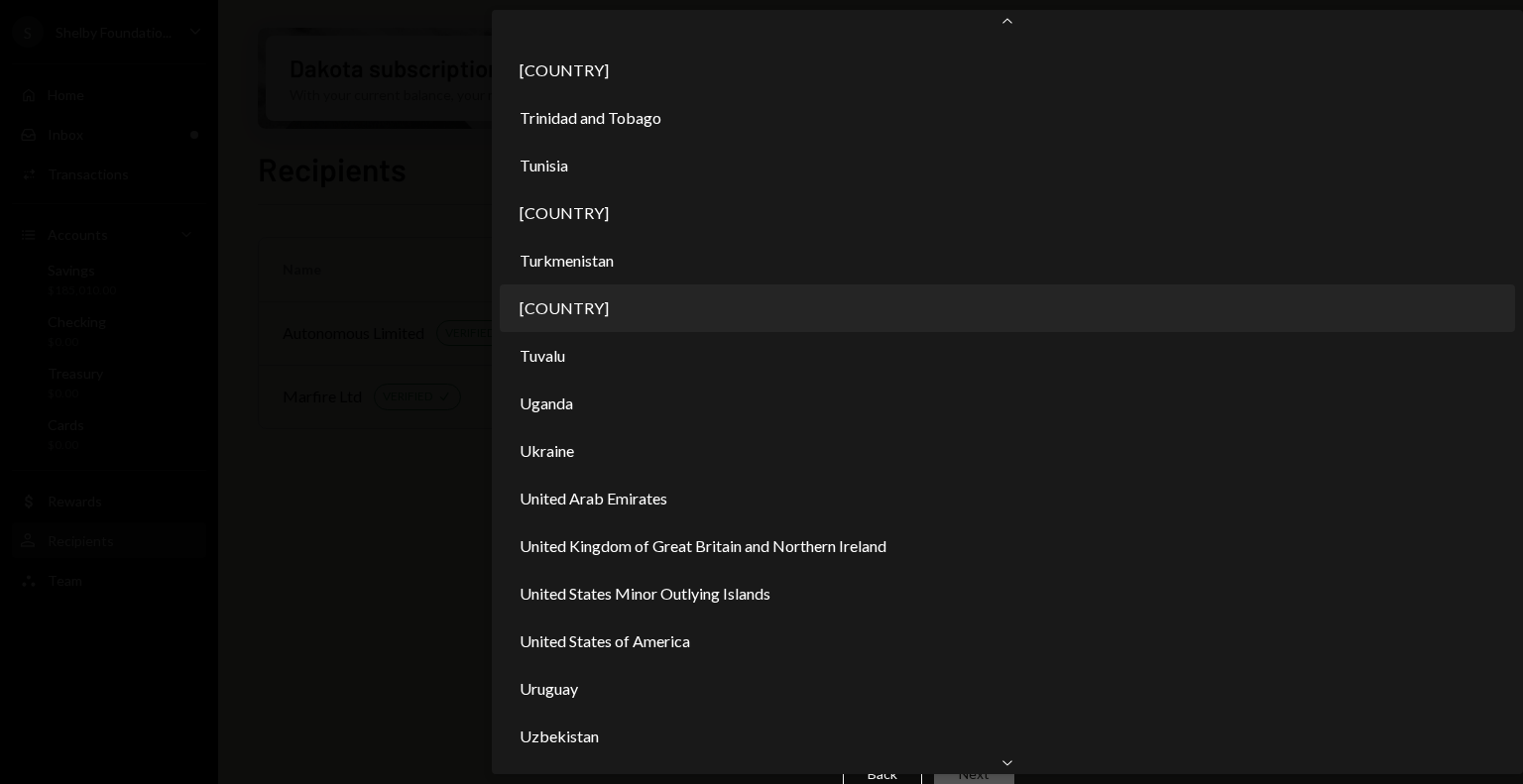 scroll, scrollTop: 11091, scrollLeft: 0, axis: vertical 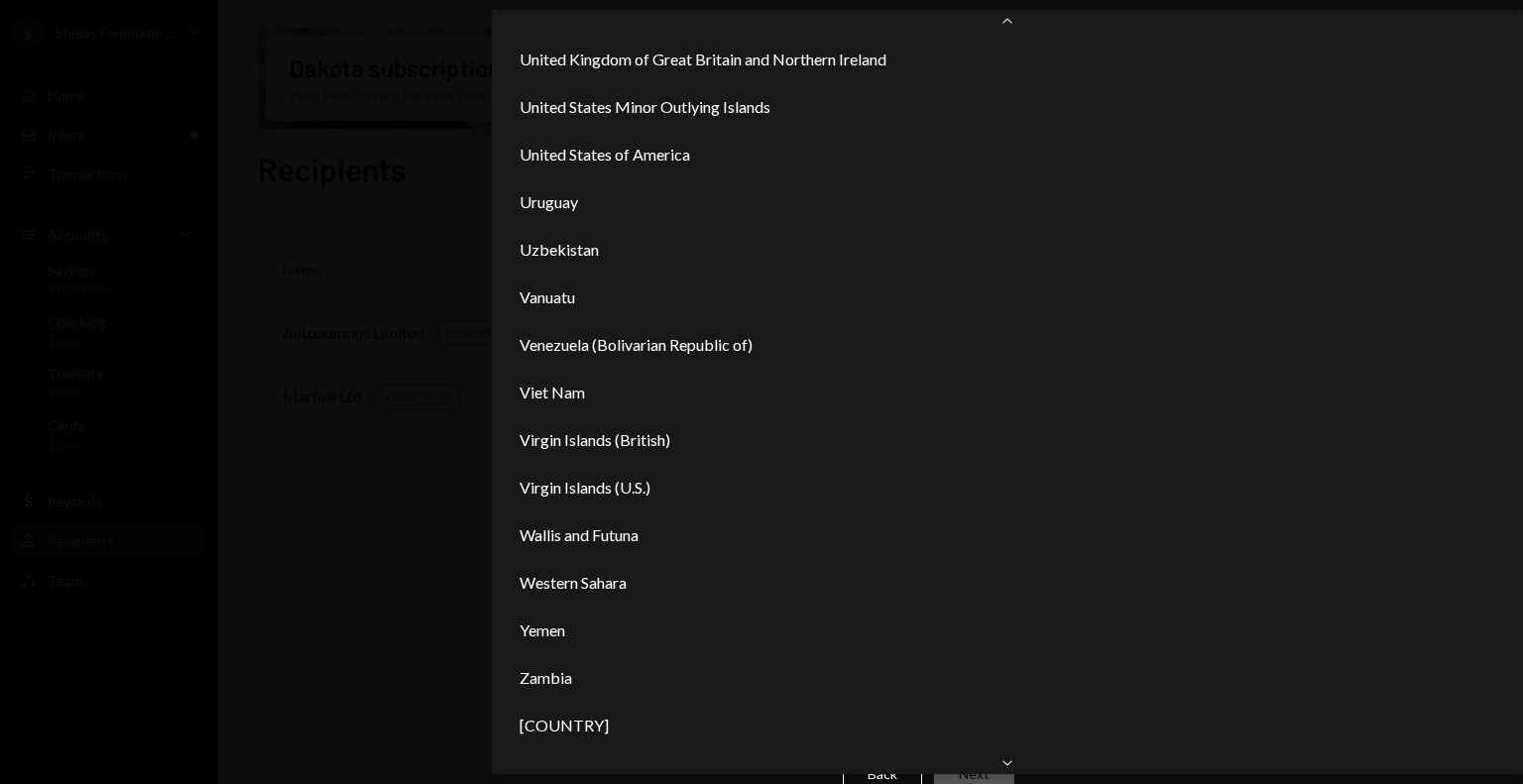 select on "***" 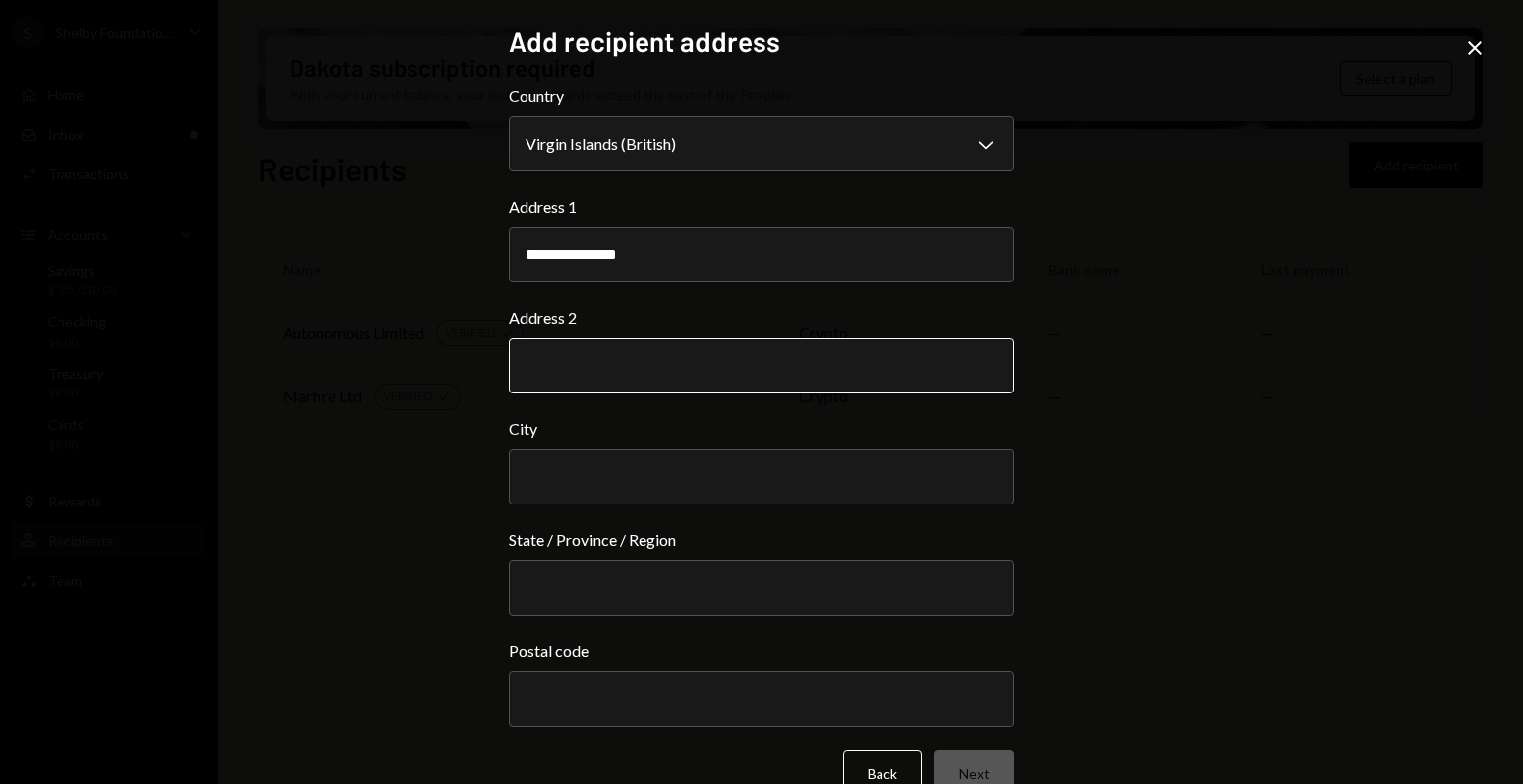 click on "Address 2" at bounding box center (762, 366) 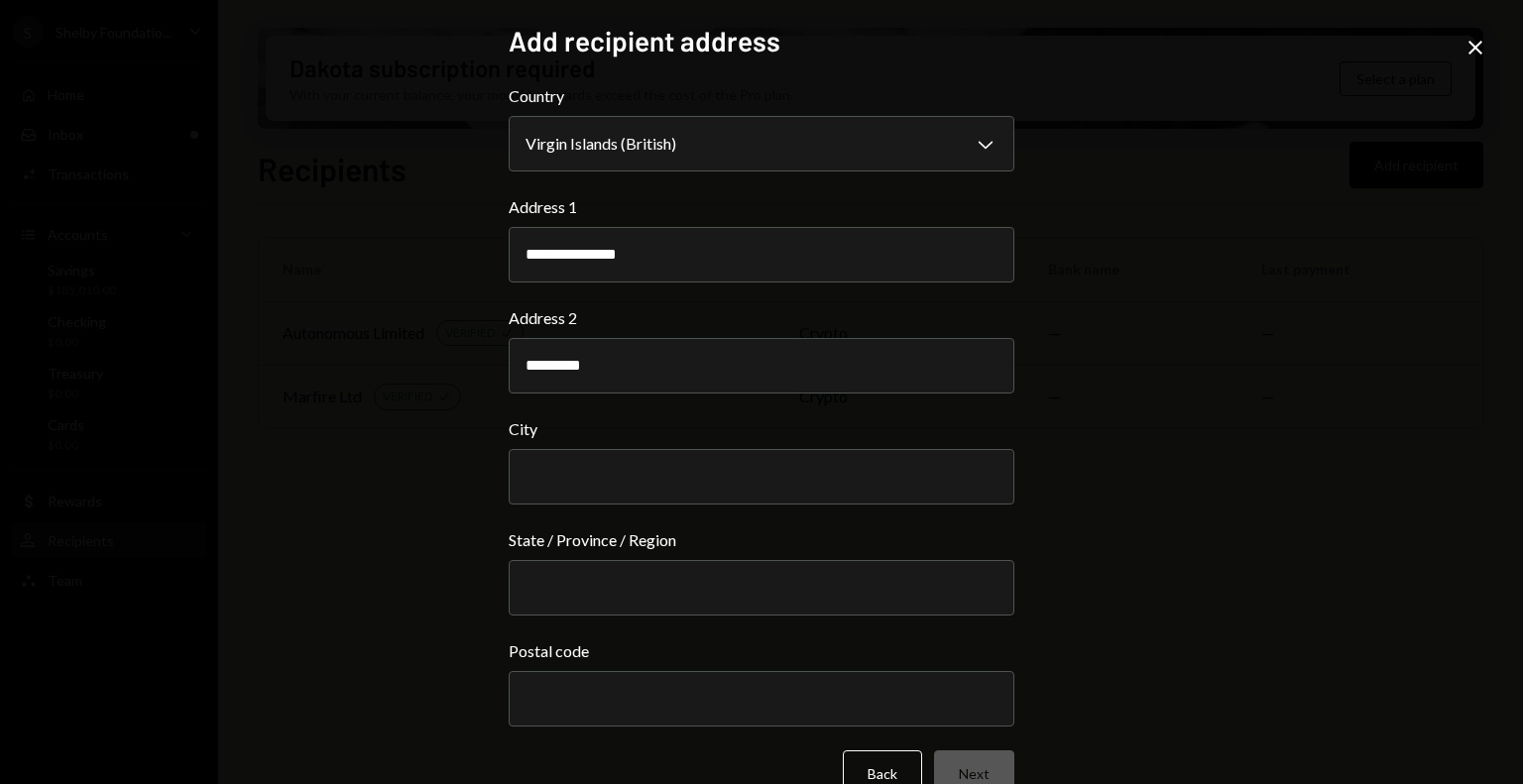 type on "*********" 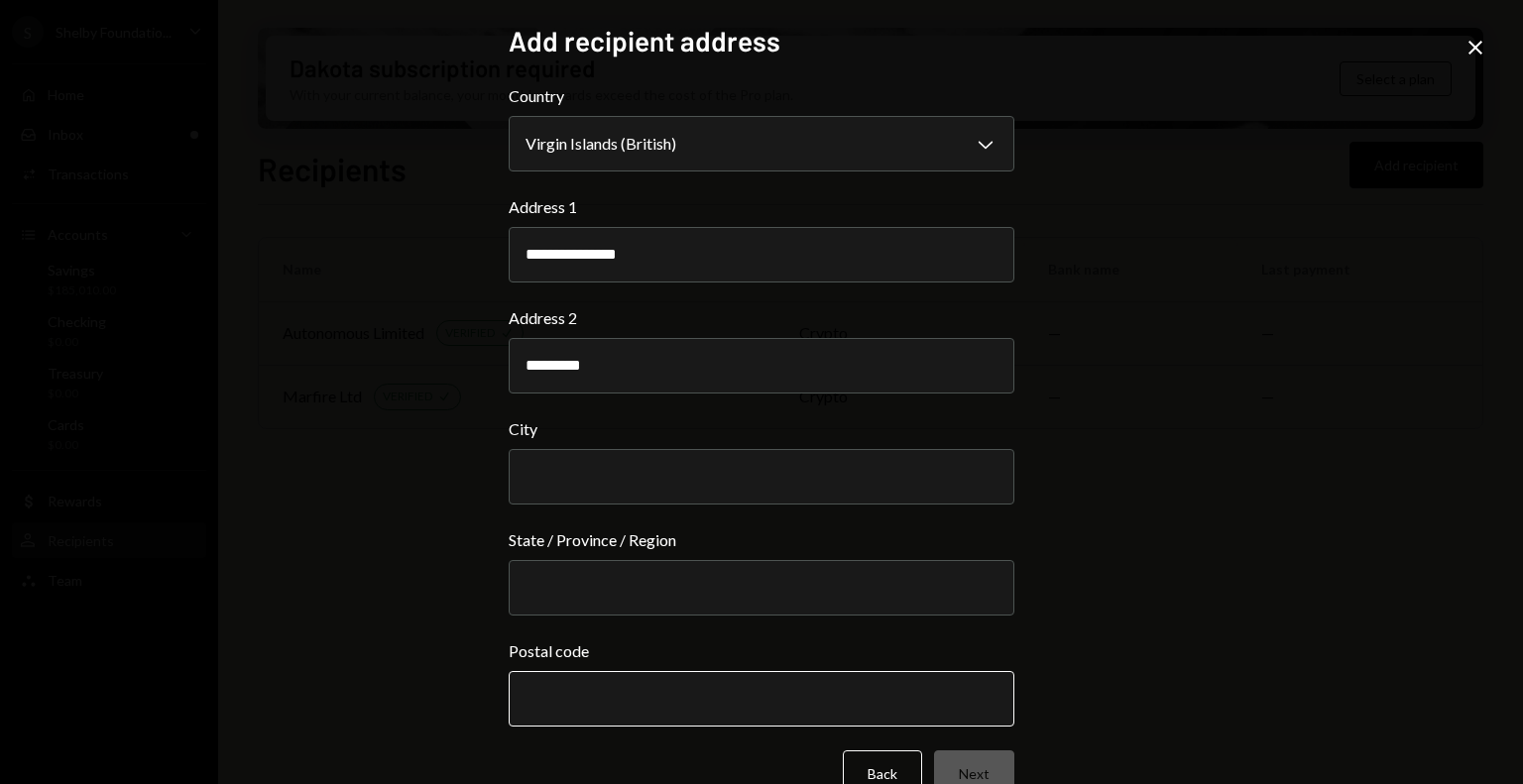 click on "Postal code" at bounding box center (762, 699) 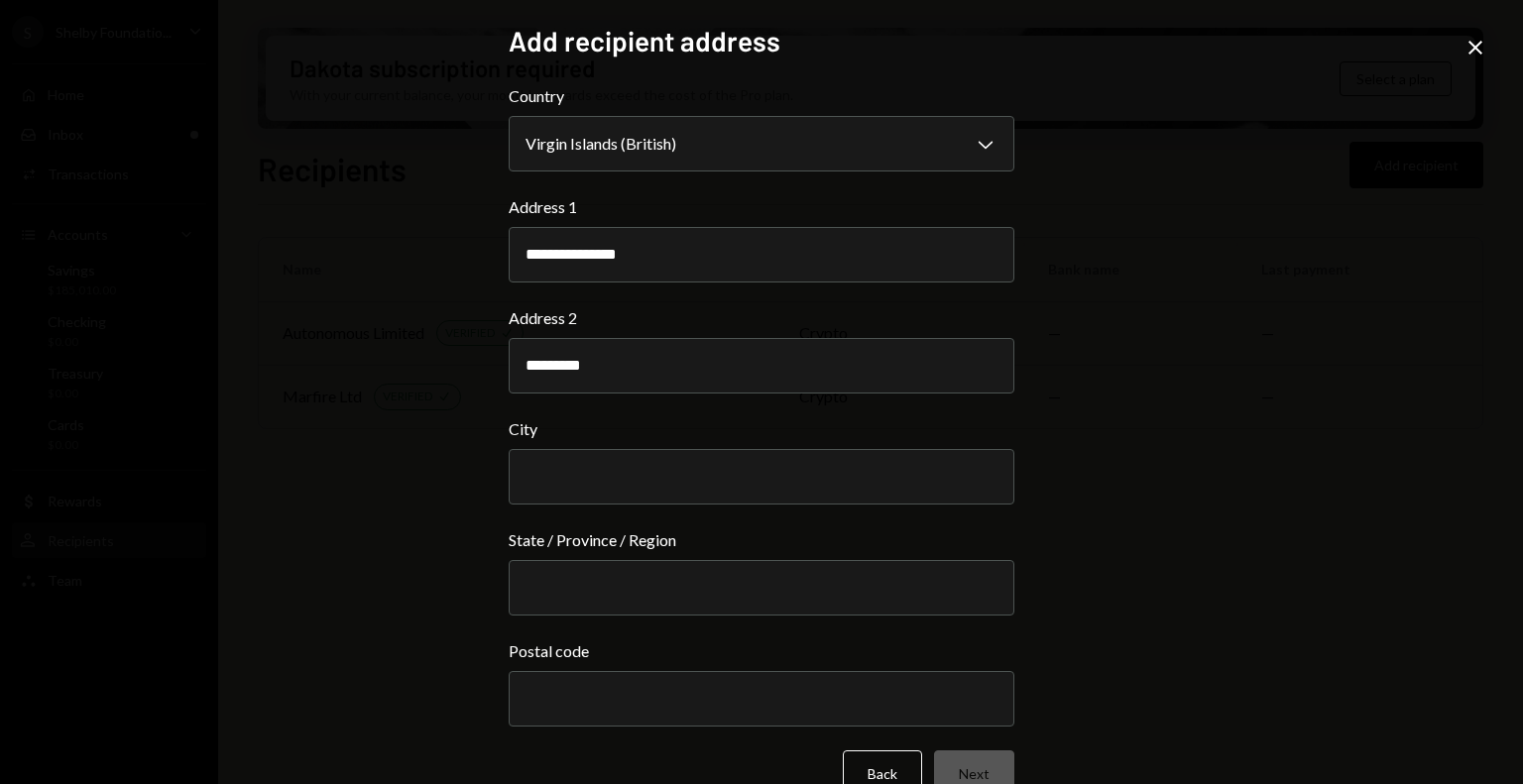 paste on "****" 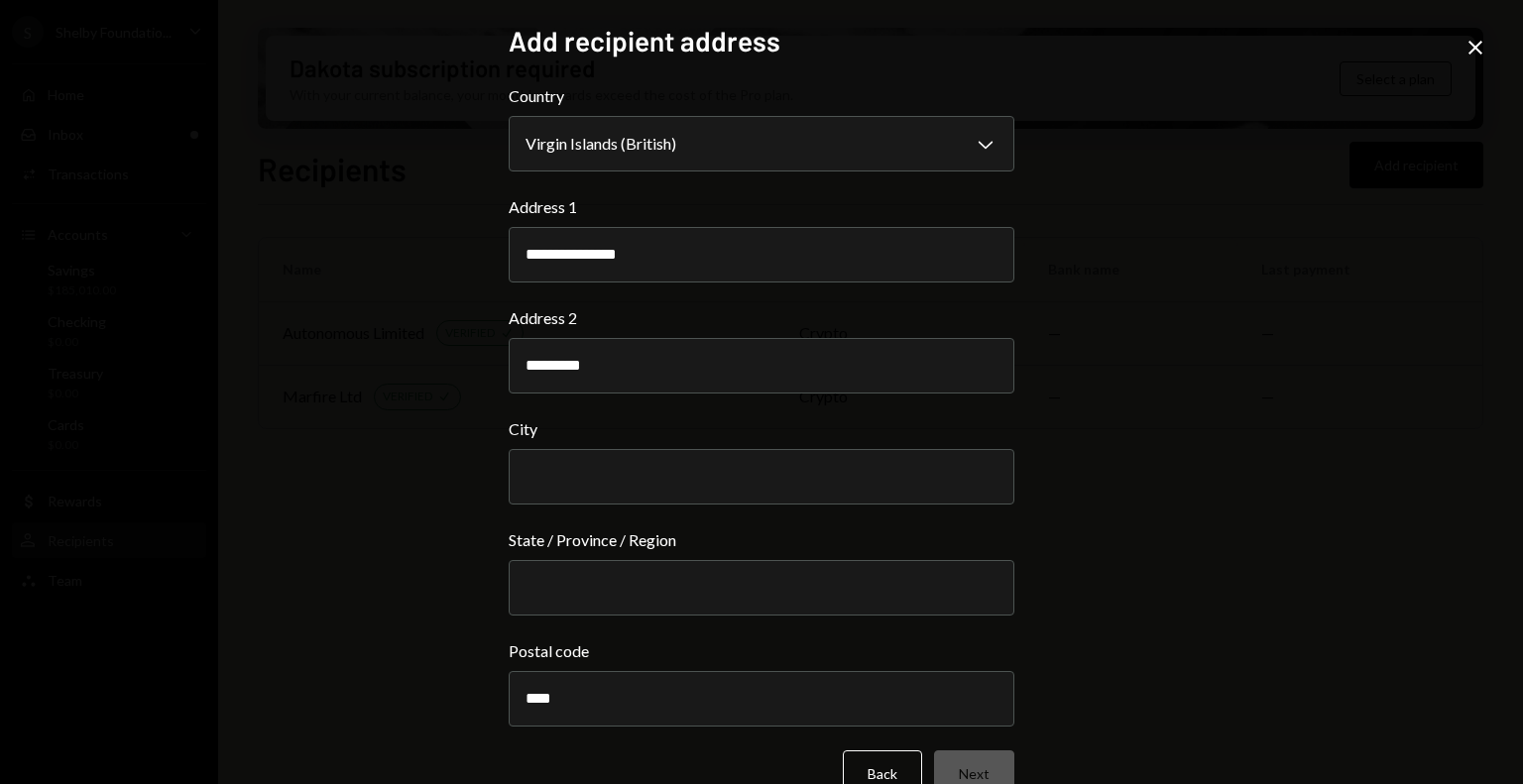 type on "****" 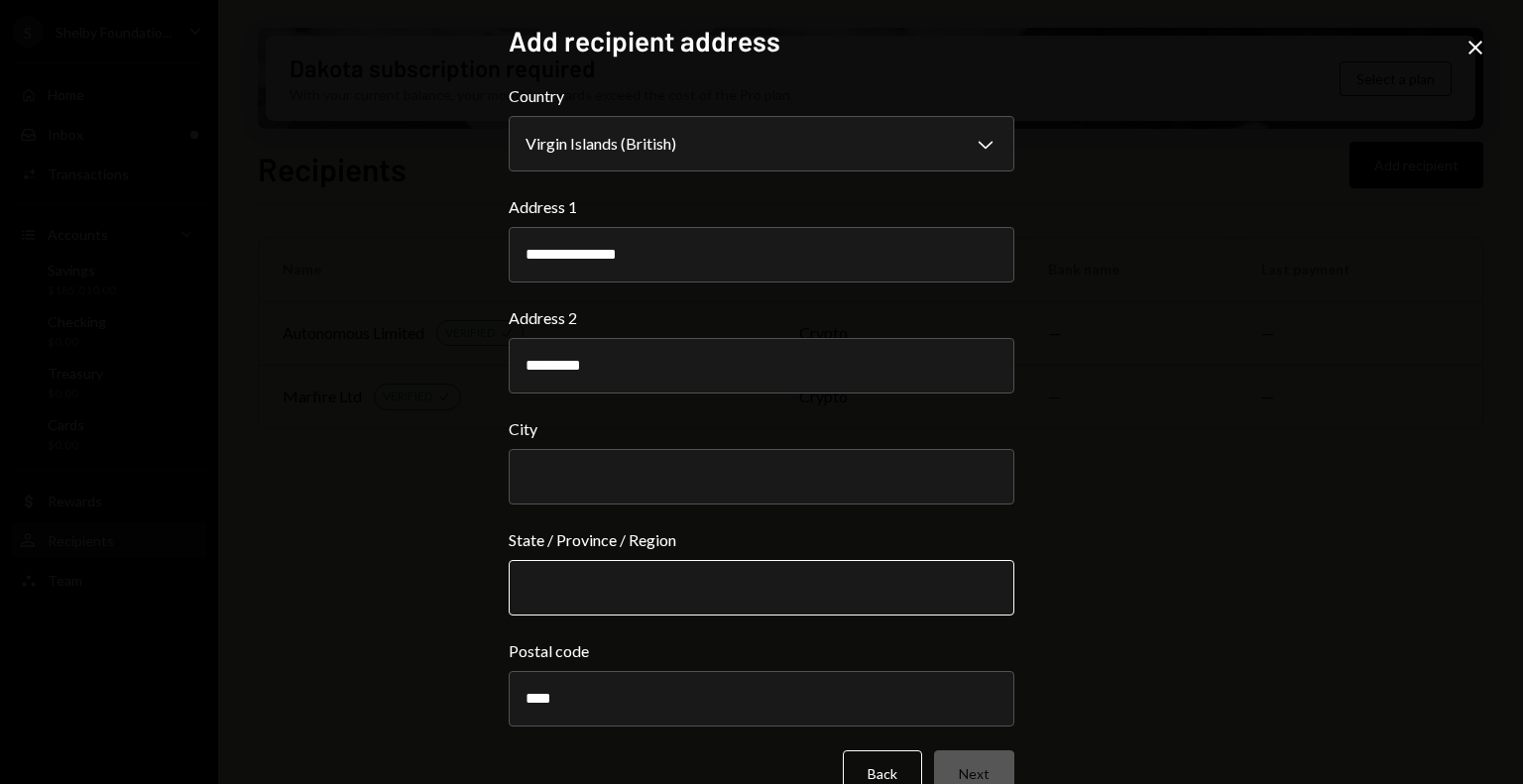 click on "State / Province / Region" at bounding box center (762, 588) 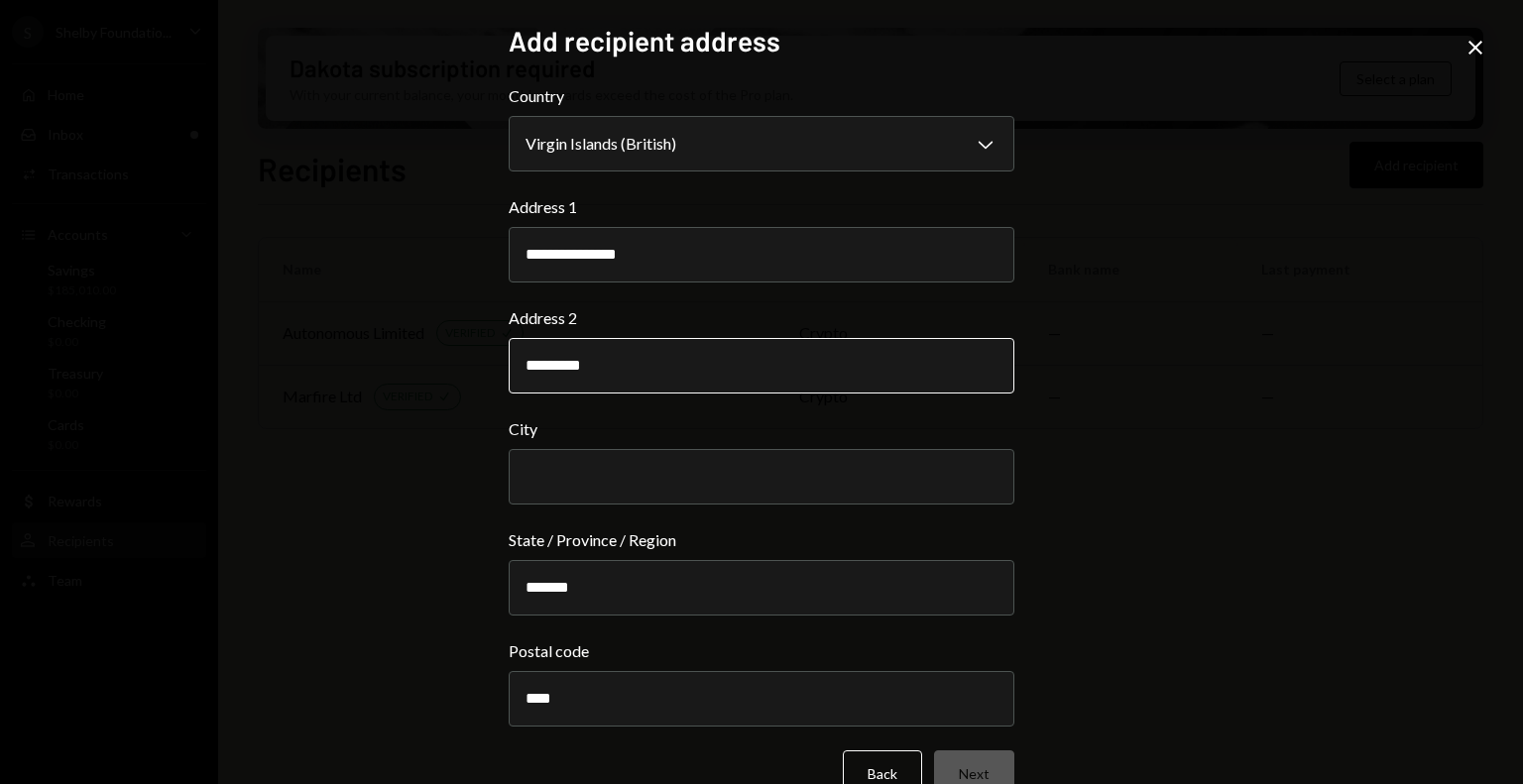 type on "*******" 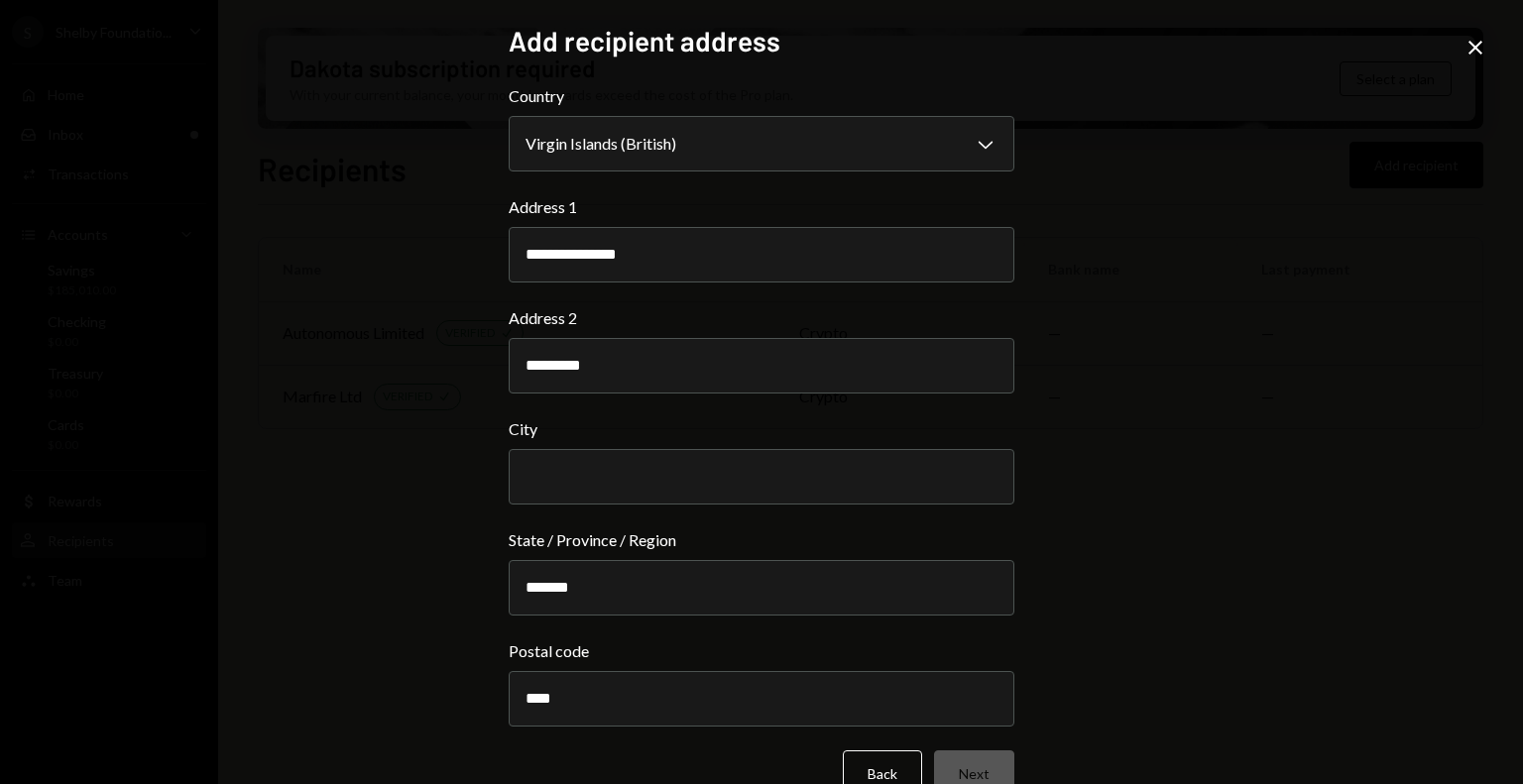 drag, startPoint x: 562, startPoint y: 359, endPoint x: 498, endPoint y: 356, distance: 64.07027 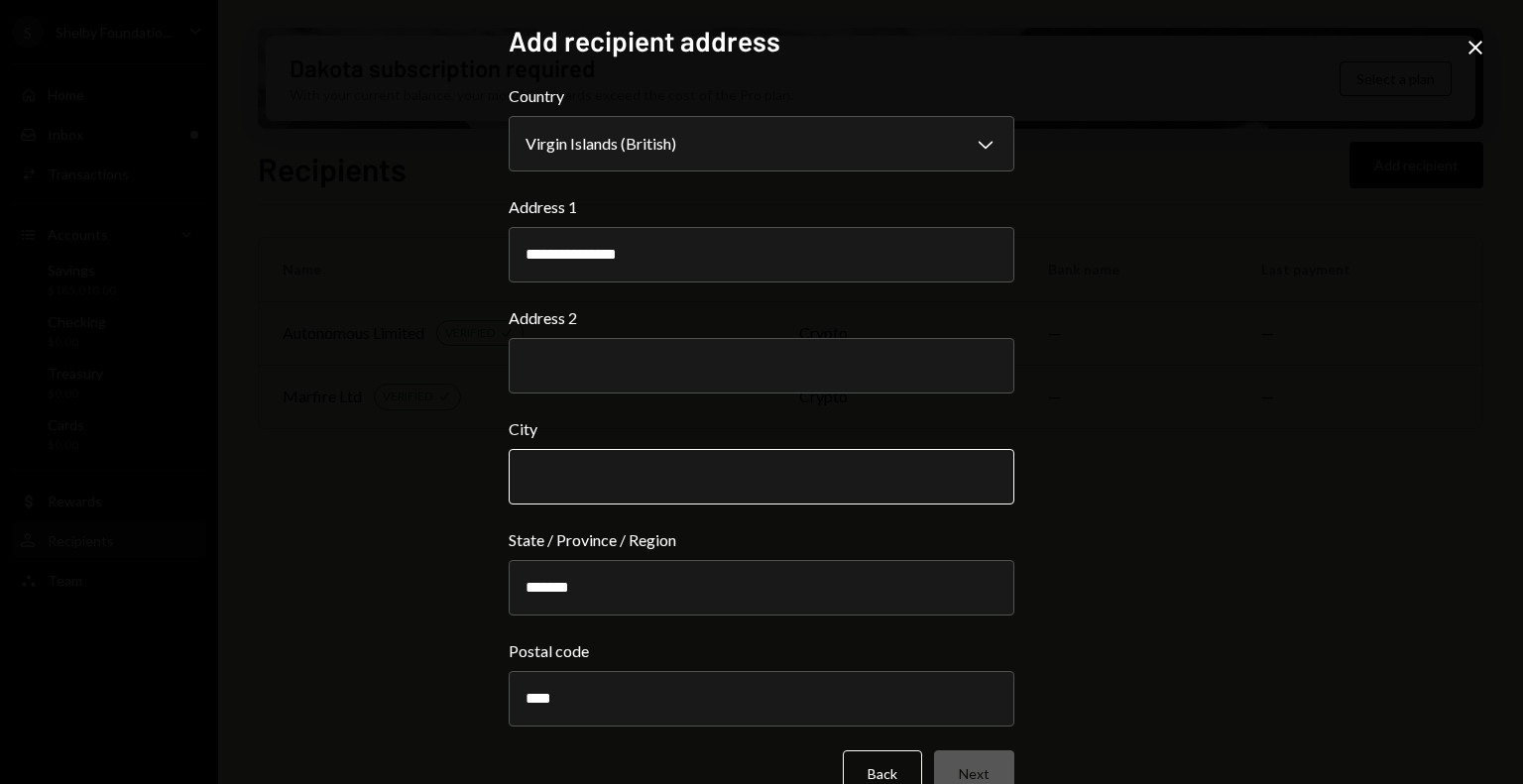 type 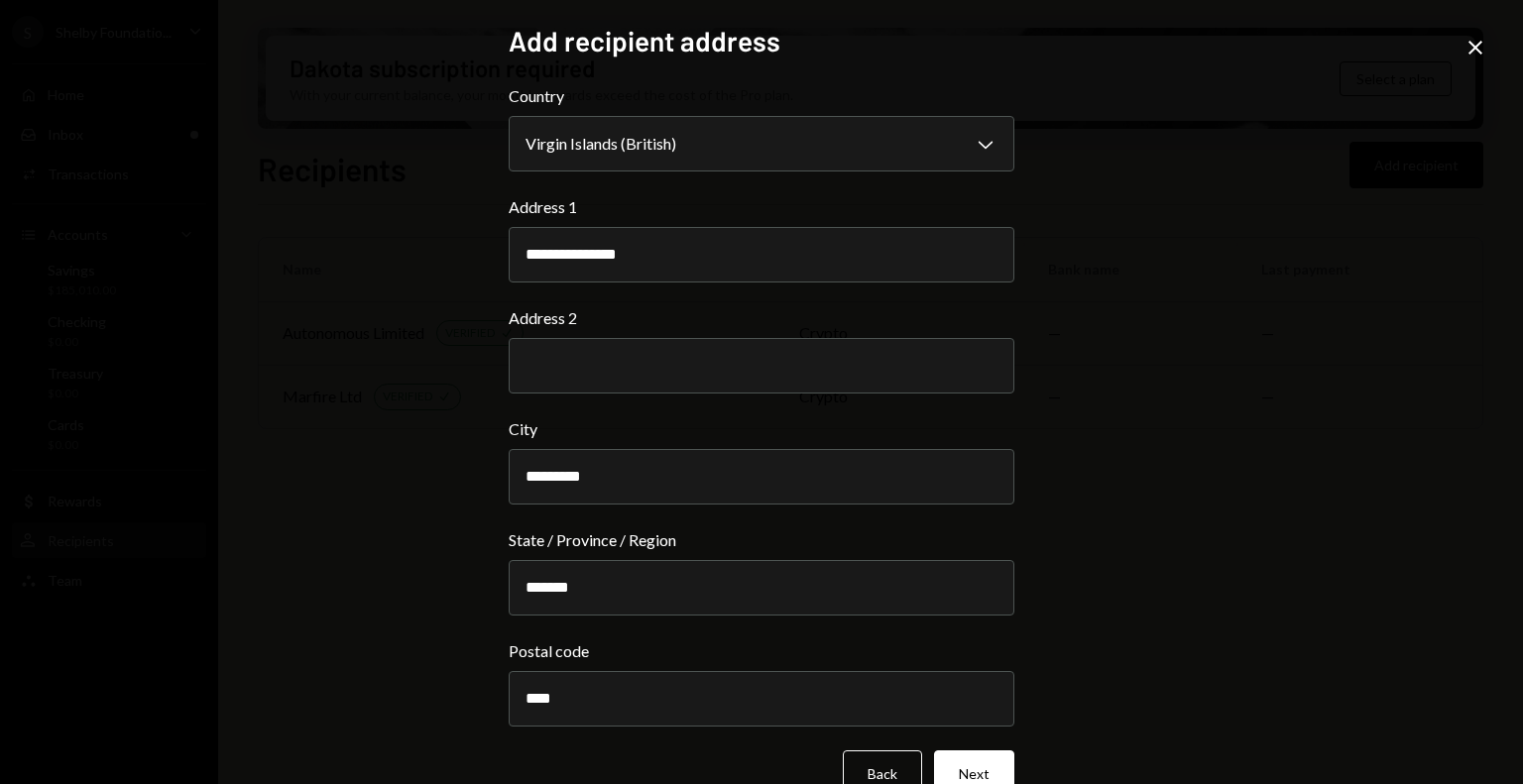 scroll, scrollTop: 44, scrollLeft: 0, axis: vertical 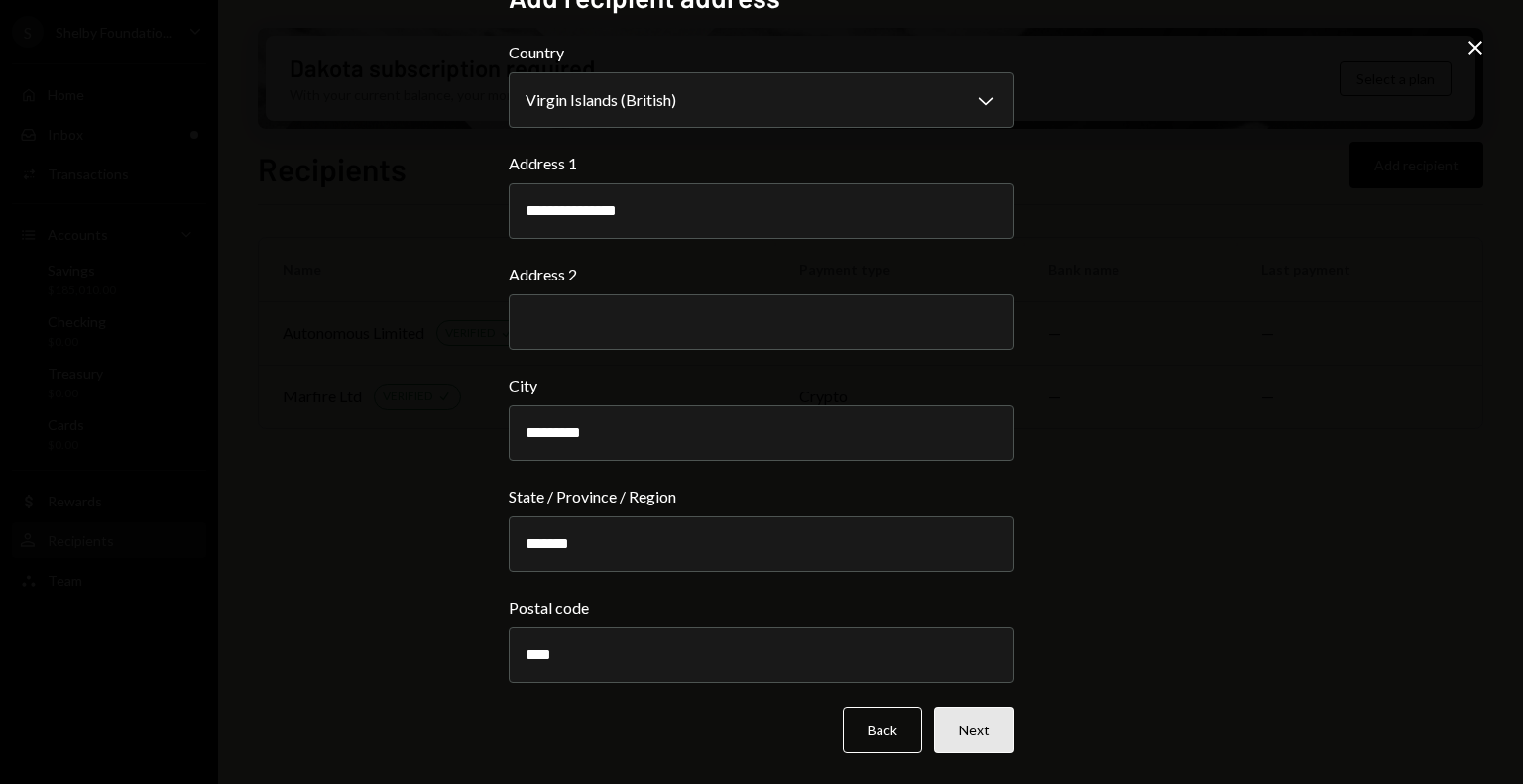 type on "*********" 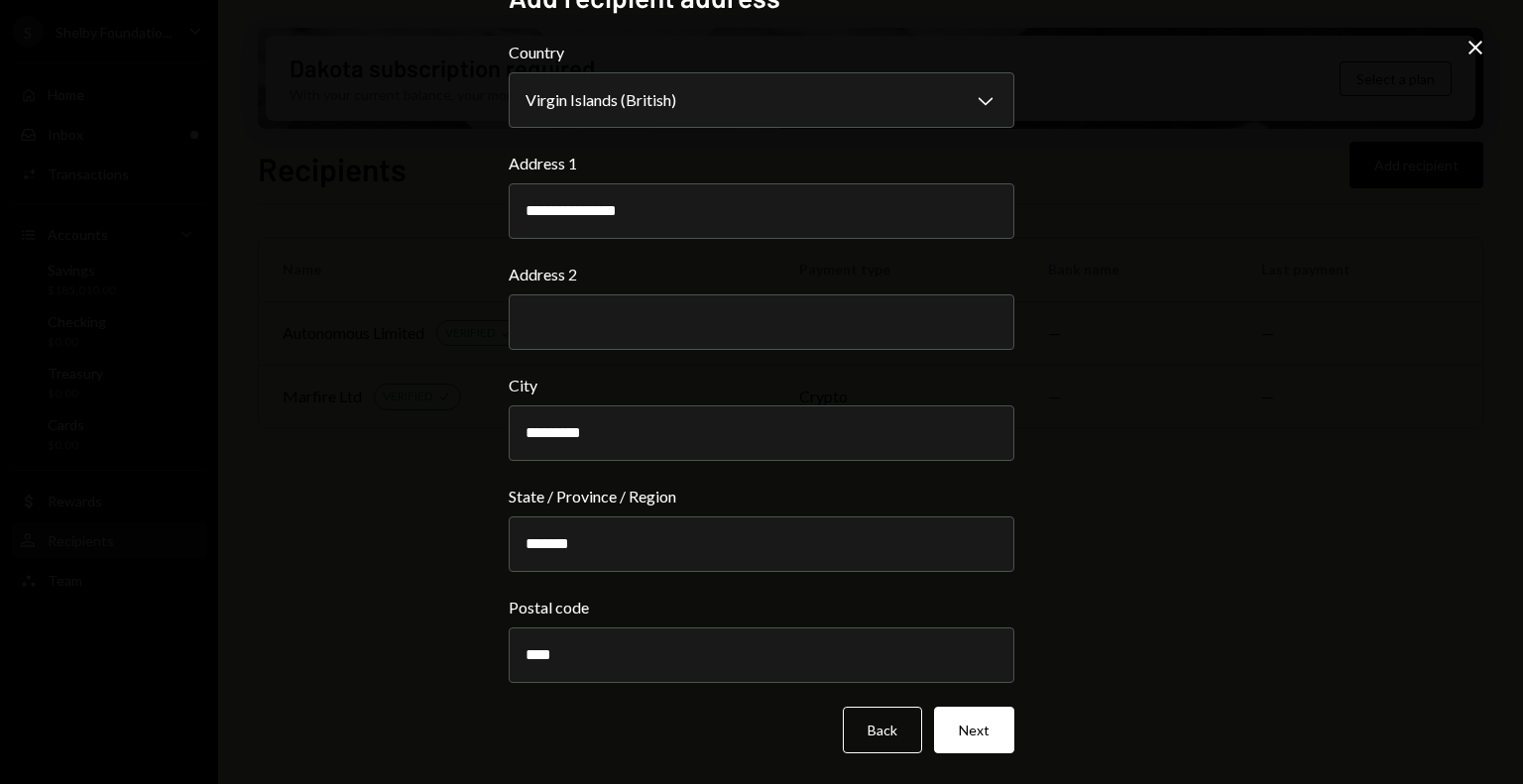 scroll, scrollTop: 0, scrollLeft: 0, axis: both 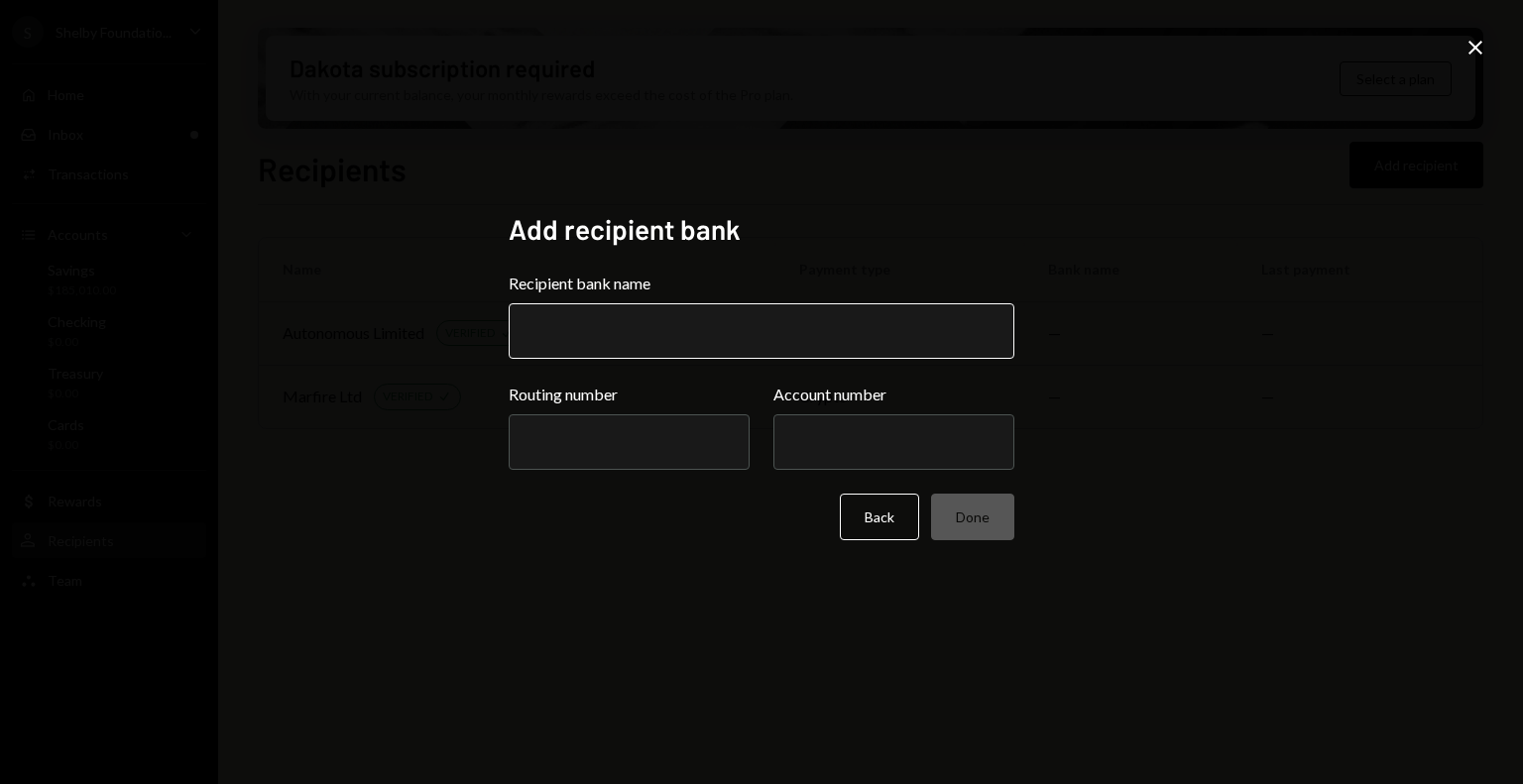 click on "Recipient bank name" at bounding box center (762, 331) 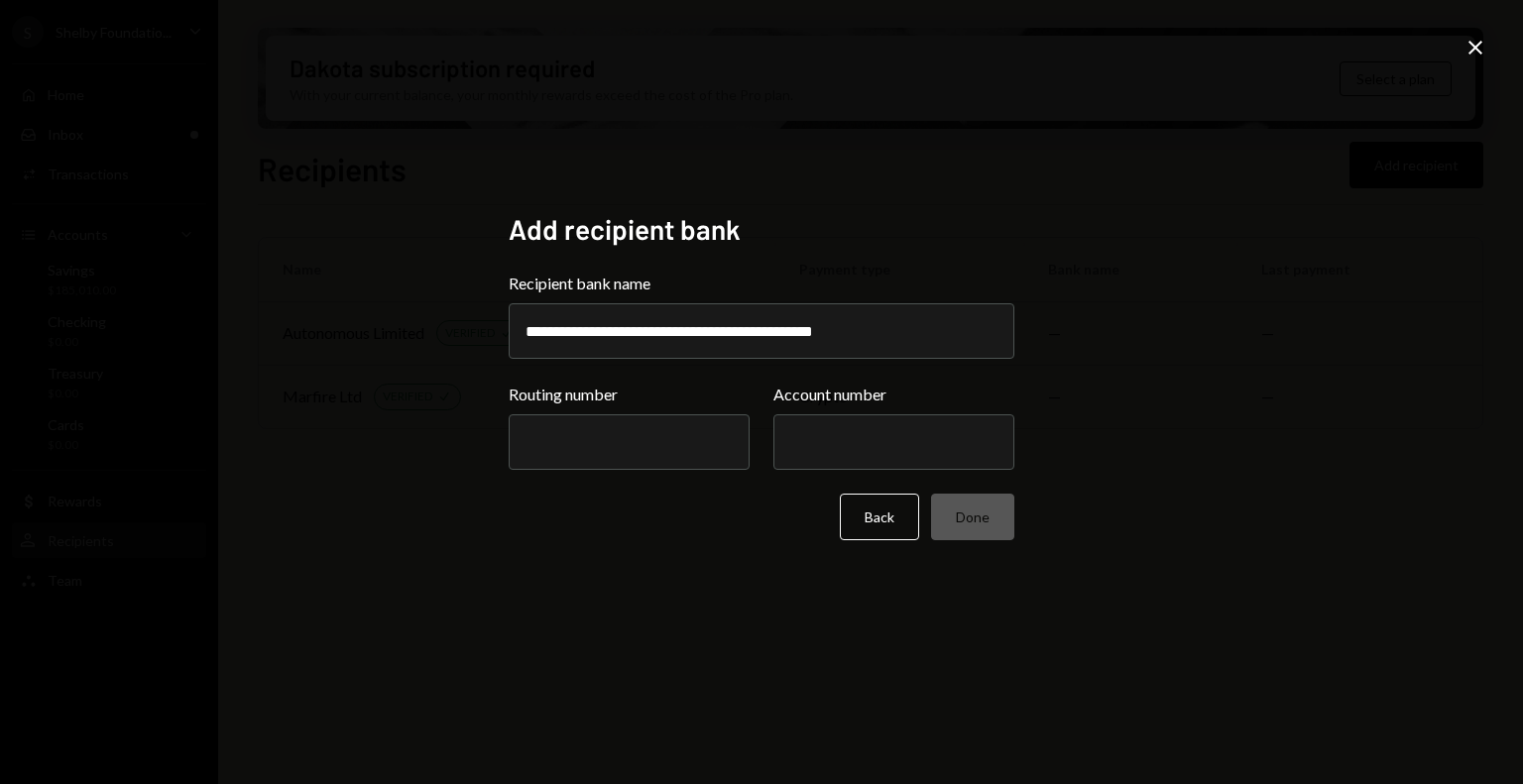 type on "**********" 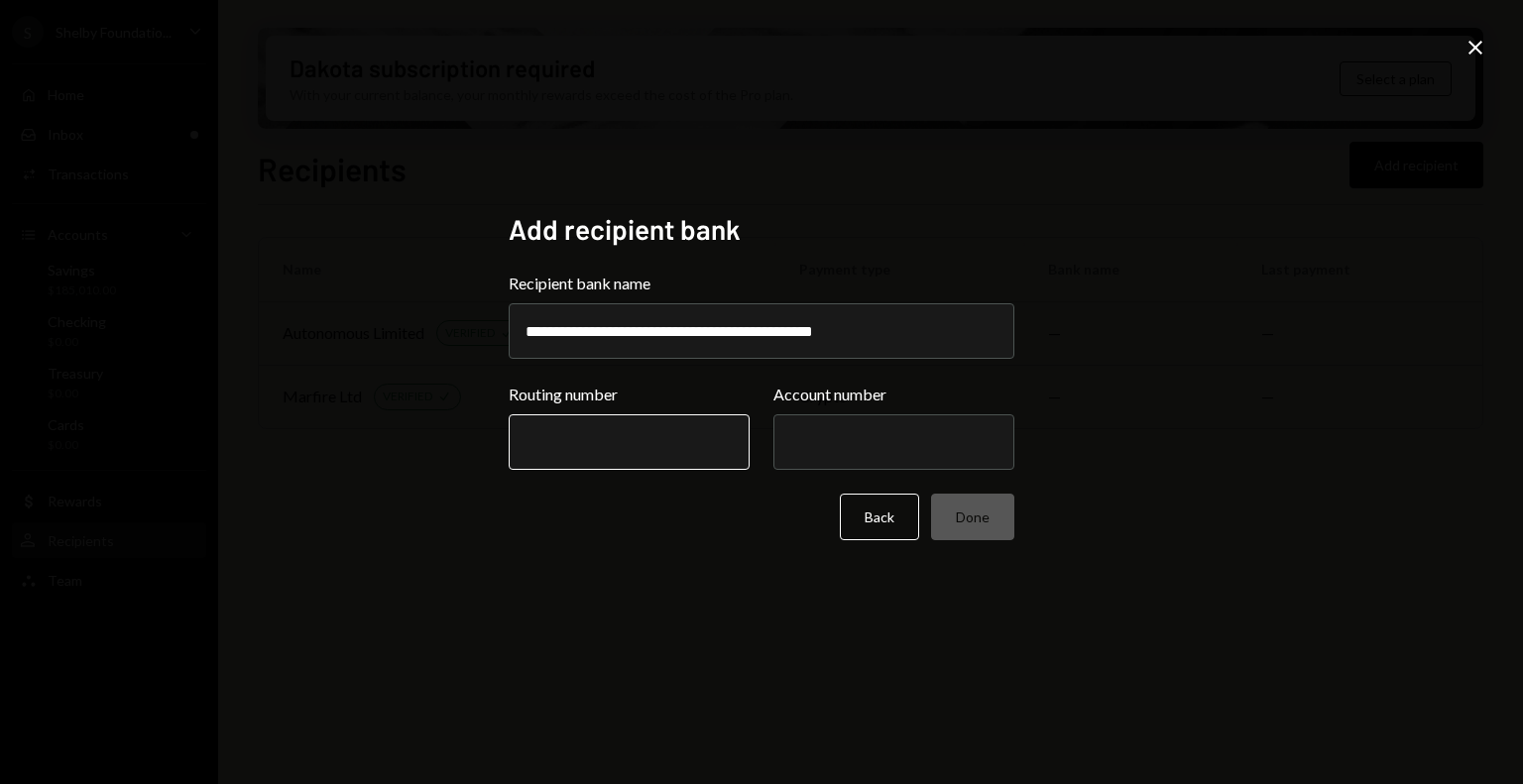 click on "Routing number" at bounding box center [629, 442] 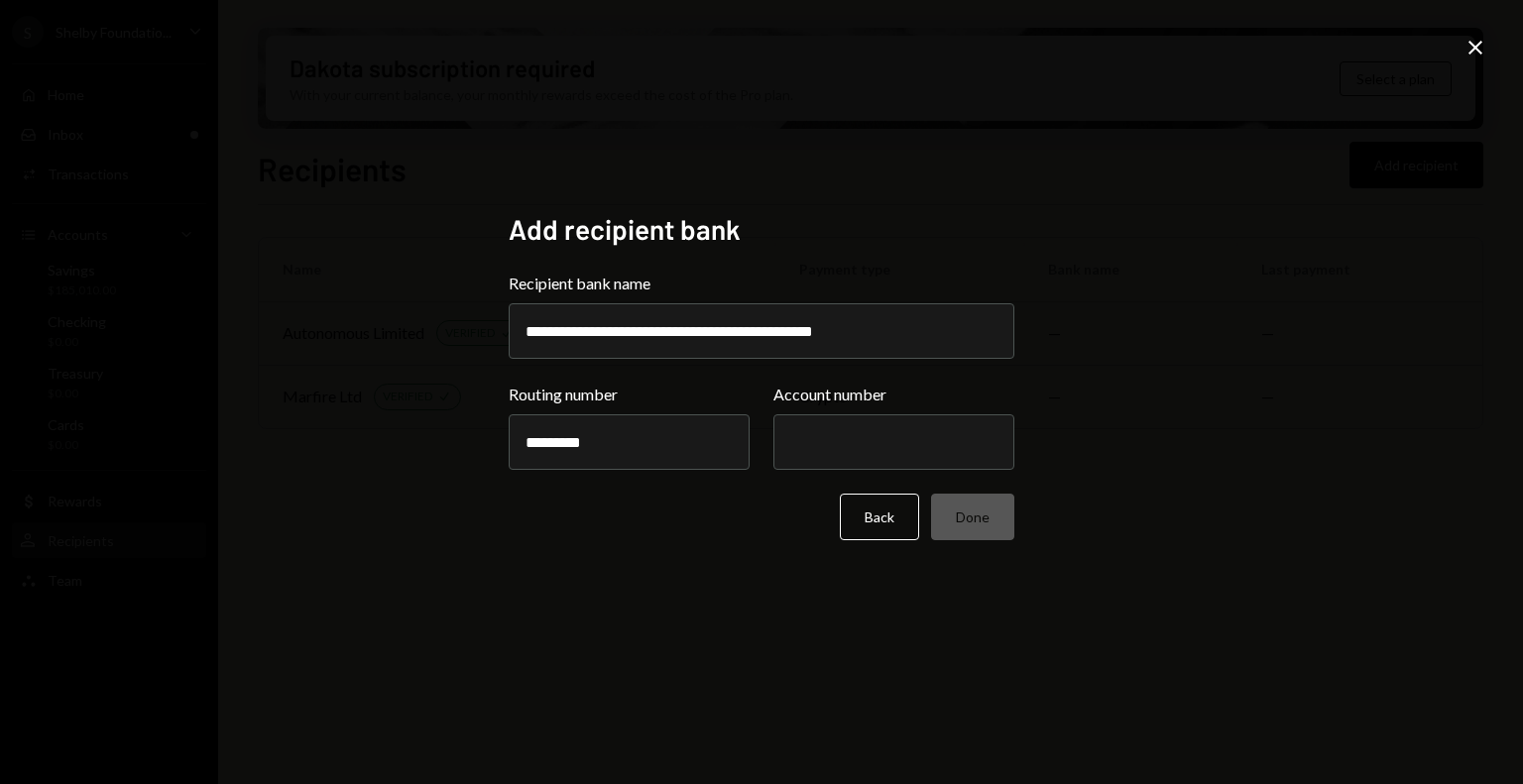 type on "*********" 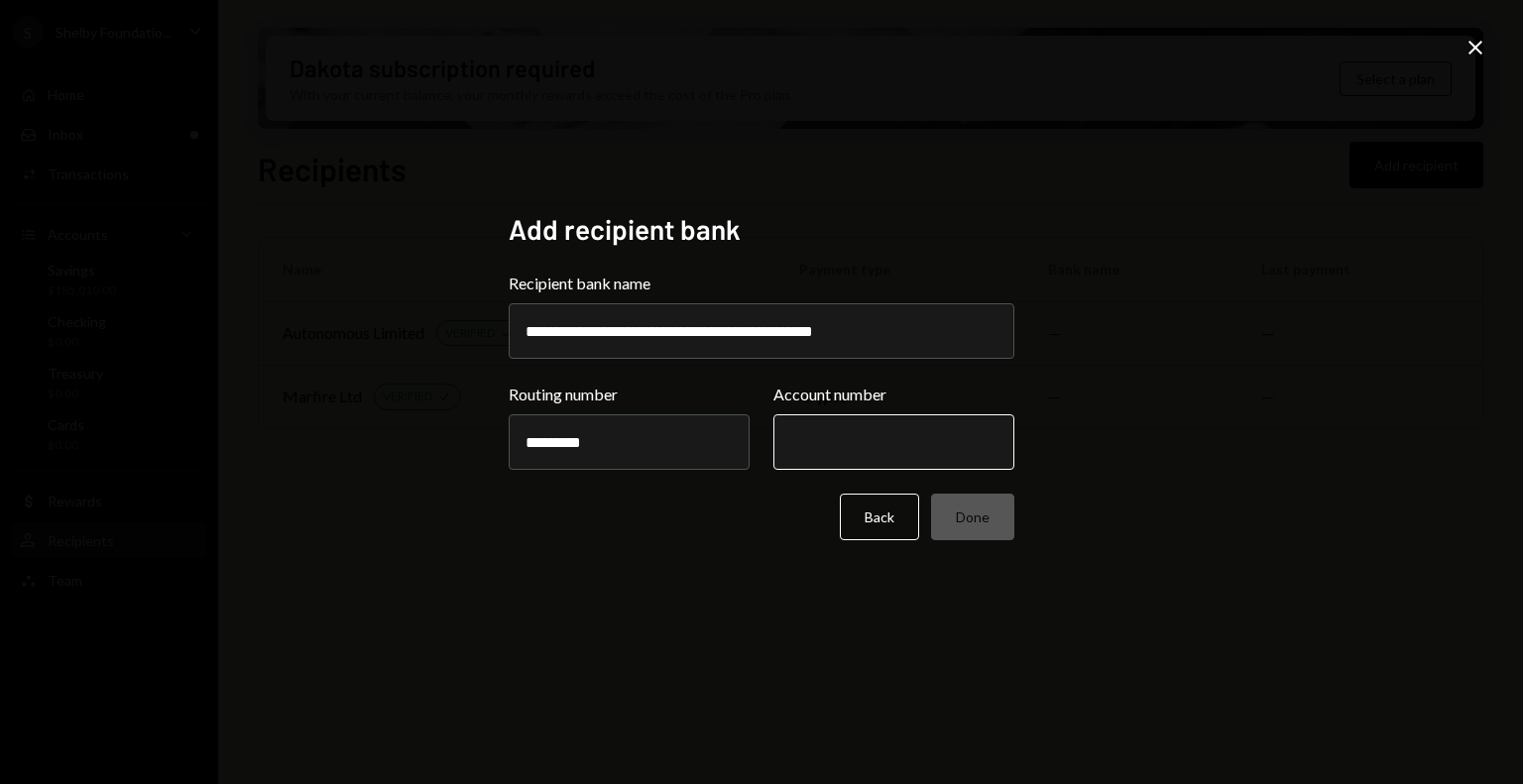 click on "Account number" at bounding box center (893, 442) 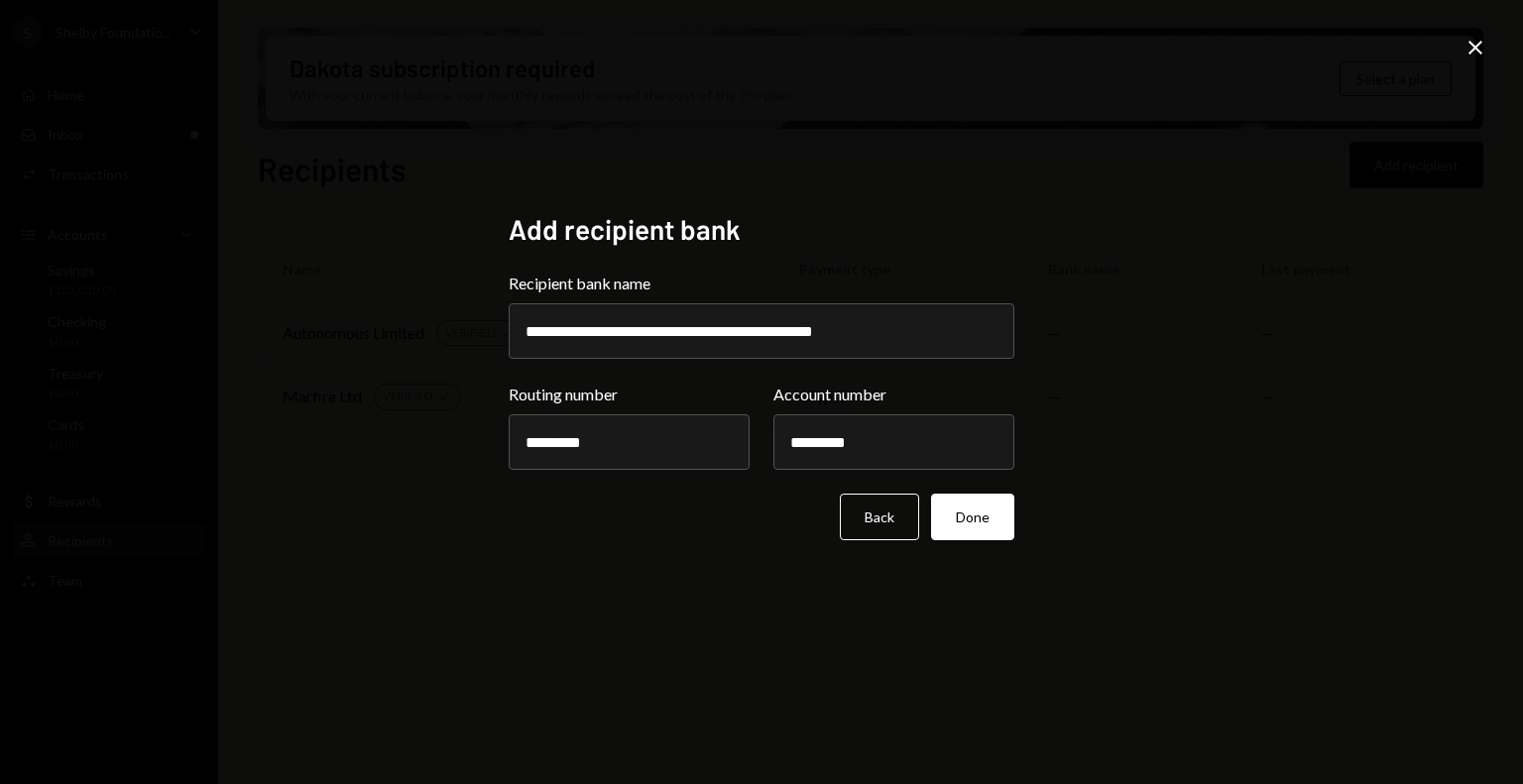 type on "*********" 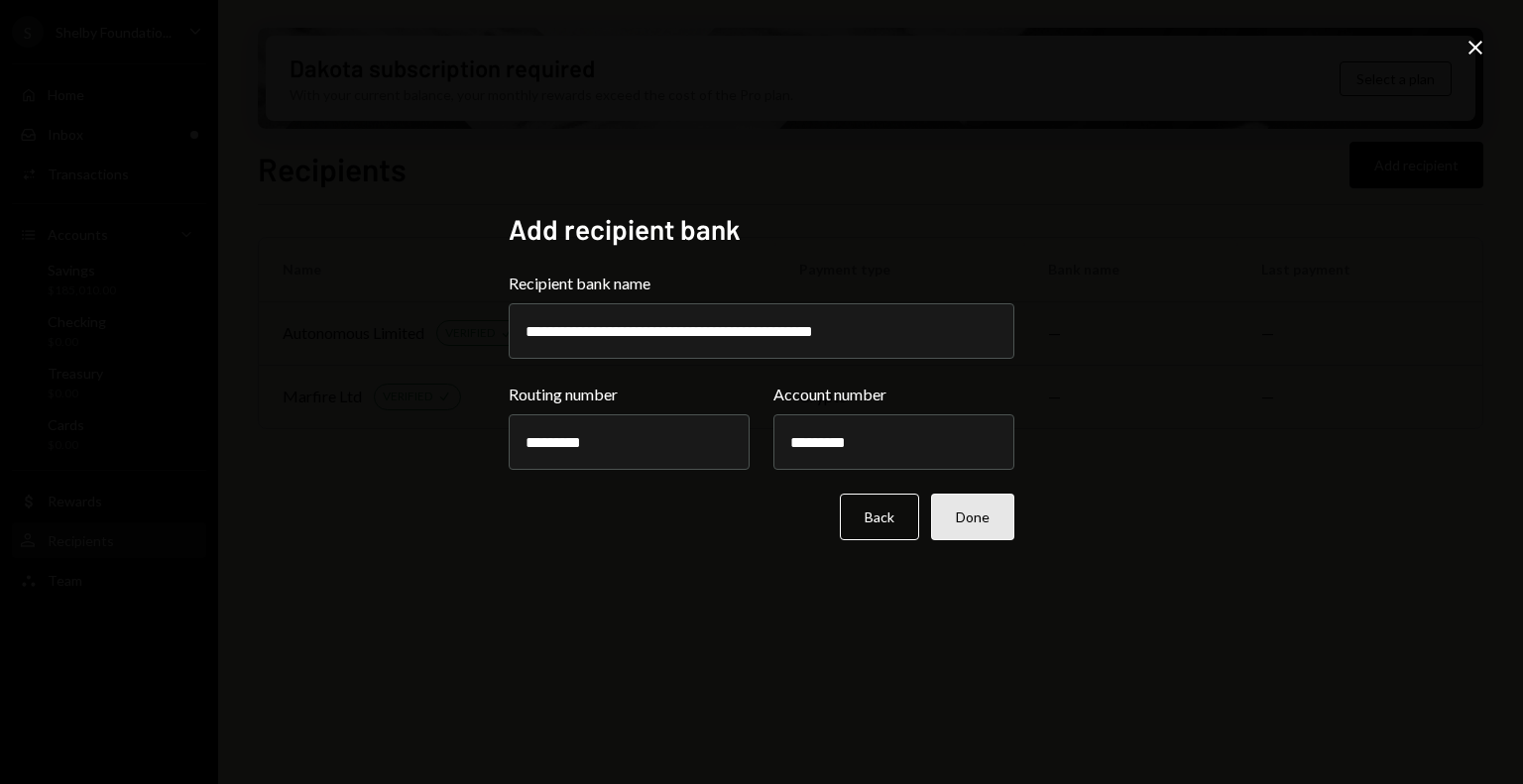 click on "Done" at bounding box center (973, 516) 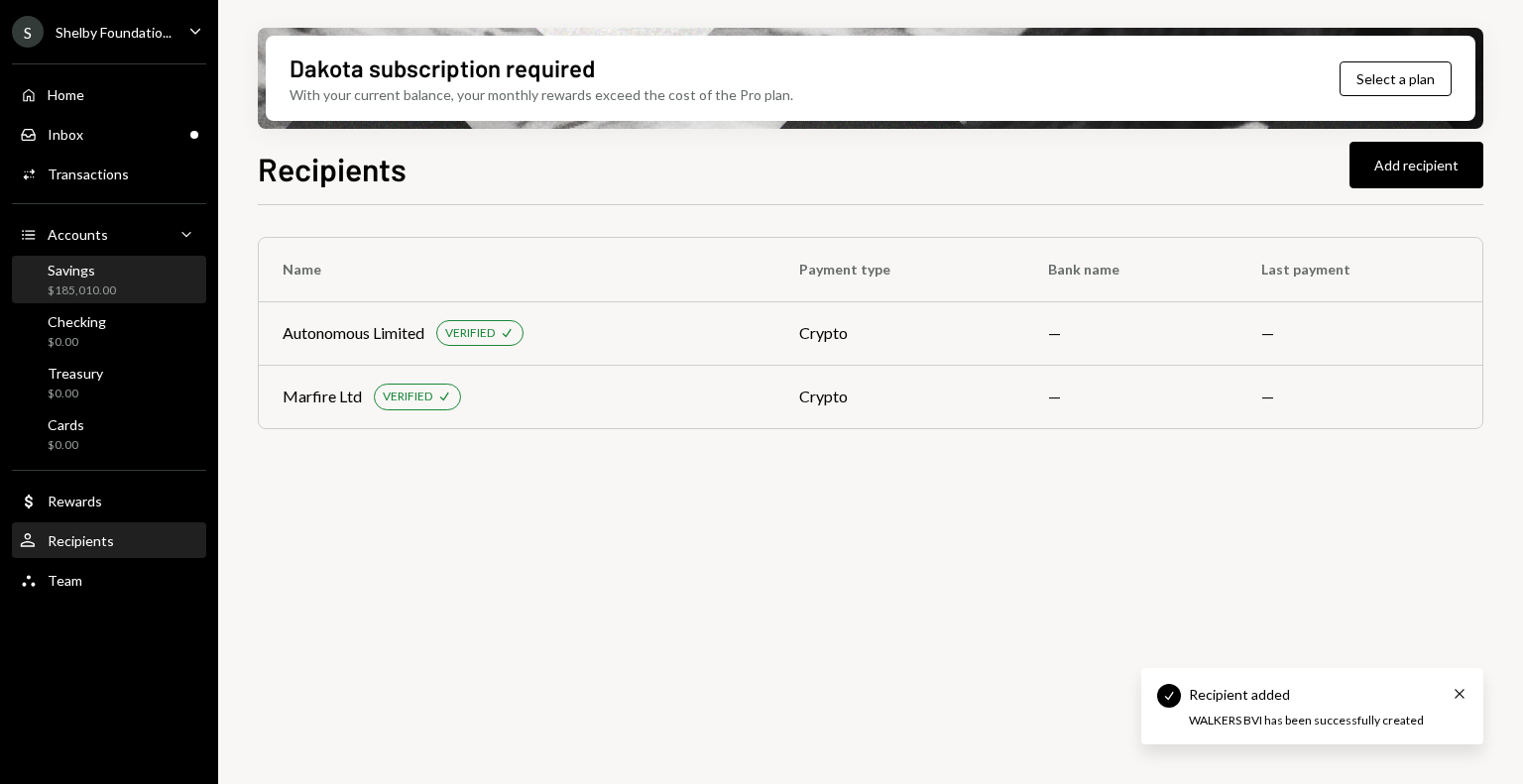 click on "Savings" at bounding box center (81, 270) 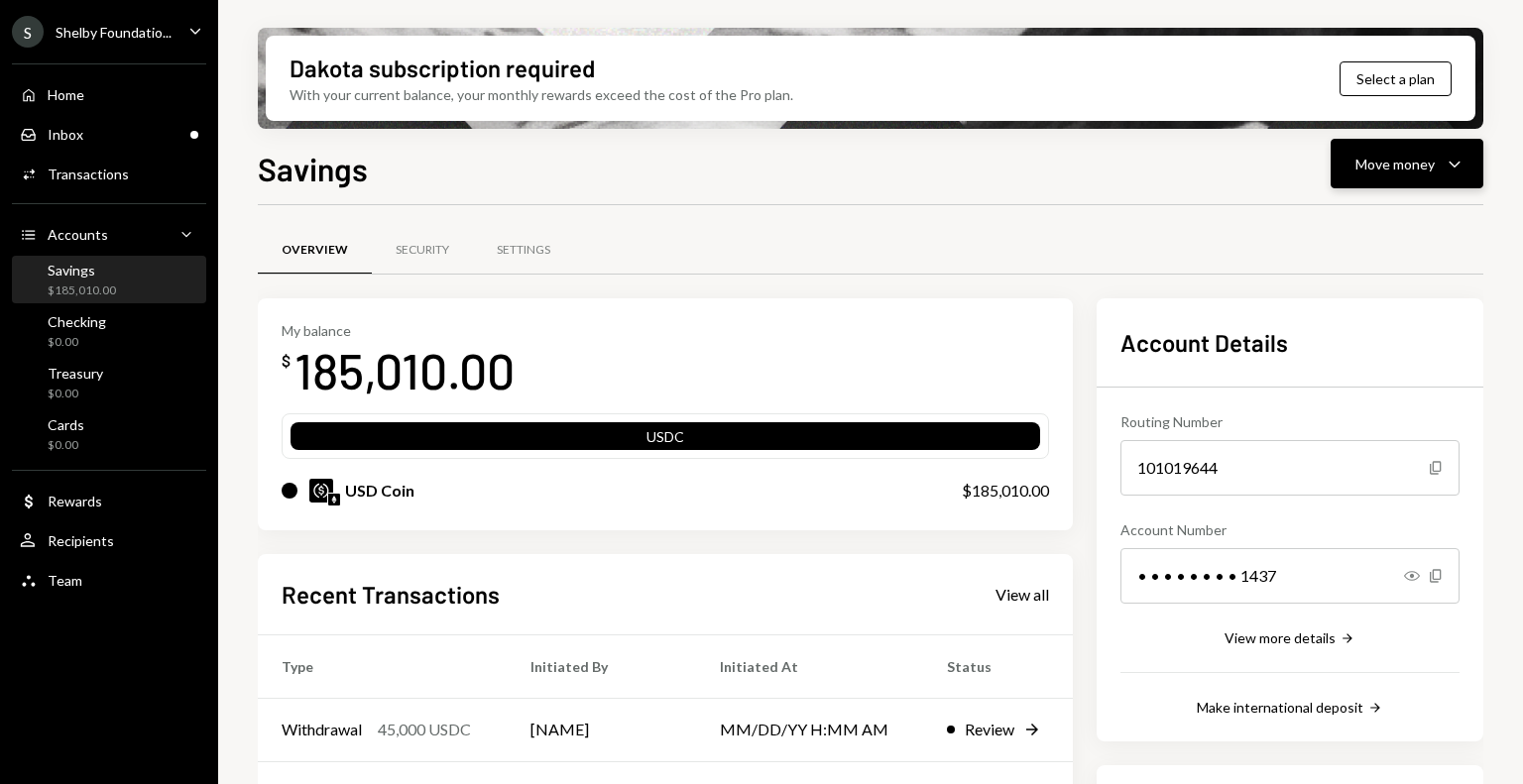 click on "Move money" at bounding box center (1395, 164) 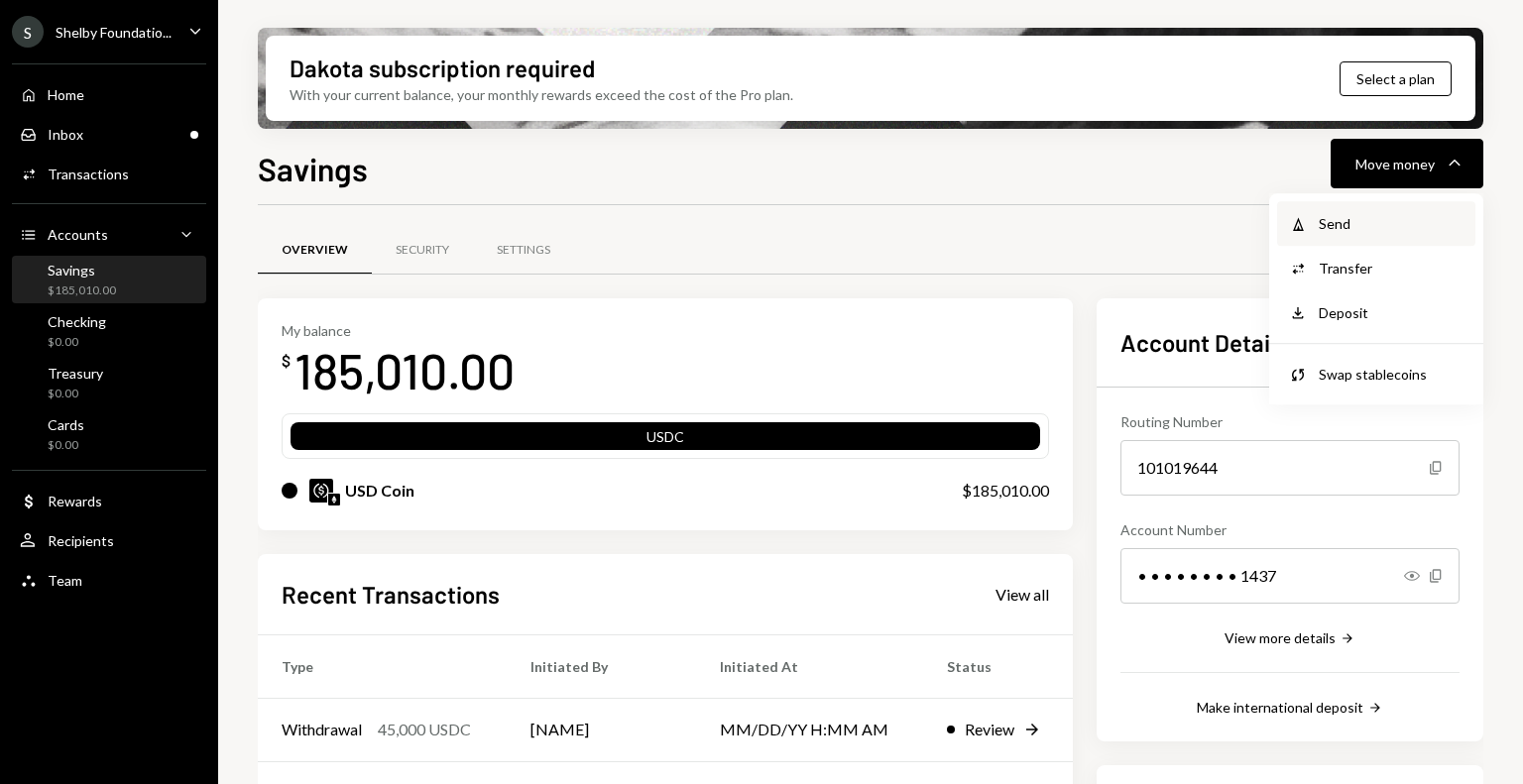 click on "Withdraw Send" at bounding box center (1376, 223) 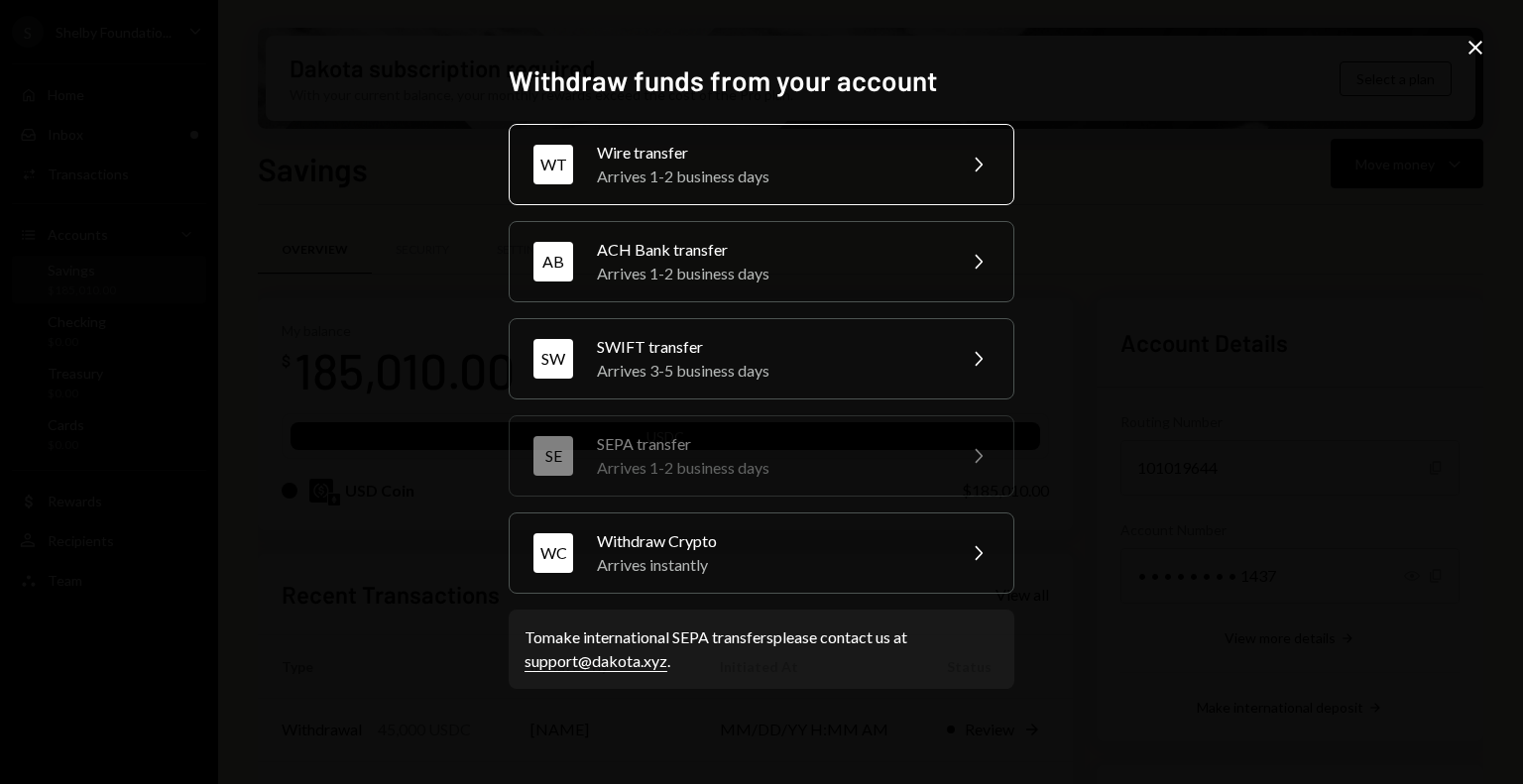 click on "Arrives 1-2 business days" at bounding box center (769, 176) 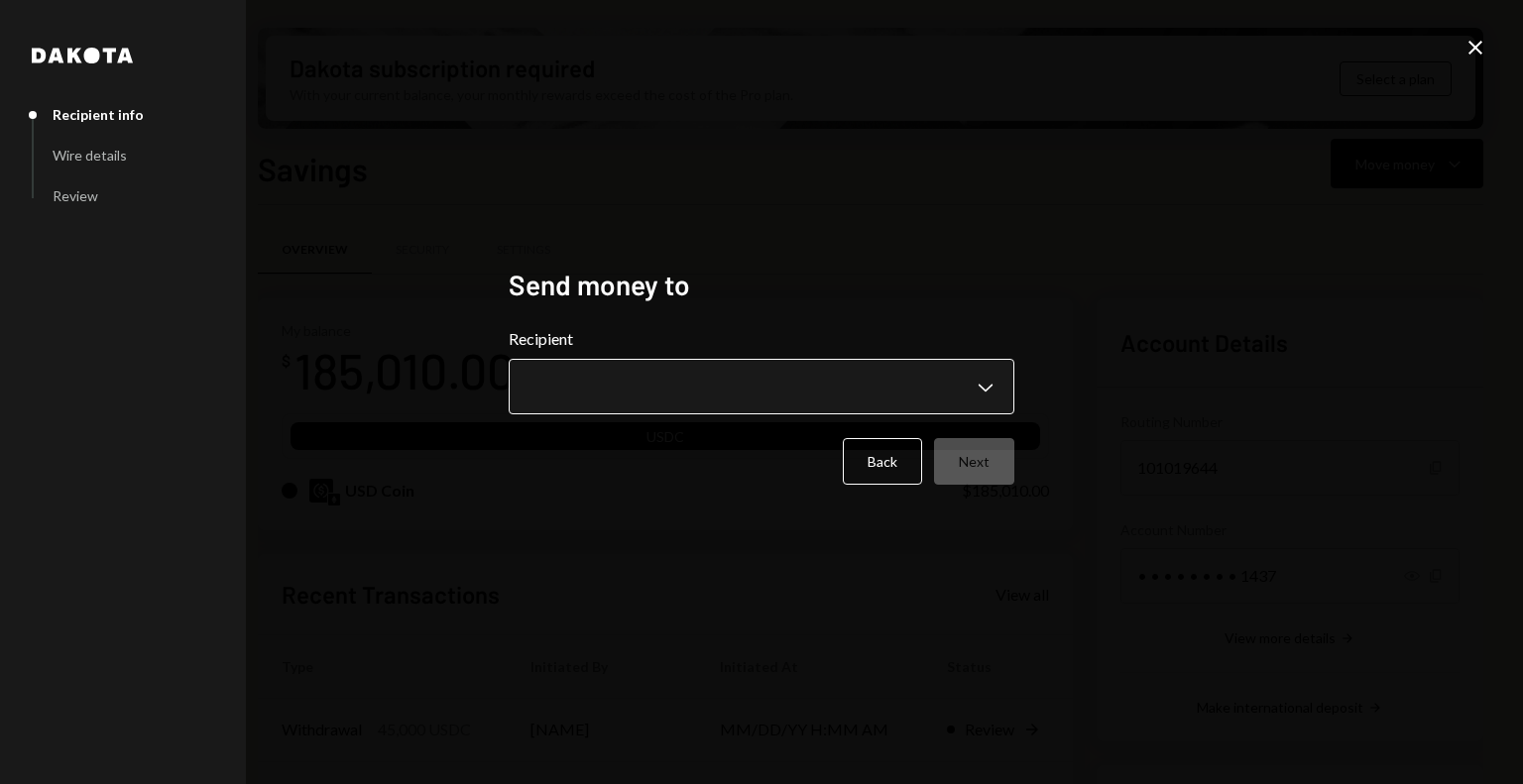 click on "S Shelby Foundatio... Caret Down Home Home Inbox Inbox Activities Transactions Accounts Accounts Caret Down Savings $185,010.00 Checking $0.00 Treasury $0.00 Cards $0.00 Dollar Rewards User Recipients Team Team Dakota subscription required With your current balance, your monthly rewards exceed the cost of the Pro plan. Select a plan Savings Move money Caret Down Overview Security Settings My balance $ 185,010.00 USDC USD Coin $185,010.00 Recent Transactions View all Type Initiated By Initiated At Status Withdrawal 45,000  USDC Octavia Tenga 07/17/25 4:37 PM Review Right Arrow Withdrawal 8,130  USDC Octavia Tenga 07/17/25 4:34 PM Review Right Arrow Deposit 185,000  USDC 0x5366...769cBb Copy 07/17/25 4:23 PM Completed Deposit 10  USDC 0x5366...769cBb Copy 07/16/25 9:04 AM Completed Account Details Routing Number 101019644 Copy Account Number • • • • • • • •  1437 Show Copy View more details Right Arrow Make international deposit Right Arrow Account Information Money in (last 30 days) $185,010.00" at bounding box center [762, 392] 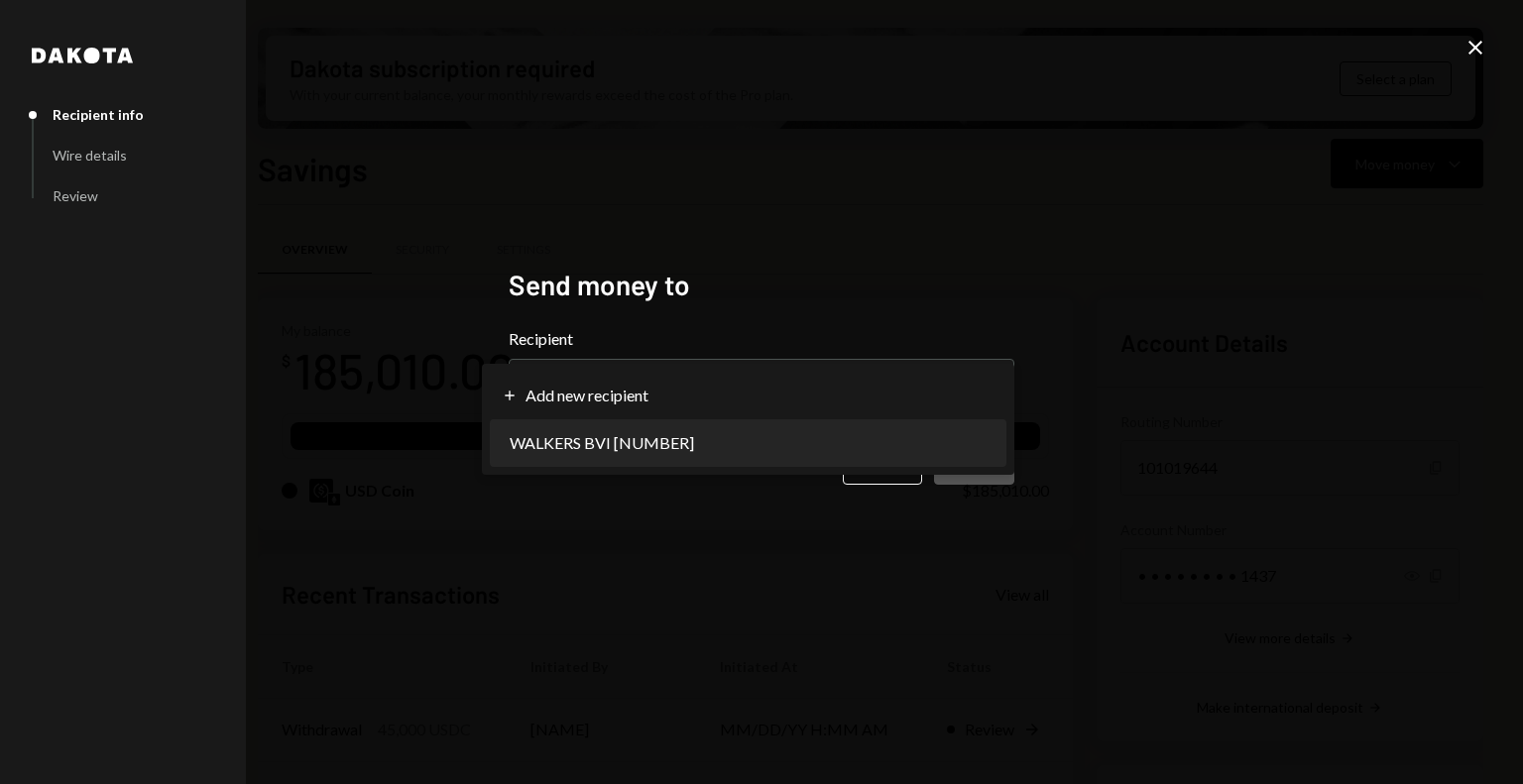 select on "**********" 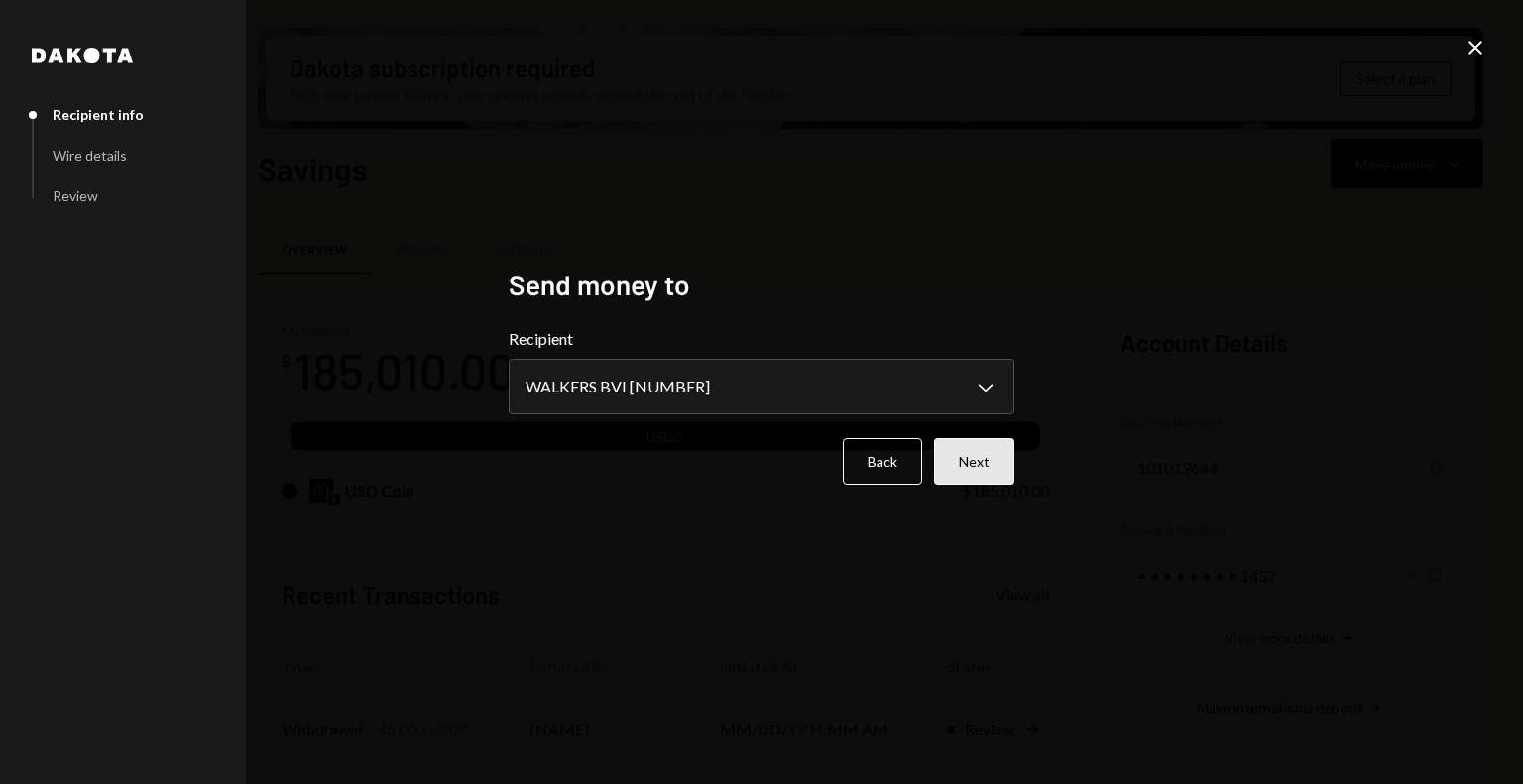 click on "Next" at bounding box center [974, 461] 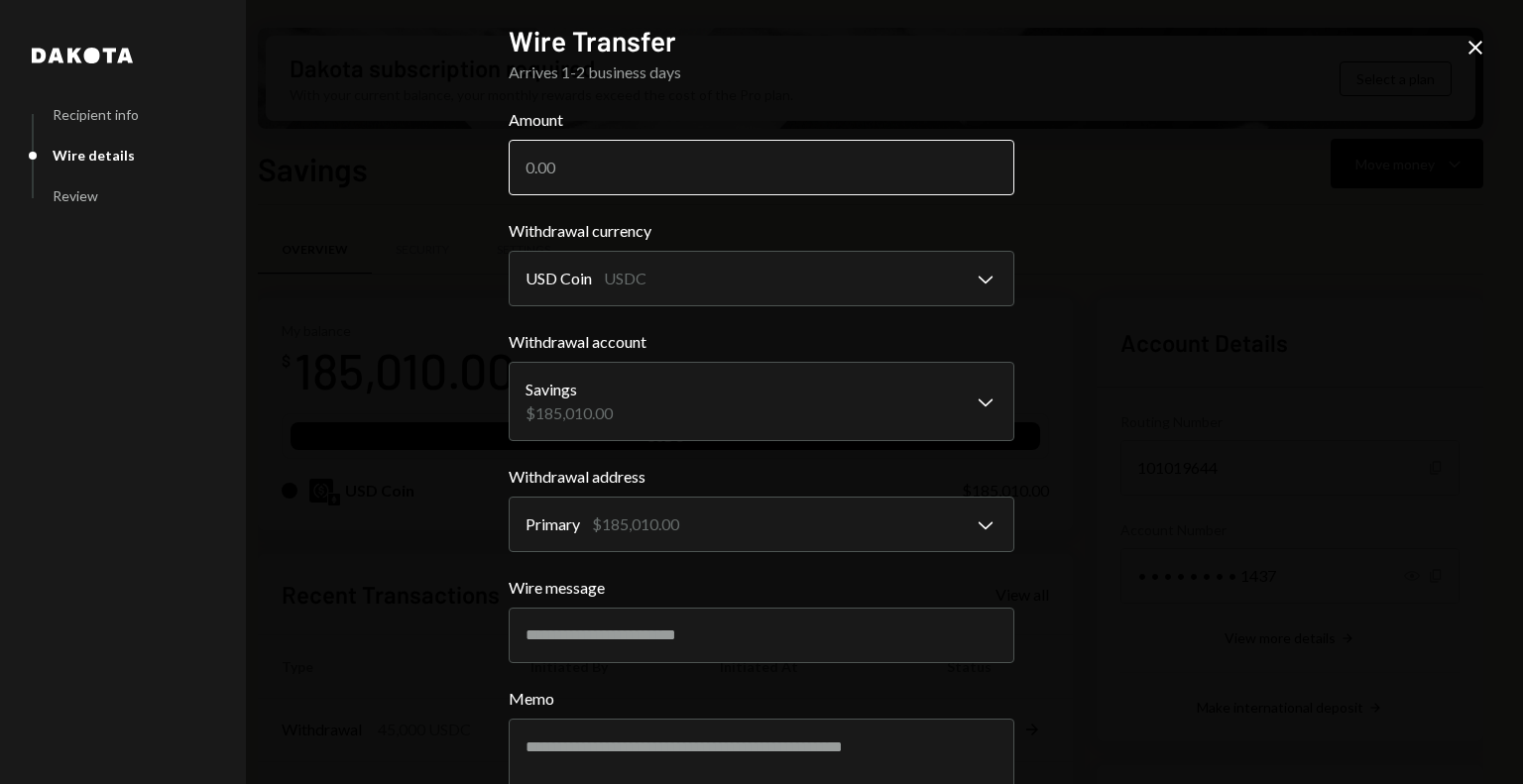 click on "Amount" at bounding box center (762, 168) 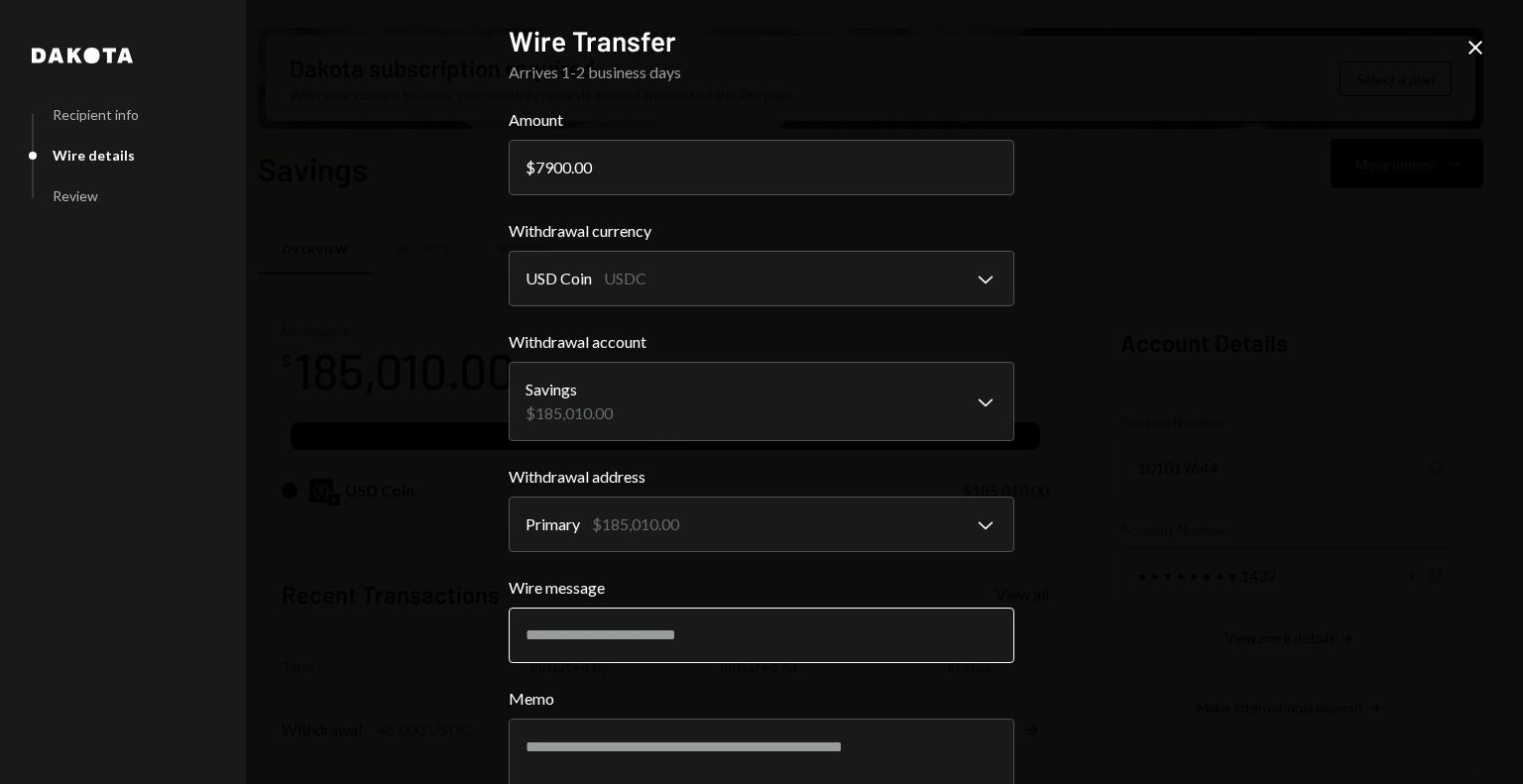 scroll, scrollTop: 115, scrollLeft: 0, axis: vertical 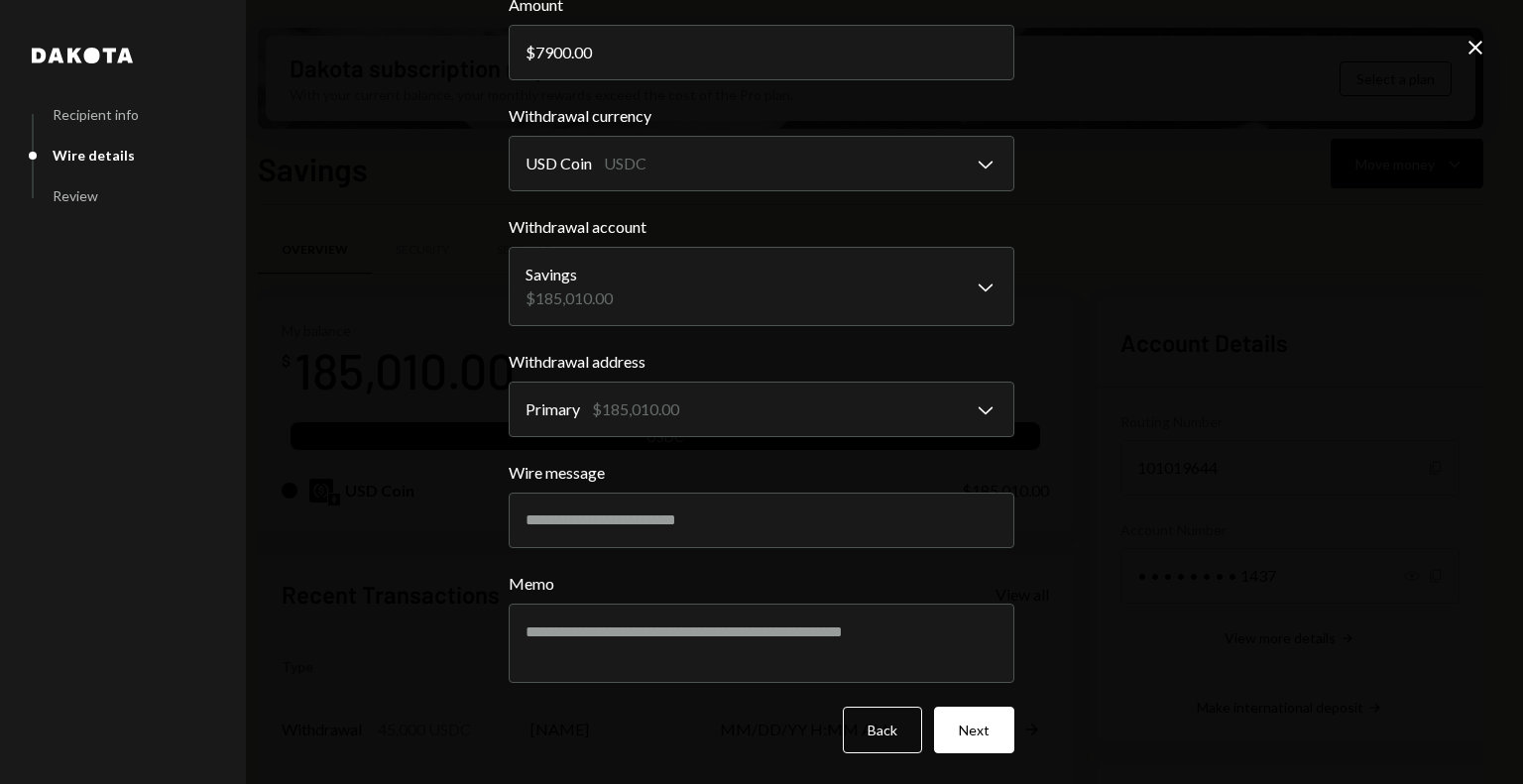 type on "7900.00" 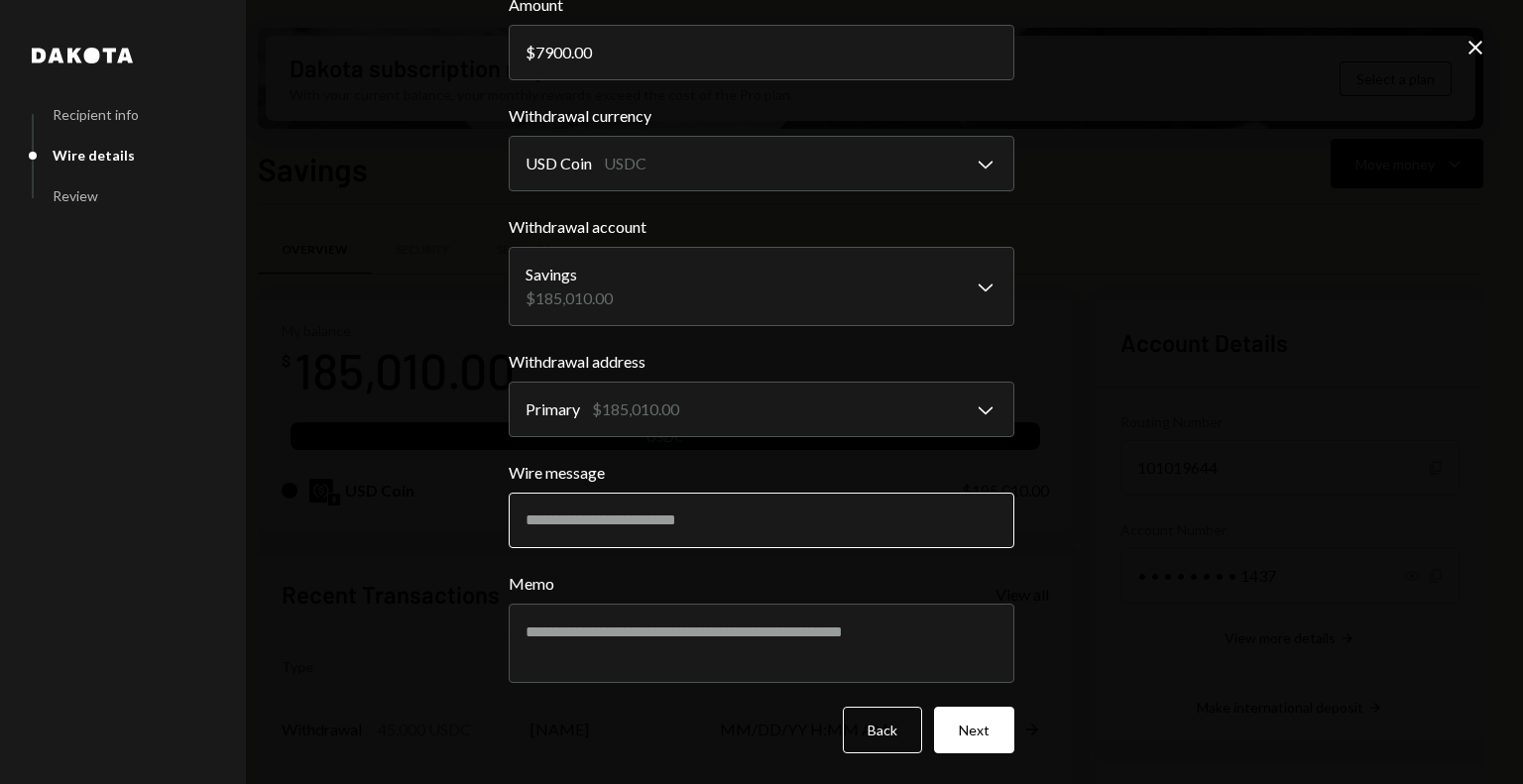 click on "Wire message" at bounding box center (762, 520) 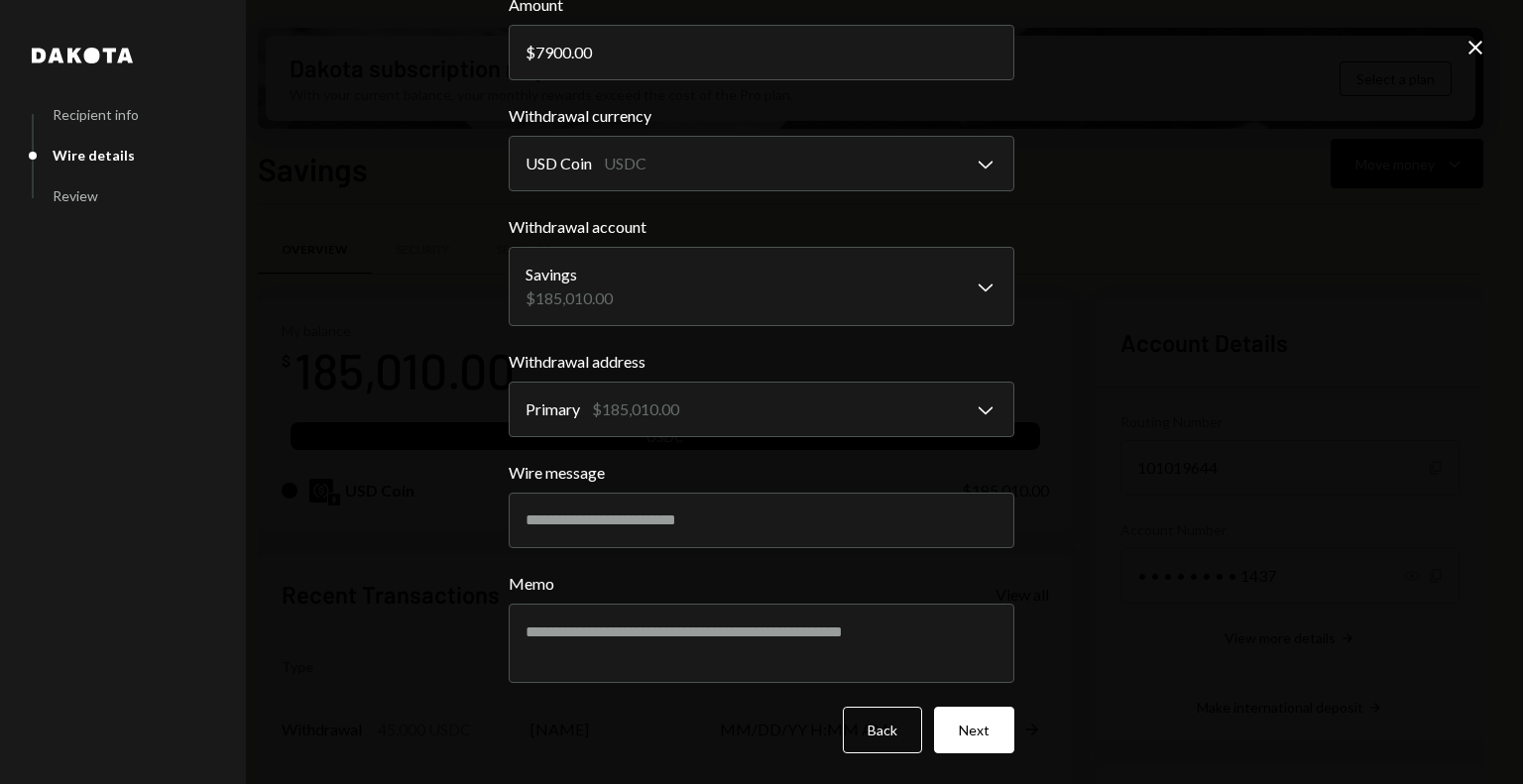 paste on "**********" 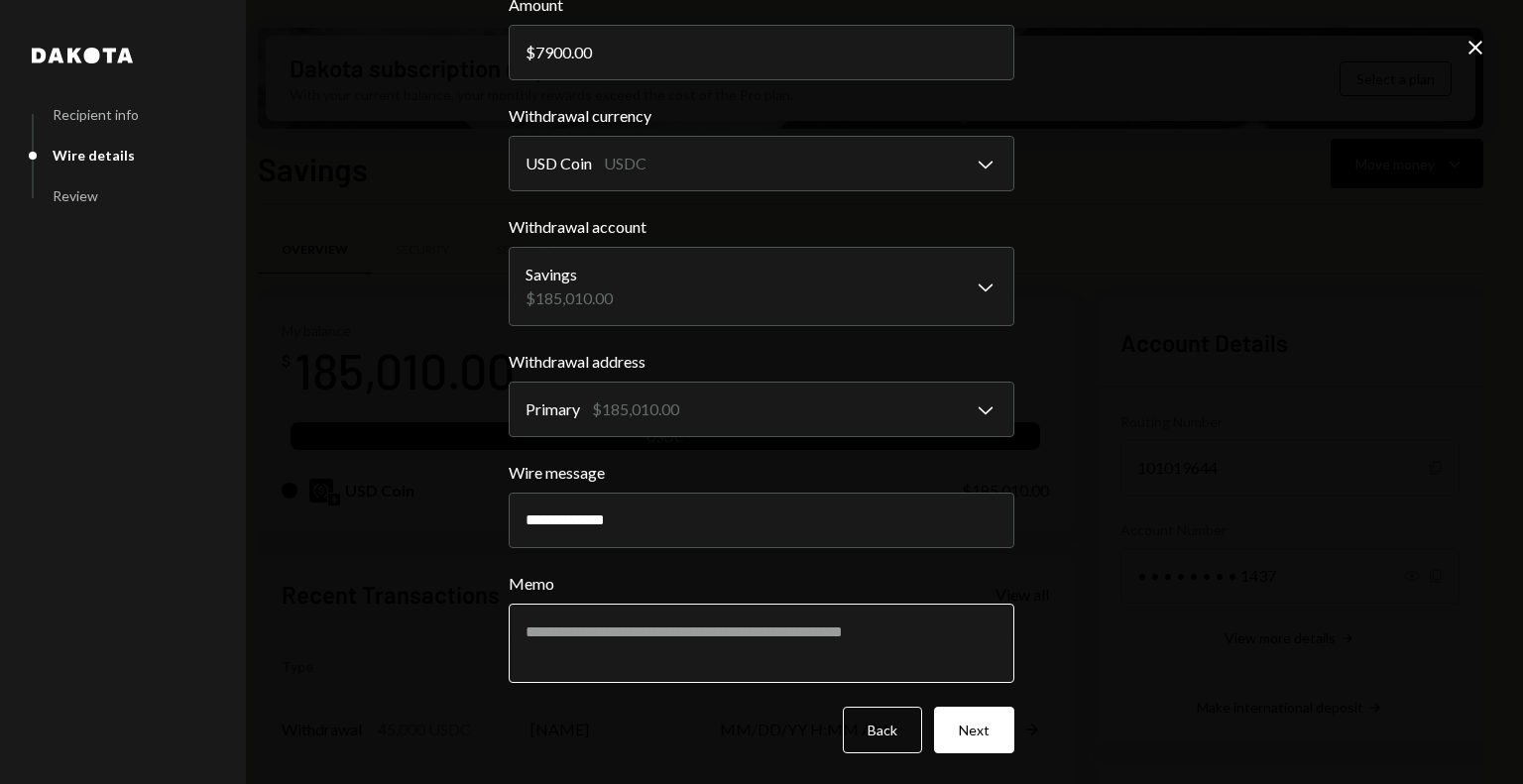 type on "**********" 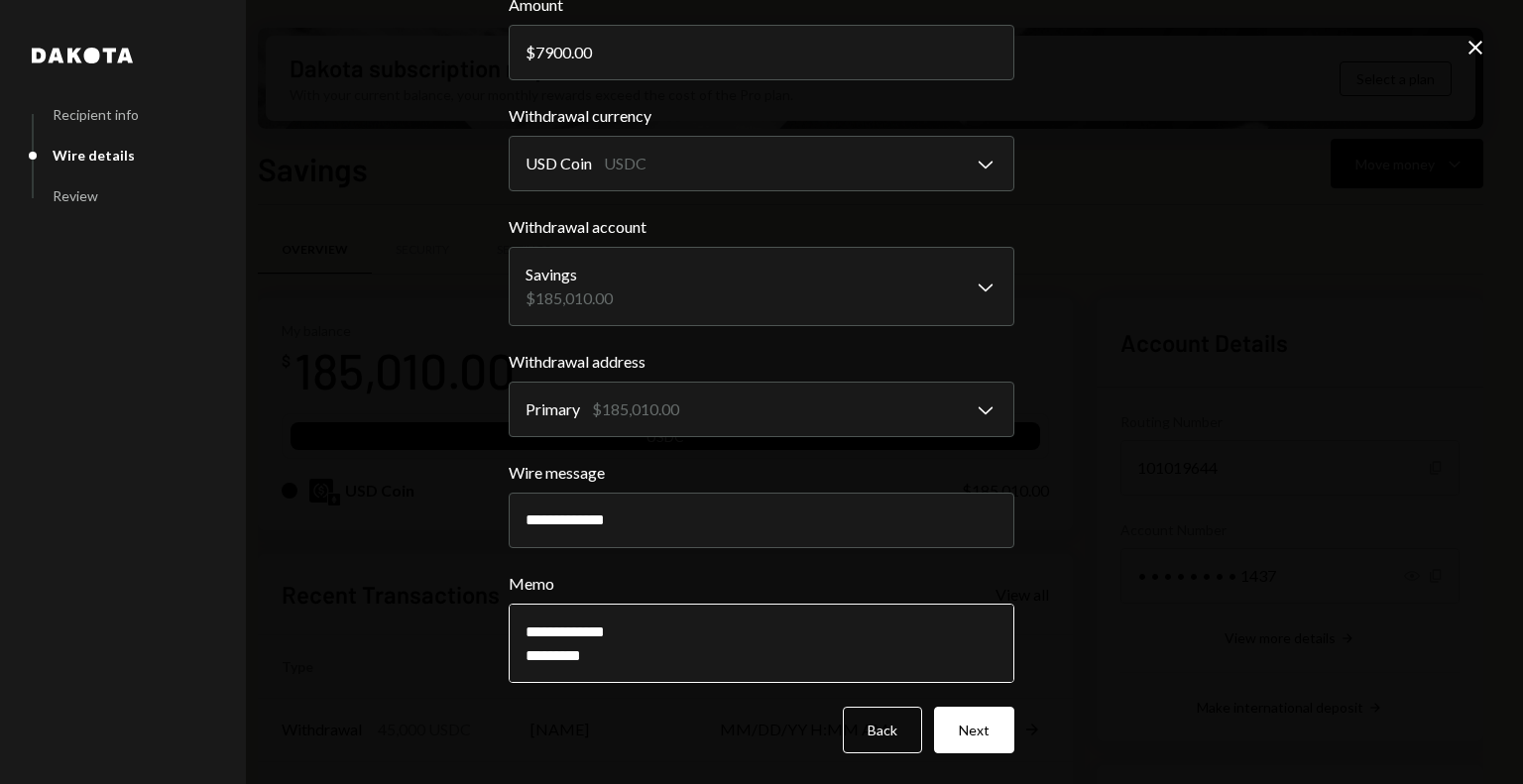 paste on "*******" 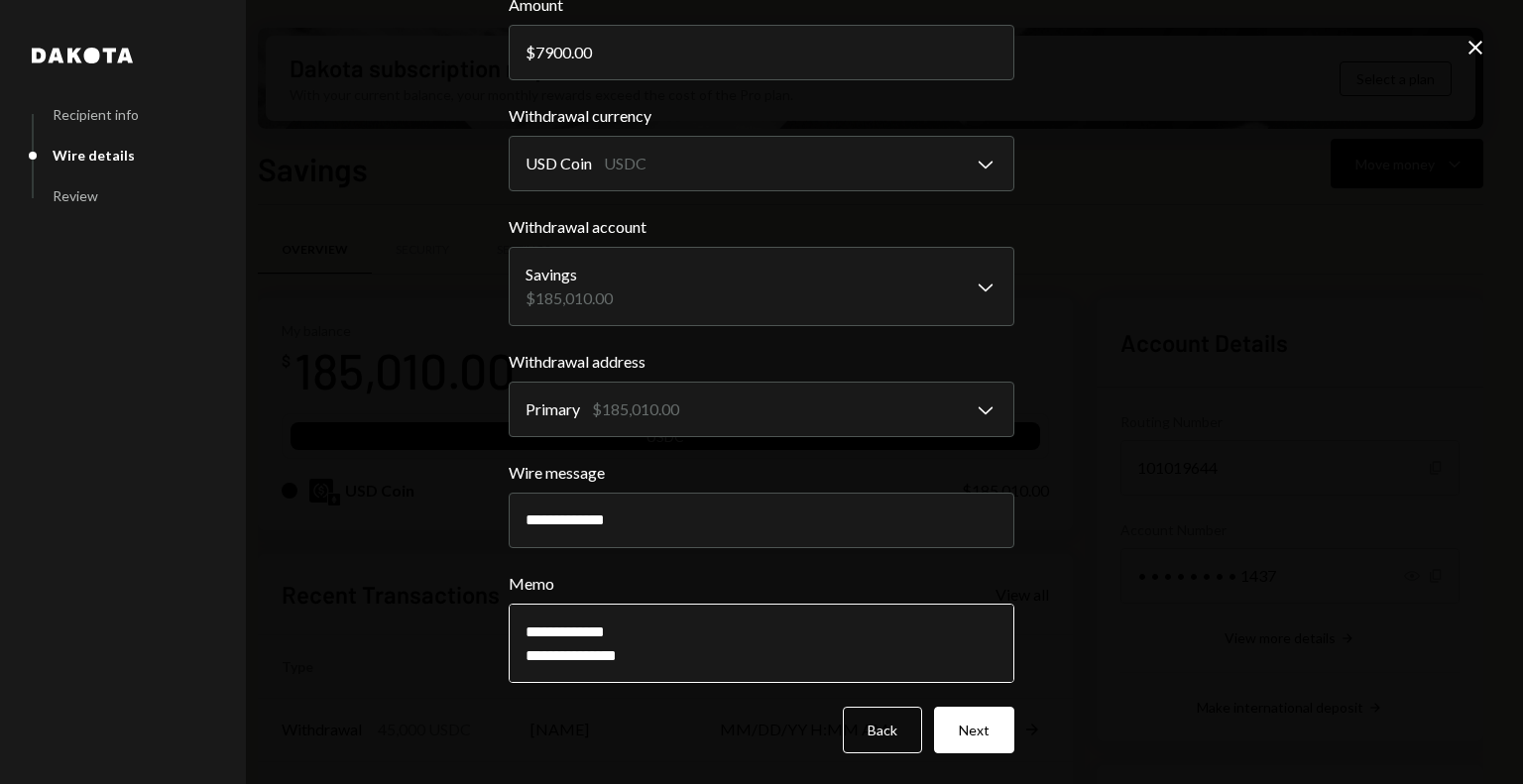 type on "**********" 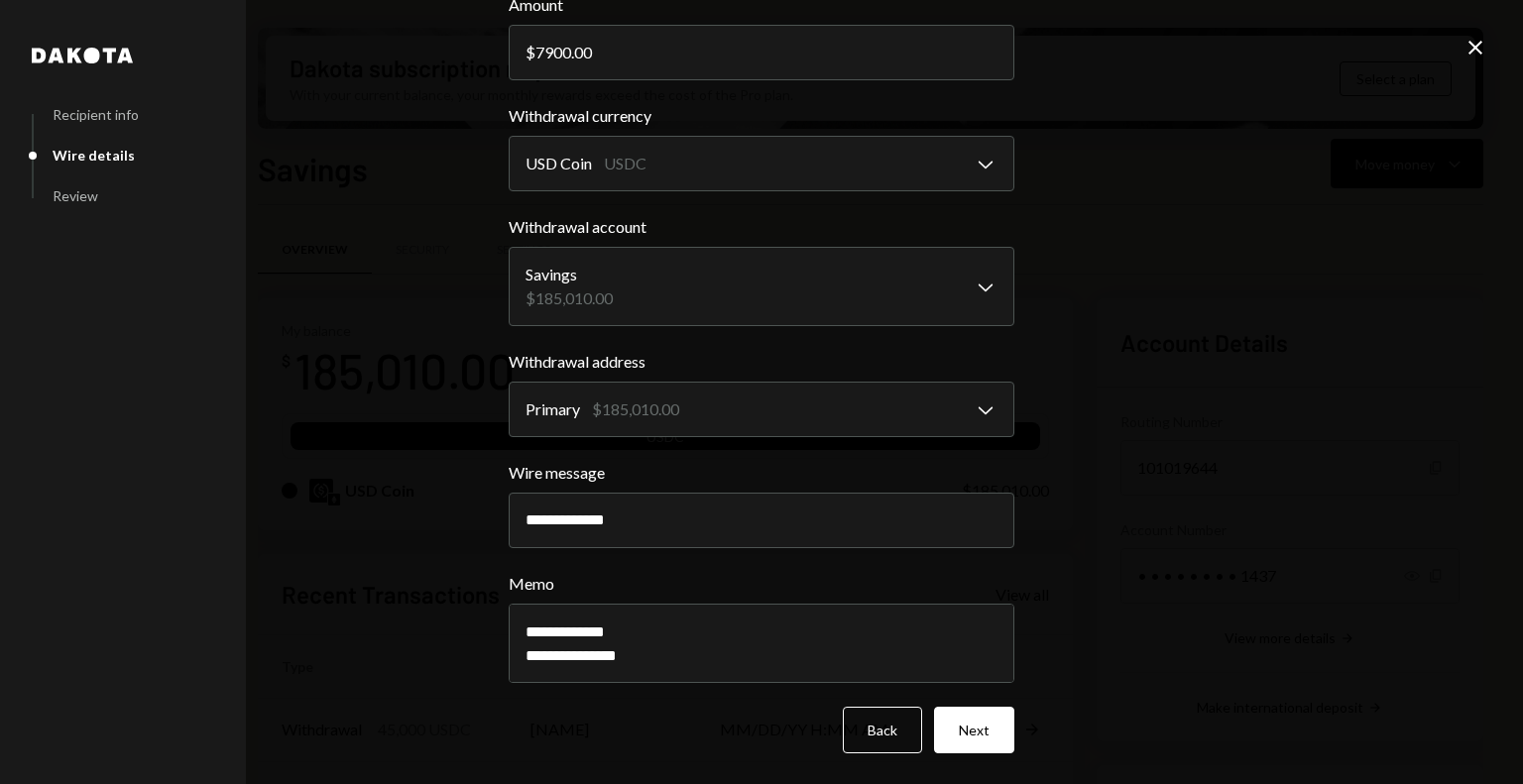 click on "Next" at bounding box center (974, 729) 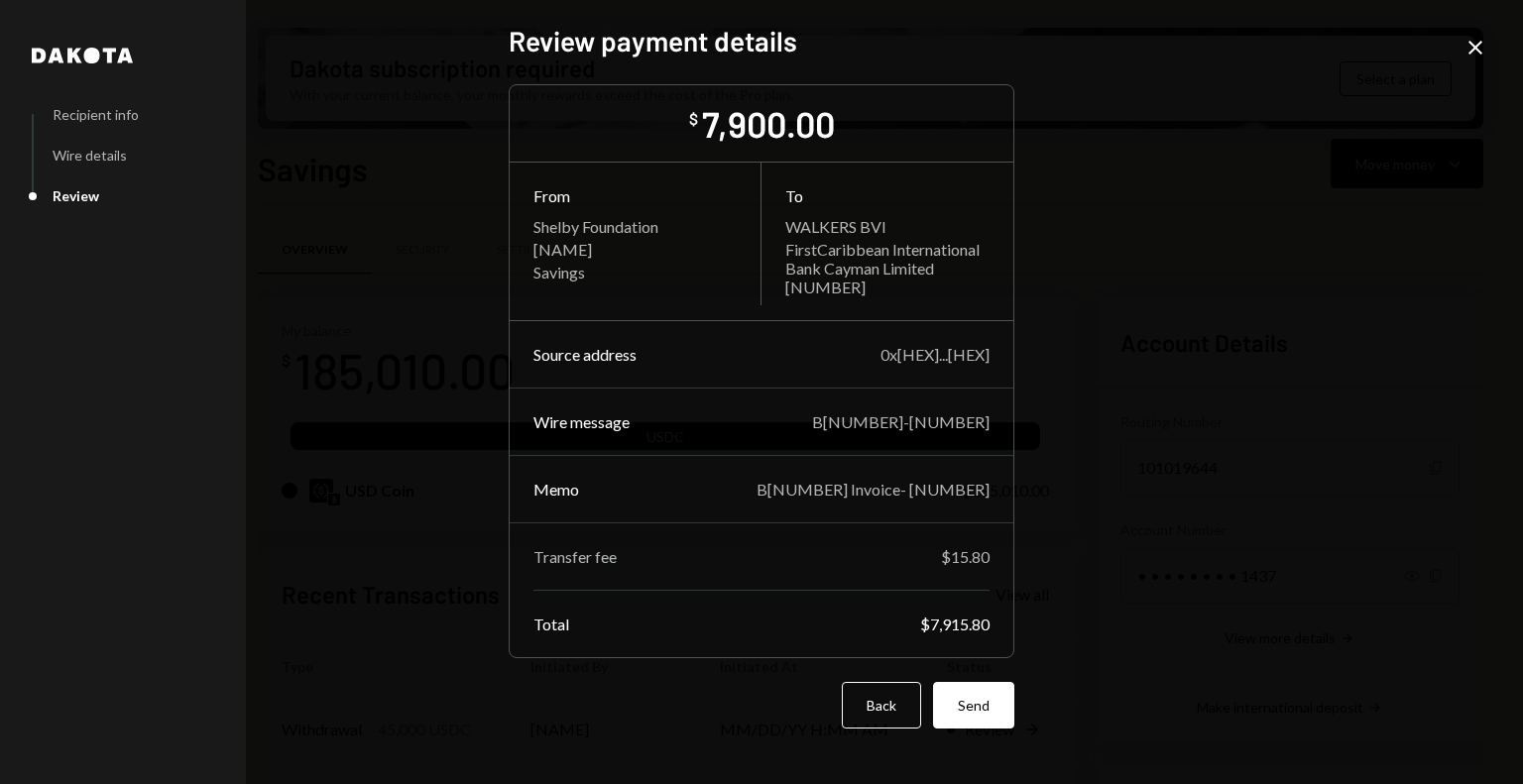 scroll, scrollTop: 0, scrollLeft: 0, axis: both 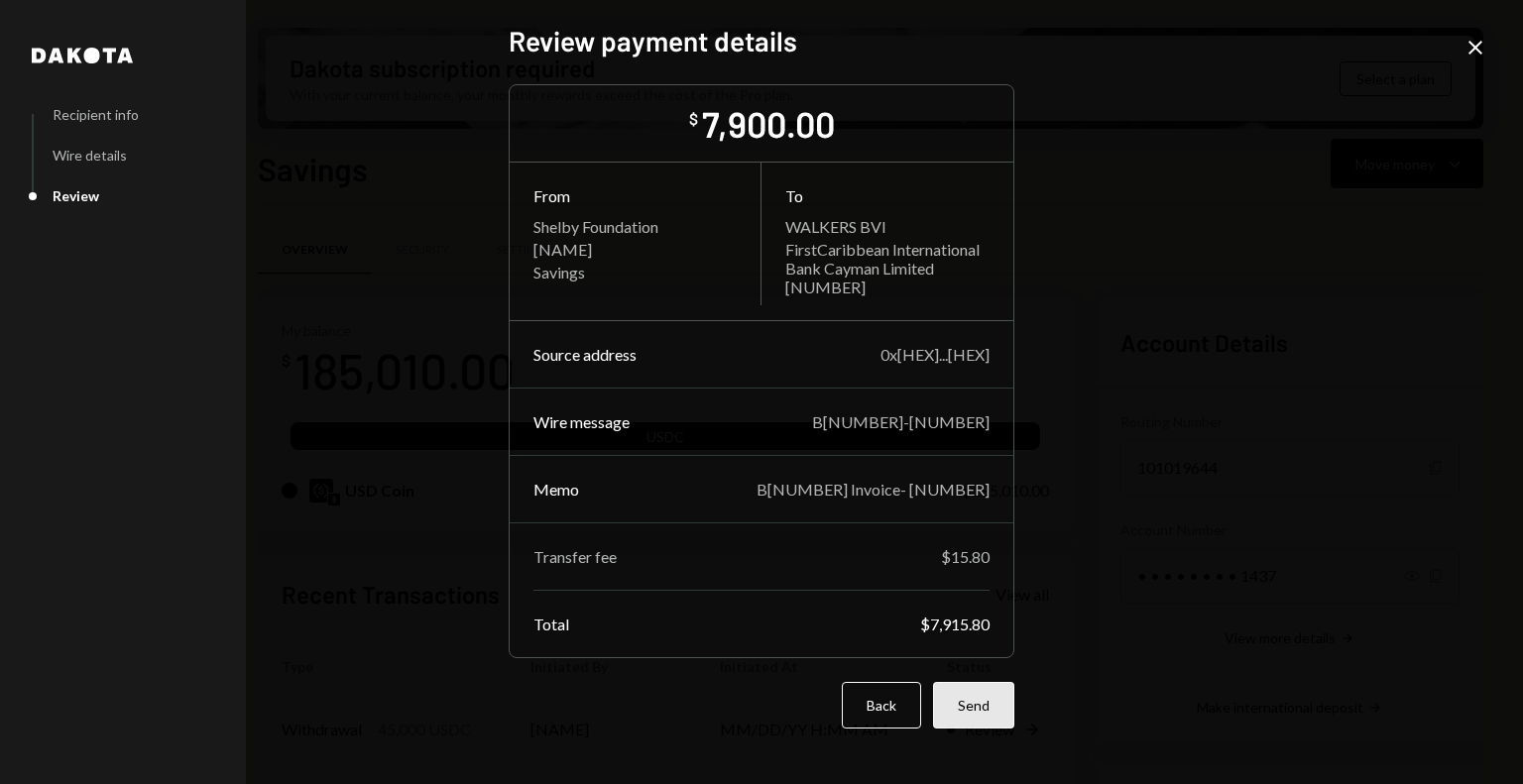 click on "Send" at bounding box center [974, 705] 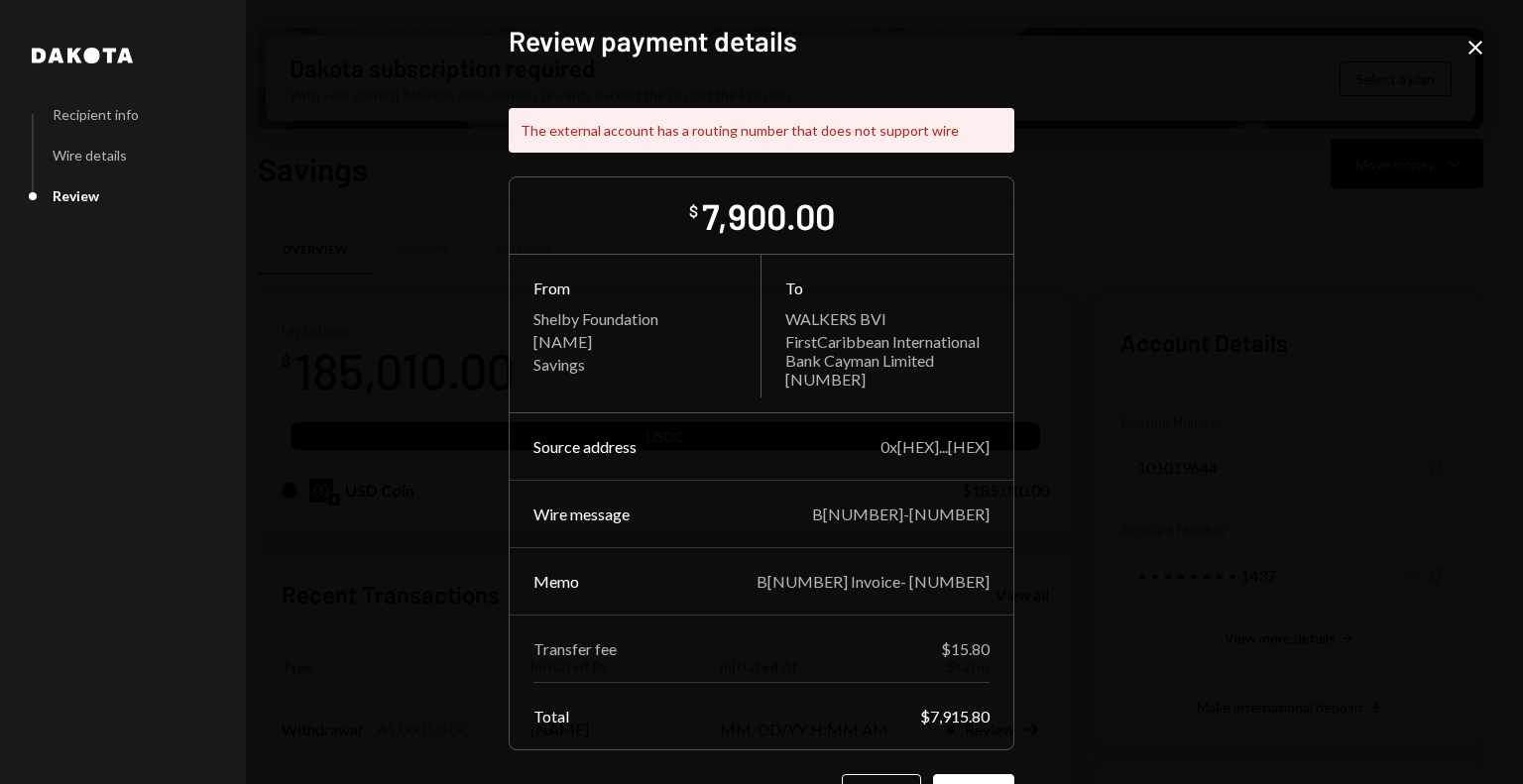 click on "Close" 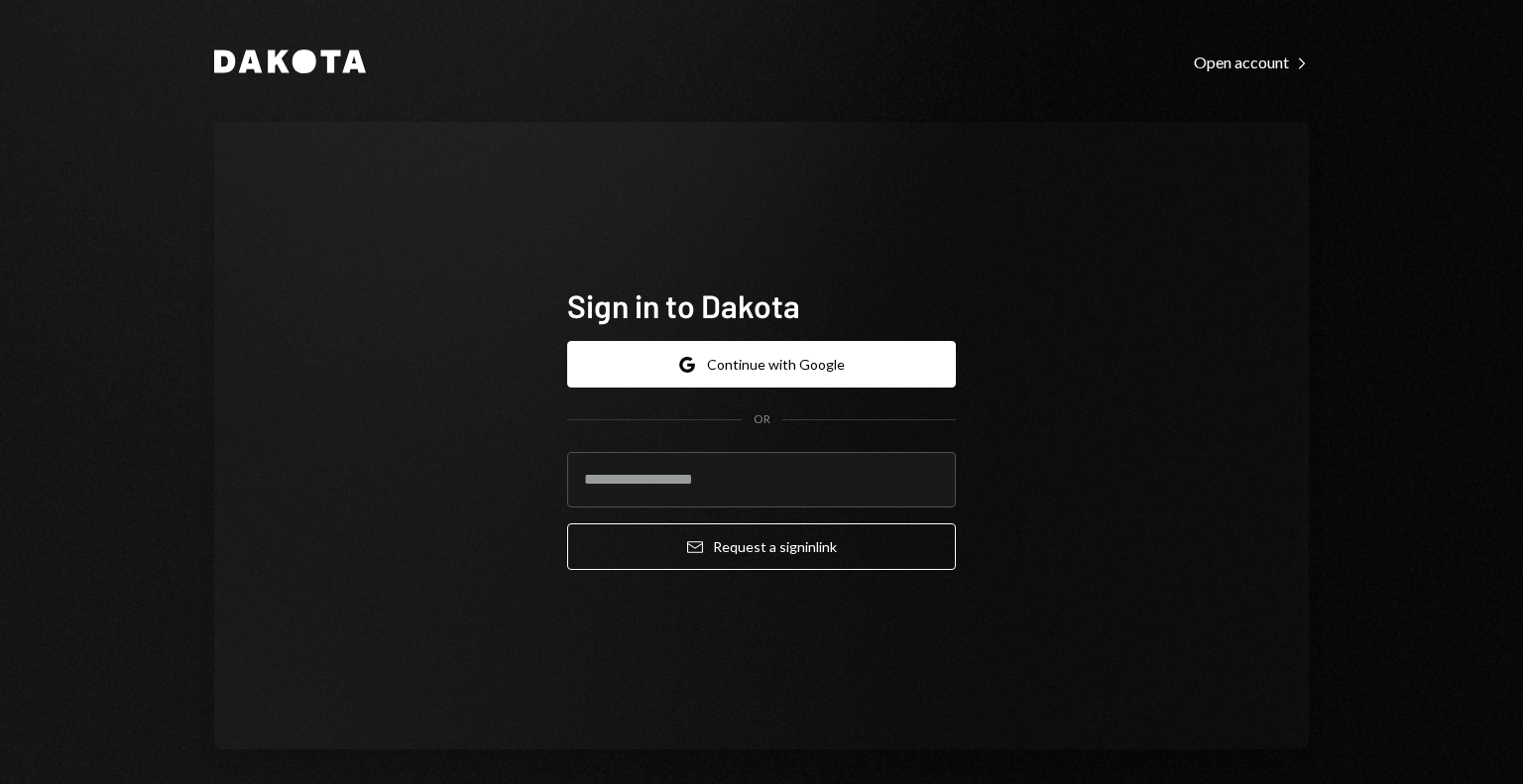 type on "**********" 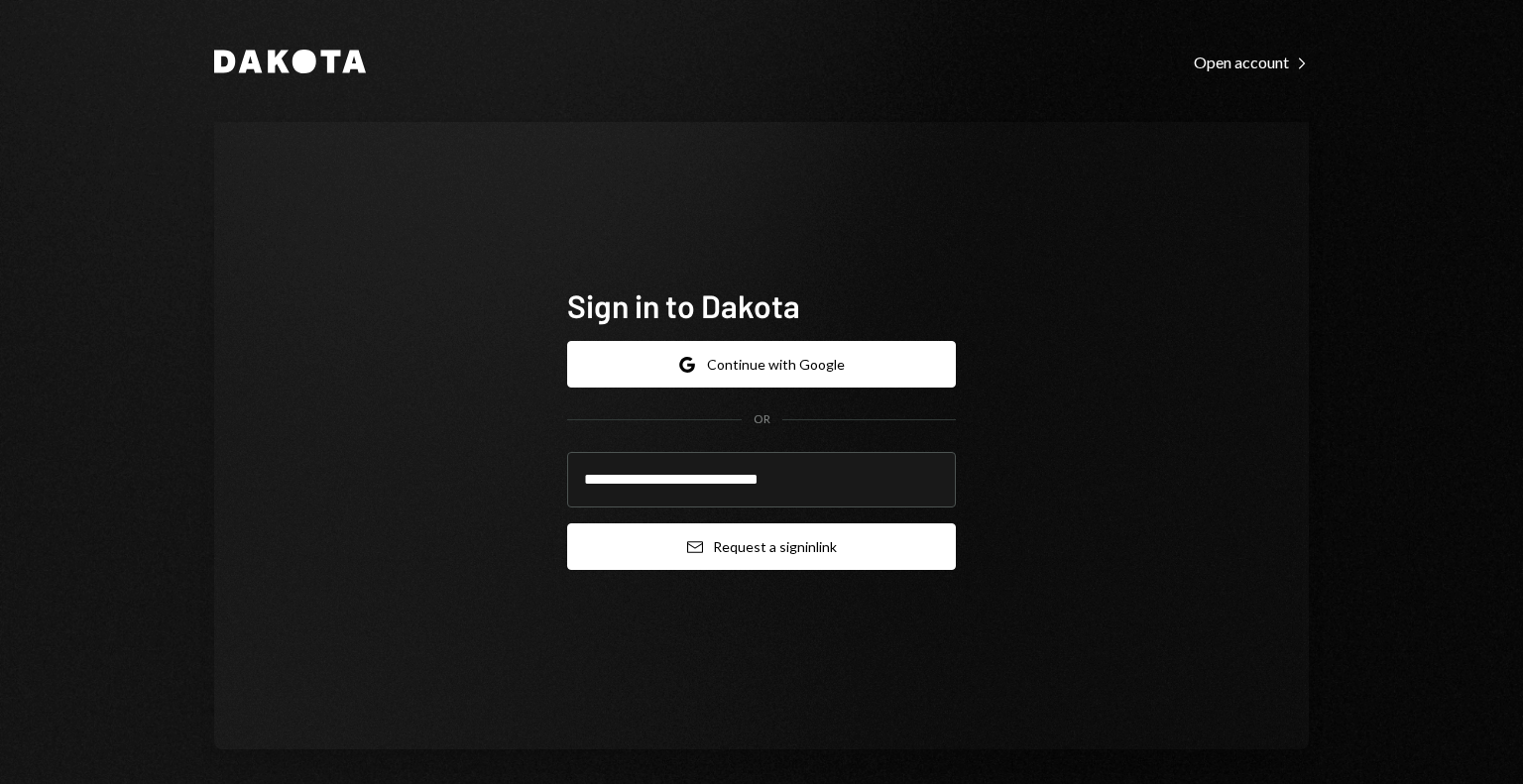 click on "Email Request a sign  in  link" at bounding box center (762, 546) 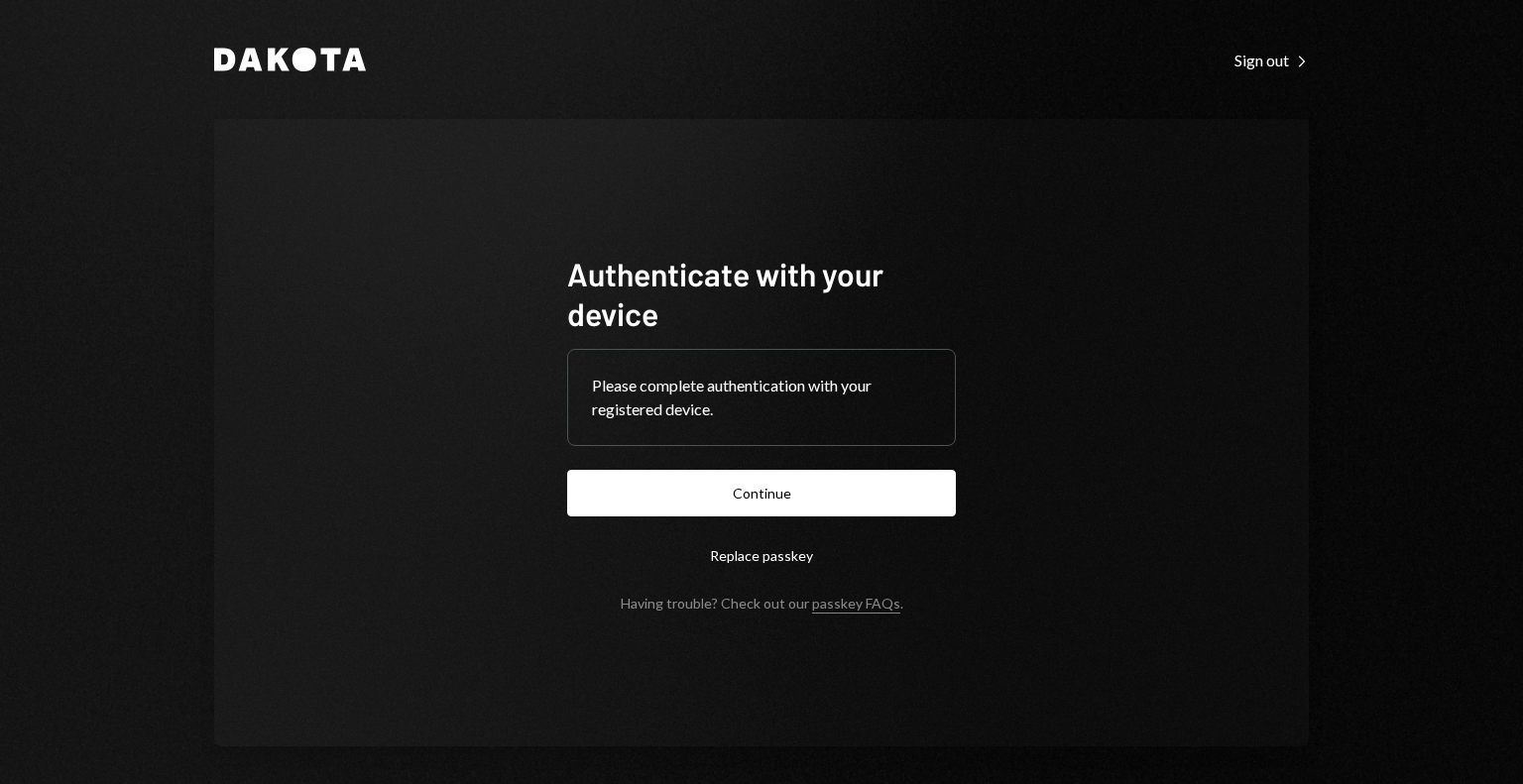 scroll, scrollTop: 0, scrollLeft: 0, axis: both 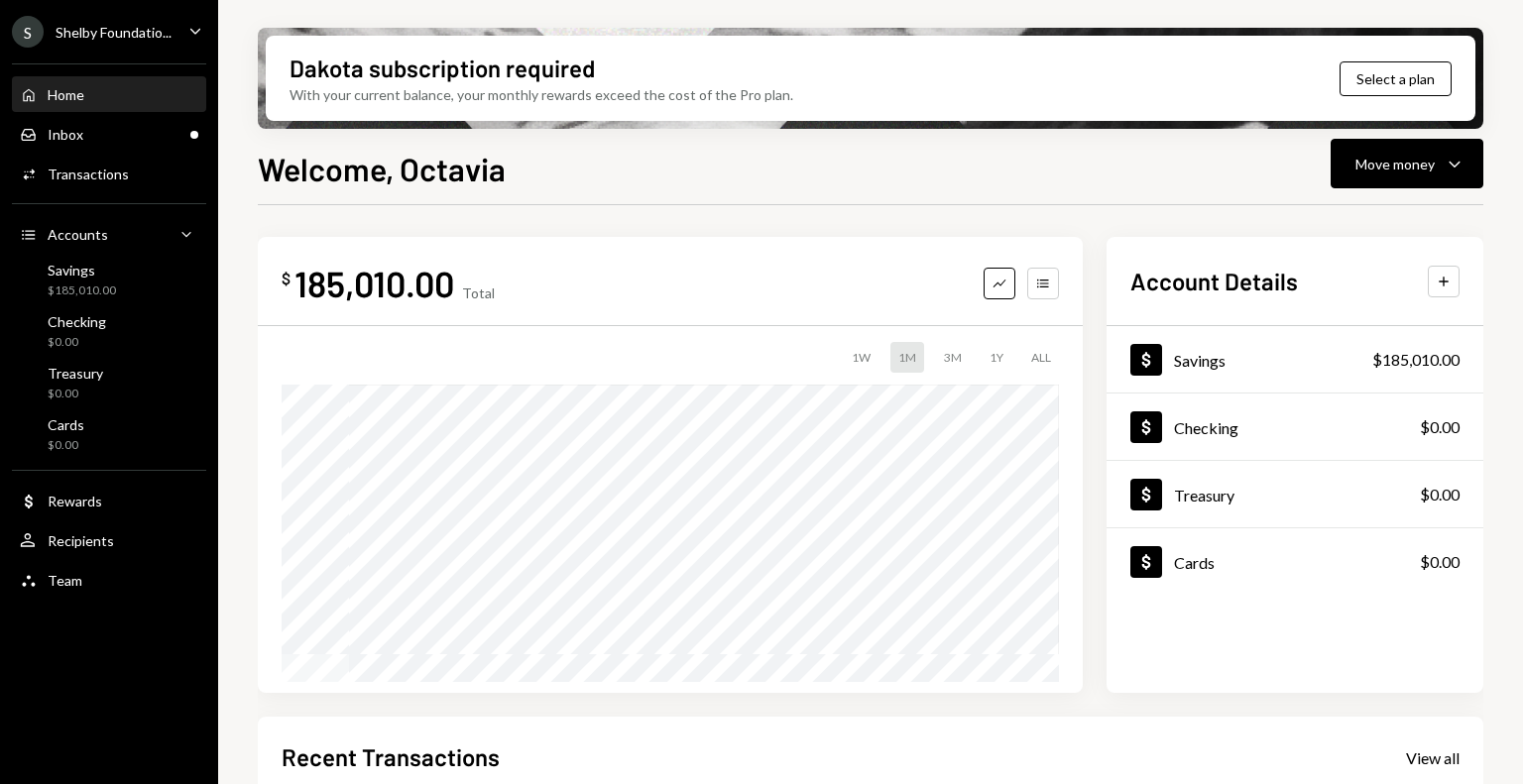 click on "Caret Down" 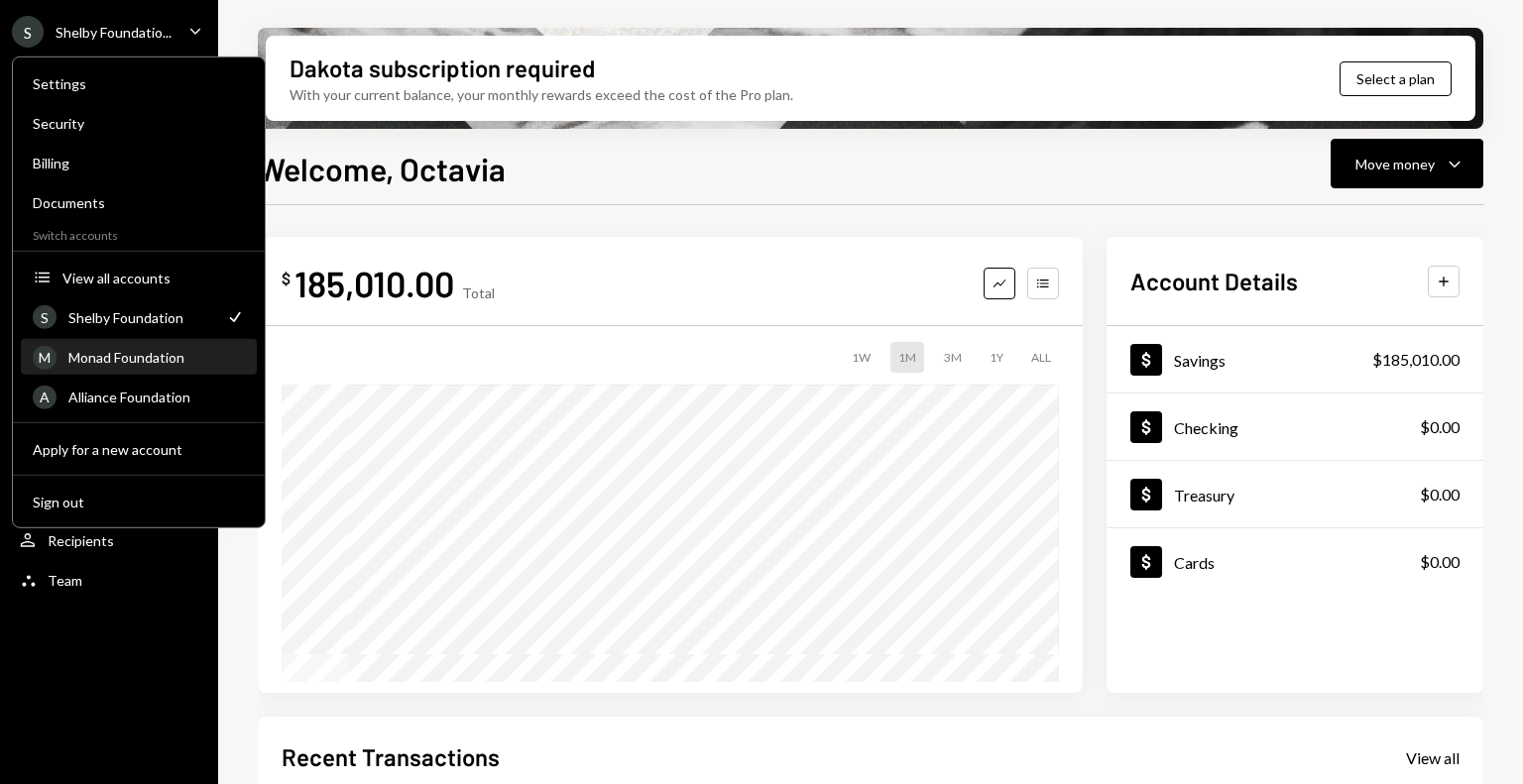 click on "Monad Foundation" at bounding box center [157, 357] 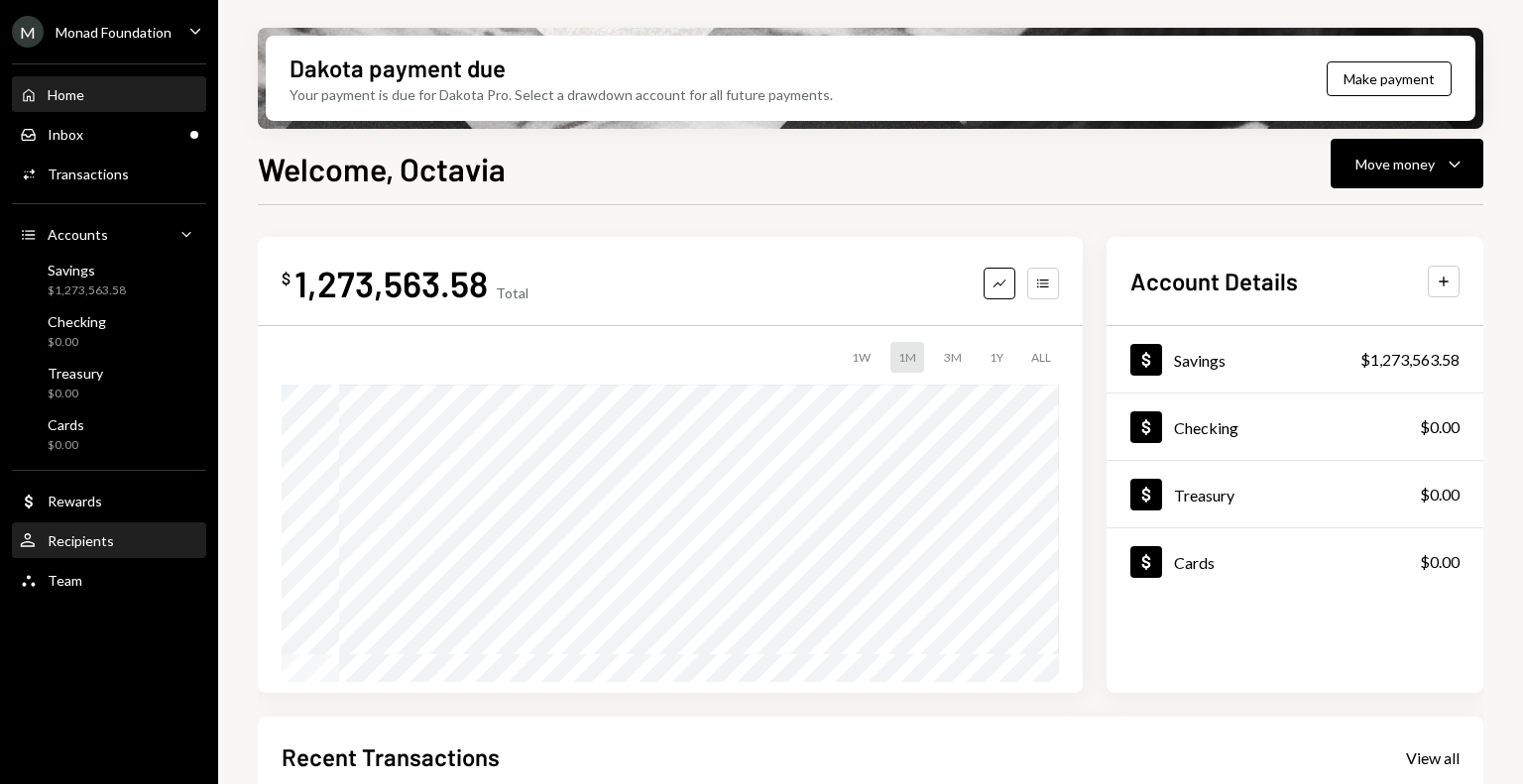 click on "User Recipients" at bounding box center [66, 541] 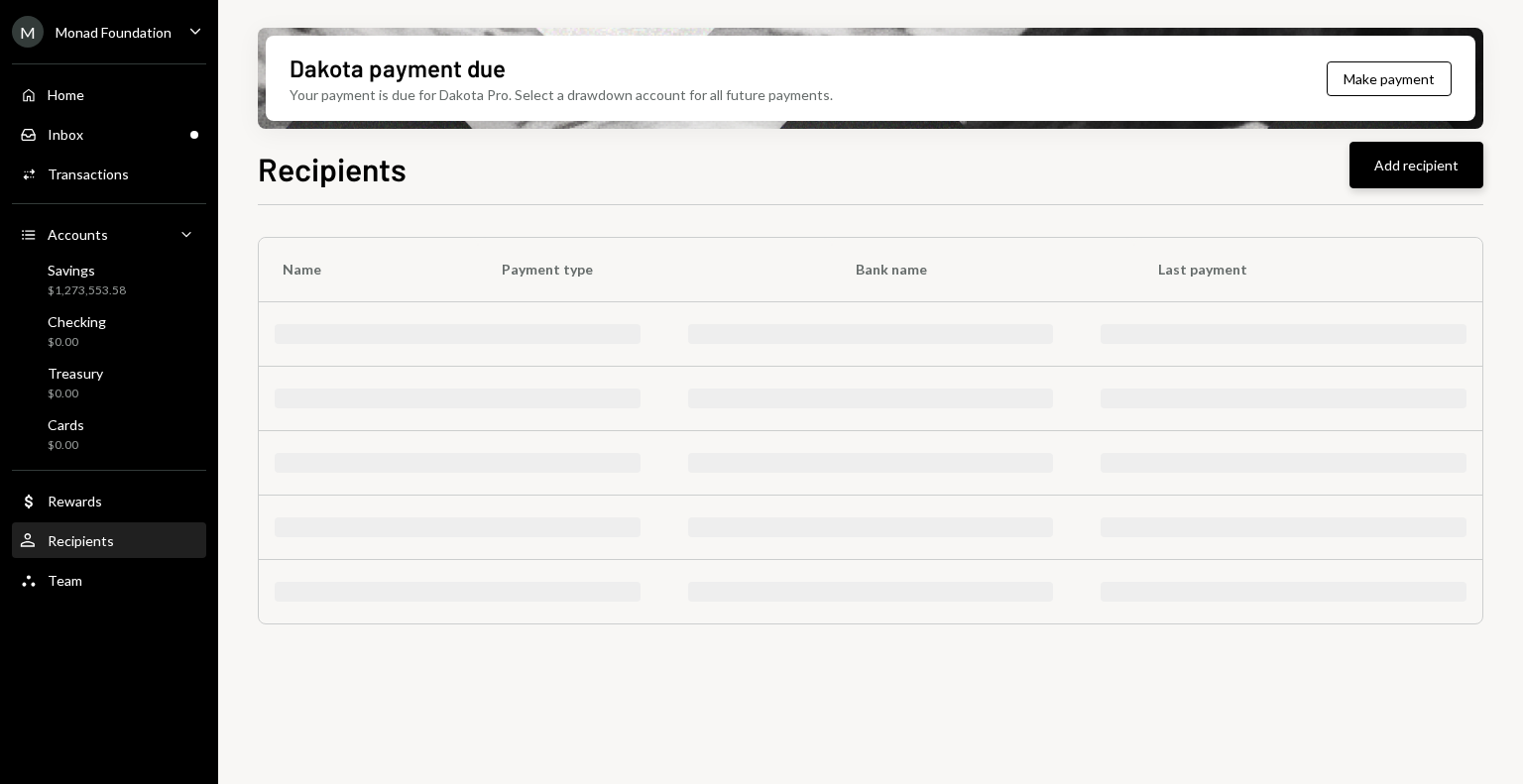 click on "Add recipient" at bounding box center (1416, 165) 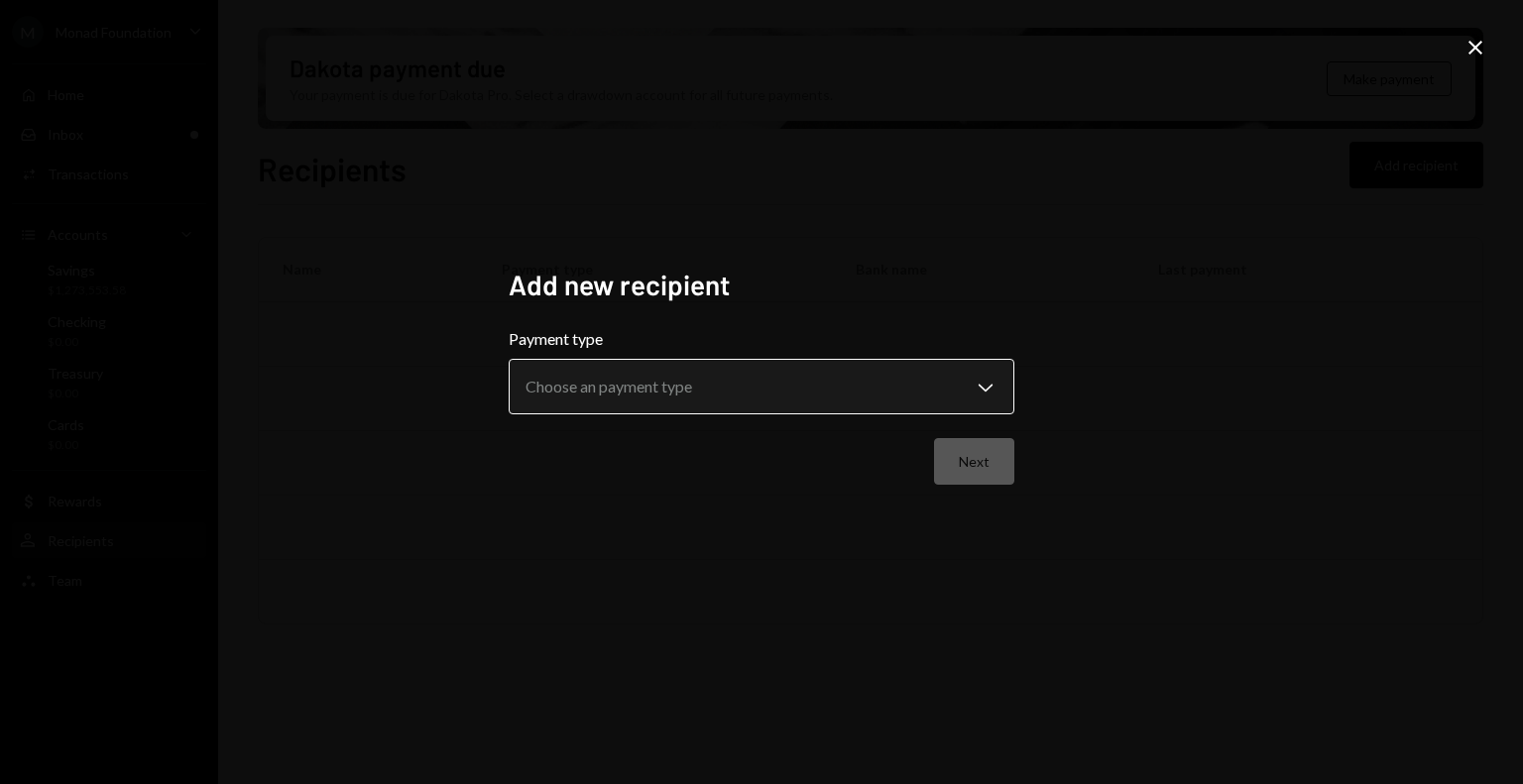 click on "**********" at bounding box center [762, 392] 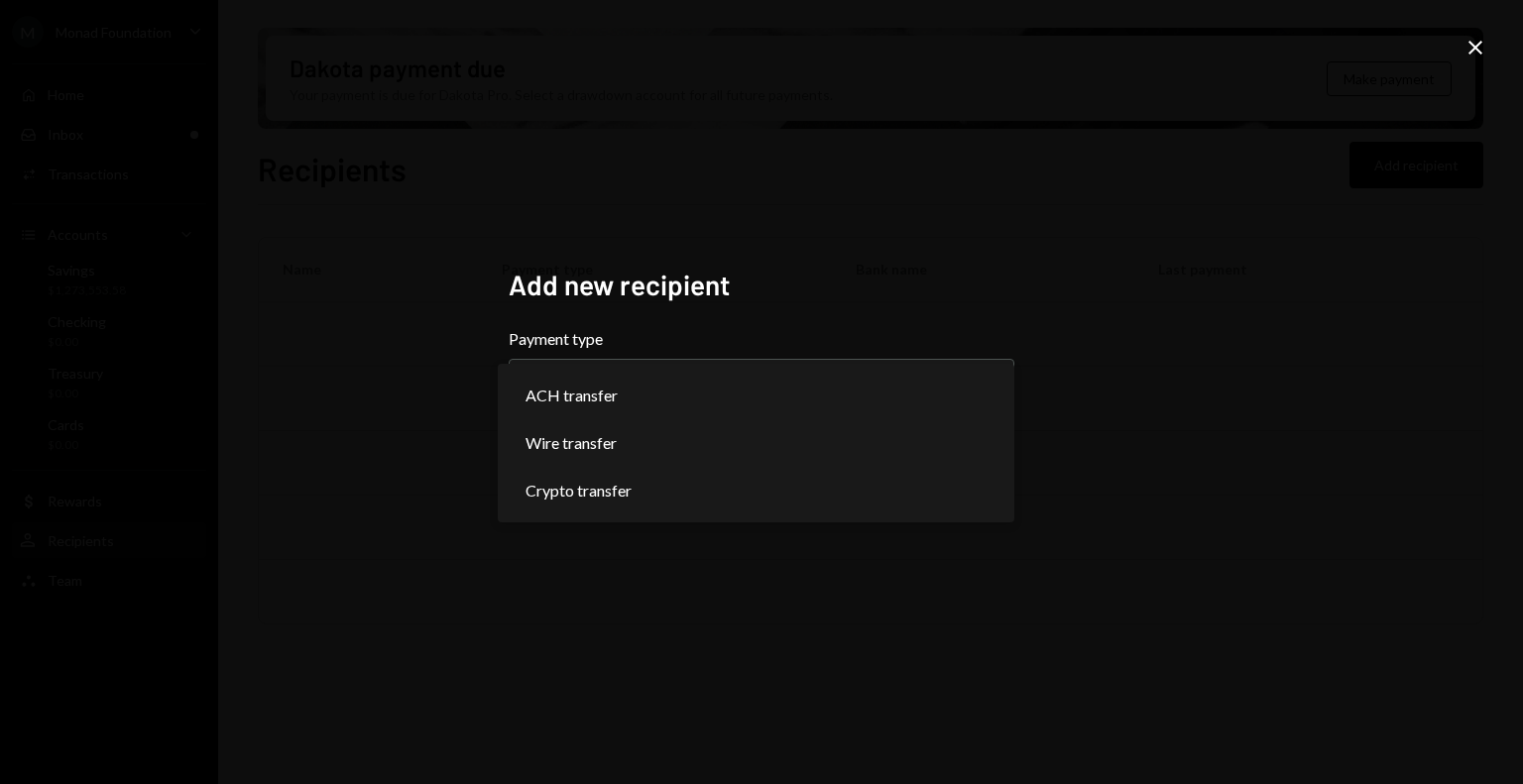 select on "******" 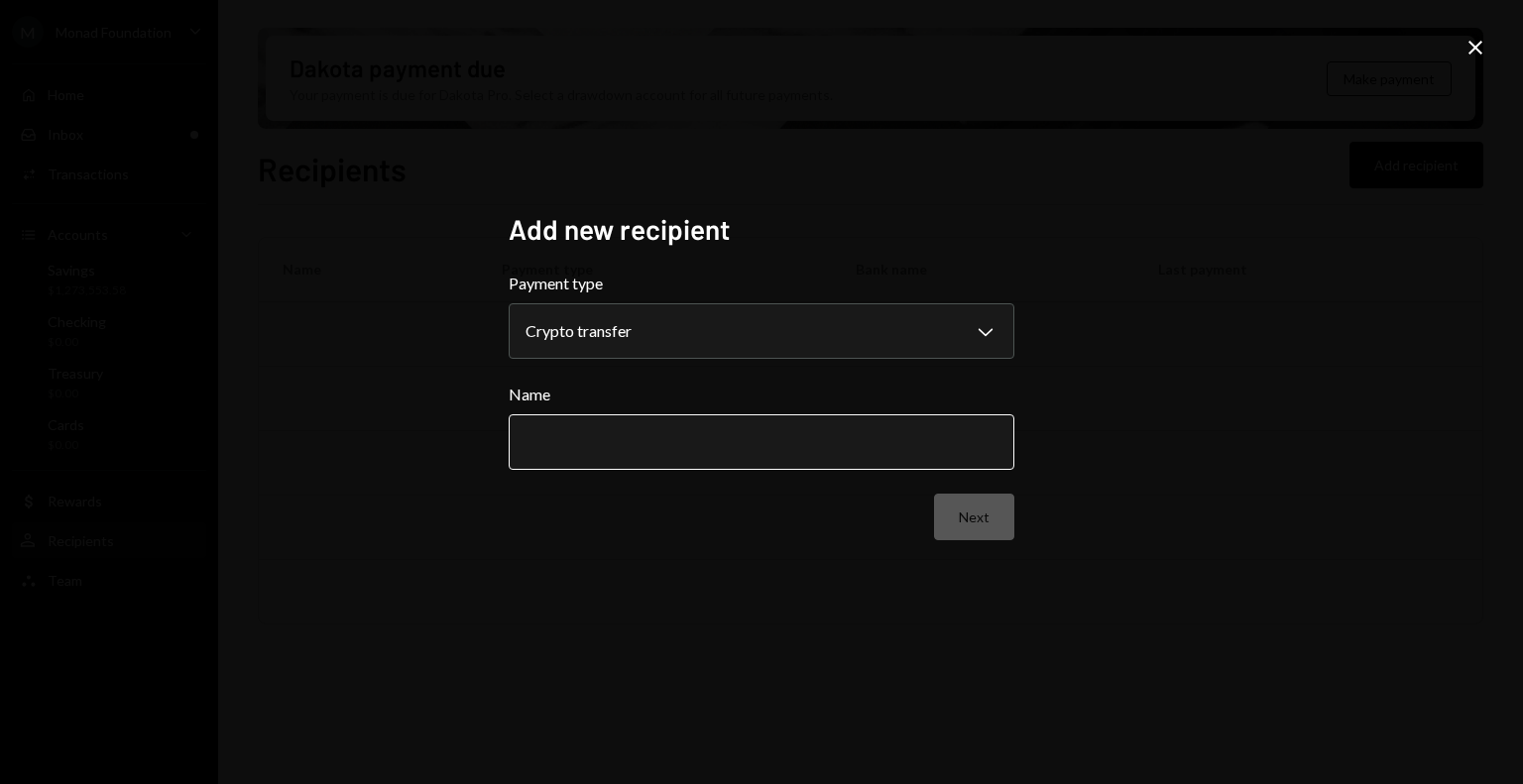click on "Name" at bounding box center [762, 442] 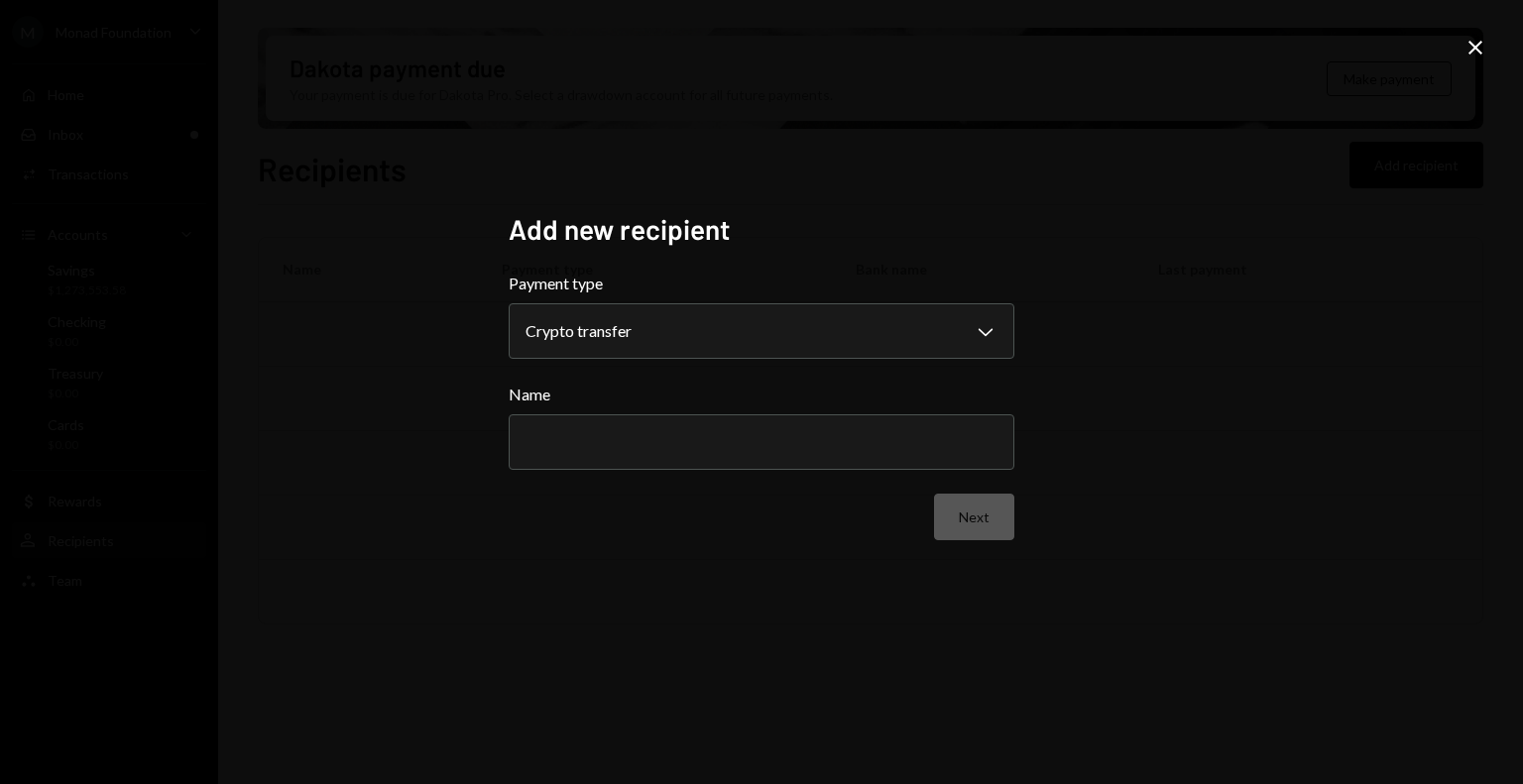 paste on "**********" 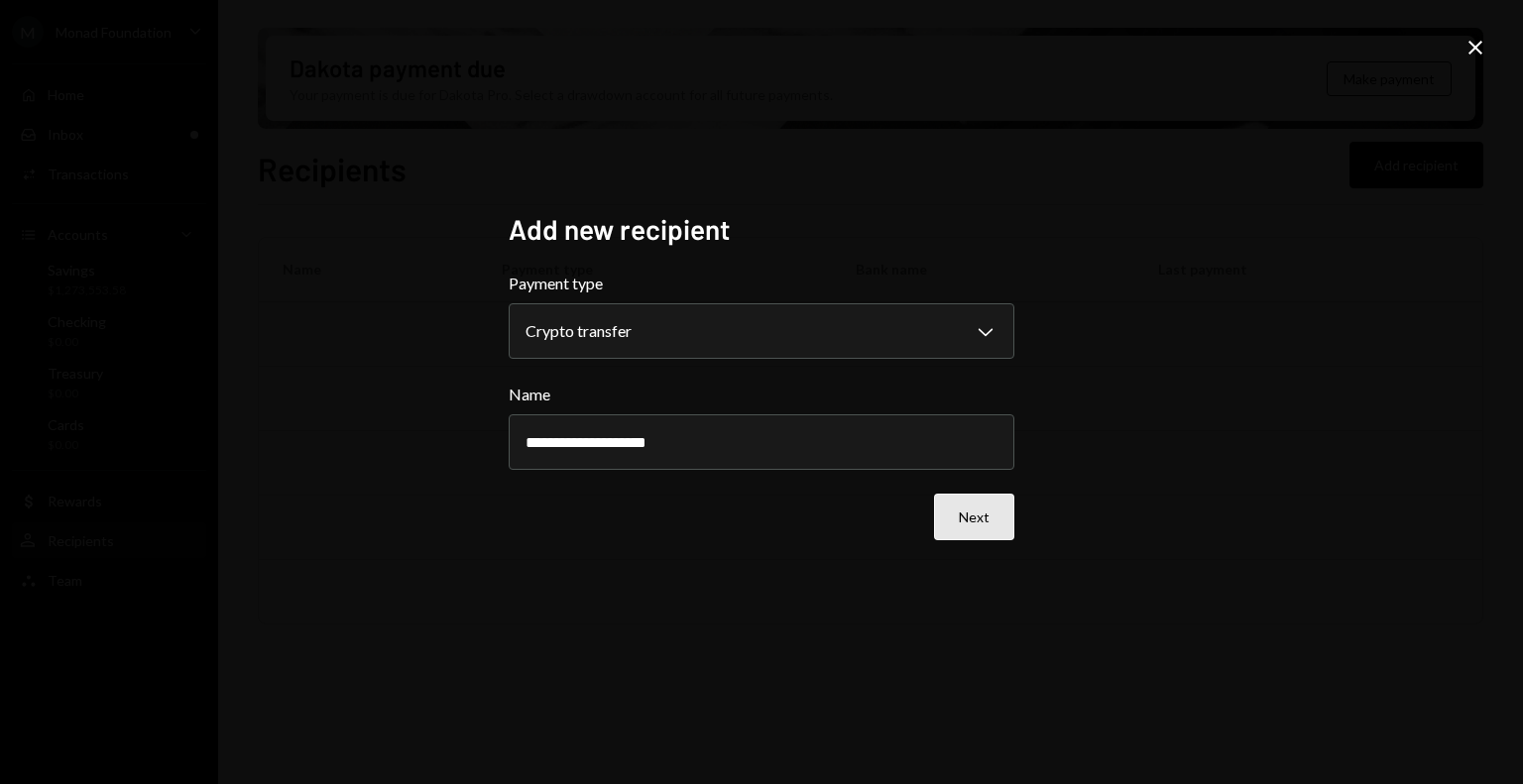 type on "**********" 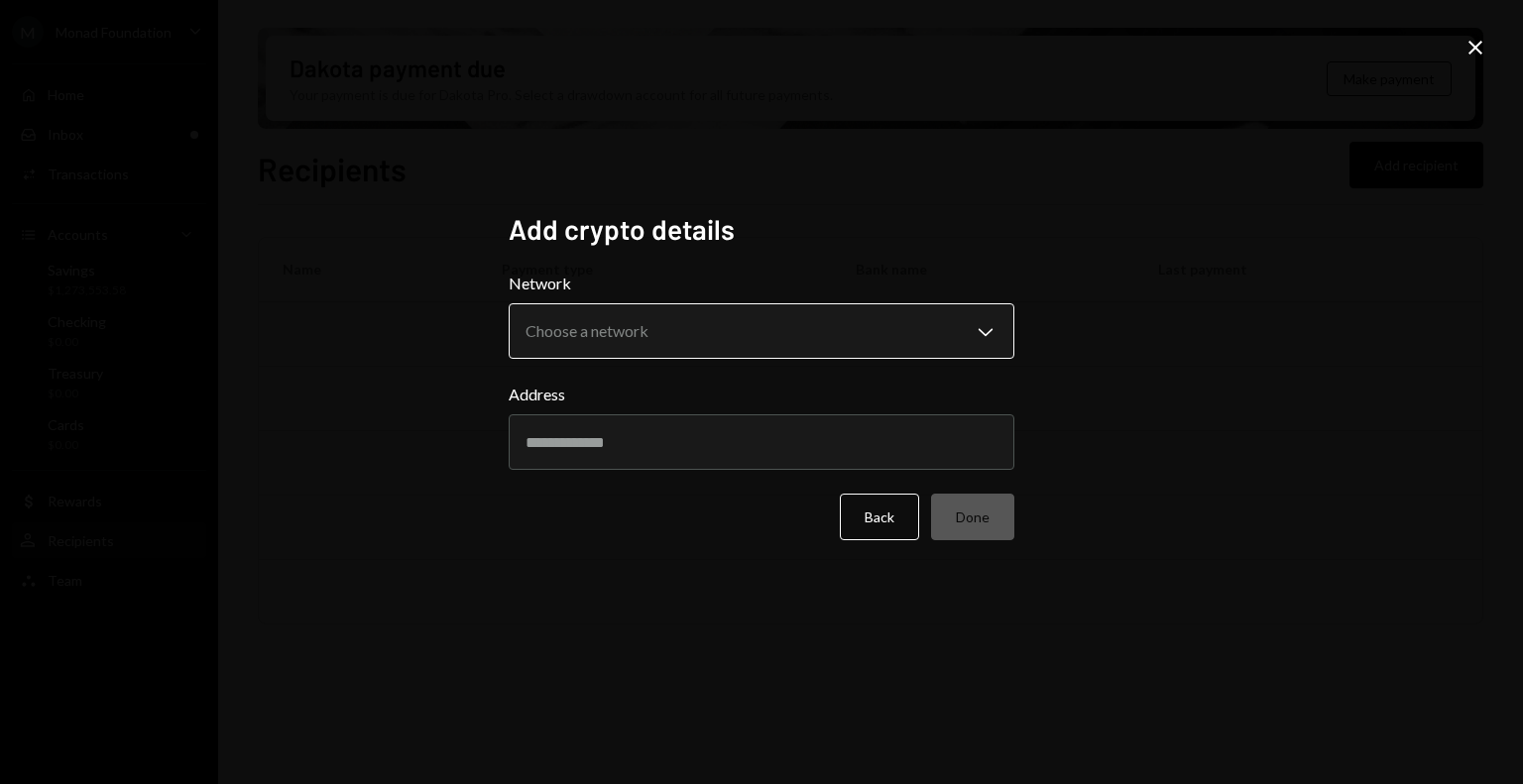 click on "M Monad Foundation Caret Down Home Home Inbox Inbox Activities Transactions Accounts Accounts Caret Down Savings $1,273,553.58 Checking $0.00 Treasury $0.00 Cards $0.00 Dollar Rewards User Recipients Team Team [LAST] payment due Your payment is due for [LAST] Pro. Select a drawdown account for all future payments. Make payment Recipients Add recipient Name Payment type Bank name Last payment Recipients - [LAST] Add crypto details Network Choose a network Chevron Down ******** ****** Address Back Done Close" at bounding box center (762, 392) 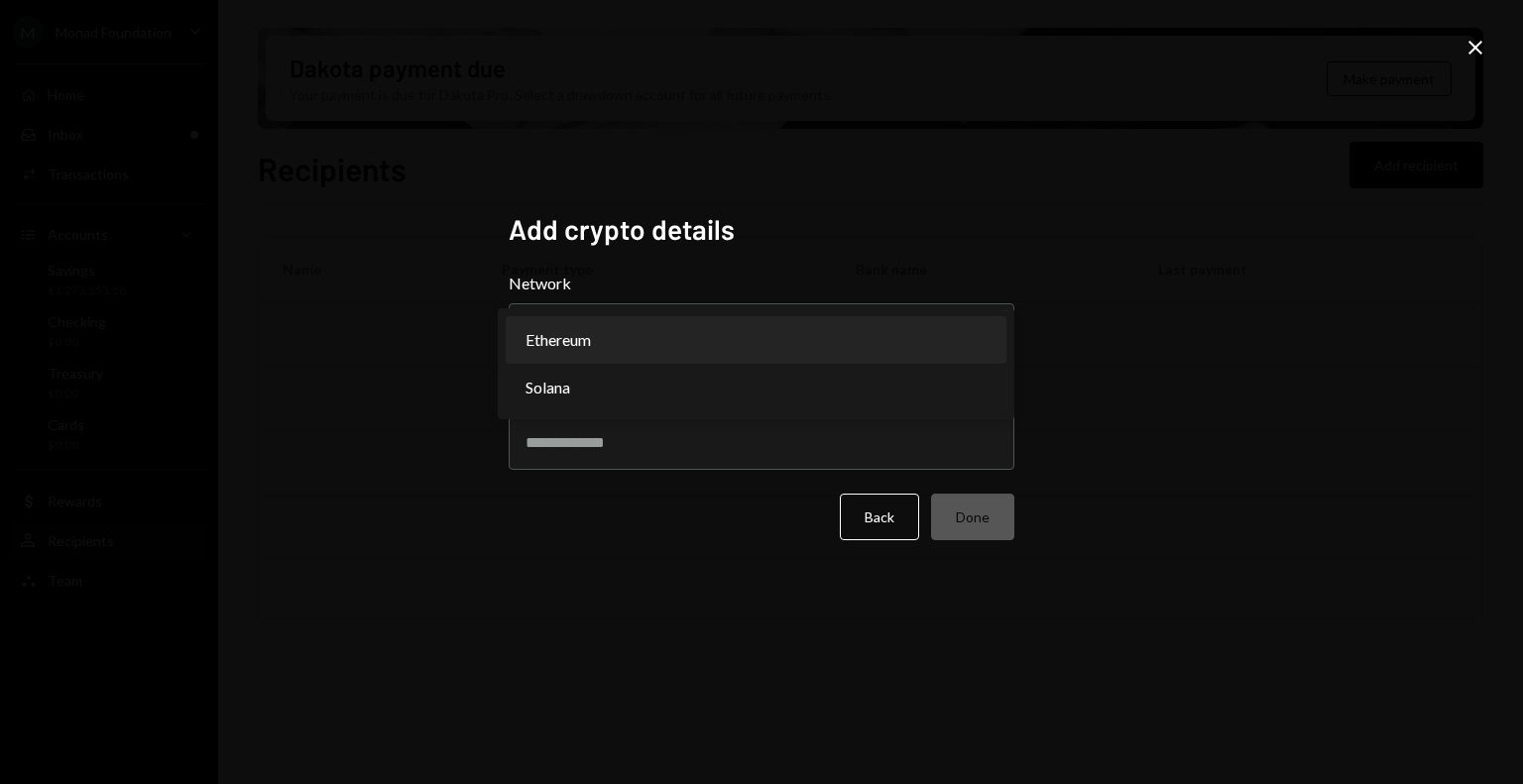 select on "**********" 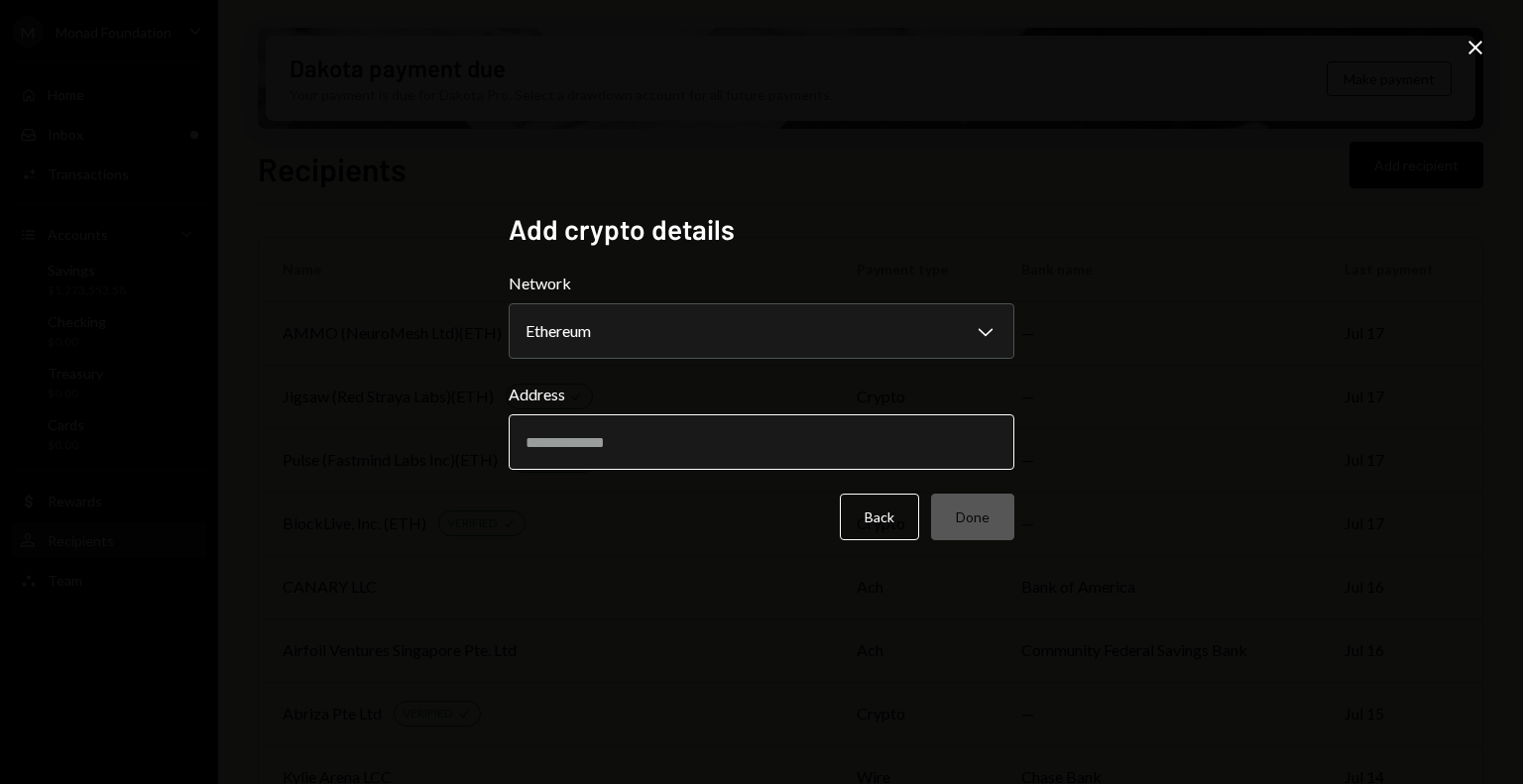 click on "Address" at bounding box center [762, 442] 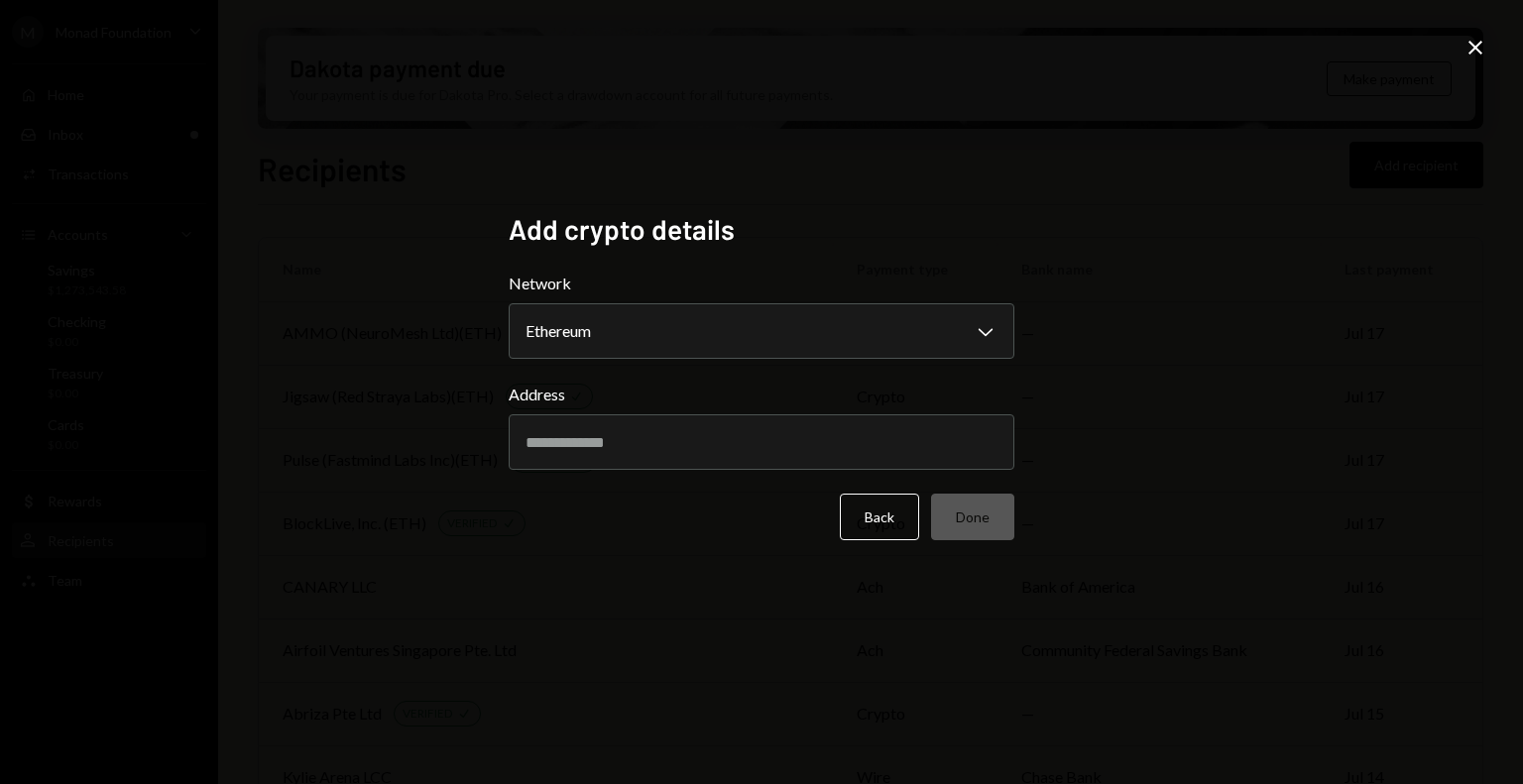 paste on "**********" 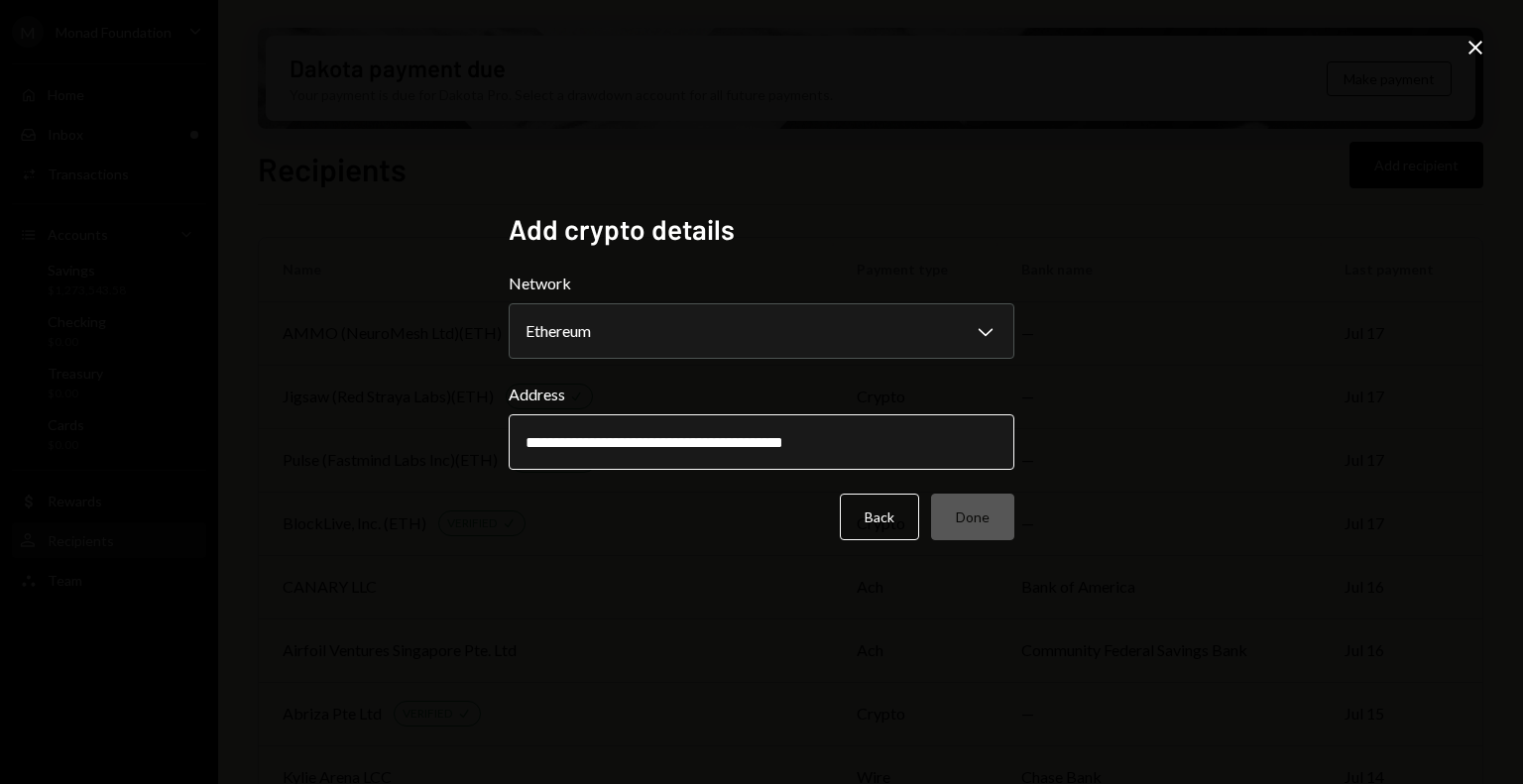 click on "**********" at bounding box center (762, 442) 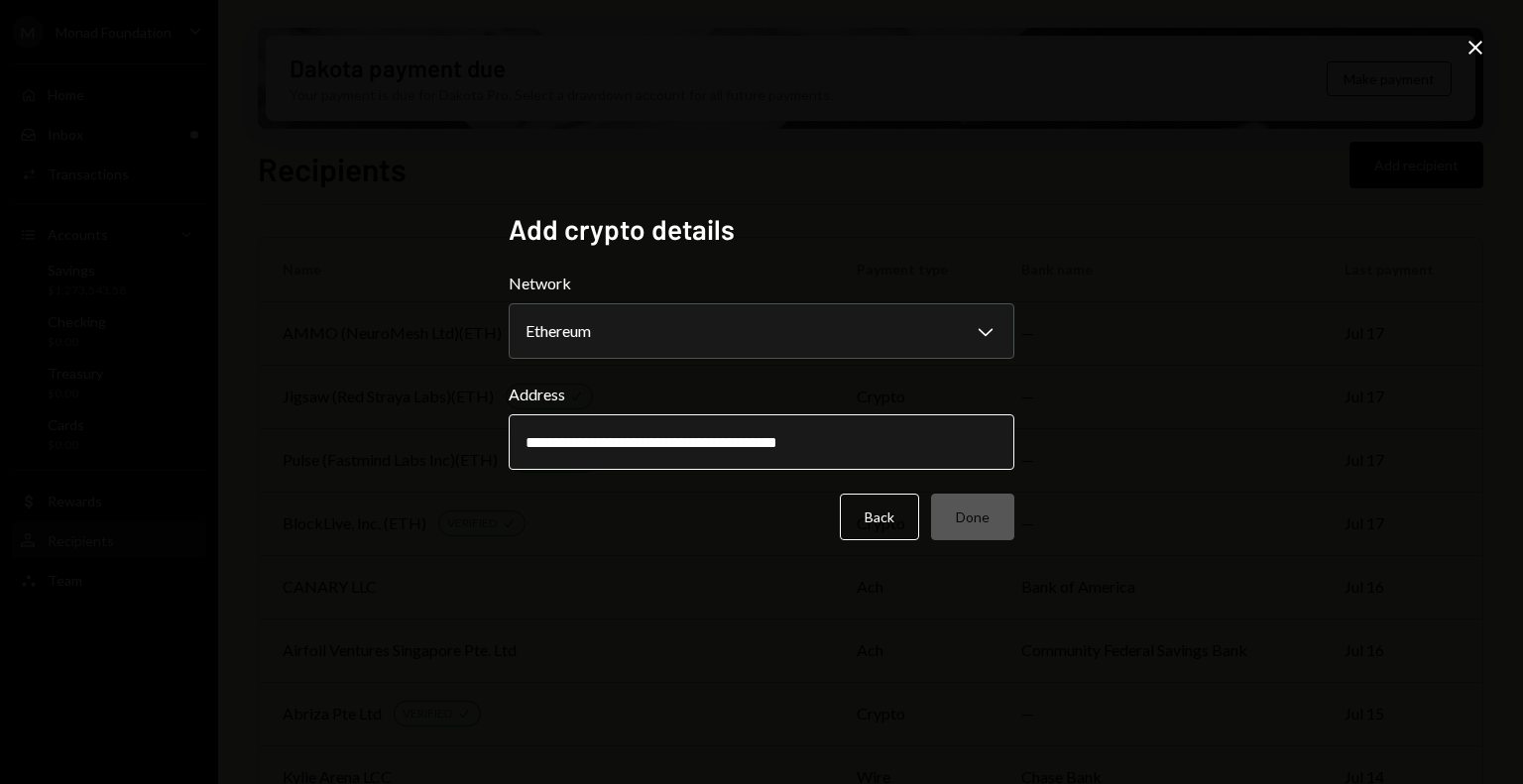 drag, startPoint x: 537, startPoint y: 435, endPoint x: 577, endPoint y: 427, distance: 40.792156 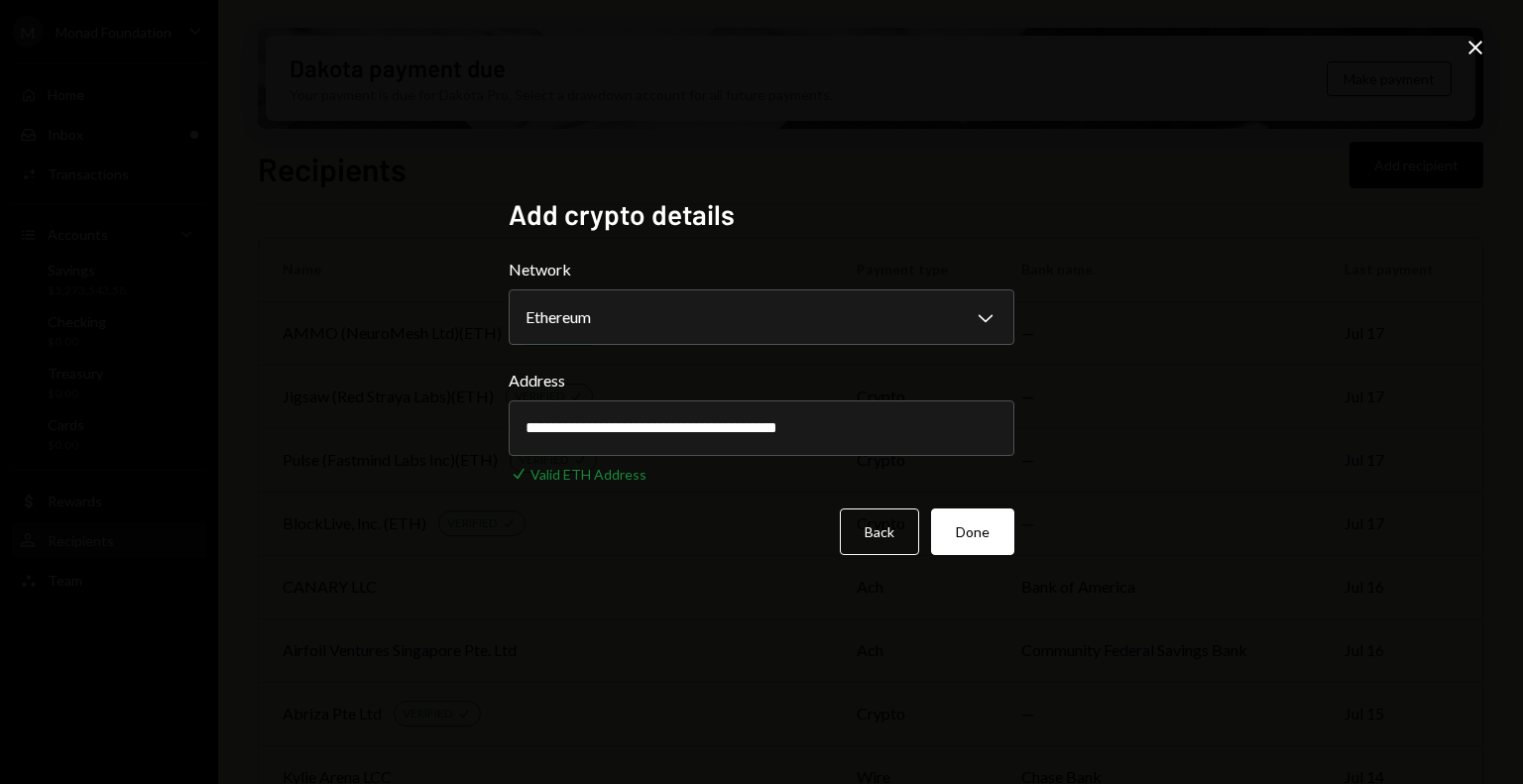 type on "**********" 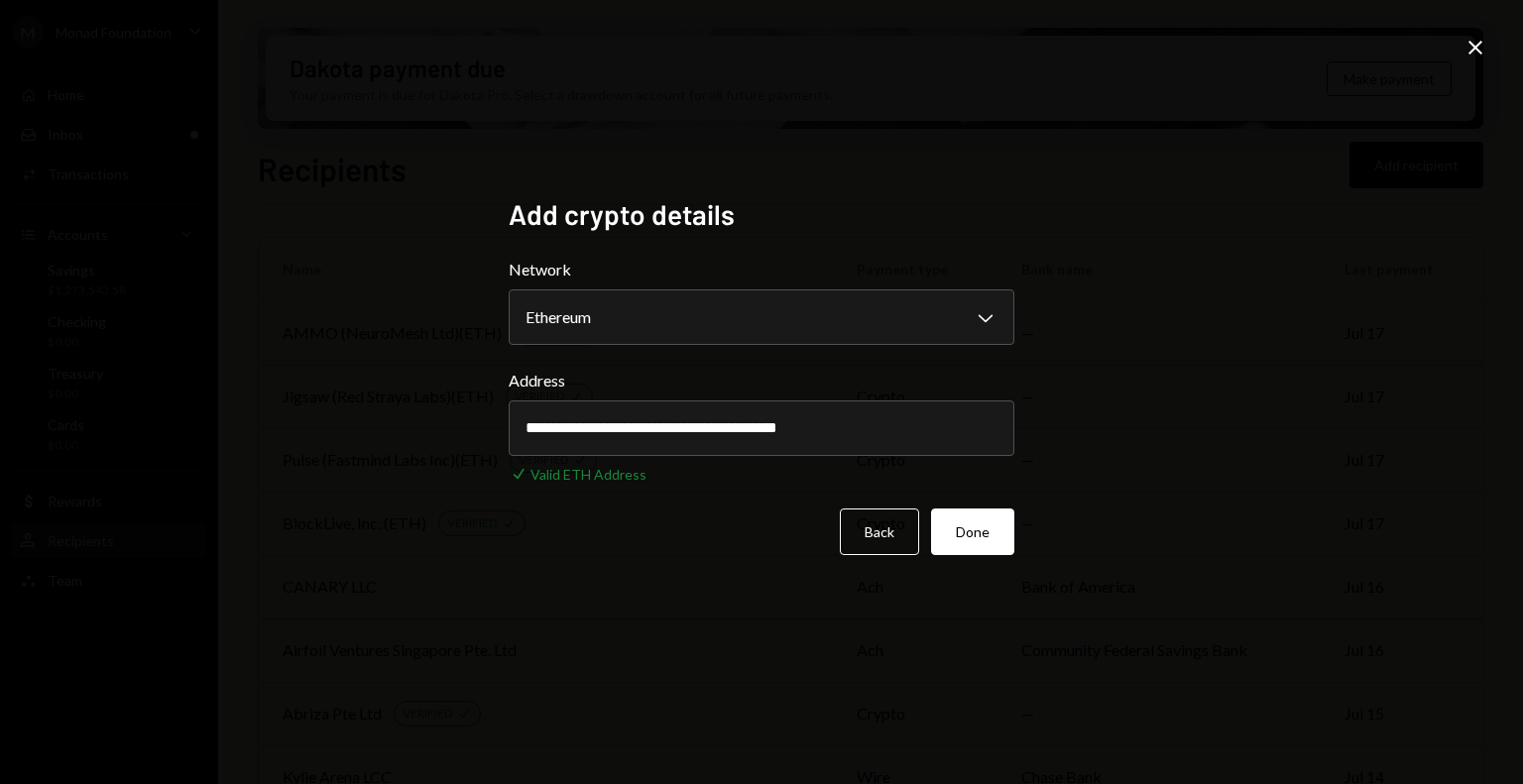 click on "Done" at bounding box center [973, 531] 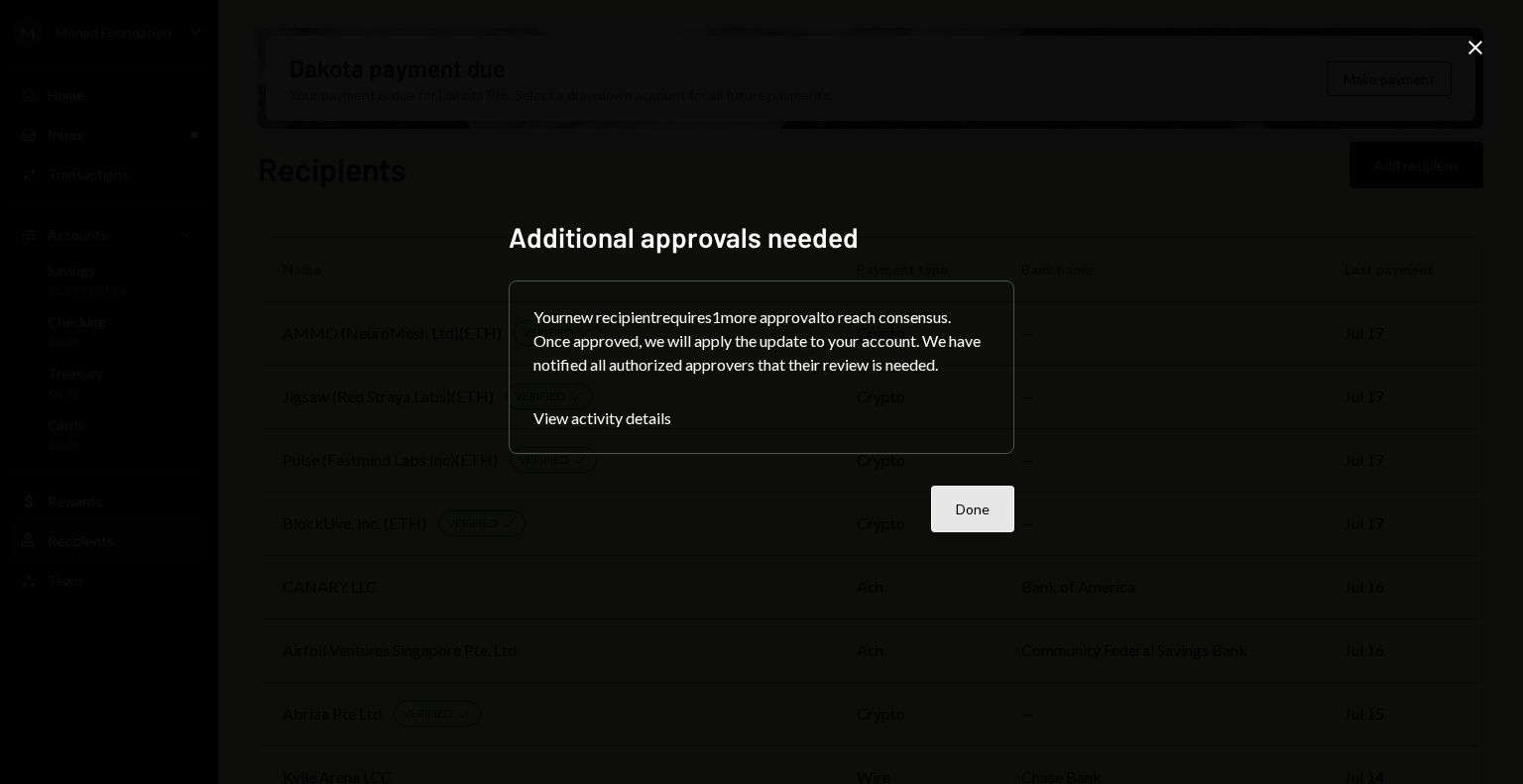click on "Done" at bounding box center (973, 508) 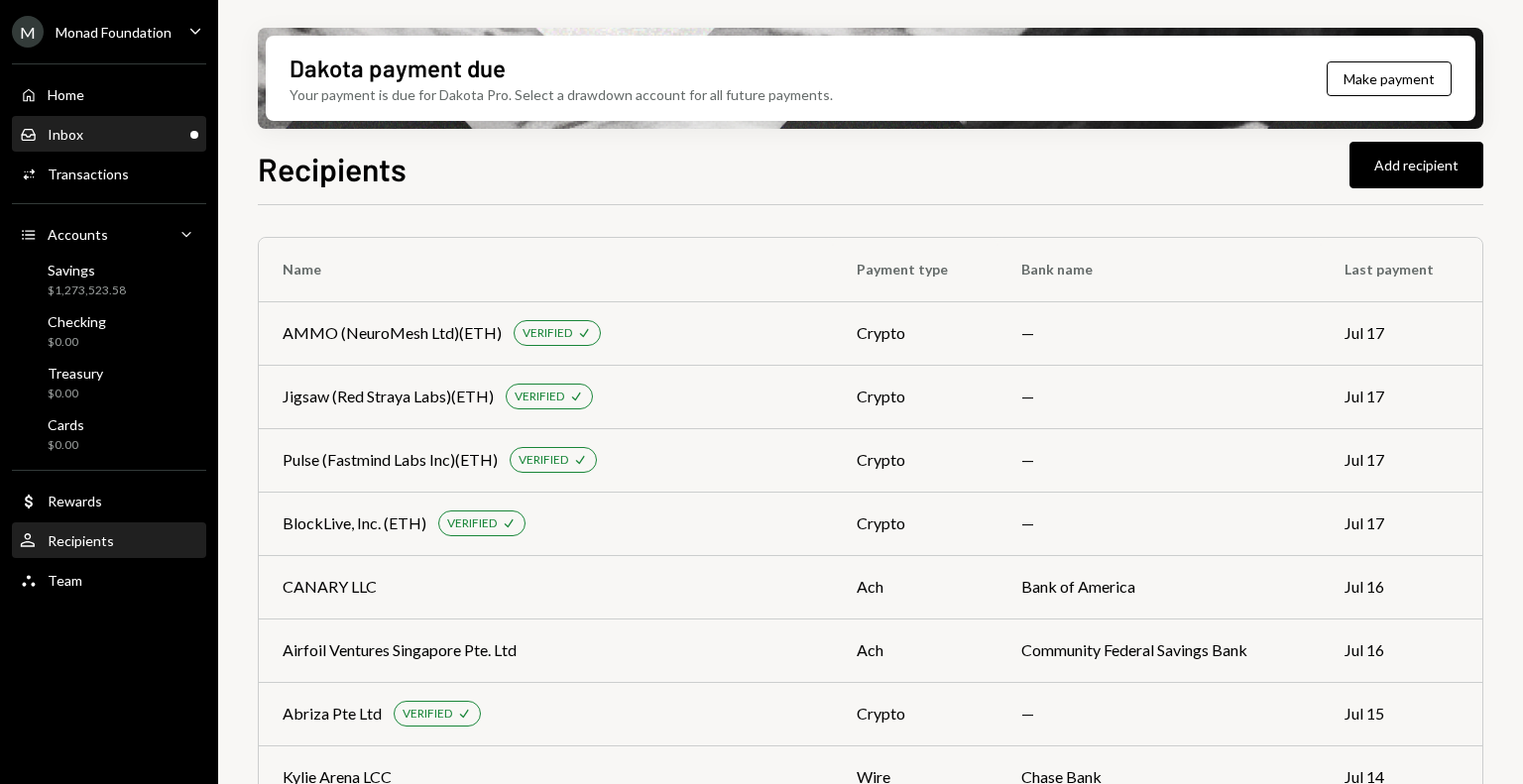 click on "Inbox Inbox" at bounding box center (109, 135) 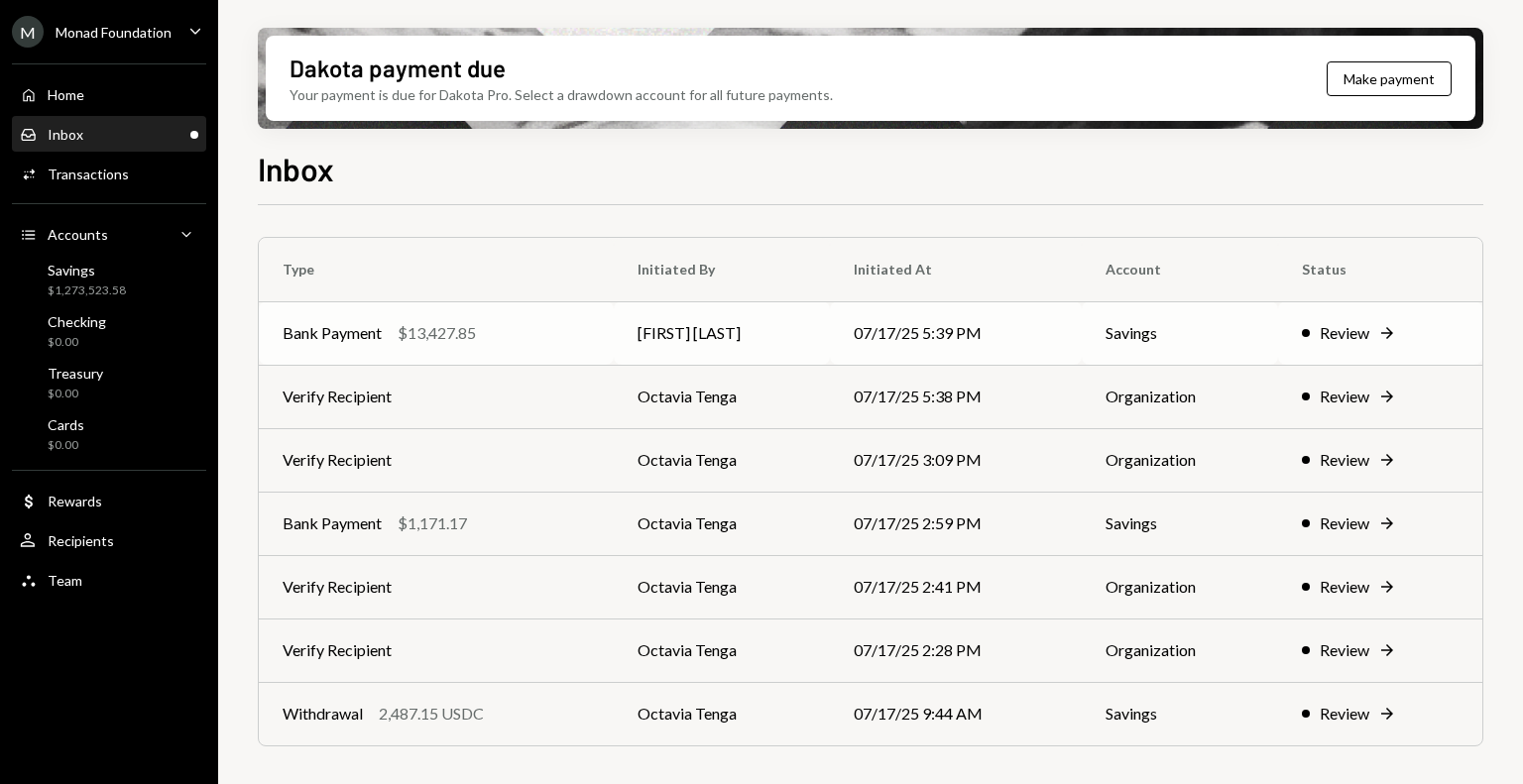 click on "$13,427.85" at bounding box center [436, 333] 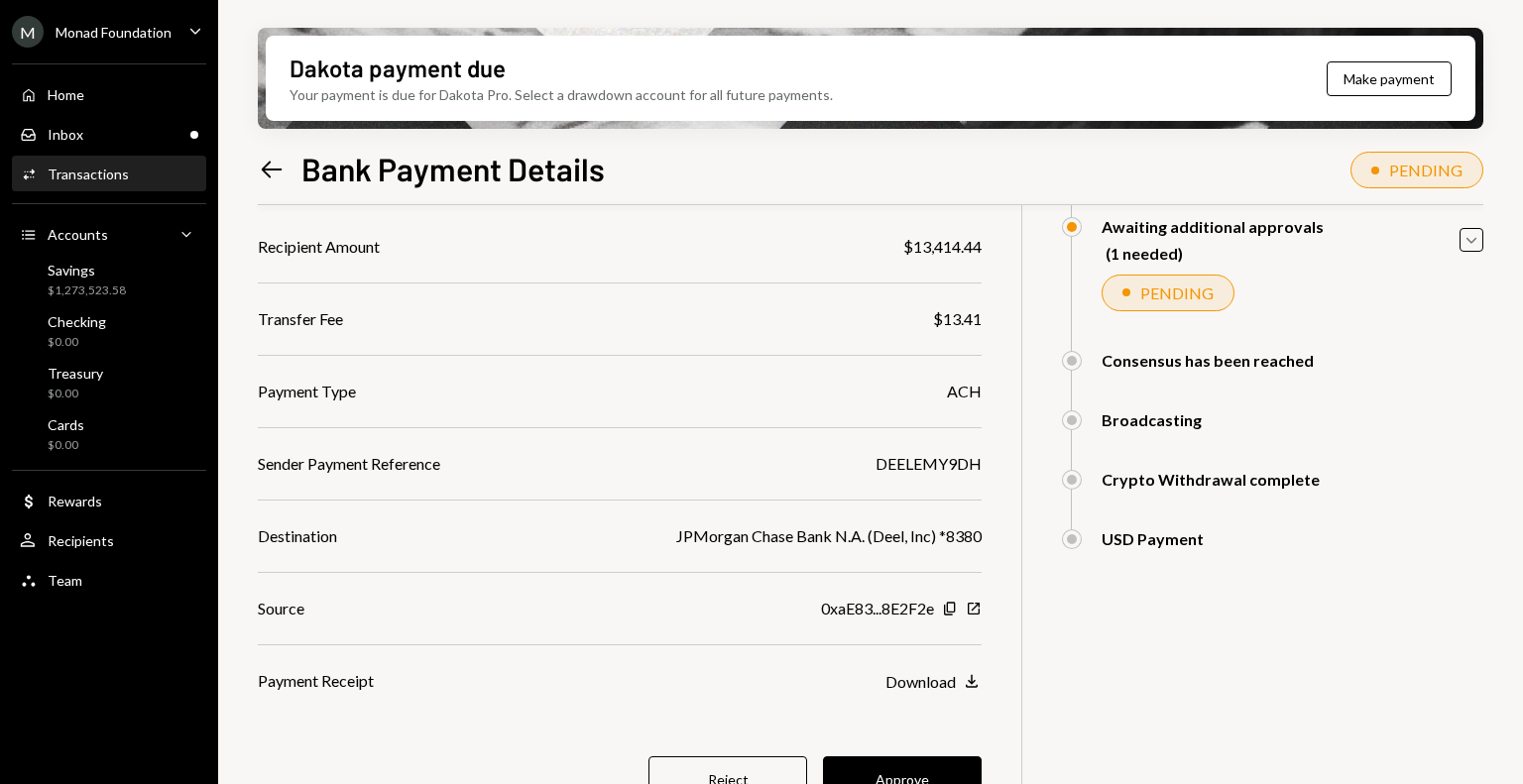 scroll, scrollTop: 233, scrollLeft: 0, axis: vertical 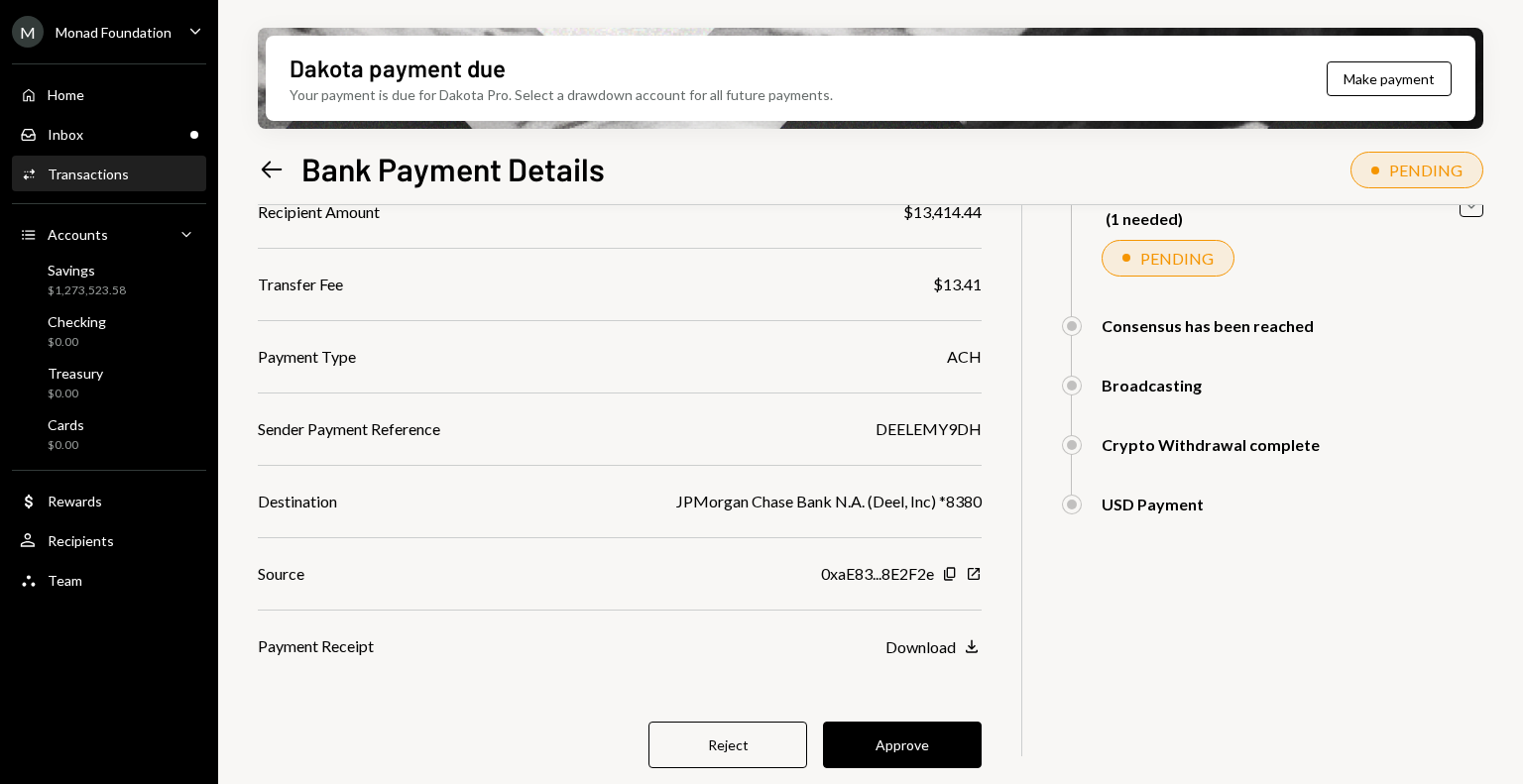 click on "Approve" at bounding box center (902, 744) 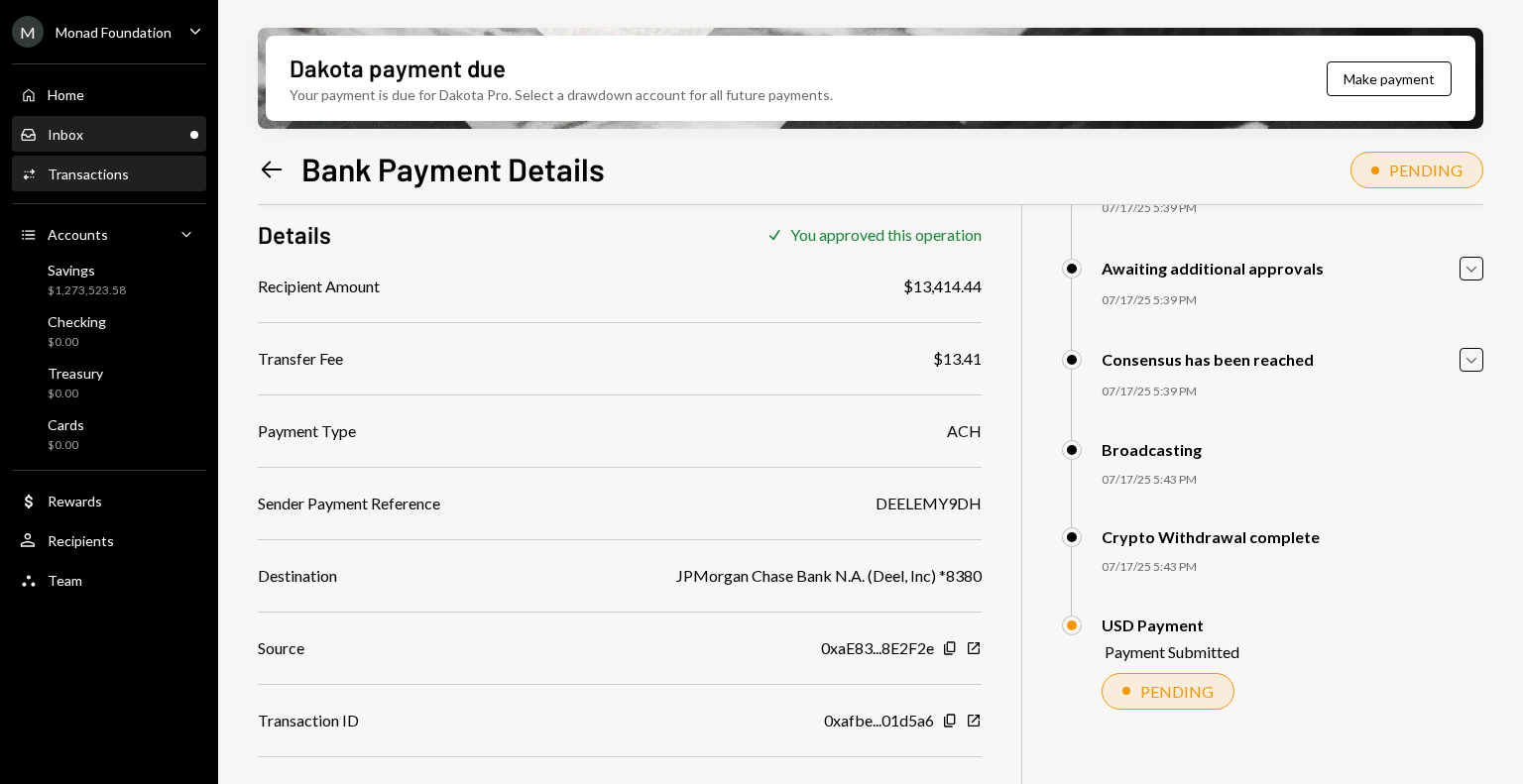 click on "Inbox Inbox" at bounding box center [109, 135] 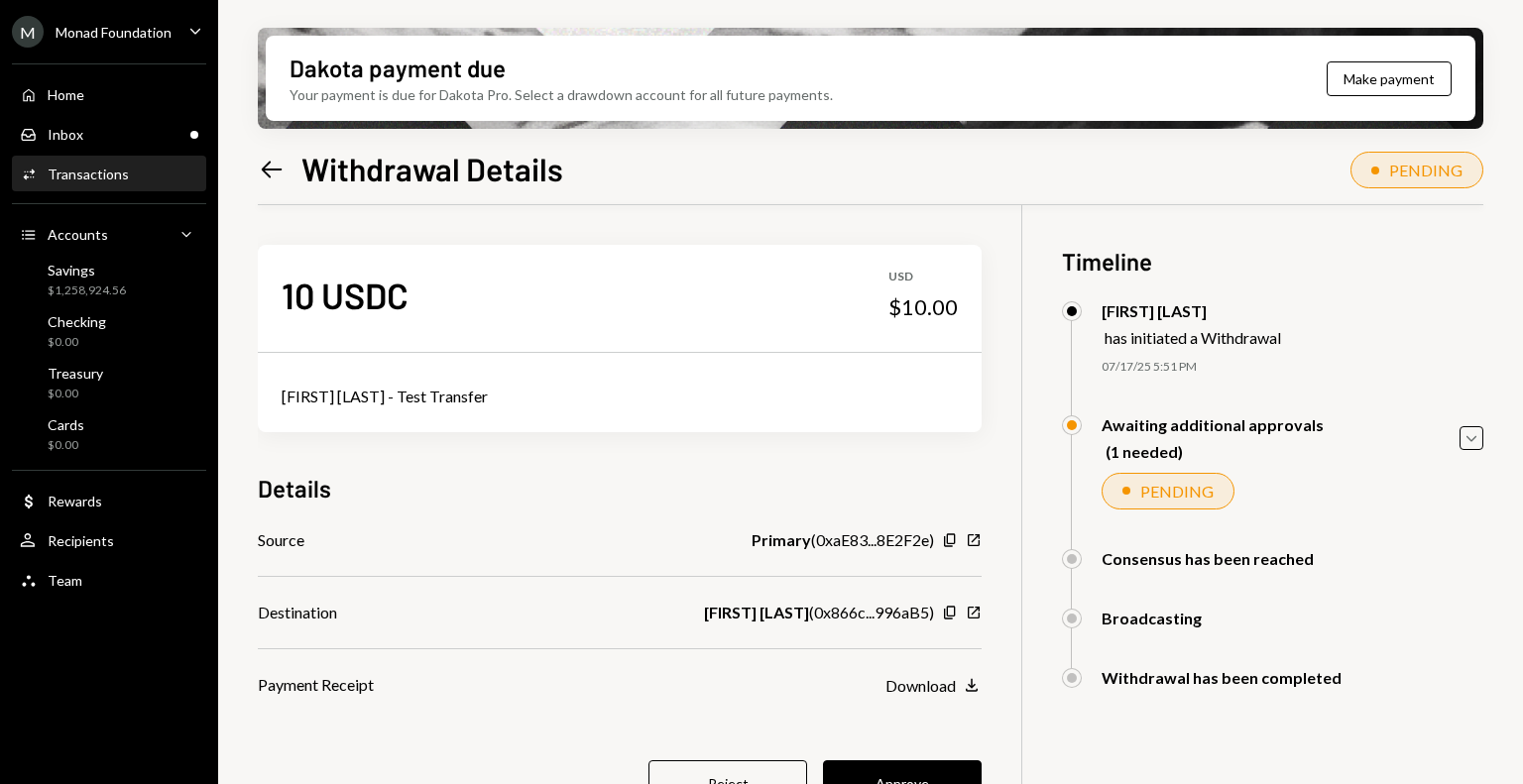 scroll, scrollTop: 0, scrollLeft: 0, axis: both 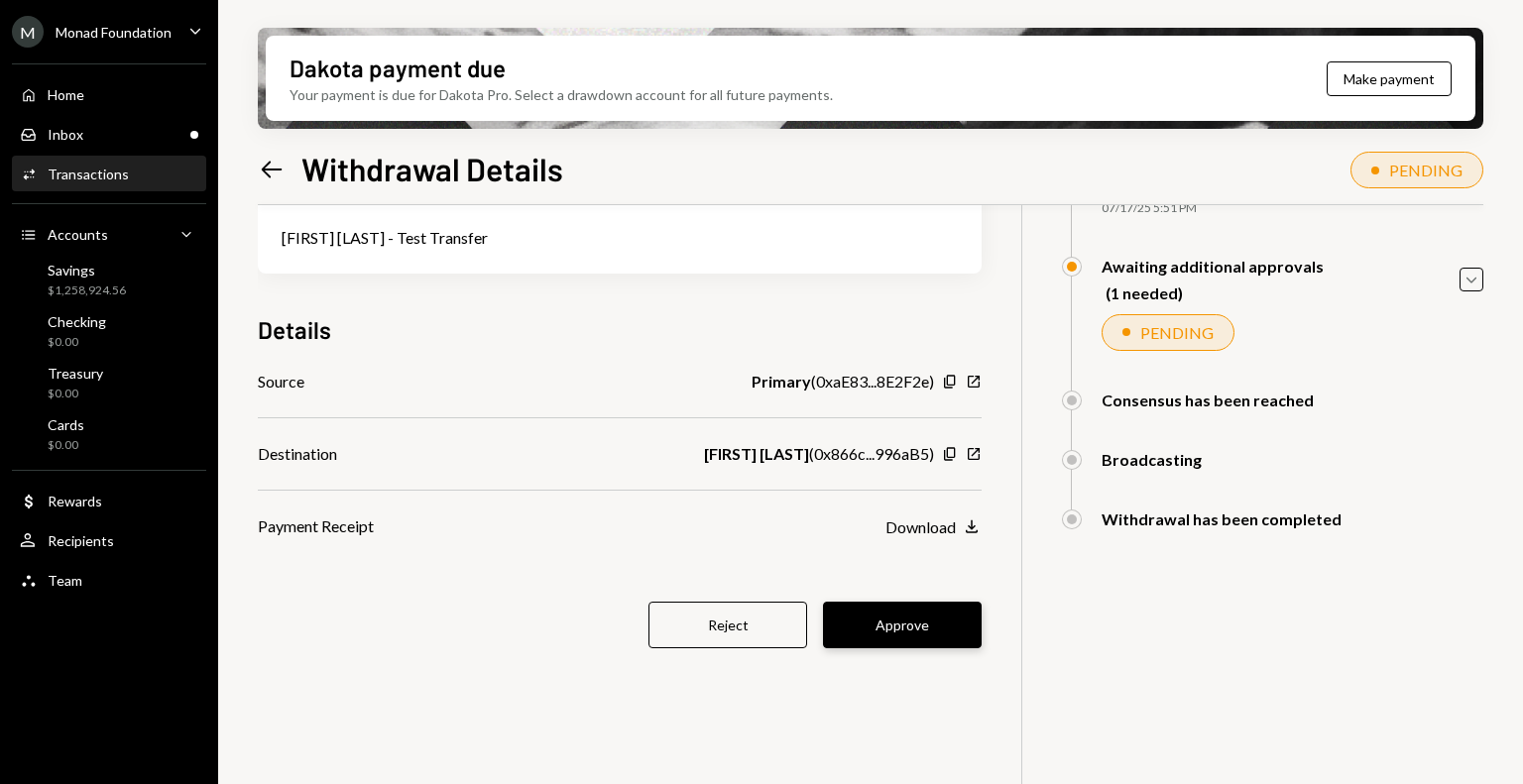 click on "Approve" at bounding box center (902, 624) 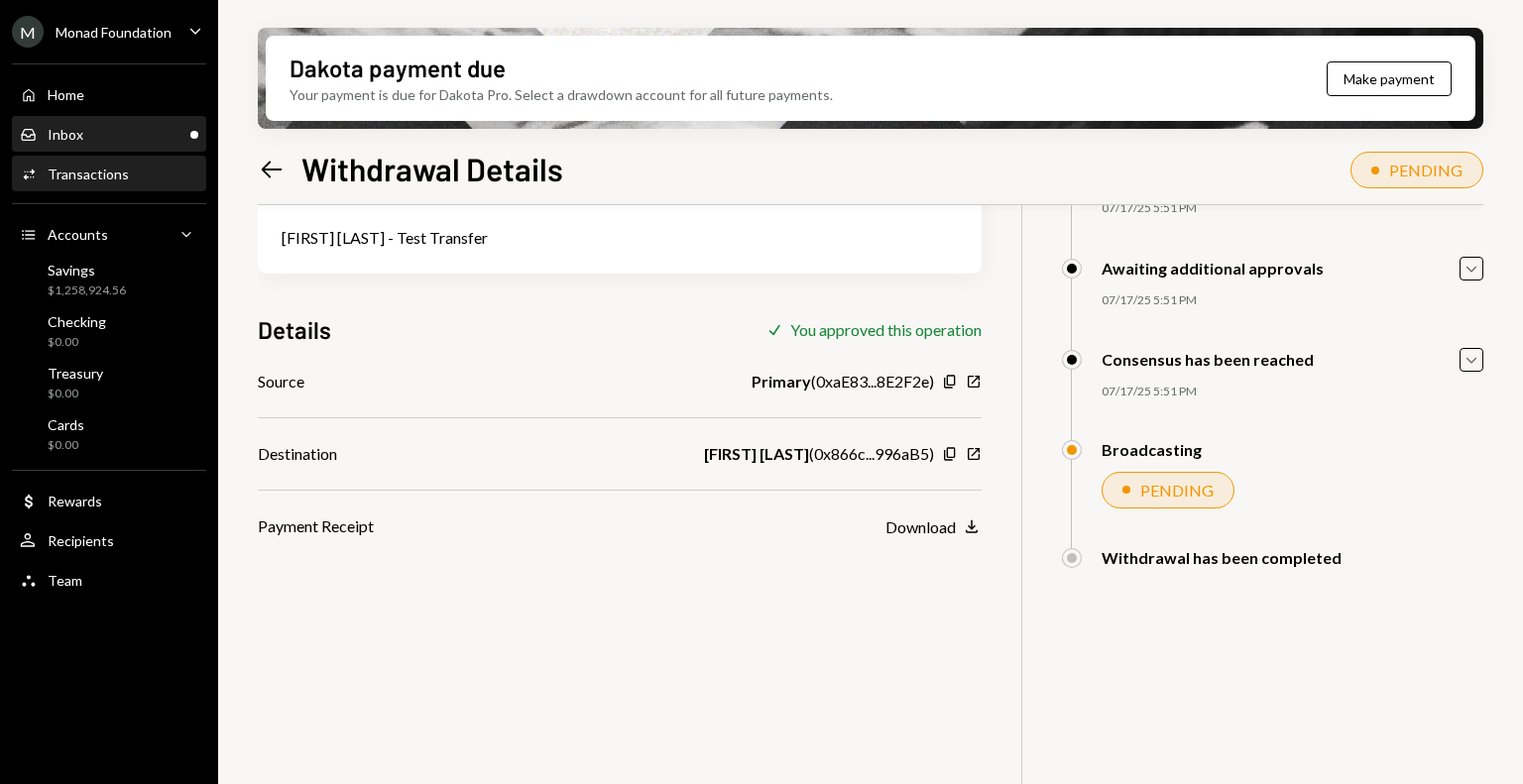 click on "Inbox" at bounding box center (65, 134) 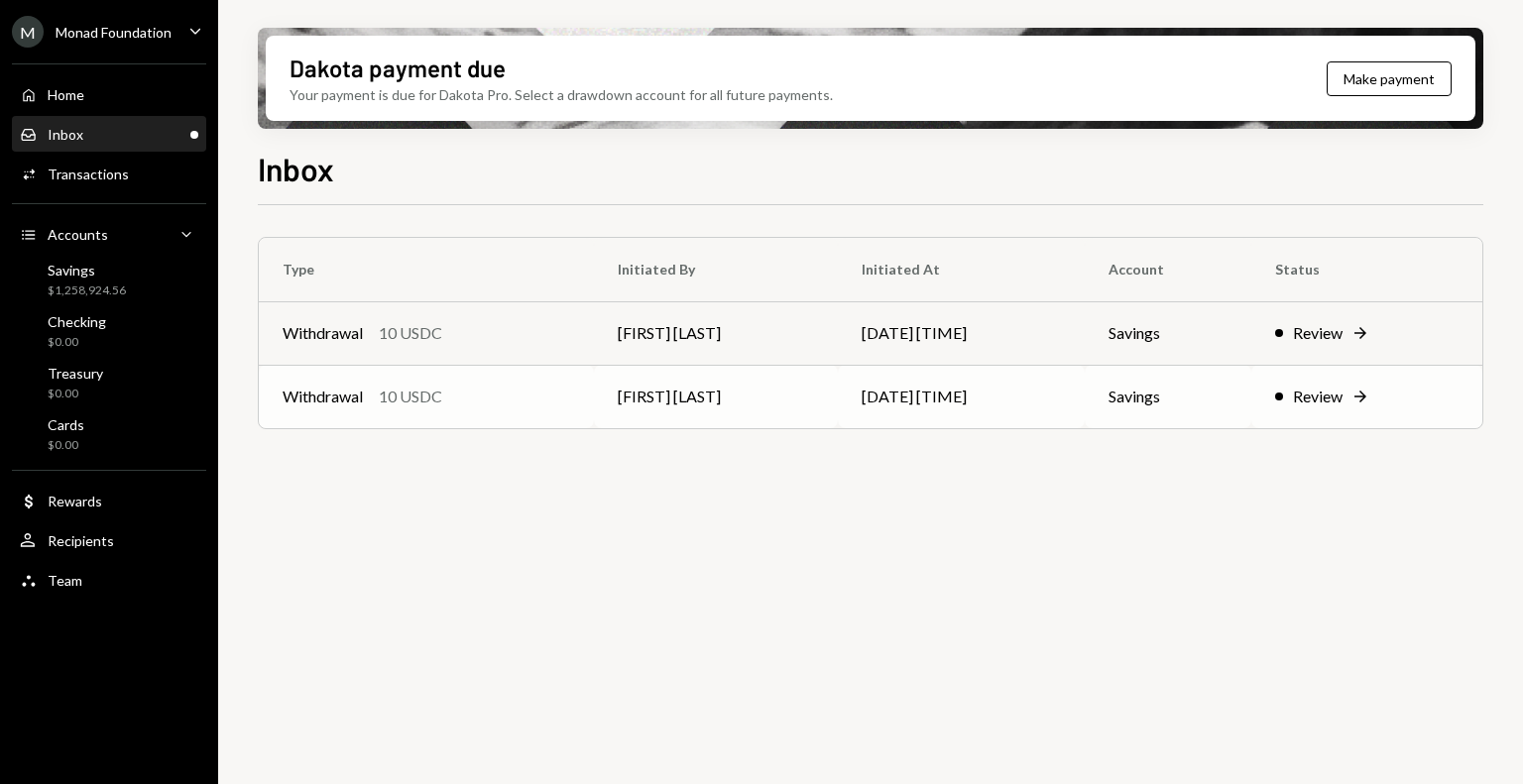 click on "Withdrawal 10  USDC" at bounding box center (426, 396) 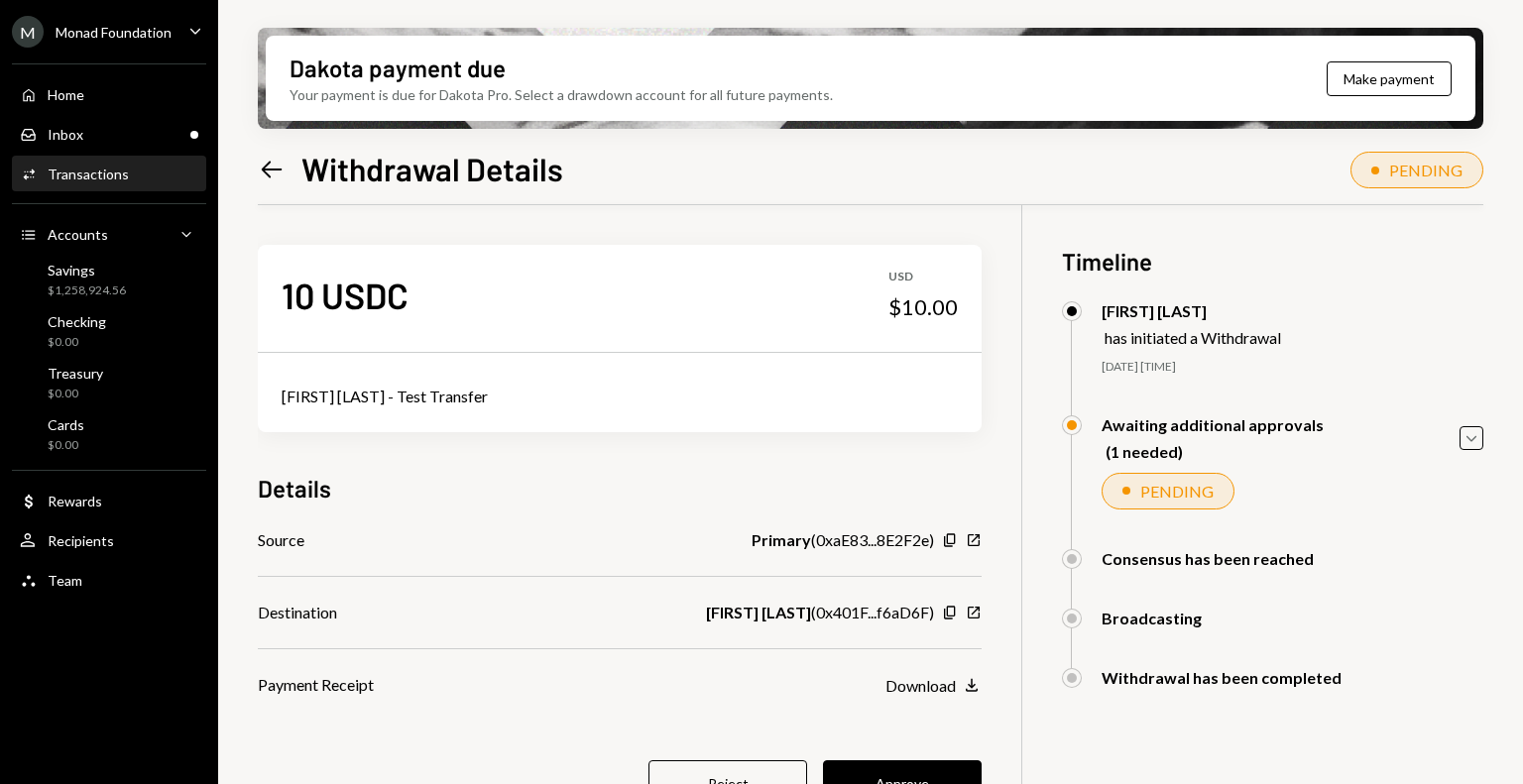 scroll, scrollTop: 159, scrollLeft: 0, axis: vertical 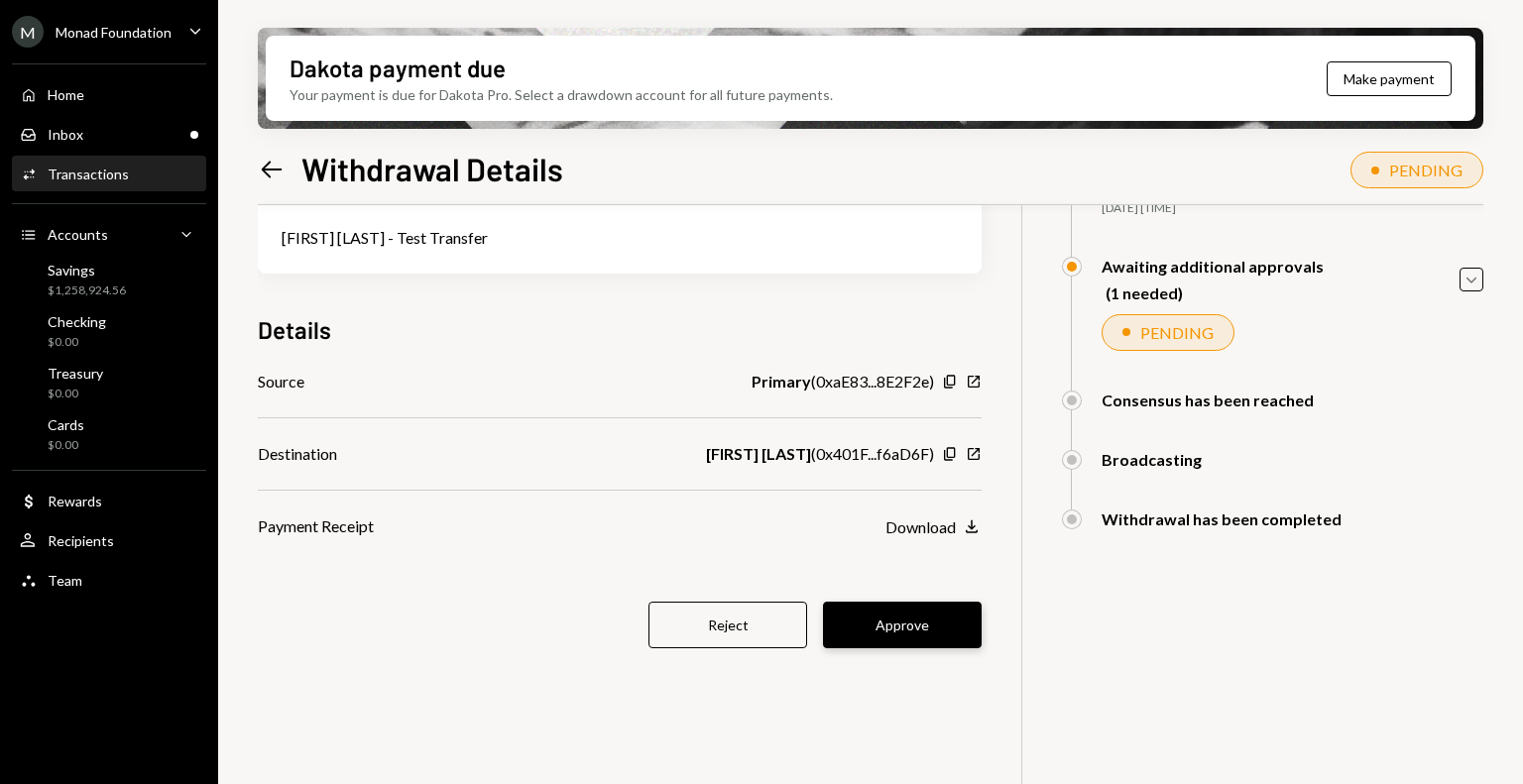 click on "Approve" at bounding box center (902, 624) 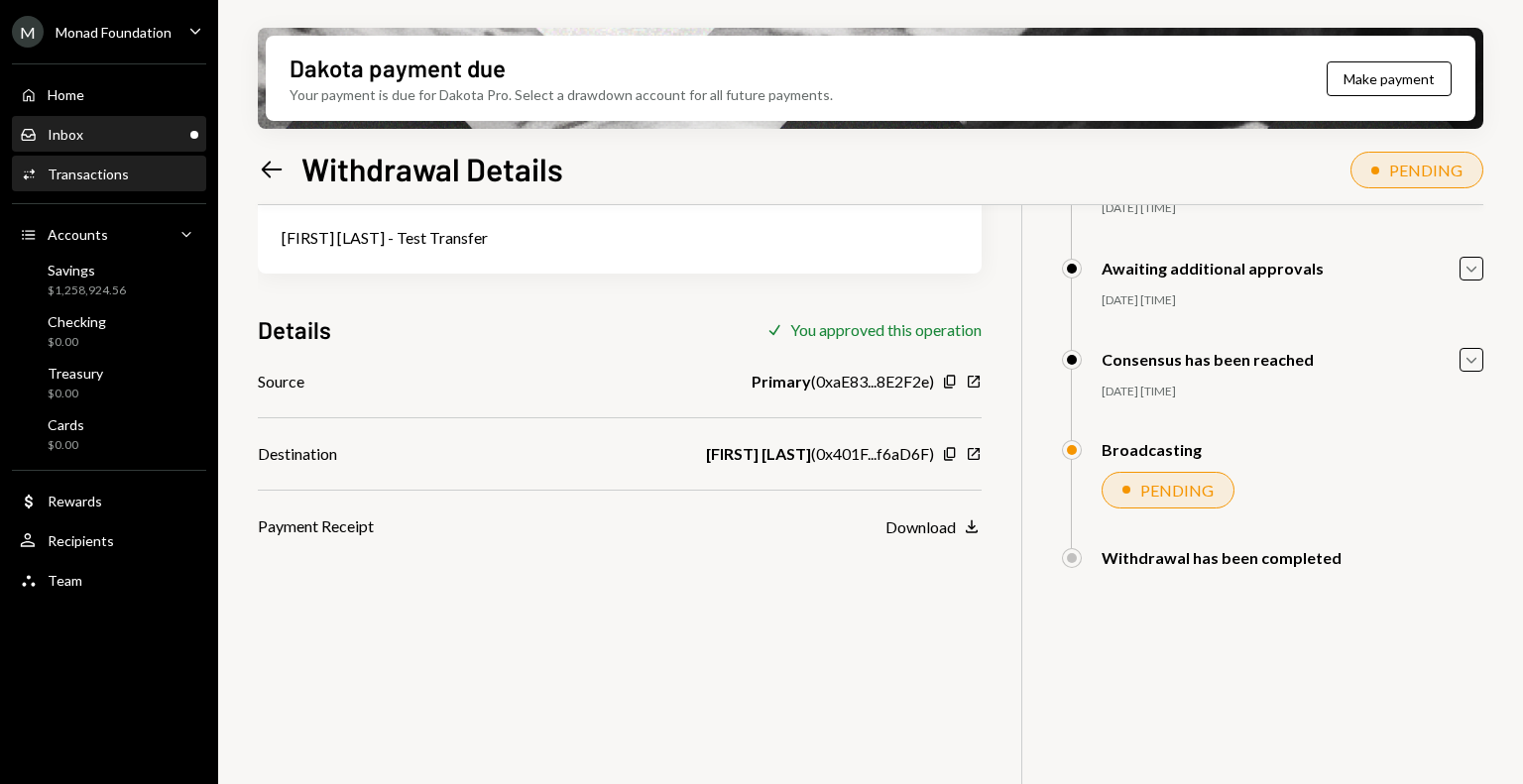 click on "Inbox Inbox" at bounding box center [109, 135] 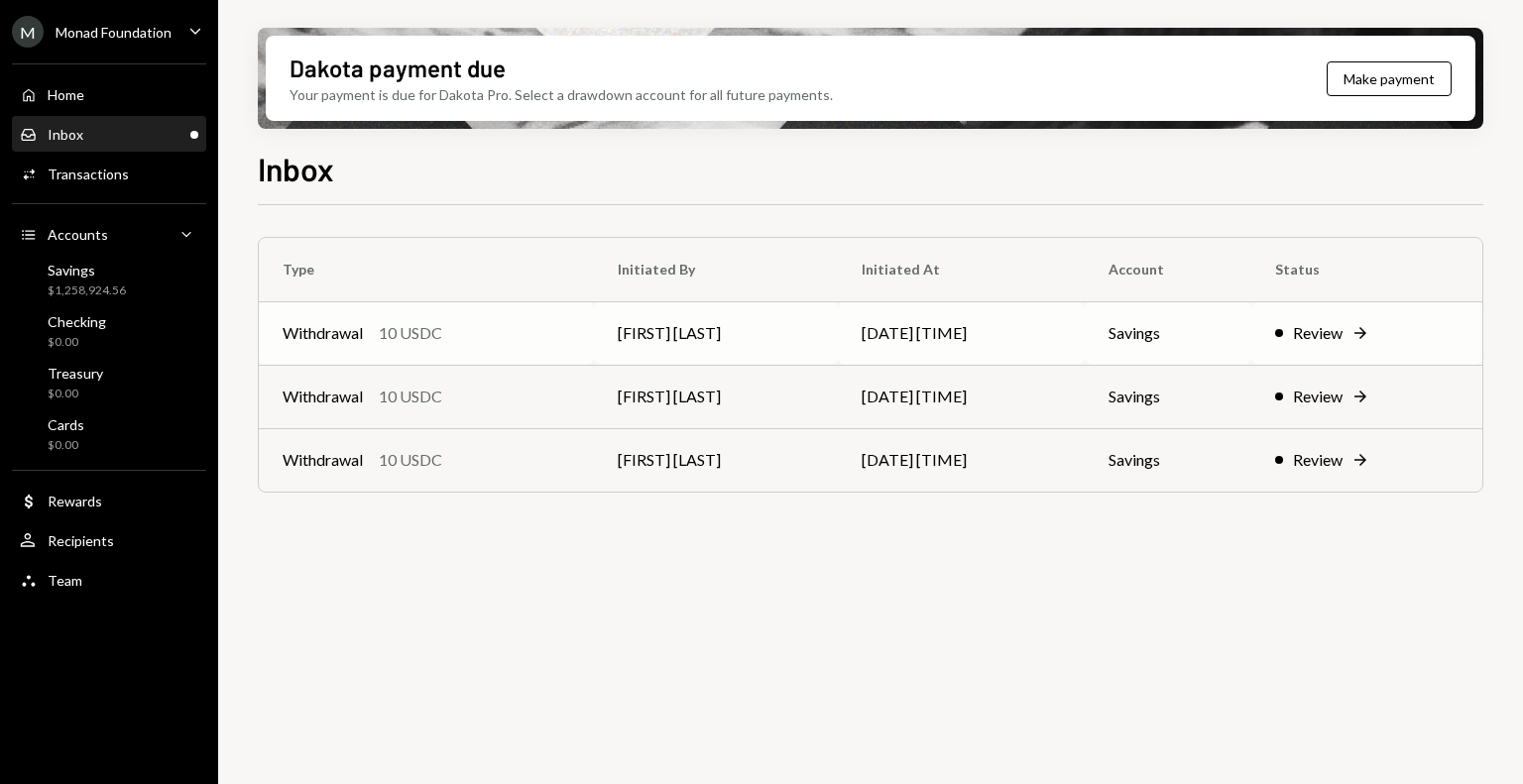click on "[FIRST] [LAST]" at bounding box center (716, 333) 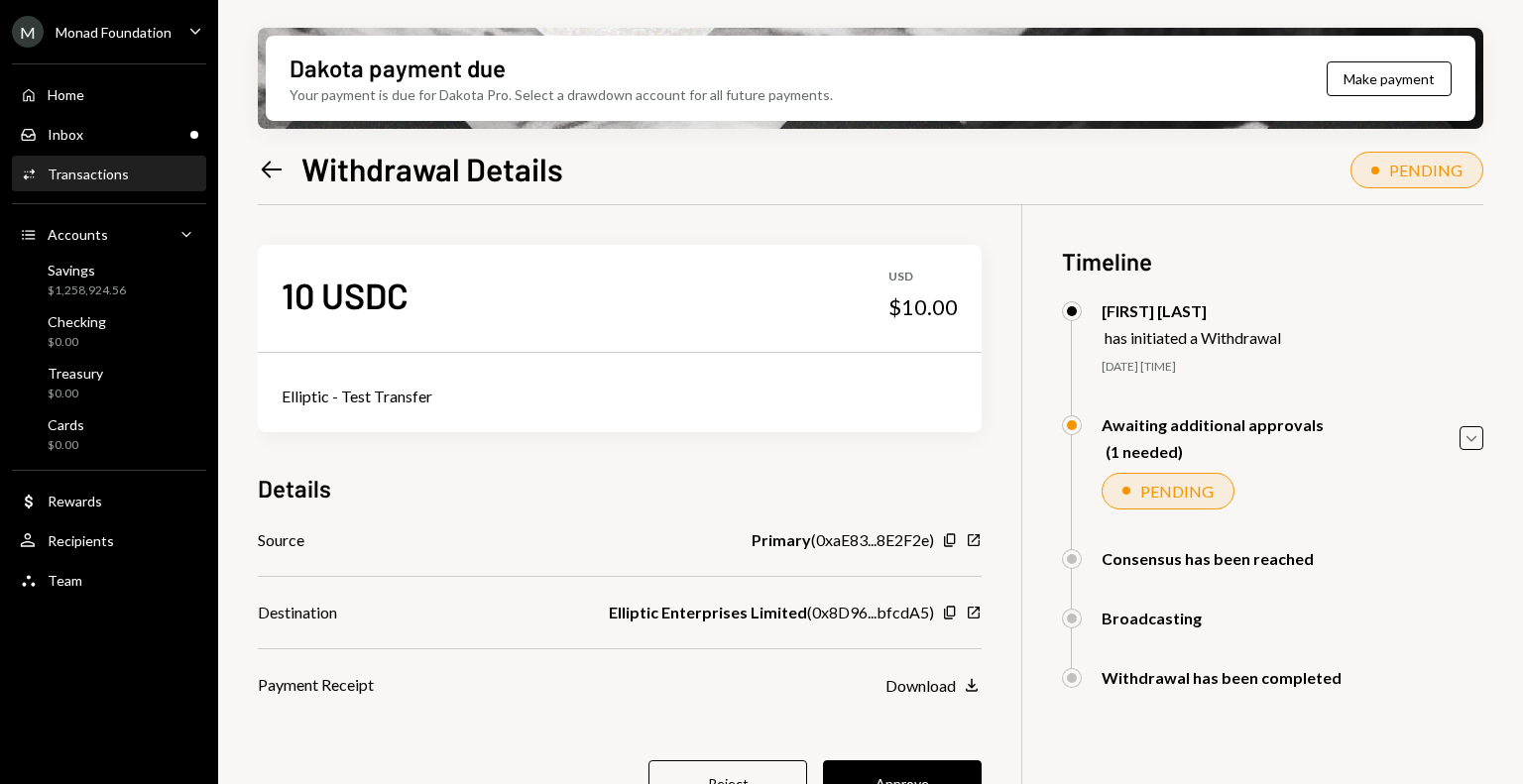 scroll, scrollTop: 159, scrollLeft: 0, axis: vertical 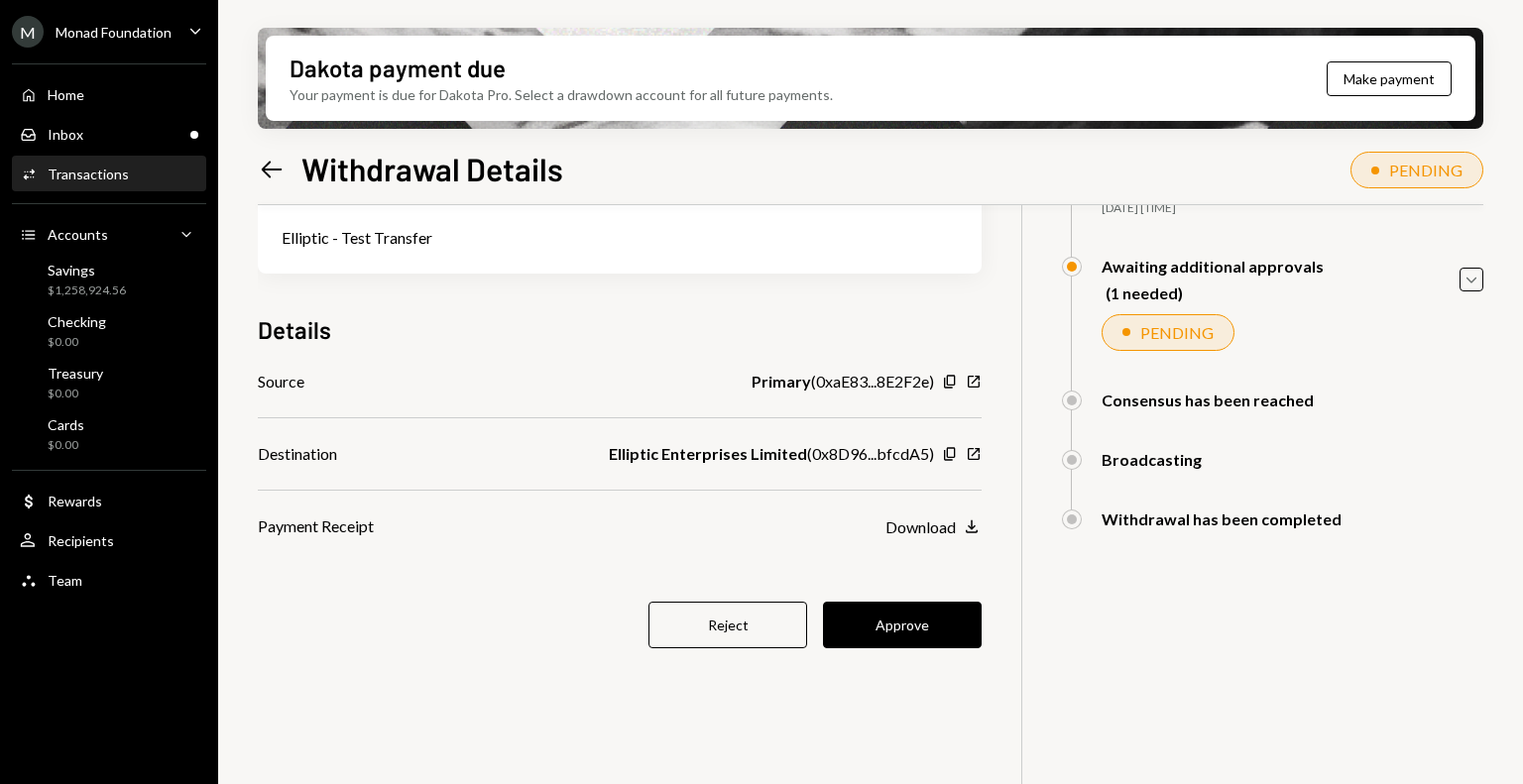 click on "Approve" at bounding box center (902, 624) 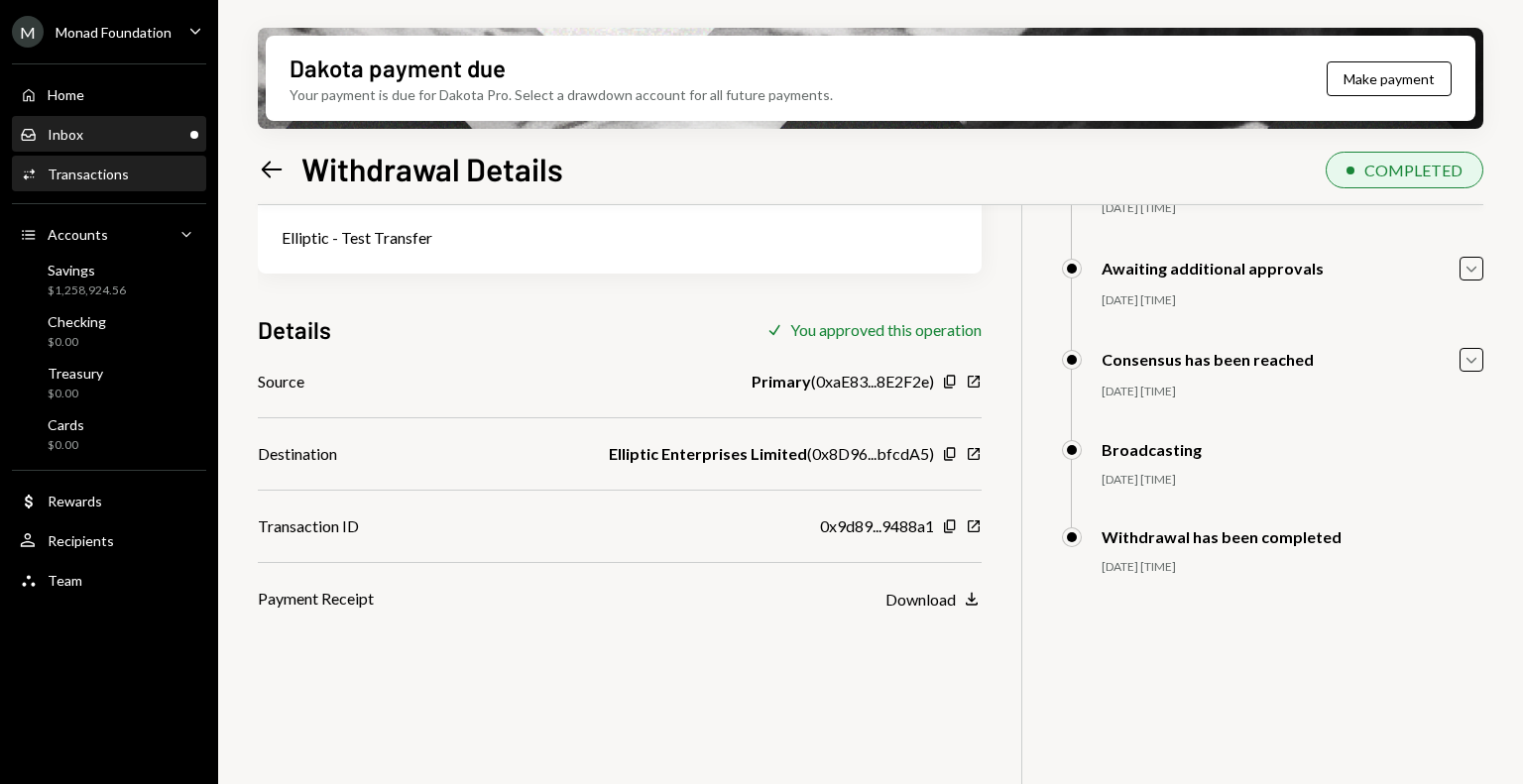 click on "Inbox Inbox" at bounding box center (109, 135) 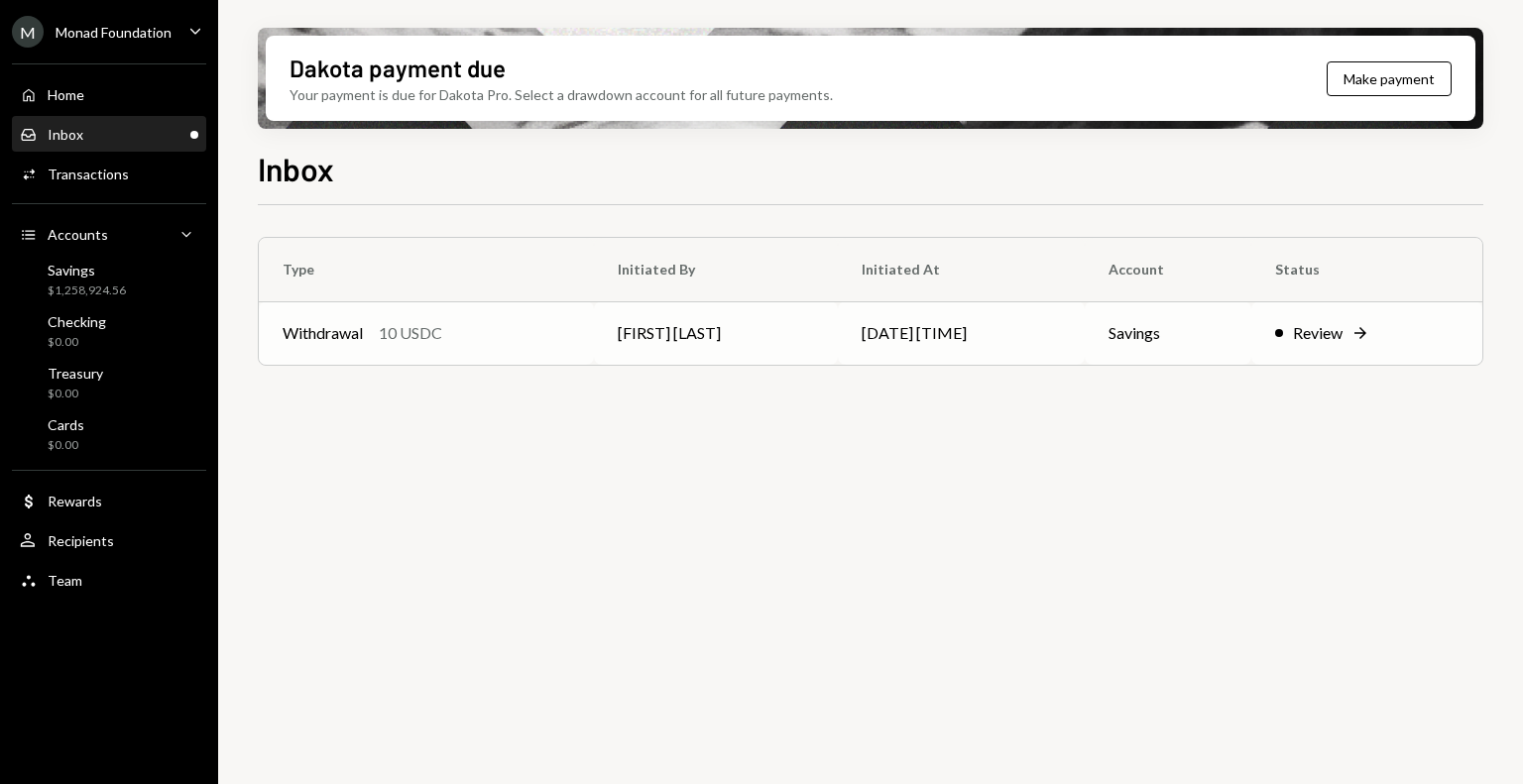 click on "Withdrawal 10  USDC" at bounding box center (426, 333) 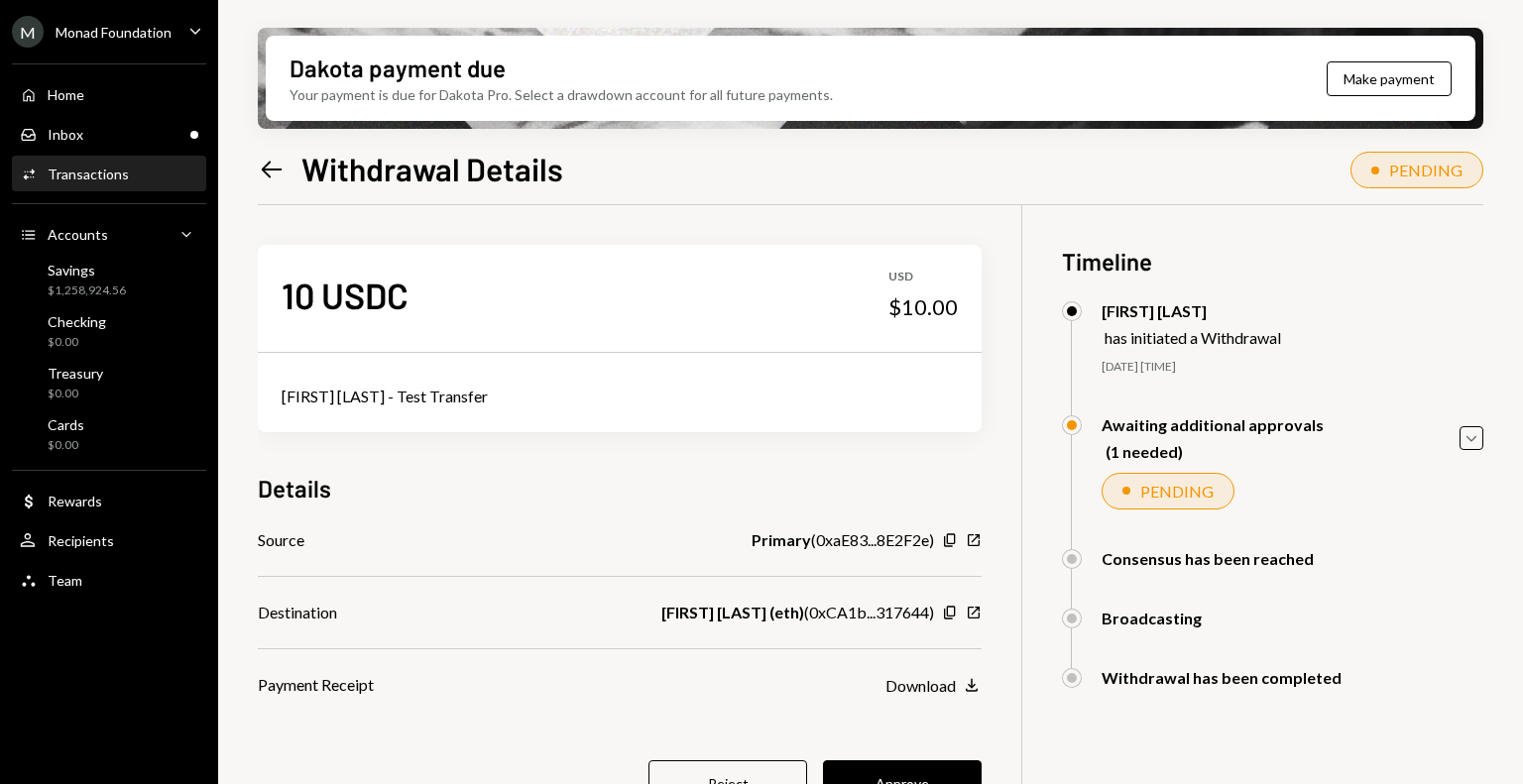 scroll, scrollTop: 159, scrollLeft: 0, axis: vertical 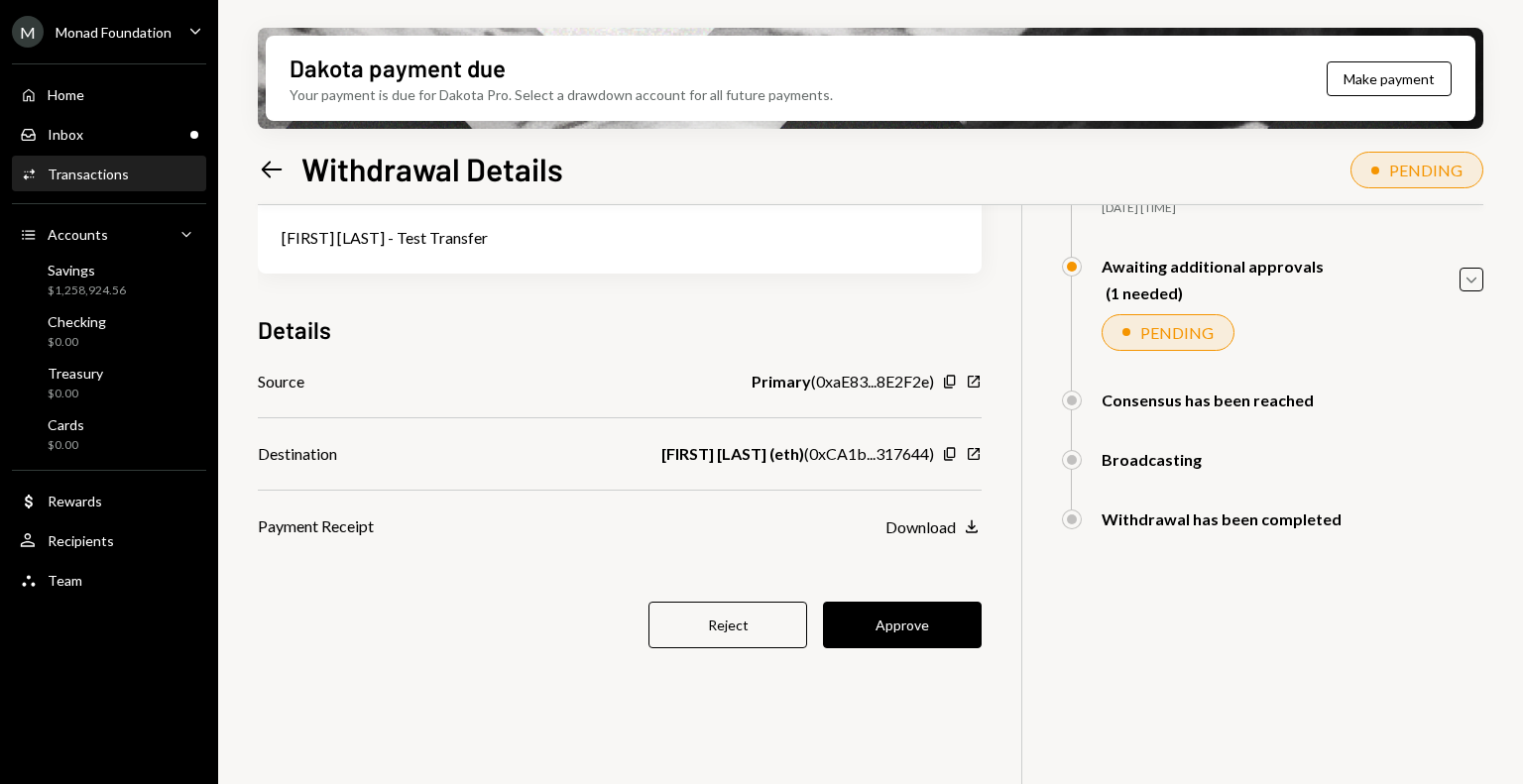 click on "Approve" at bounding box center [902, 624] 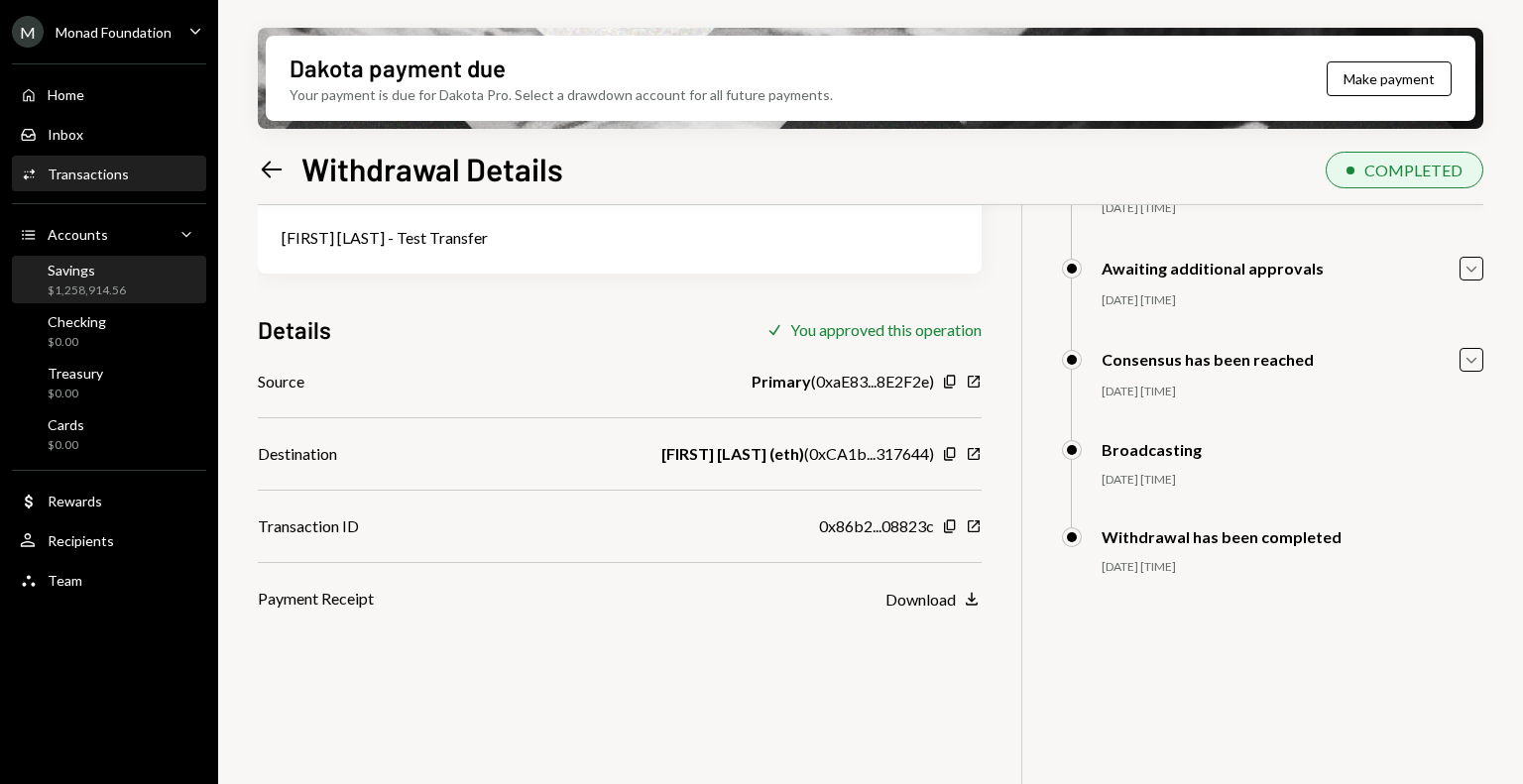 click on "Savings" at bounding box center [86, 270] 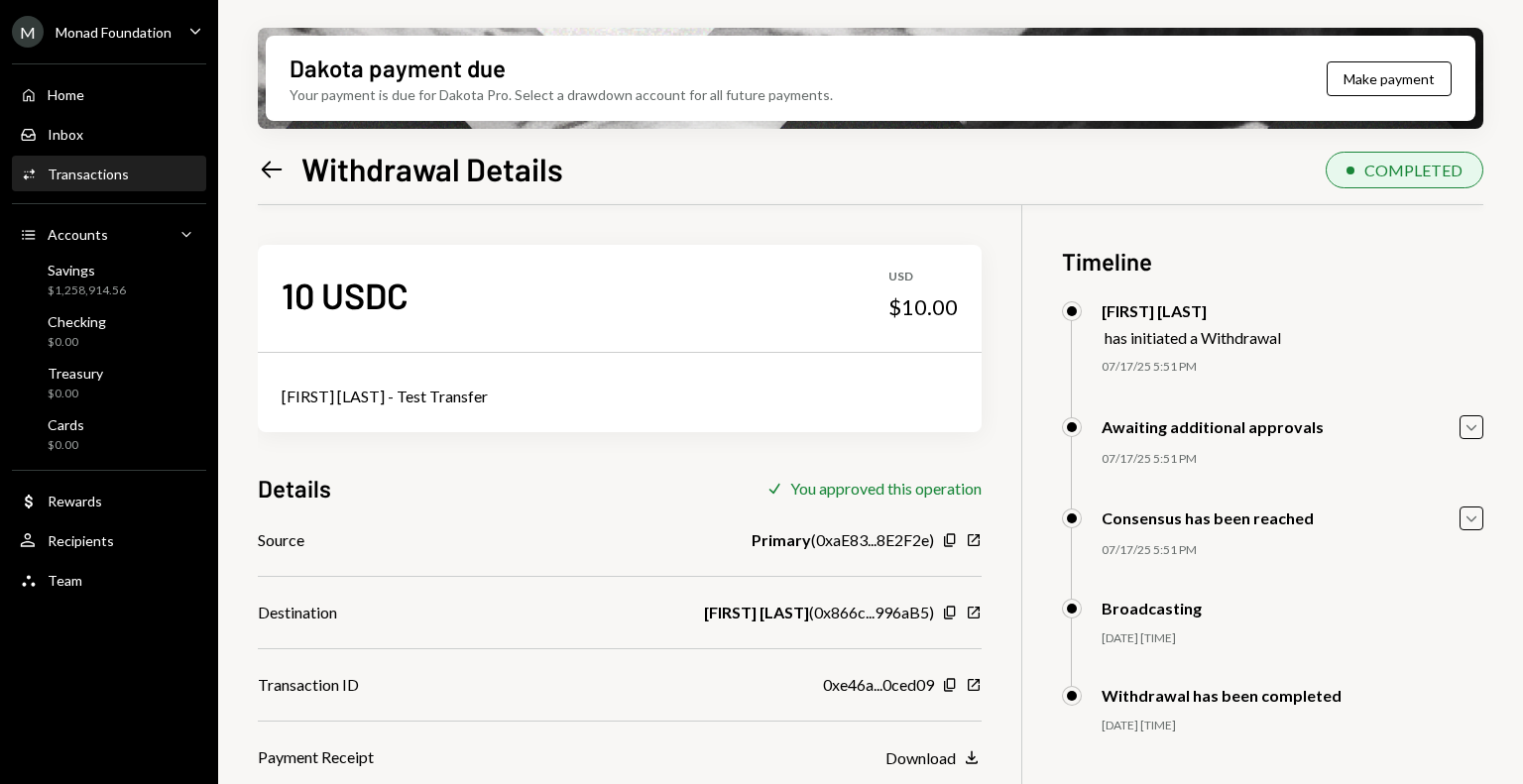 scroll, scrollTop: 0, scrollLeft: 0, axis: both 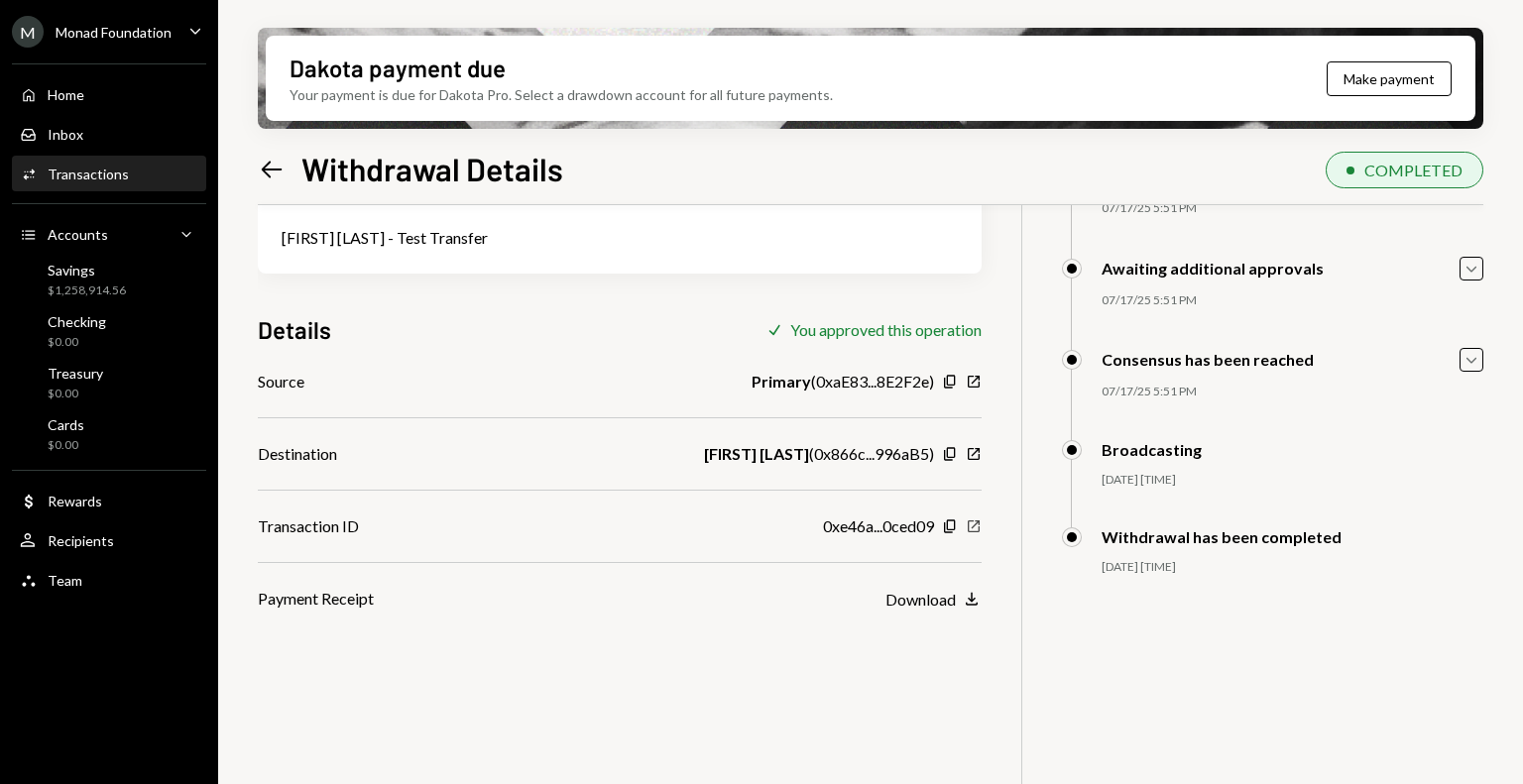 click 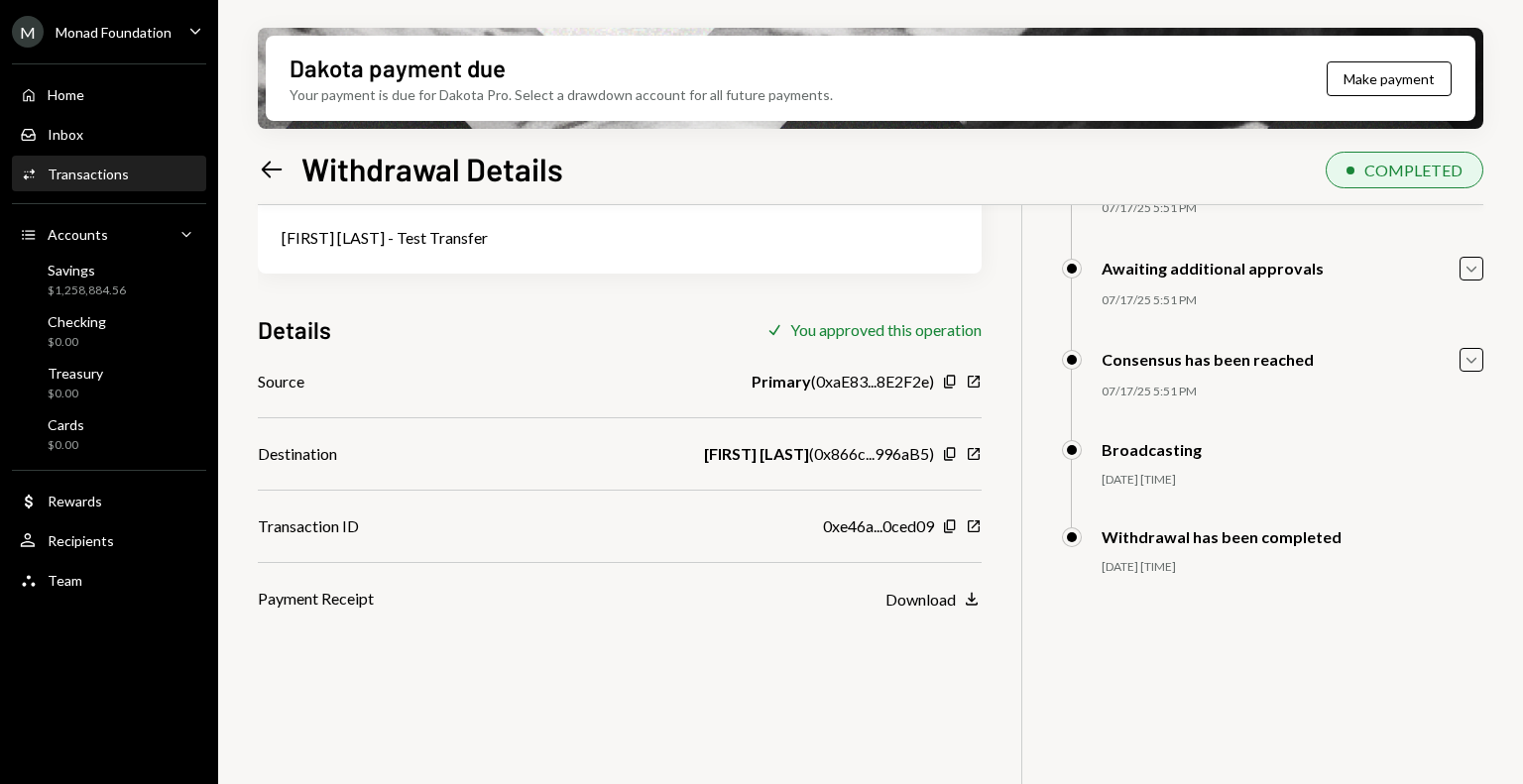 click on "Transactions" at bounding box center [88, 173] 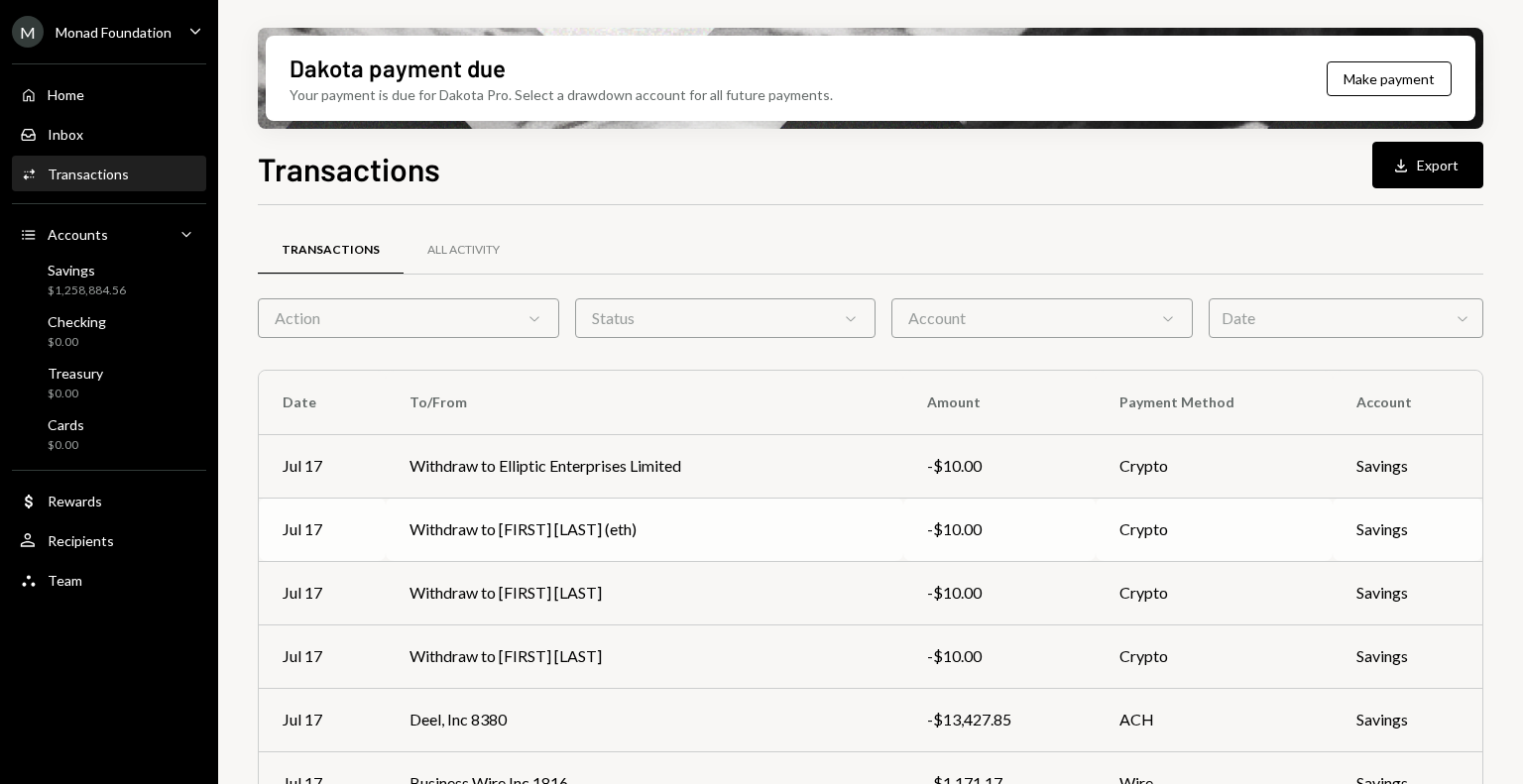 click on "Withdraw to [FIRST] [LAST] (eth)" at bounding box center (644, 529) 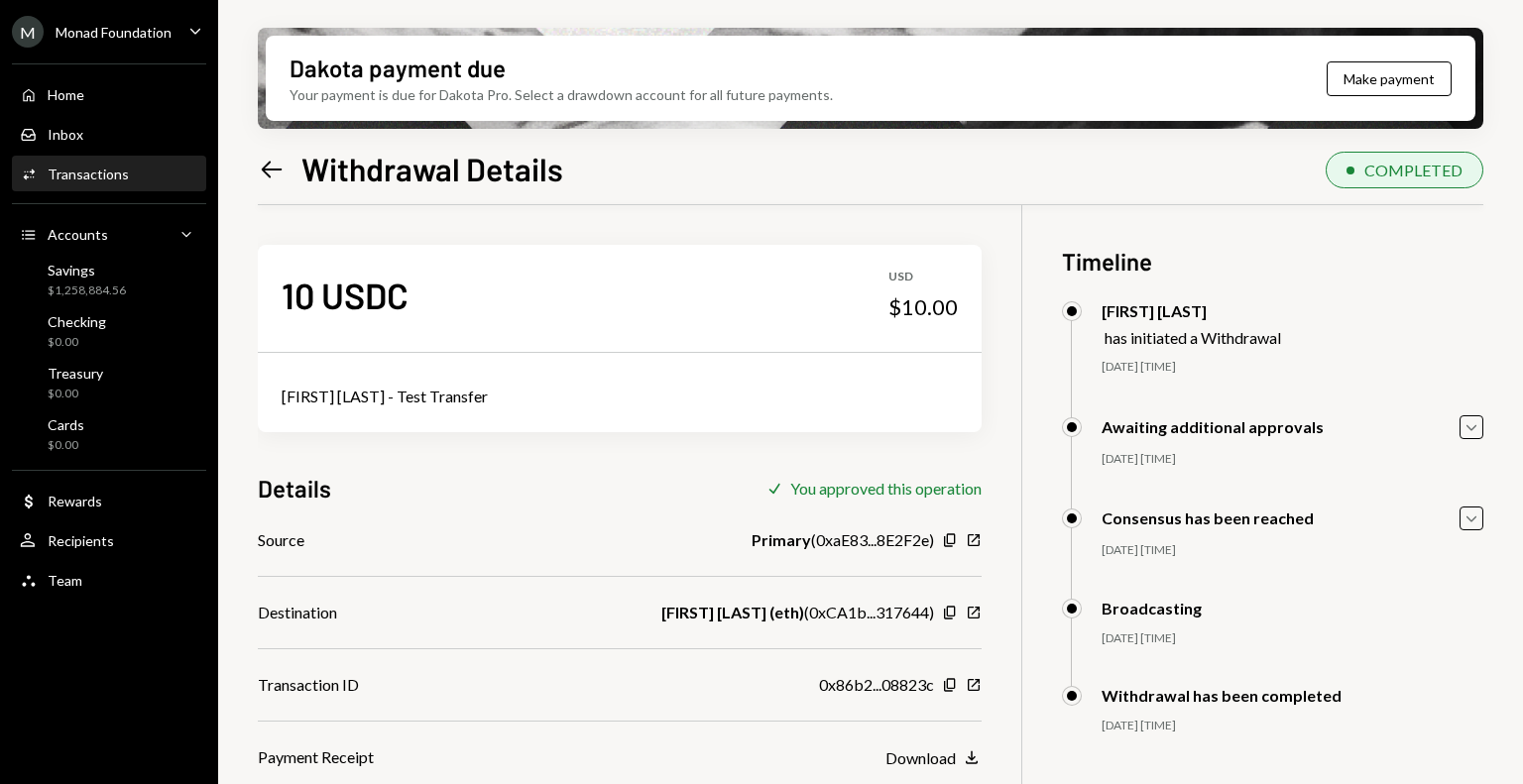 scroll, scrollTop: 159, scrollLeft: 0, axis: vertical 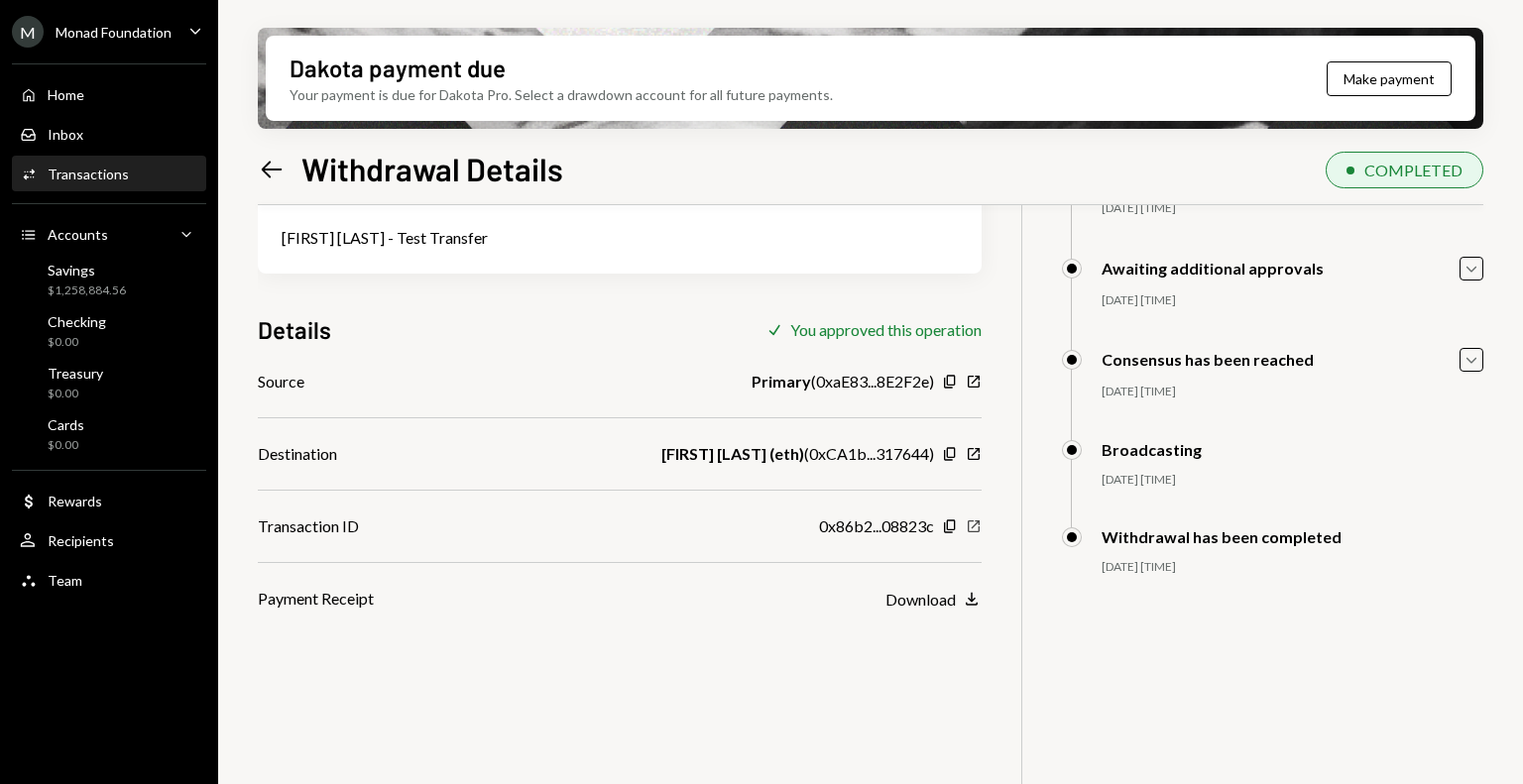 click on "New Window" 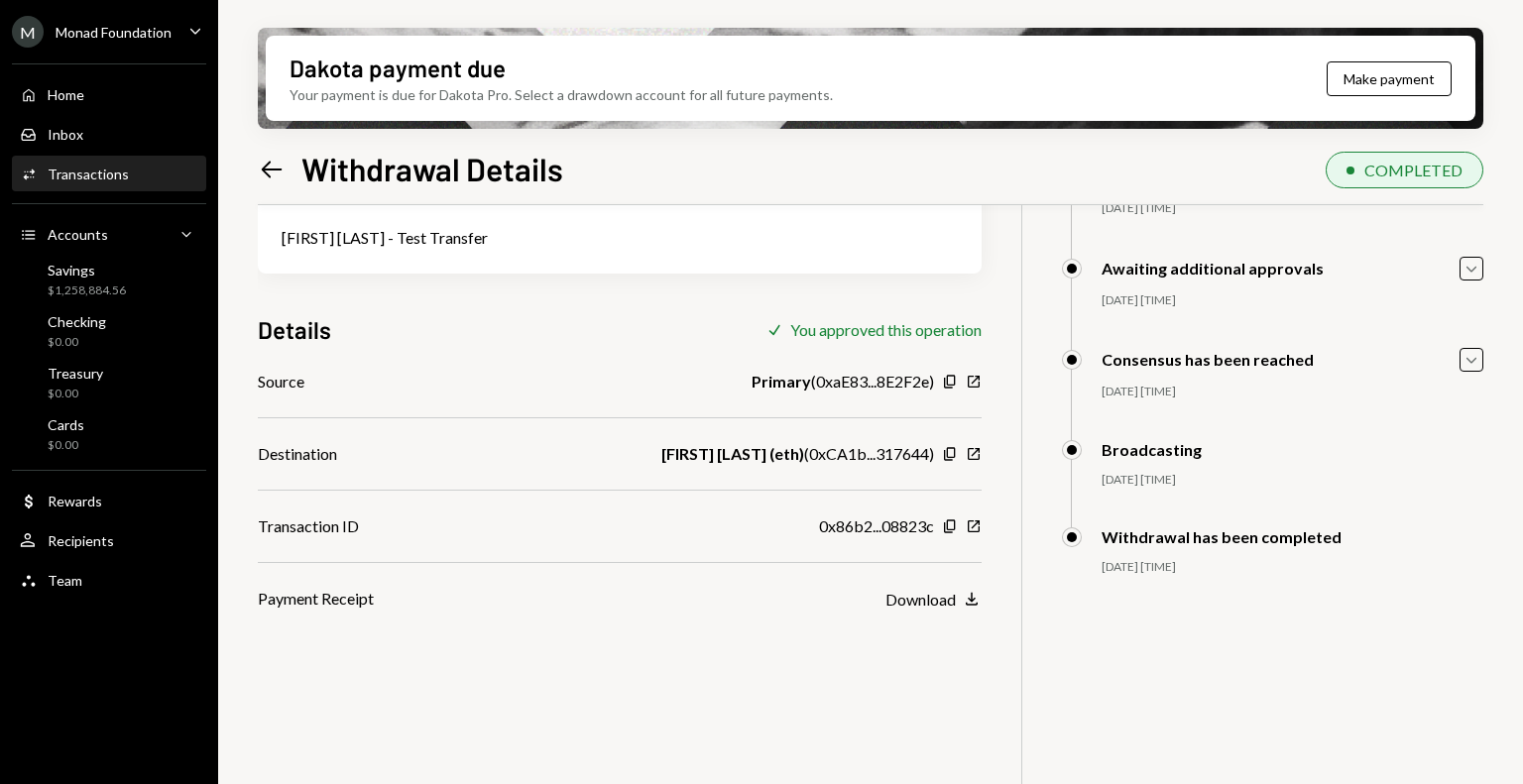 click on "Transactions" at bounding box center (88, 173) 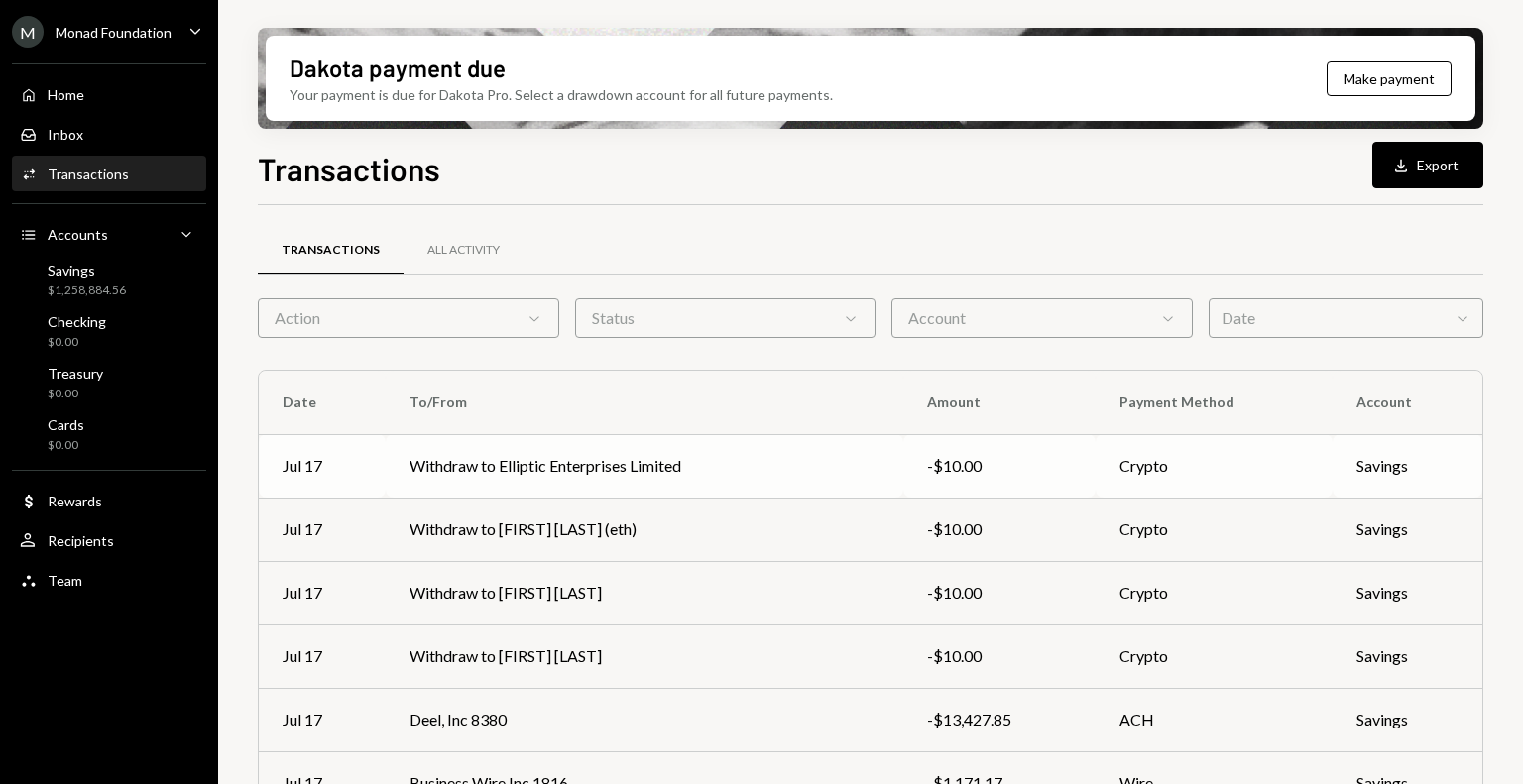 click on "Withdraw to Elliptic Enterprises Limited" at bounding box center [644, 466] 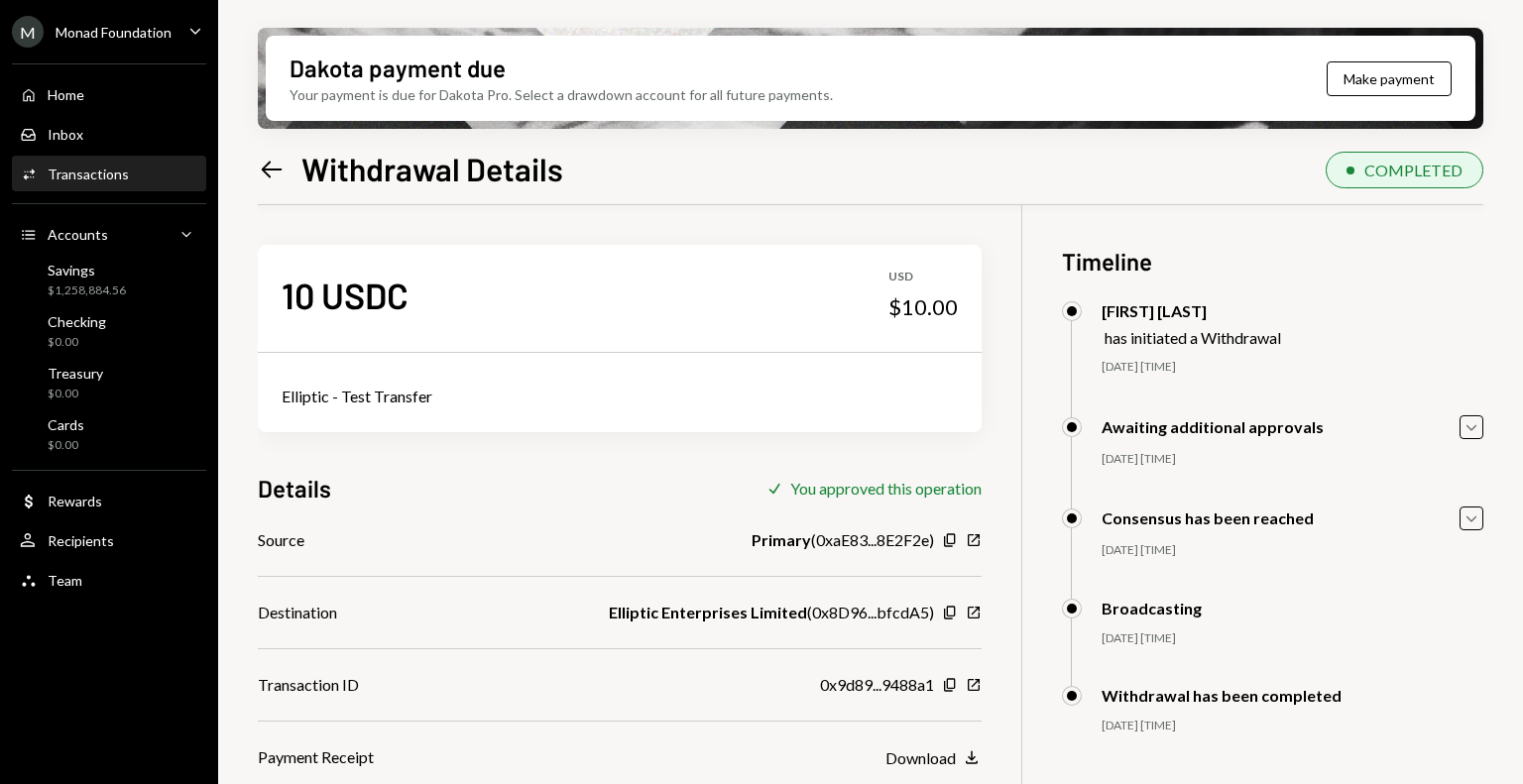 scroll, scrollTop: 99, scrollLeft: 0, axis: vertical 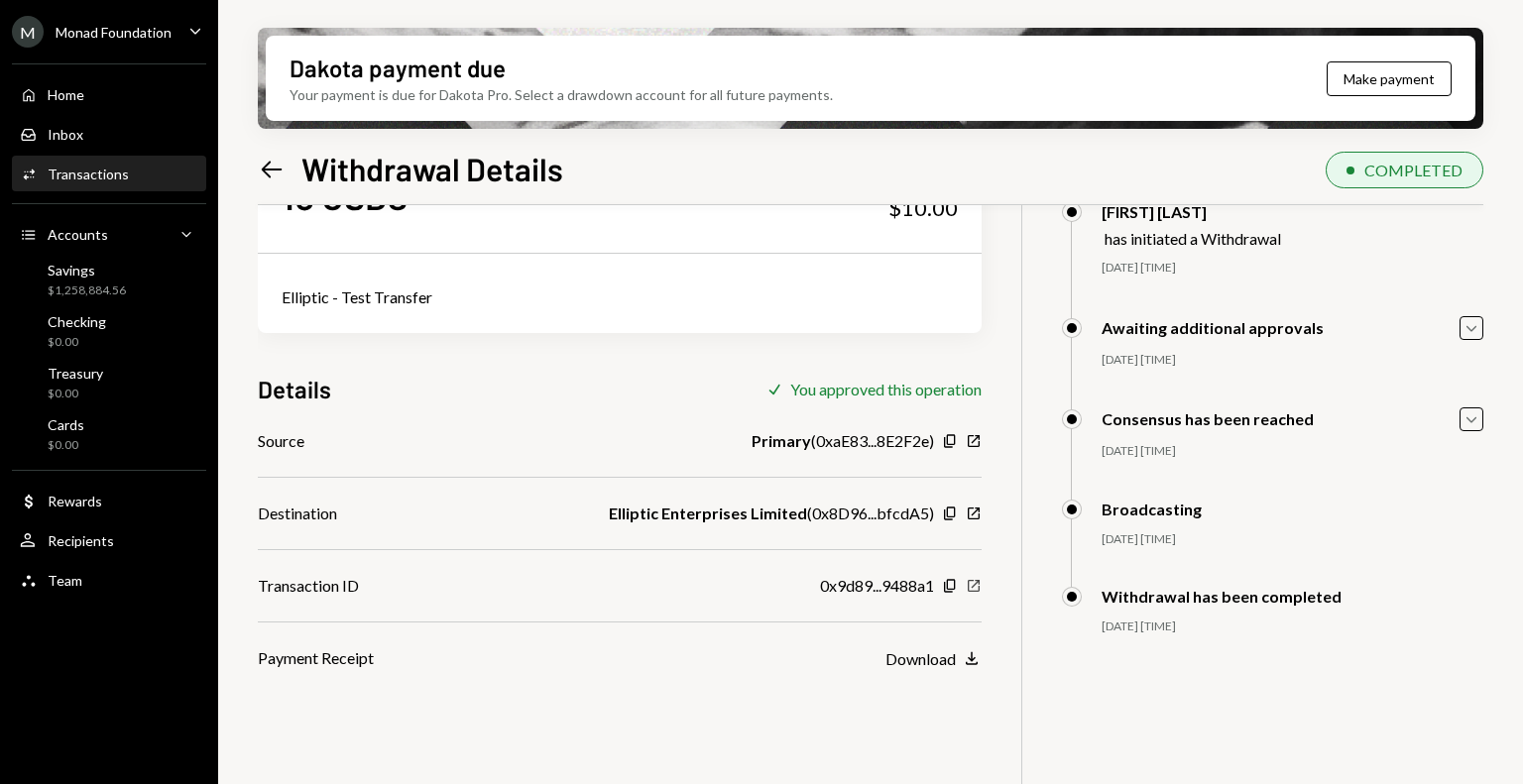 click on "New Window" 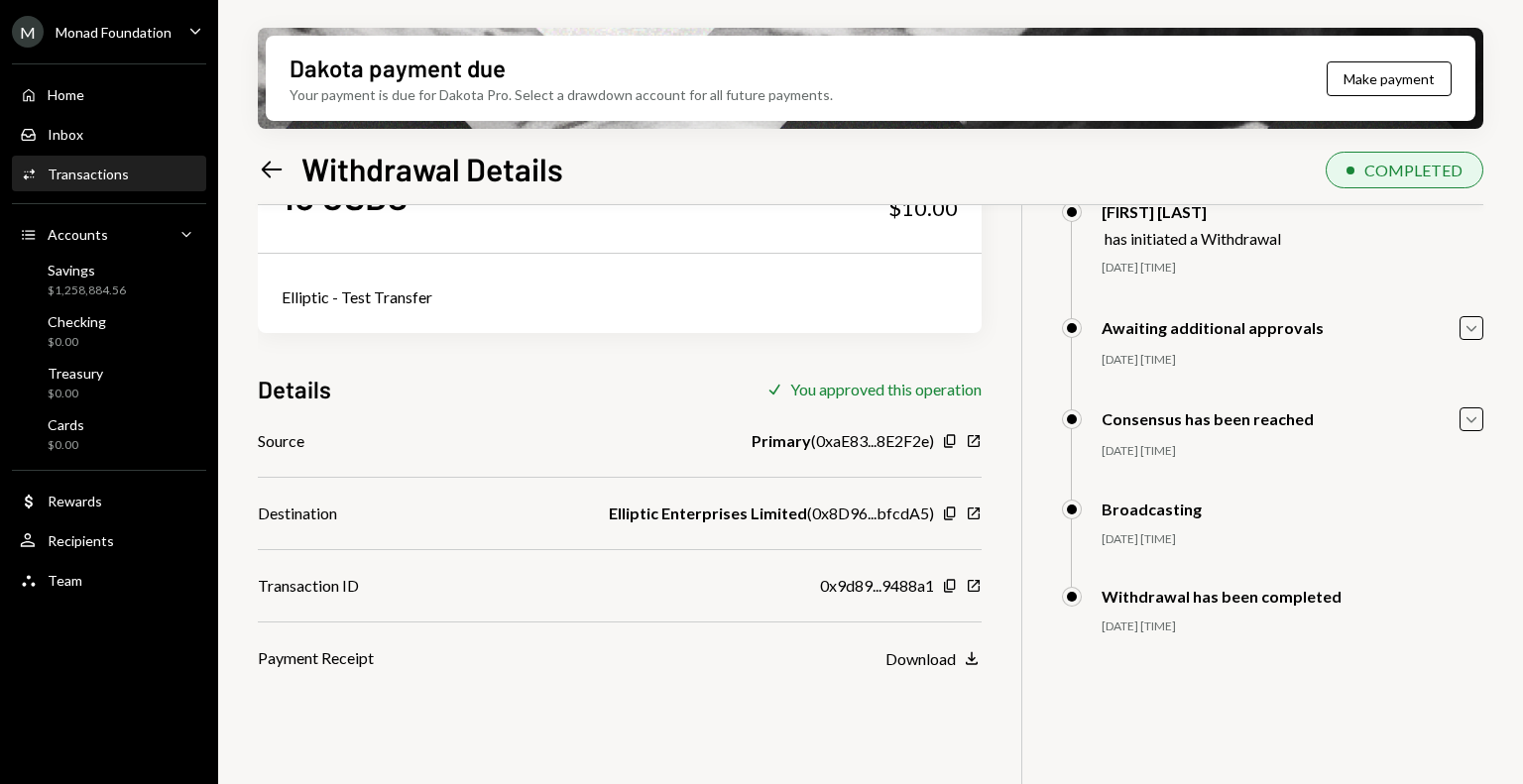 click on "Transactions" at bounding box center [88, 173] 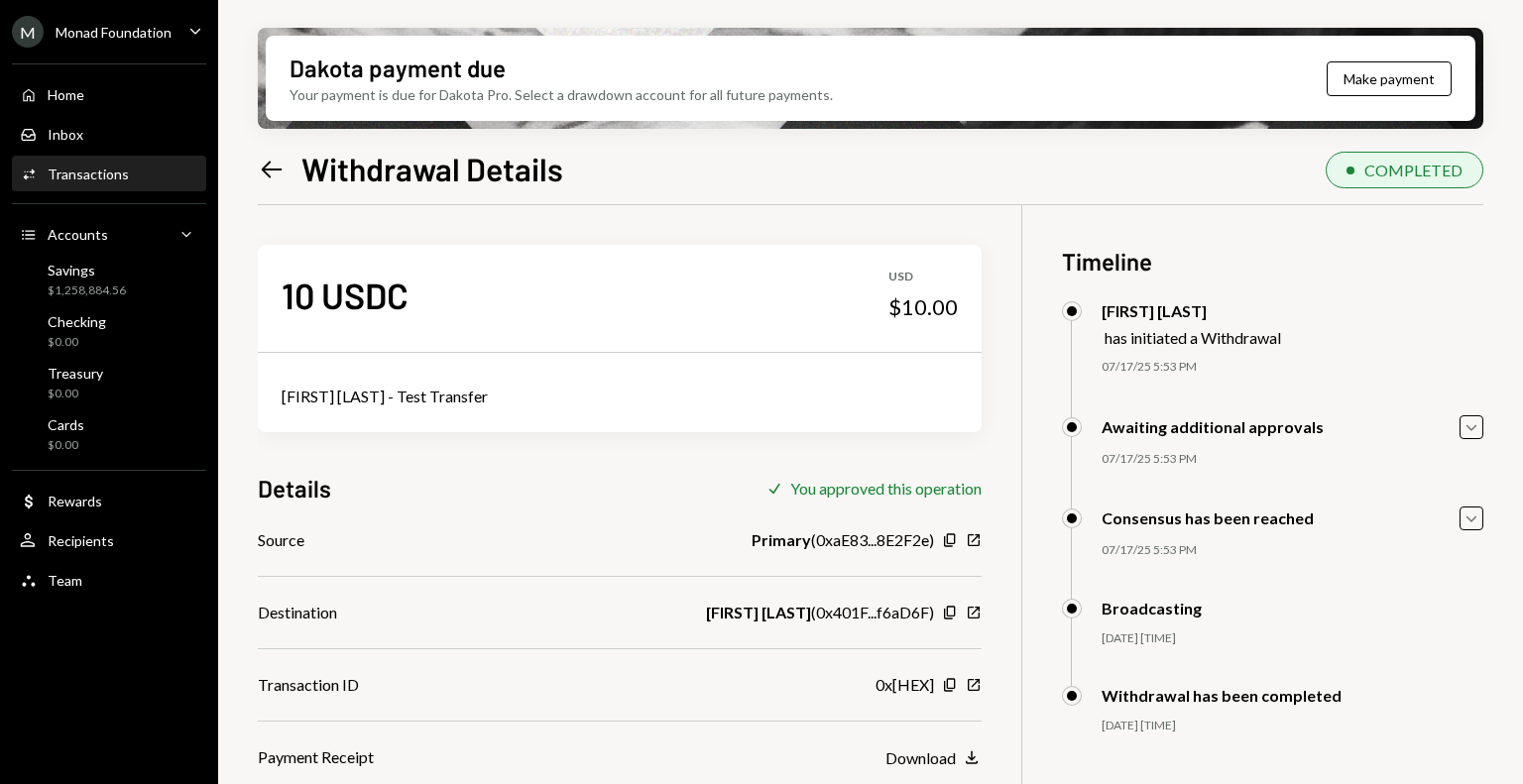 scroll, scrollTop: 0, scrollLeft: 0, axis: both 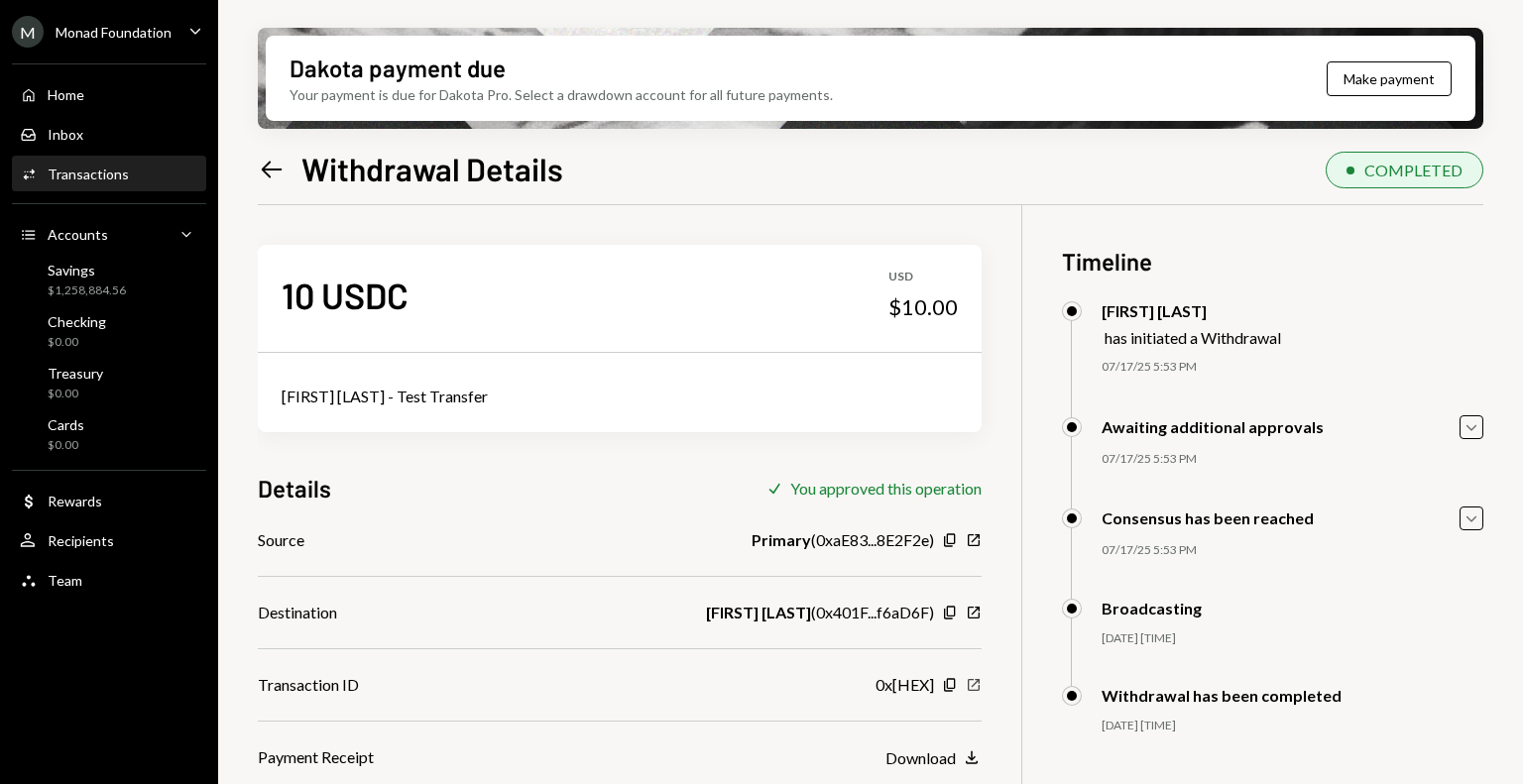 click on "New Window" 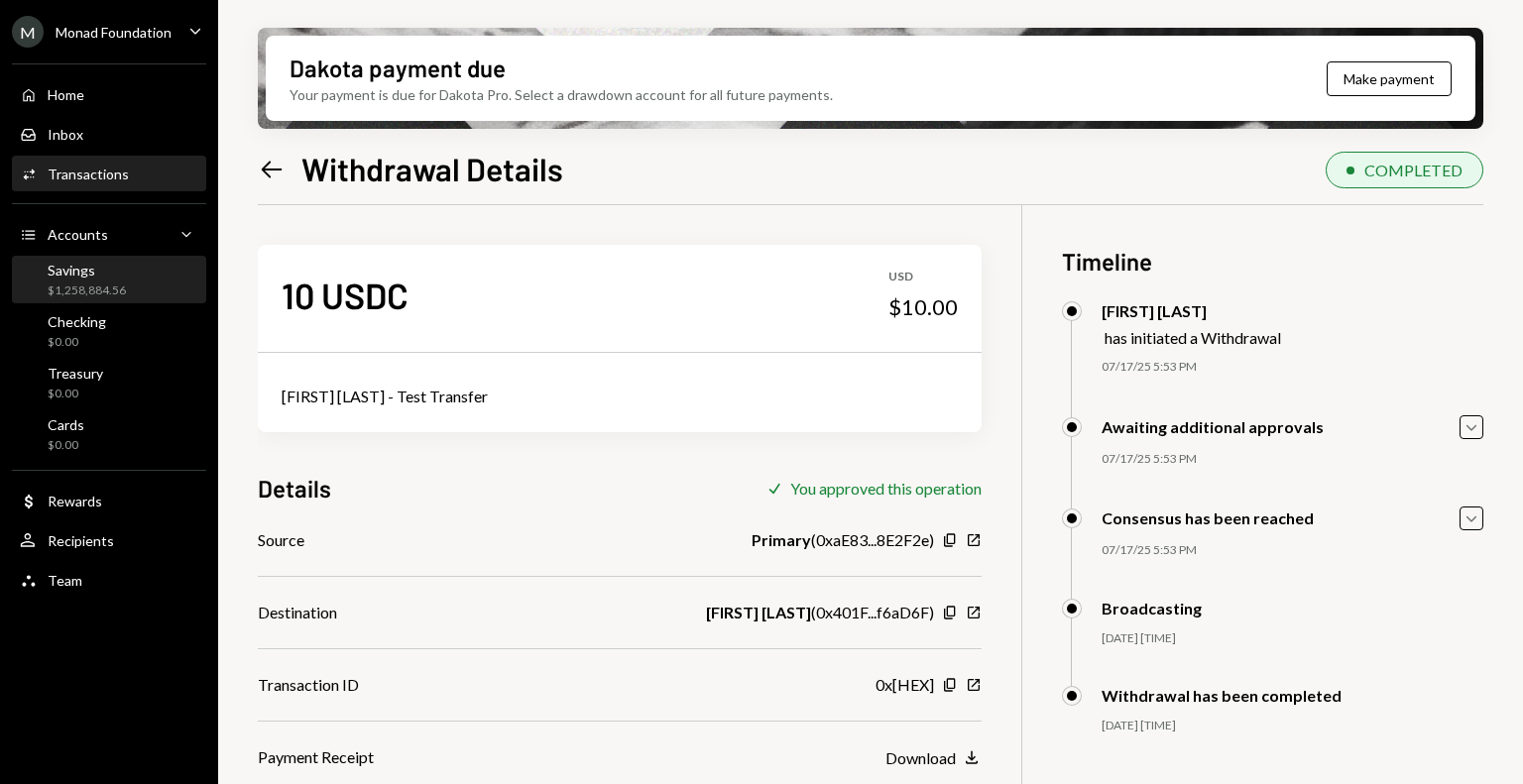 click on "Savings $1,258,884.56" at bounding box center [109, 280] 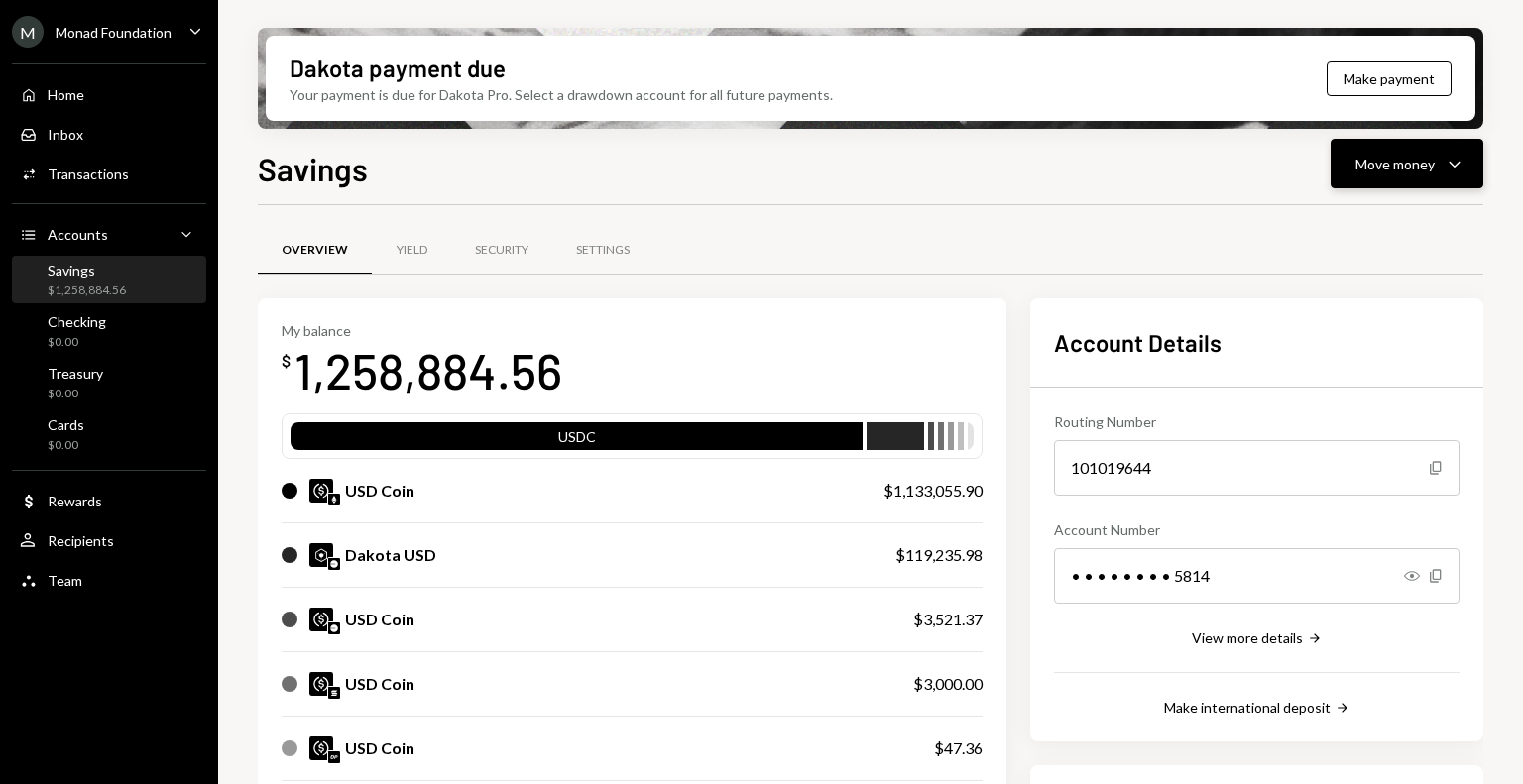 click on "Move money Caret Down" at bounding box center [1407, 164] 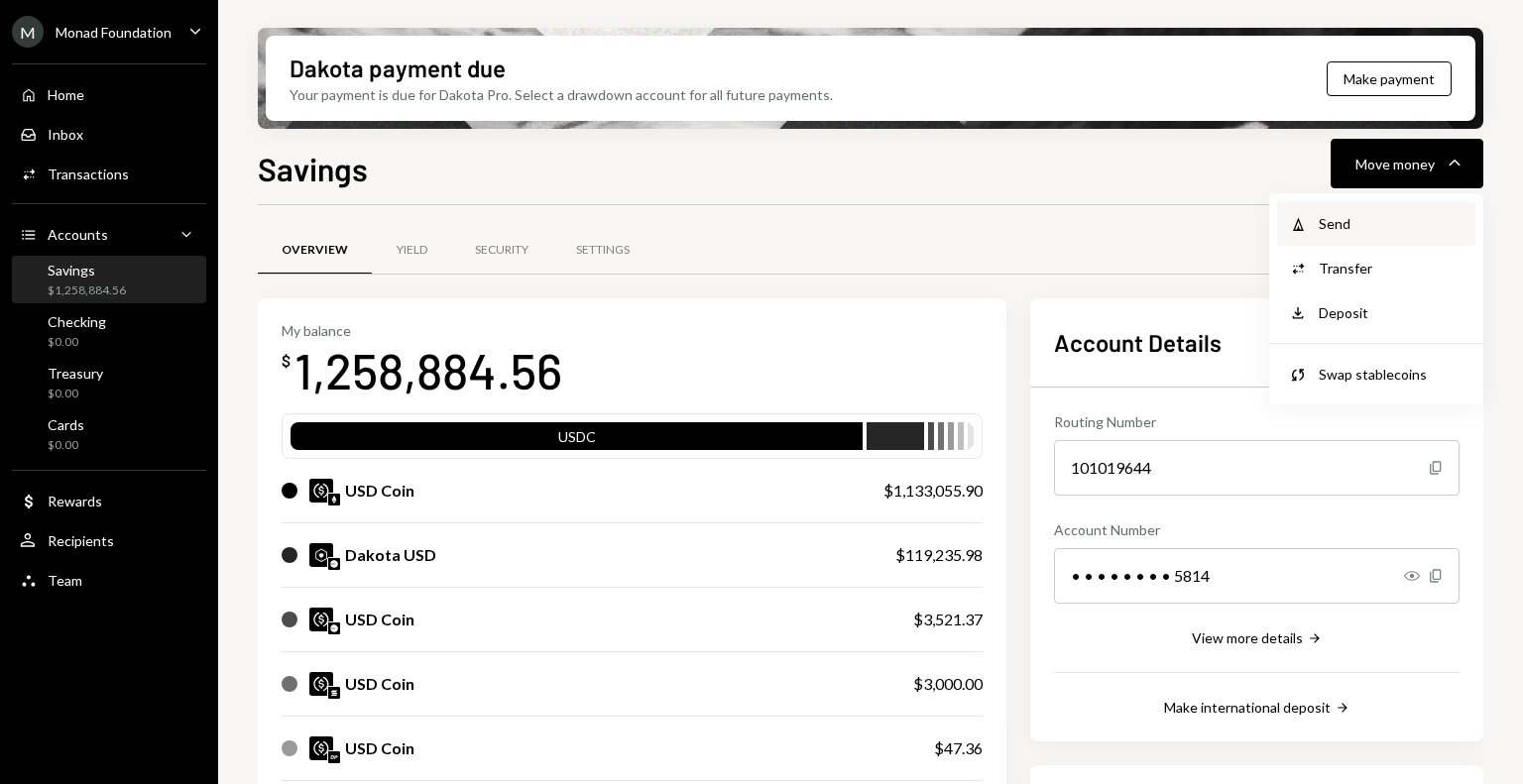 click on "Send" at bounding box center (1391, 223) 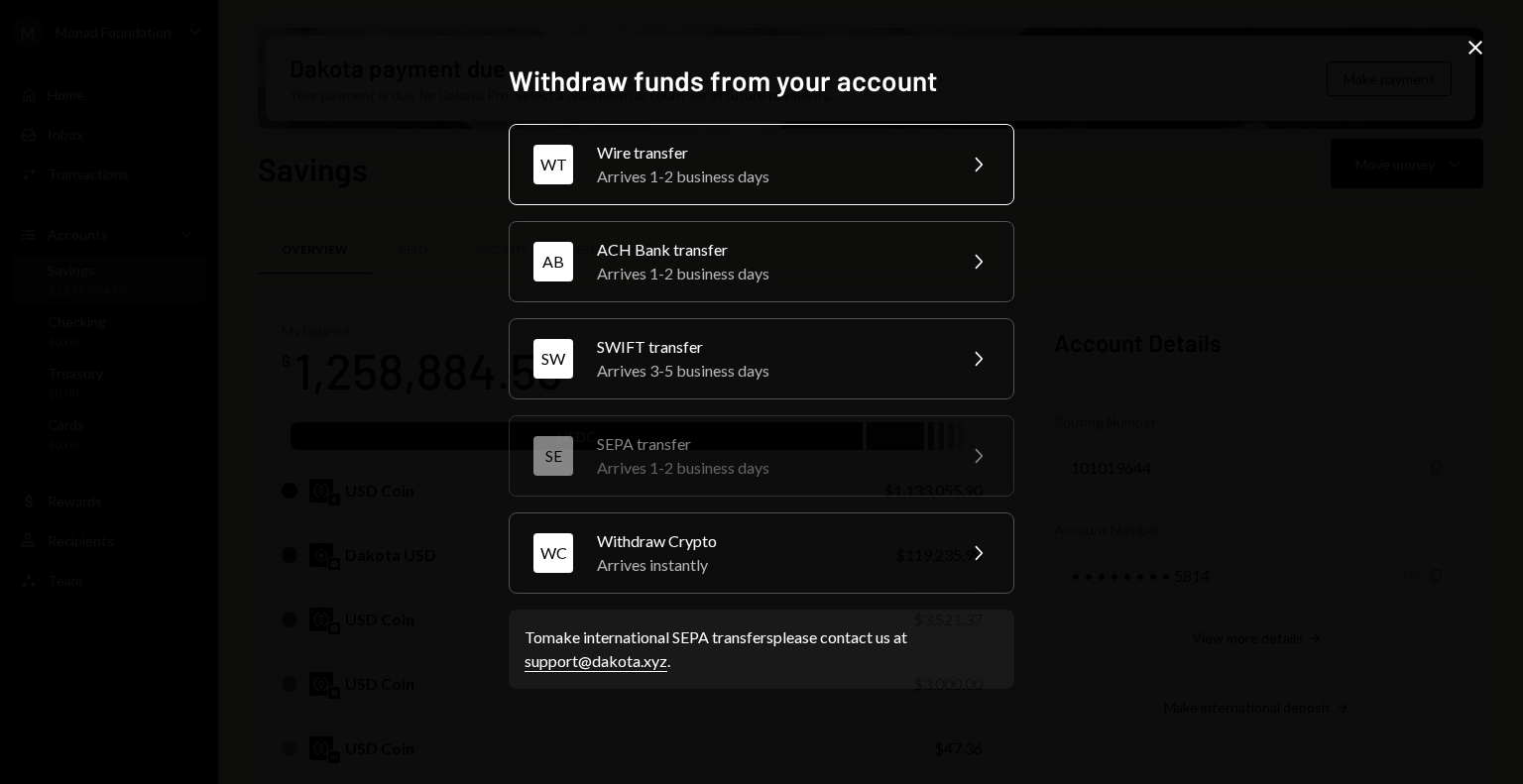 click on "Arrives 1-2 business days" at bounding box center (769, 176) 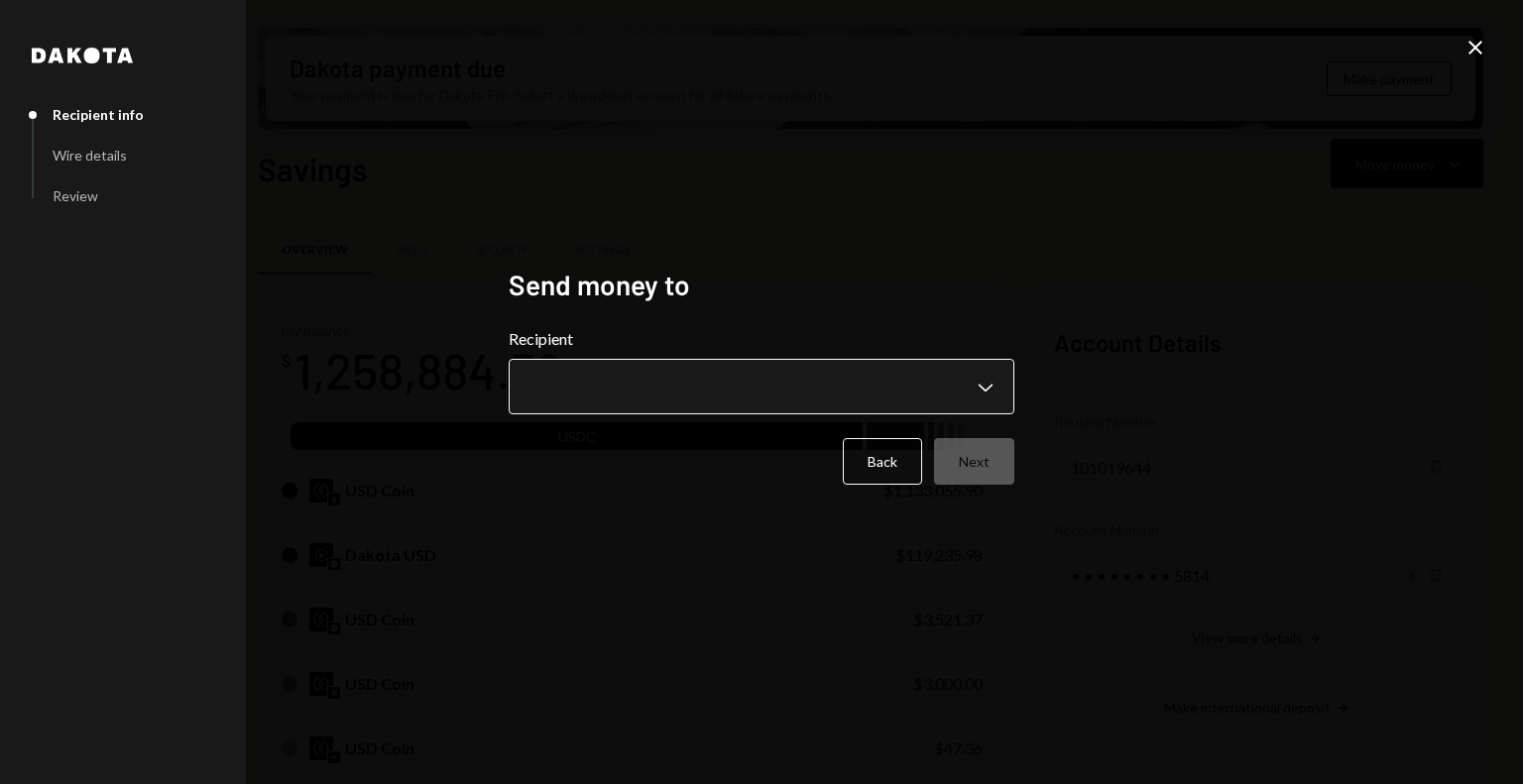 click on "M Monad Foundation Caret Down Home Home Inbox Inbox Activities Transactions Accounts Accounts Caret Down Savings $[AMOUNT] Checking $[AMOUNT] Treasury $[AMOUNT] Cards $[AMOUNT] Dollar Rewards User Recipients Team Team Dakota payment due Your payment is due for Dakota Pro. Select a drawdown account for all future payments. Make payment Savings Move money Caret Down Overview Yield Security Settings My balance $[AMOUNT] USDC USD Coin $[AMOUNT] Dakota USD $[AMOUNT] USD Coin $[AMOUNT] USD Coin $[AMOUNT] USD Coin $[AMOUNT] Ethereum [AMOUNT] ETH $[AMOUNT] Solana [AMOUNT] SOL $[AMOUNT] Recent Transactions View all Type Initiated By Initiated At Status Withdrawal [AMOUNT] USDC [FIRST] [LAST] [DATE] [TIME] Completed Withdrawal [AMOUNT] USDC [FIRST] [LAST] [DATE] [TIME] Completed Account Details Routing Number [NUMBER] Copy Account Number" at bounding box center [762, 392] 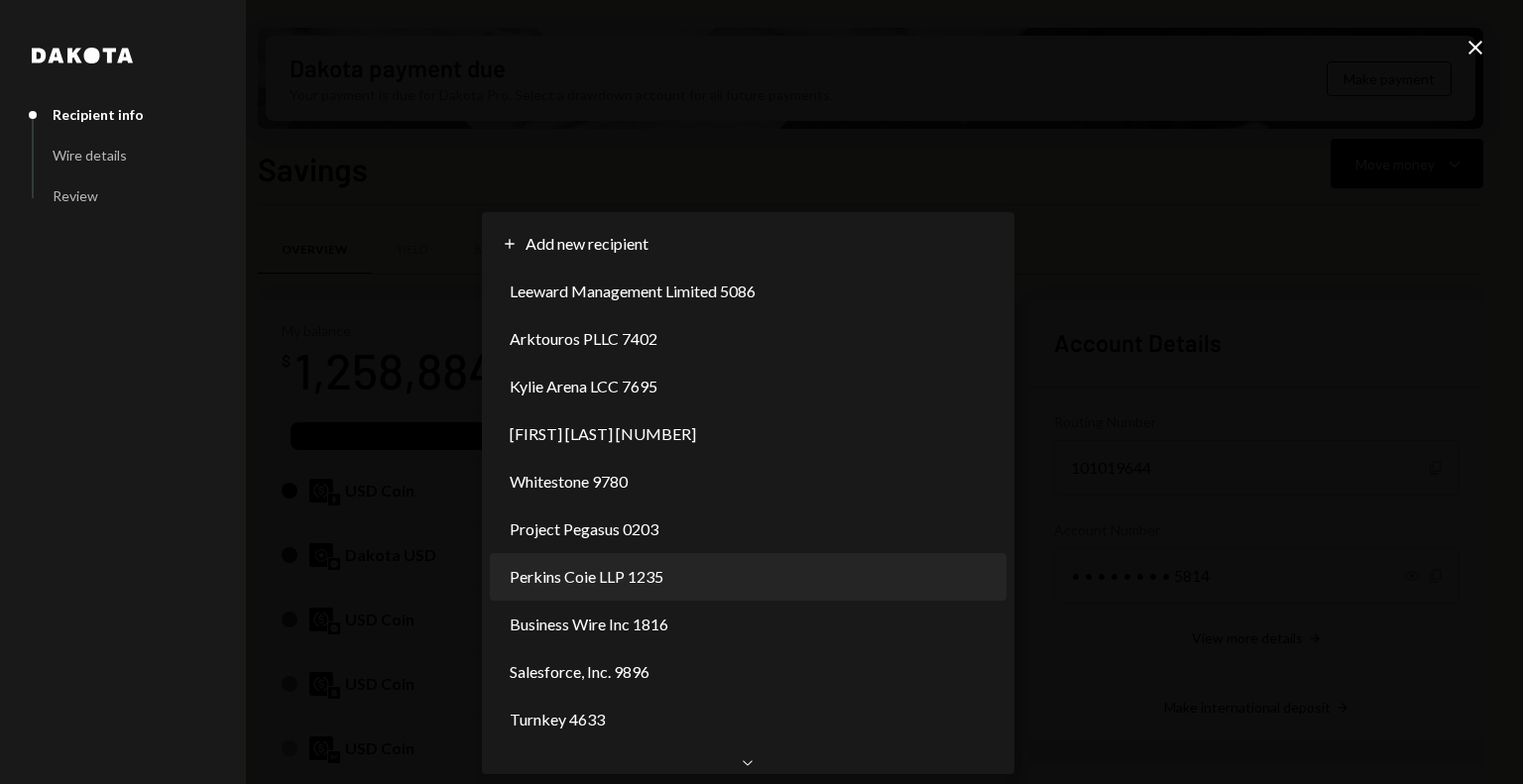 scroll, scrollTop: 0, scrollLeft: 0, axis: both 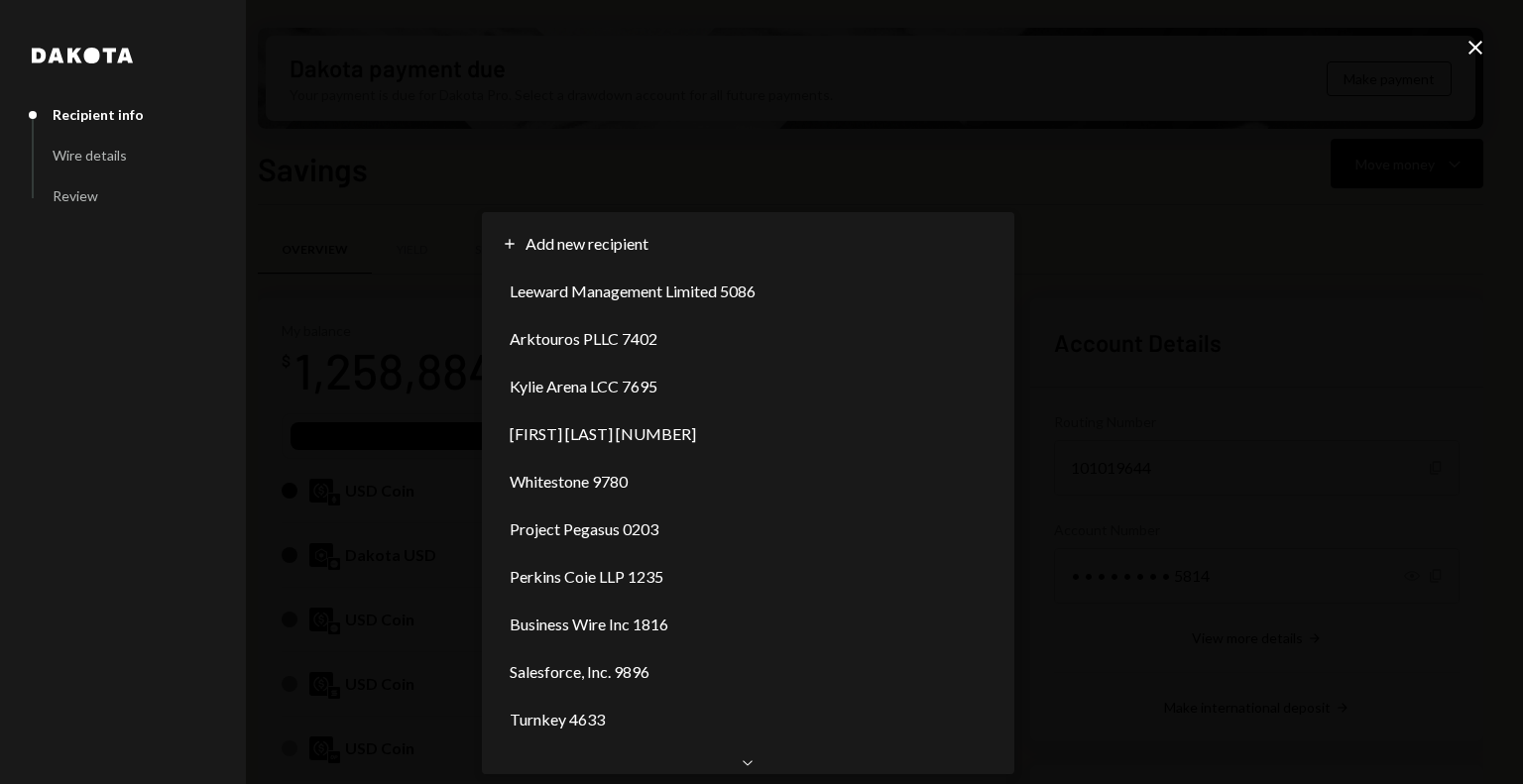 click on "M Monad Foundation Caret Down Home Home Inbox Inbox Activities Transactions Accounts Accounts Caret Down Savings $[AMOUNT] Checking $[AMOUNT] Treasury $[AMOUNT] Cards $[AMOUNT] Dollar Rewards User Recipients Team Team Dakota payment due Your payment is due for Dakota Pro. Select a drawdown account for all future payments. Make payment Savings Move money Caret Down Overview Yield Security Settings My balance $[AMOUNT] USDC USD Coin $[AMOUNT] Dakota USD $[AMOUNT] USD Coin $[AMOUNT] USD Coin $[AMOUNT] USD Coin $[AMOUNT] Ethereum [AMOUNT] ETH $[AMOUNT] Solana [AMOUNT] SOL $[AMOUNT] Recent Transactions View all Type Initiated By Initiated At Status Withdrawal [AMOUNT] USDC [FIRST] [LAST] [DATE] [TIME] Completed Withdrawal [AMOUNT] USDC [FIRST] [LAST] [DATE] [TIME] Completed Account Details Routing Number [NUMBER] Copy Account Number" at bounding box center [762, 392] 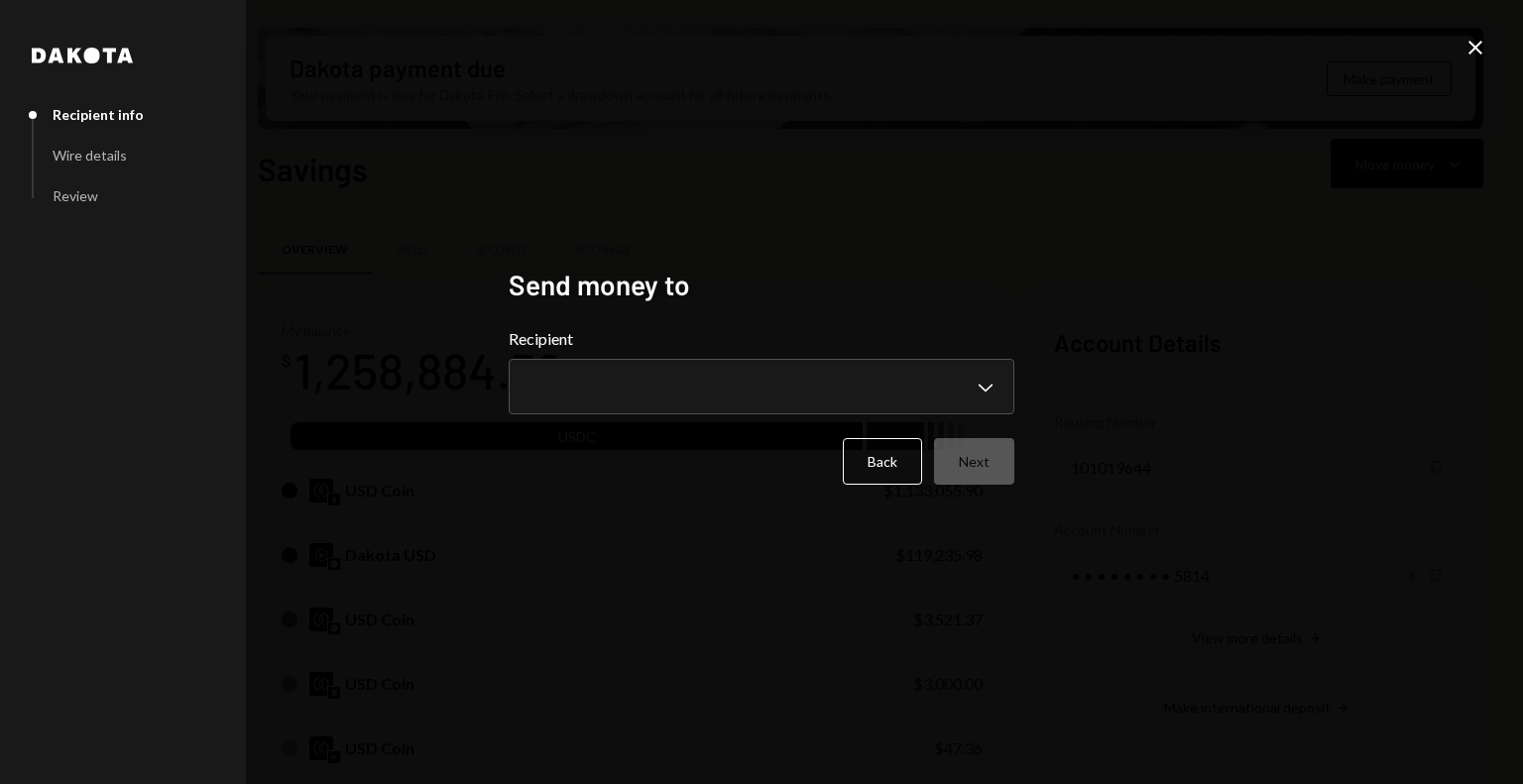 click on "Close" 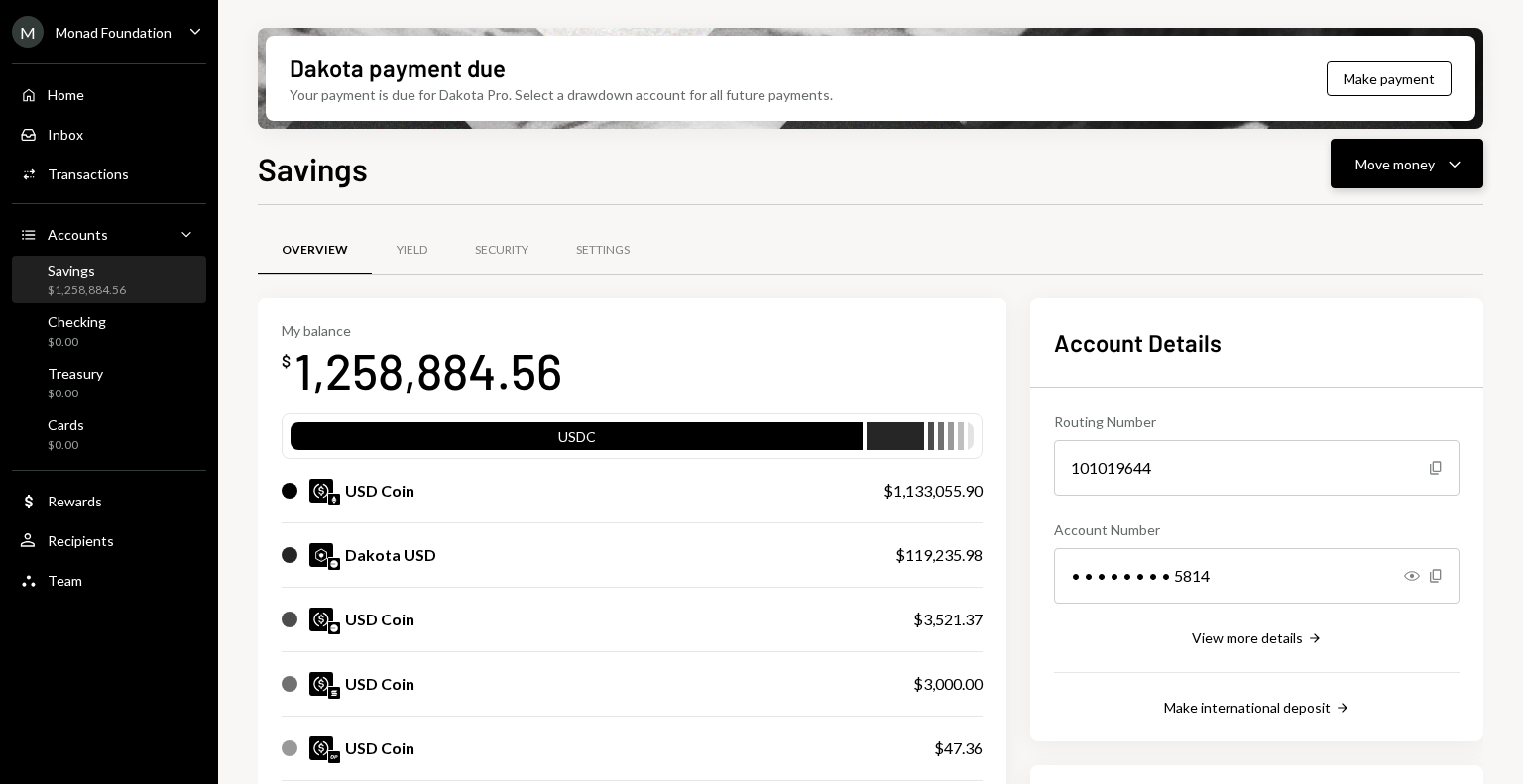 click on "Move money Caret Down" at bounding box center [1407, 164] 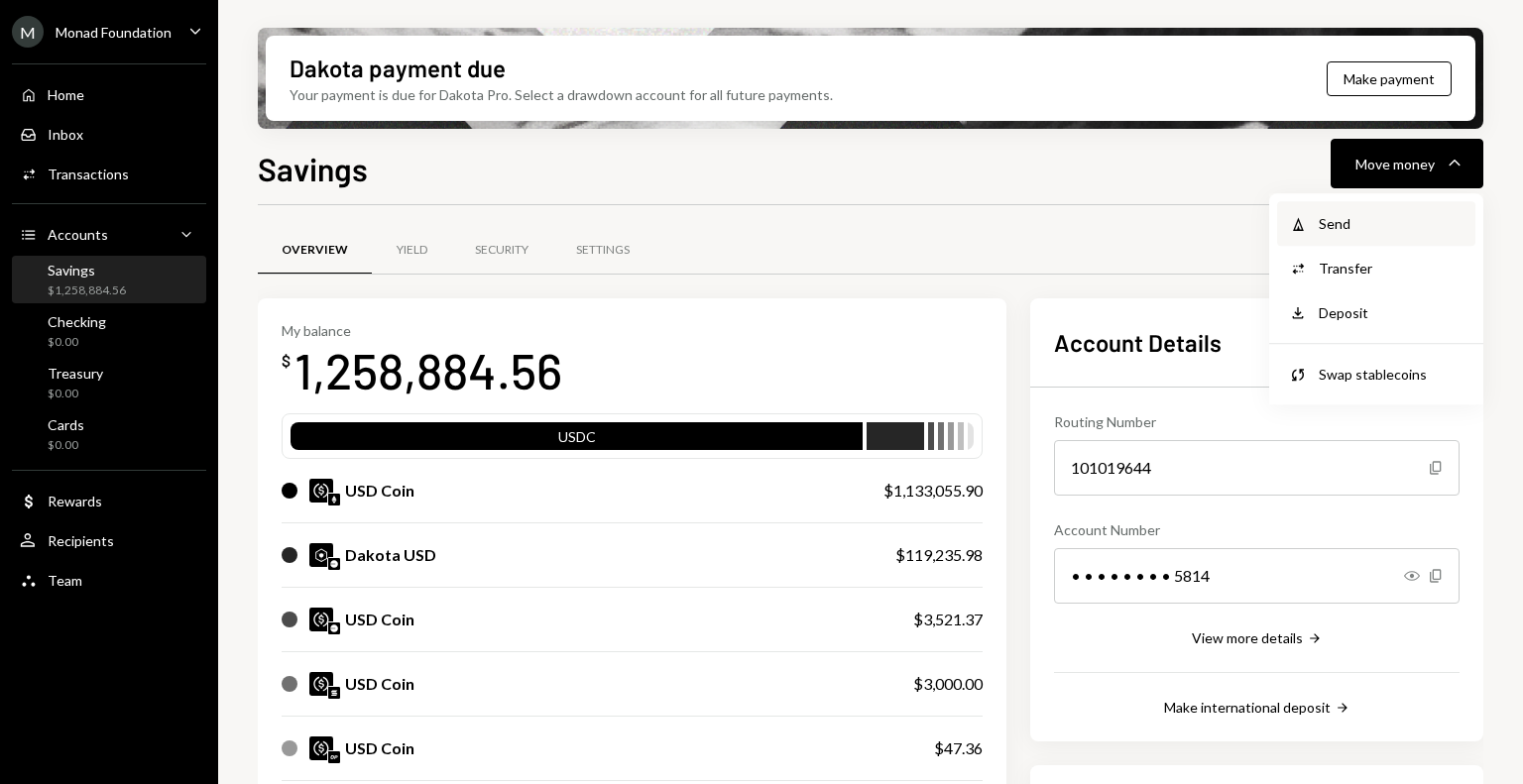 click on "Send" at bounding box center [1391, 223] 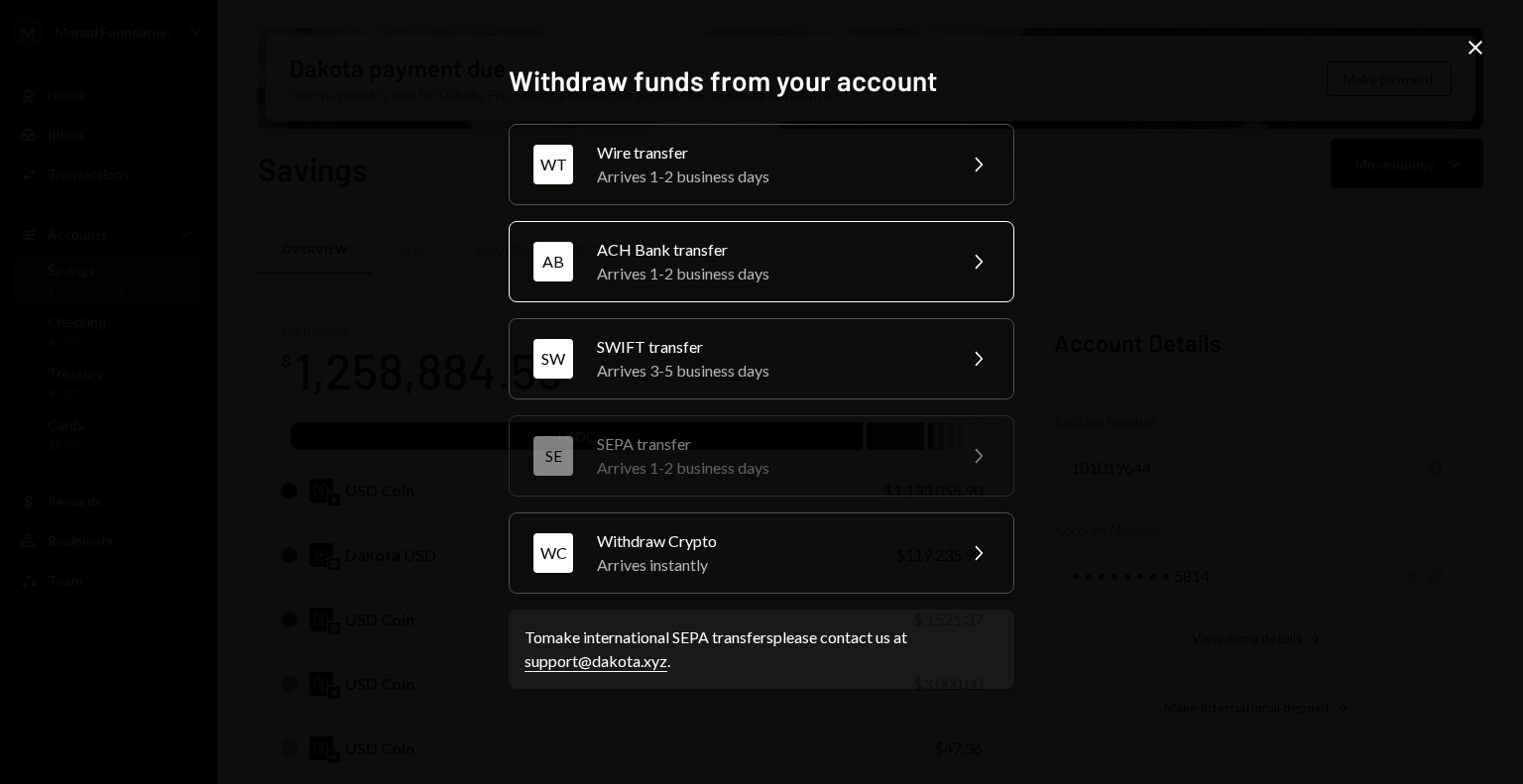 click on "ACH Bank transfer" at bounding box center (769, 250) 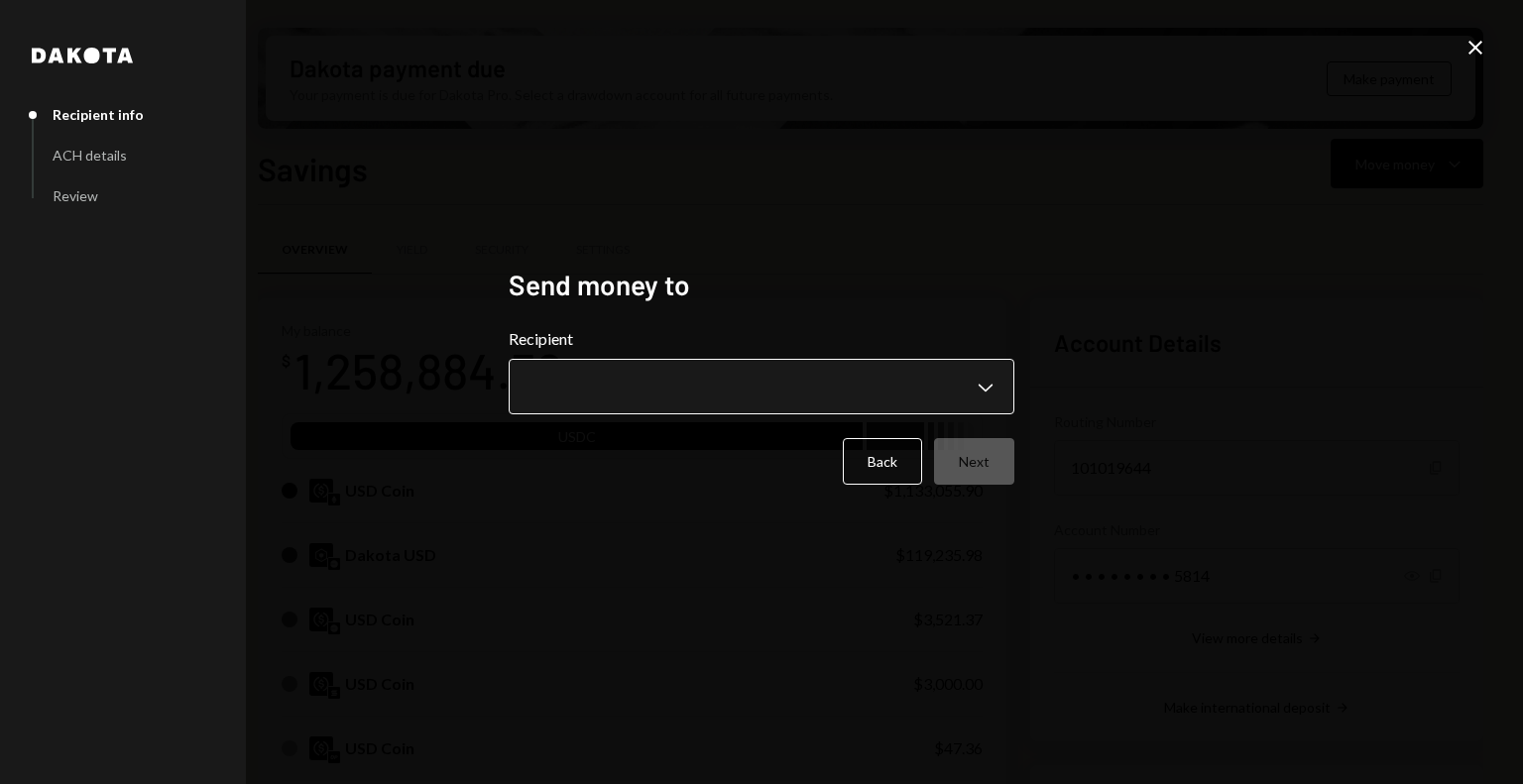 click on "M Monad Foundation Caret Down Home Home Inbox Inbox Activities Transactions Accounts Accounts Caret Down Savings $[AMOUNT] Checking $[AMOUNT] Treasury $[AMOUNT] Cards $[AMOUNT] Dollar Rewards User Recipients Team Team Dakota payment due Your payment is due for Dakota Pro. Select a drawdown account for all future payments. Make payment Savings Move money Caret Down Overview Yield Security Settings My balance $[AMOUNT] USDC USD Coin $[AMOUNT] Dakota USD $[AMOUNT] USD Coin $[AMOUNT] USD Coin $[AMOUNT] USD Coin $[AMOUNT] Ethereum [AMOUNT] ETH $[AMOUNT] Solana [AMOUNT] SOL $[AMOUNT] Recent Transactions View all Type Initiated By Initiated At Status Withdrawal [AMOUNT] USDC [FIRST] [LAST] [DATE] [TIME] Completed Withdrawal [AMOUNT] USDC [FIRST] [LAST] [DATE] [TIME] Completed Account Details Routing Number [NUMBER] Copy Account Number" at bounding box center (762, 392) 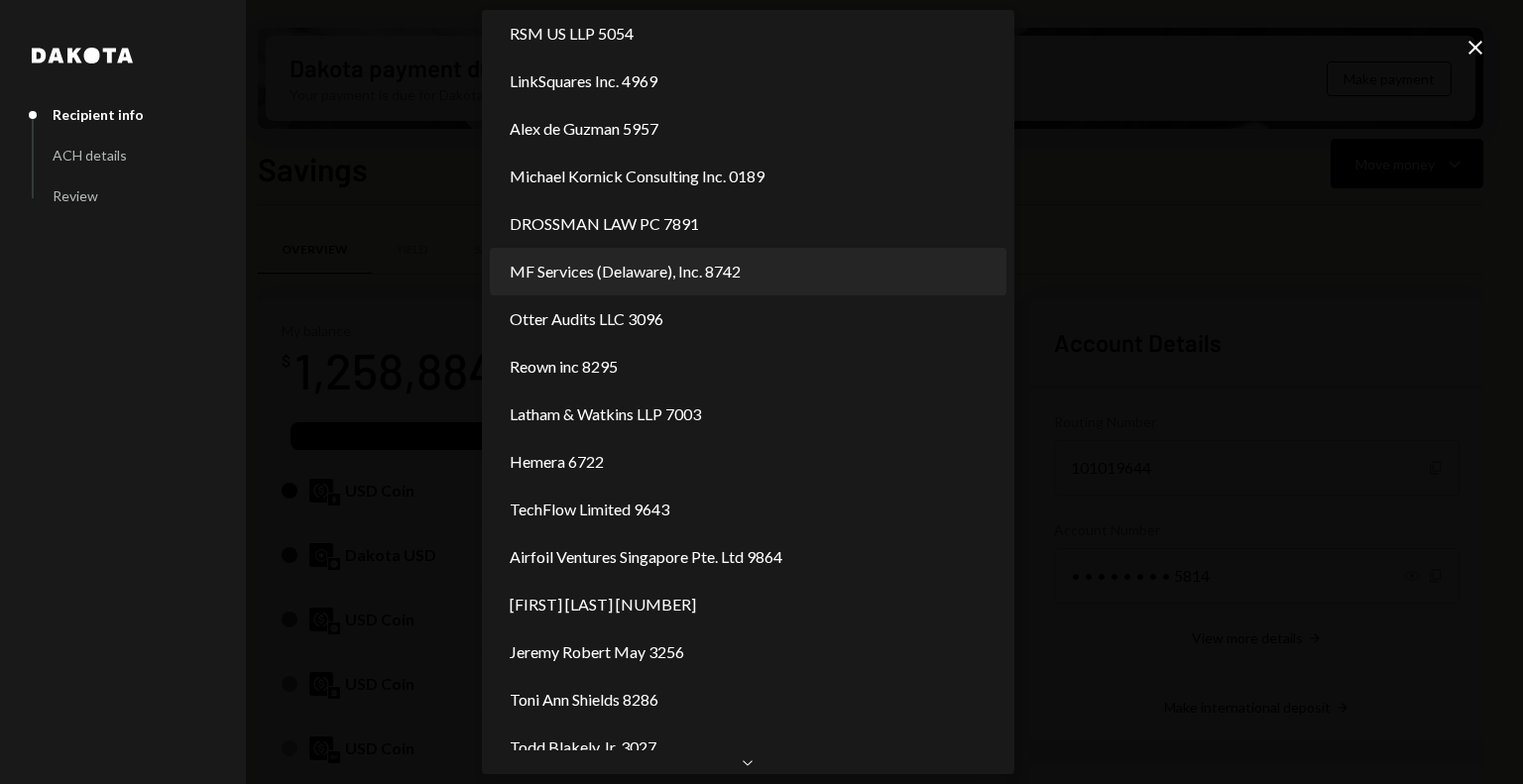 scroll, scrollTop: 0, scrollLeft: 0, axis: both 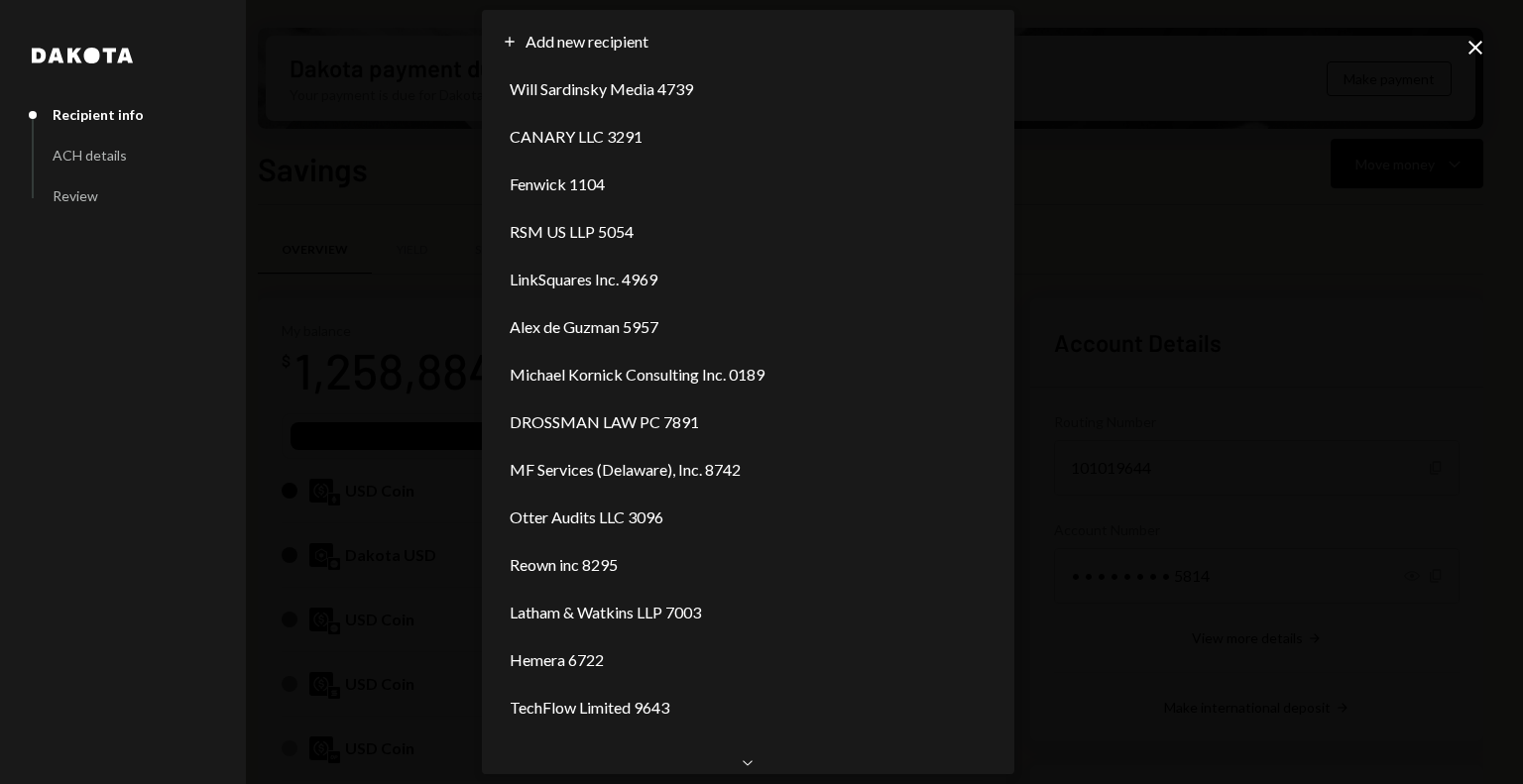 click on "M Monad Foundation Caret Down Home Home Inbox Inbox Activities Transactions Accounts Accounts Caret Down Savings $[AMOUNT] Checking $[AMOUNT] Treasury $[AMOUNT] Cards $[AMOUNT] Dollar Rewards User Recipients Team Team Dakota payment due Your payment is due for Dakota Pro. Select a drawdown account for all future payments. Make payment Savings Move money Caret Down Overview Yield Security Settings My balance $[AMOUNT] USDC USD Coin $[AMOUNT] Dakota USD $[AMOUNT] USD Coin $[AMOUNT] USD Coin $[AMOUNT] USD Coin $[AMOUNT] Ethereum [AMOUNT] ETH $[AMOUNT] Solana [AMOUNT] SOL $[AMOUNT] Recent Transactions View all Type Initiated By Initiated At Status Withdrawal [AMOUNT] USDC [FIRST] [LAST] [DATE] [TIME] Completed Withdrawal [AMOUNT] USDC [FIRST] [LAST] [DATE] [TIME] Completed Account Details Routing Number [NUMBER] Copy Account Number" at bounding box center (762, 392) 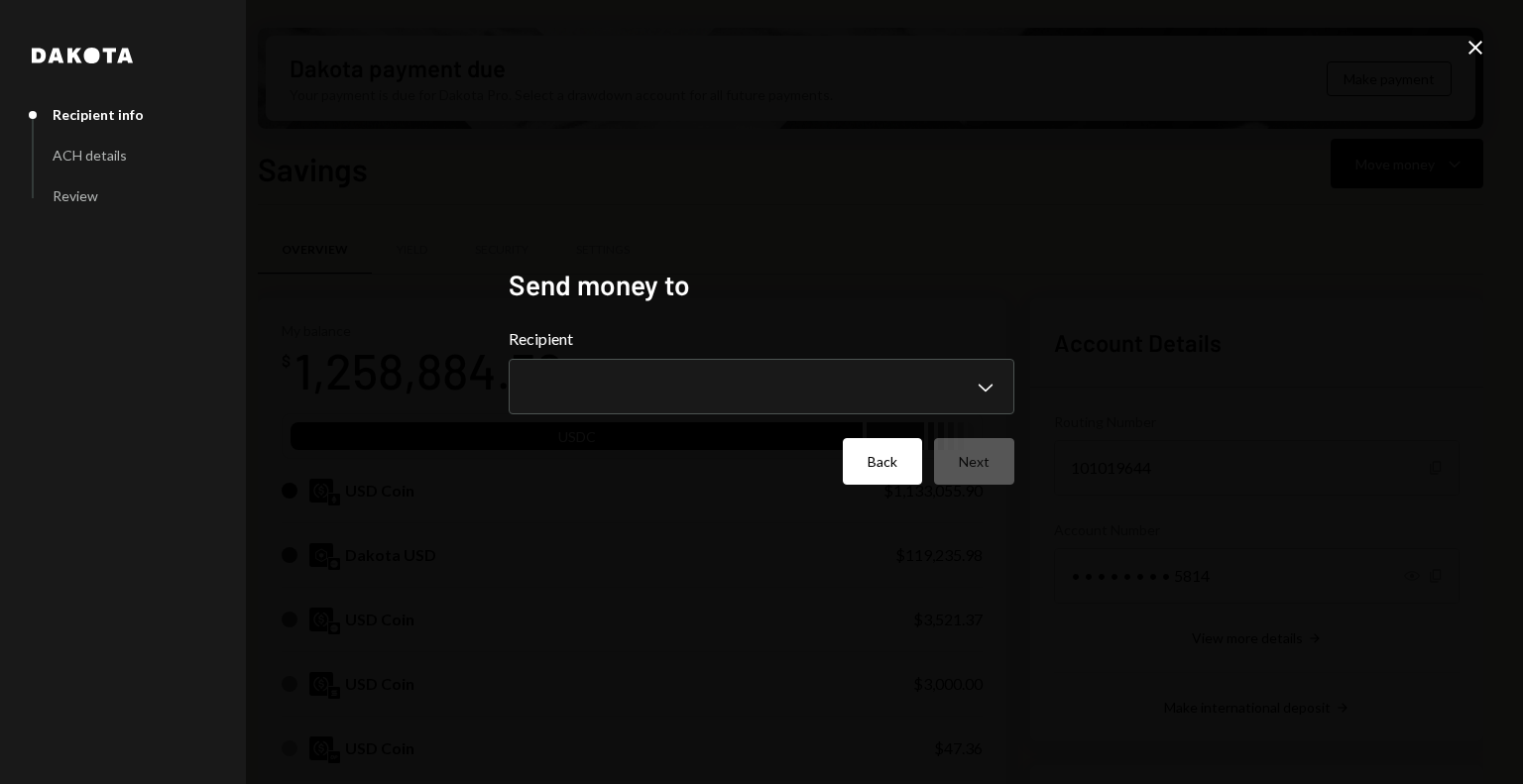click on "Back" at bounding box center [882, 461] 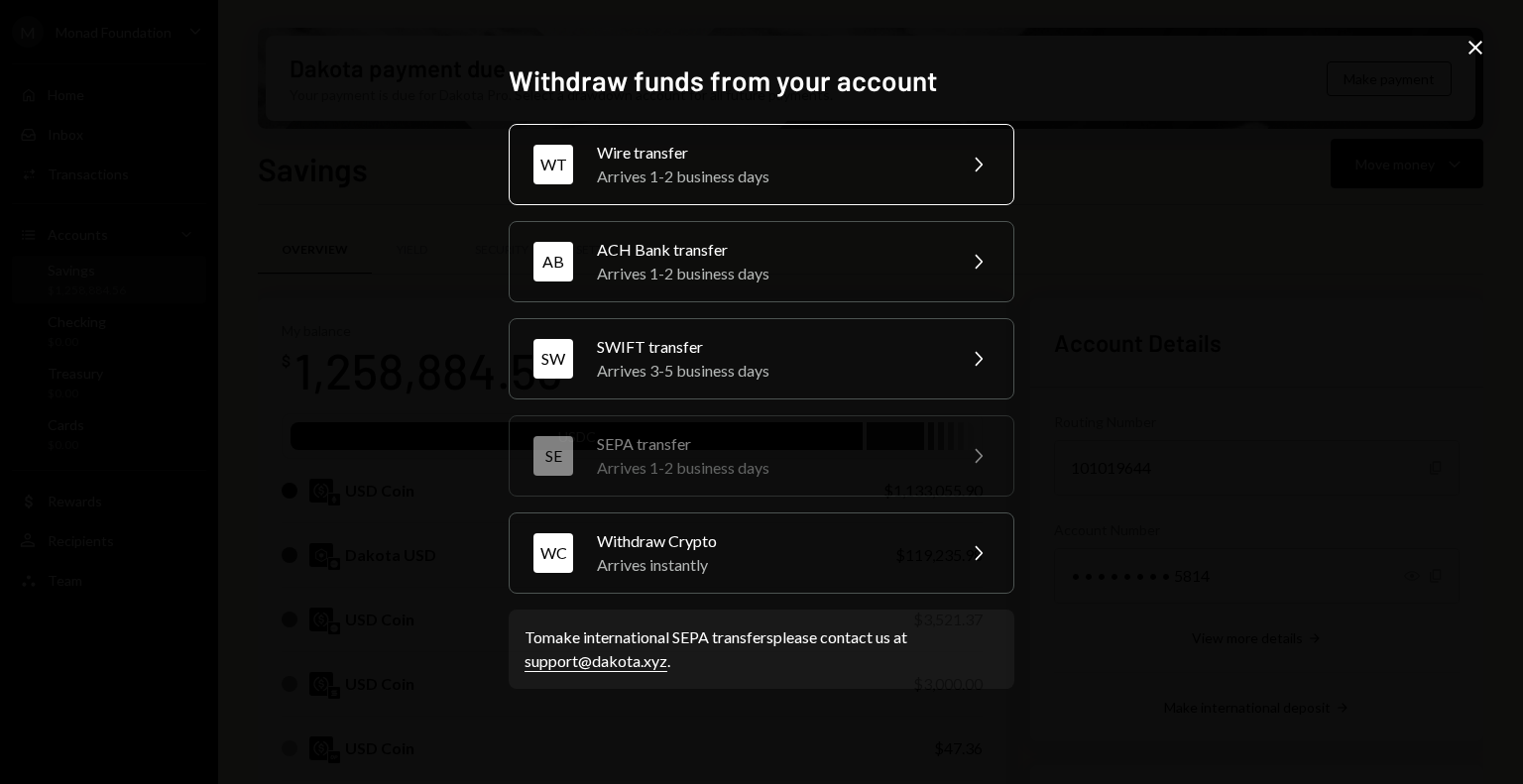 click on "Arrives 1-2 business days" at bounding box center [769, 176] 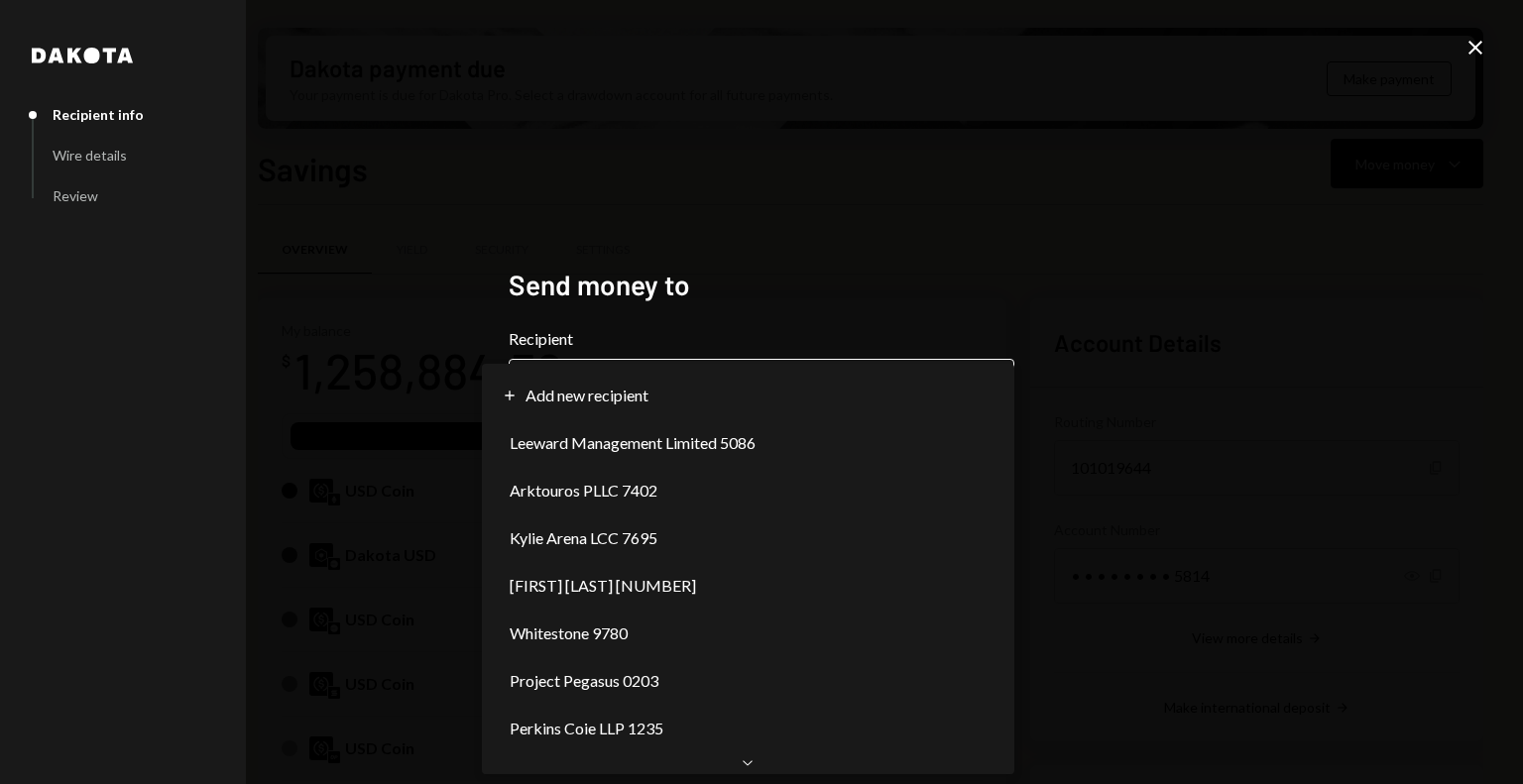click on "M Monad Foundation Caret Down Home Home Inbox Inbox Activities Transactions Accounts Accounts Caret Down Savings $[AMOUNT] Checking $[AMOUNT] Treasury $[AMOUNT] Cards $[AMOUNT] Dollar Rewards User Recipients Team Team Dakota payment due Your payment is due for Dakota Pro. Select a drawdown account for all future payments. Make payment Savings Move money Caret Down Overview Yield Security Settings My balance $[AMOUNT] USDC USD Coin $[AMOUNT] Dakota USD $[AMOUNT] USD Coin $[AMOUNT] USD Coin $[AMOUNT] USD Coin $[AMOUNT] Ethereum [AMOUNT] ETH $[AMOUNT] Solana [AMOUNT] SOL $[AMOUNT] Recent Transactions View all Type Initiated By Initiated At Status Withdrawal [AMOUNT] USDC [FIRST] [LAST] [DATE] [TIME] Completed Withdrawal [AMOUNT] USDC [FIRST] [LAST] [DATE] [TIME] Completed Account Details Routing Number [NUMBER] Copy Account Number" at bounding box center [762, 392] 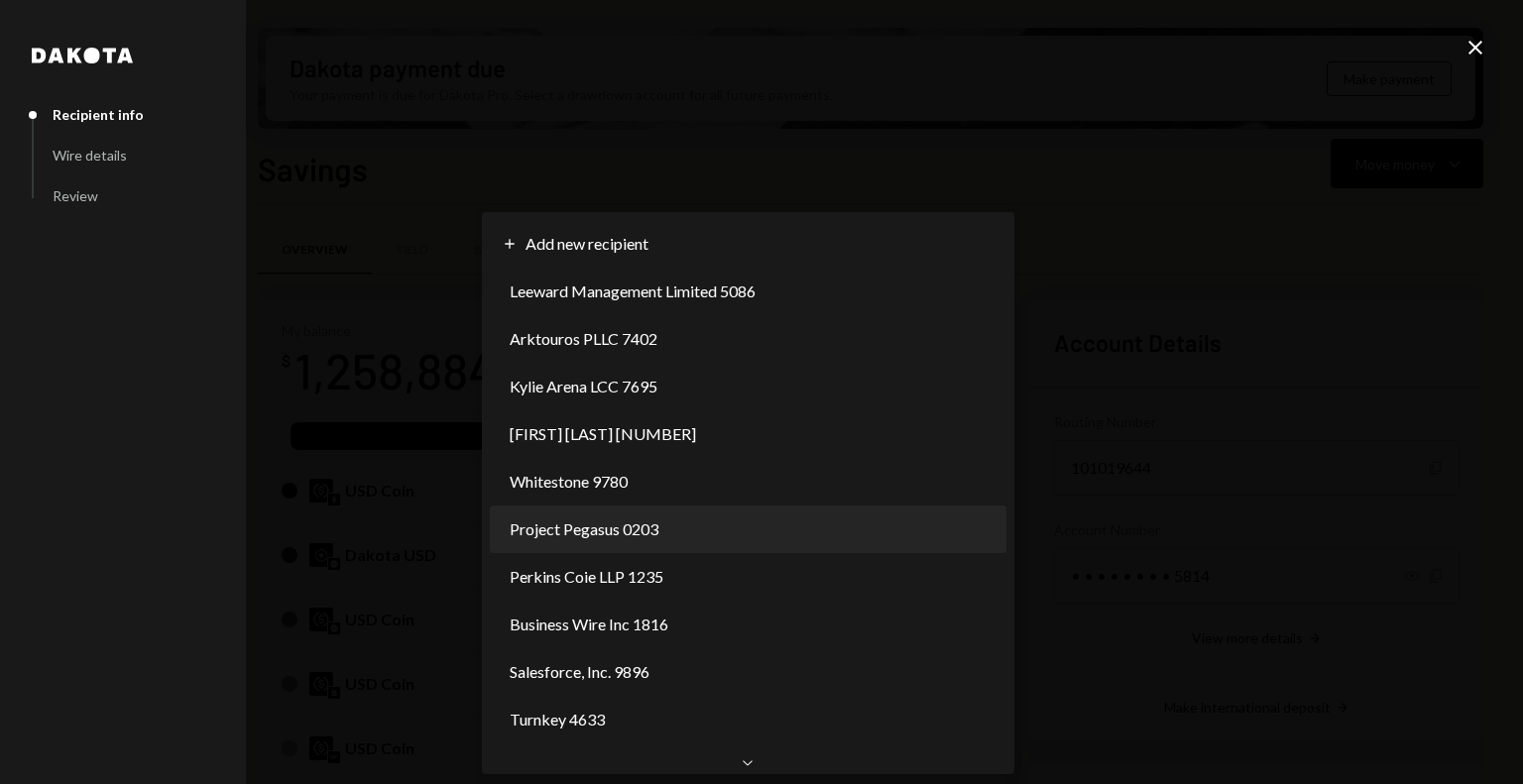 scroll, scrollTop: 0, scrollLeft: 0, axis: both 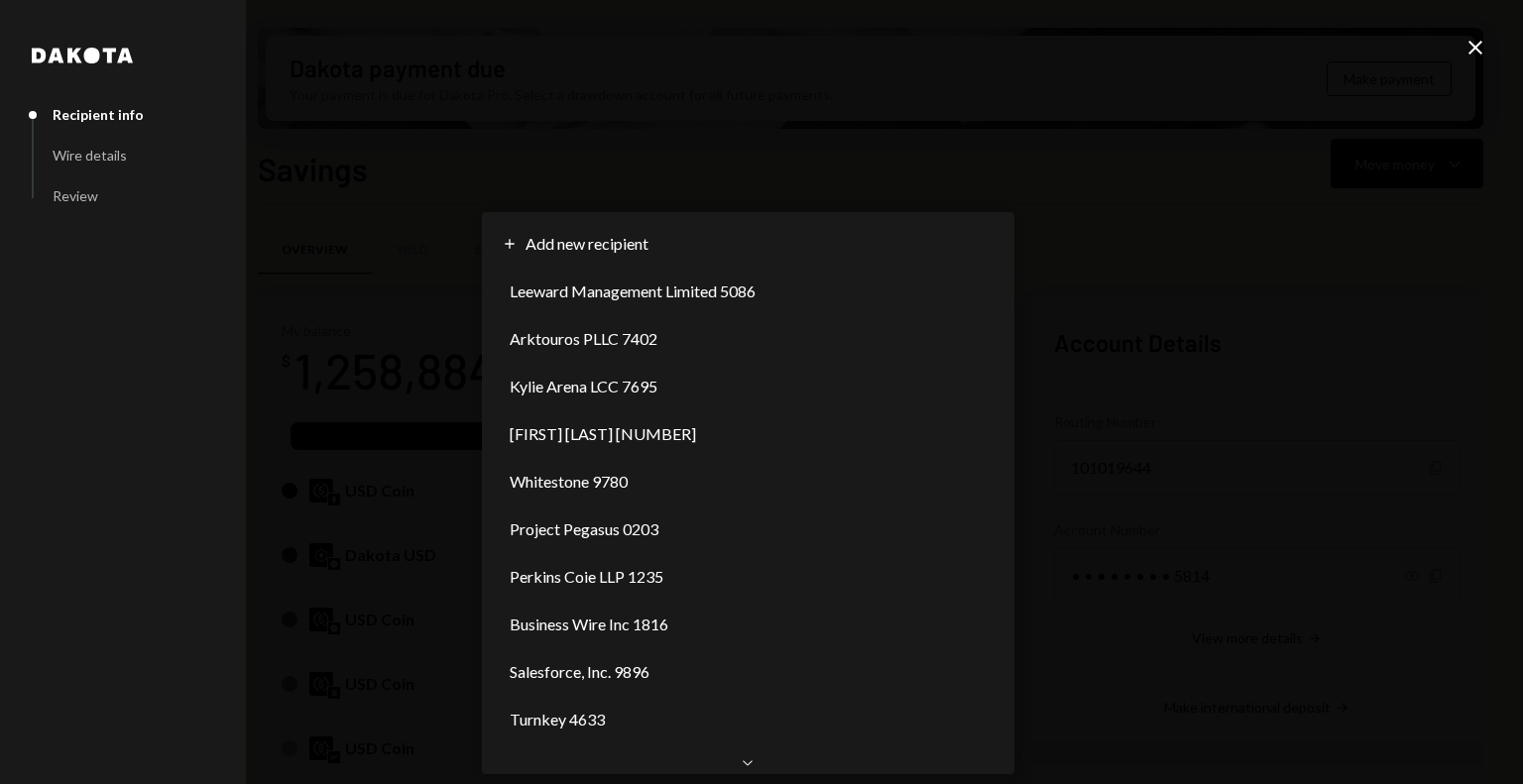 click on "M Monad Foundation Caret Down Home Home Inbox Inbox Activities Transactions Accounts Accounts Caret Down Savings $[AMOUNT] Checking $[AMOUNT] Treasury $[AMOUNT] Cards $[AMOUNT] Dollar Rewards User Recipients Team Team Dakota payment due Your payment is due for Dakota Pro. Select a drawdown account for all future payments. Make payment Savings Move money Caret Down Overview Yield Security Settings My balance $[AMOUNT] USDC USD Coin $[AMOUNT] Dakota USD $[AMOUNT] USD Coin $[AMOUNT] USD Coin $[AMOUNT] USD Coin $[AMOUNT] Ethereum [AMOUNT] ETH $[AMOUNT] Solana [AMOUNT] SOL $[AMOUNT] Recent Transactions View all Type Initiated By Initiated At Status Withdrawal [AMOUNT] USDC [FIRST] [LAST] [DATE] [TIME] Completed Withdrawal [AMOUNT] USDC [FIRST] [LAST] [DATE] [TIME] Completed Account Details Routing Number [NUMBER] Copy Account Number" at bounding box center (762, 392) 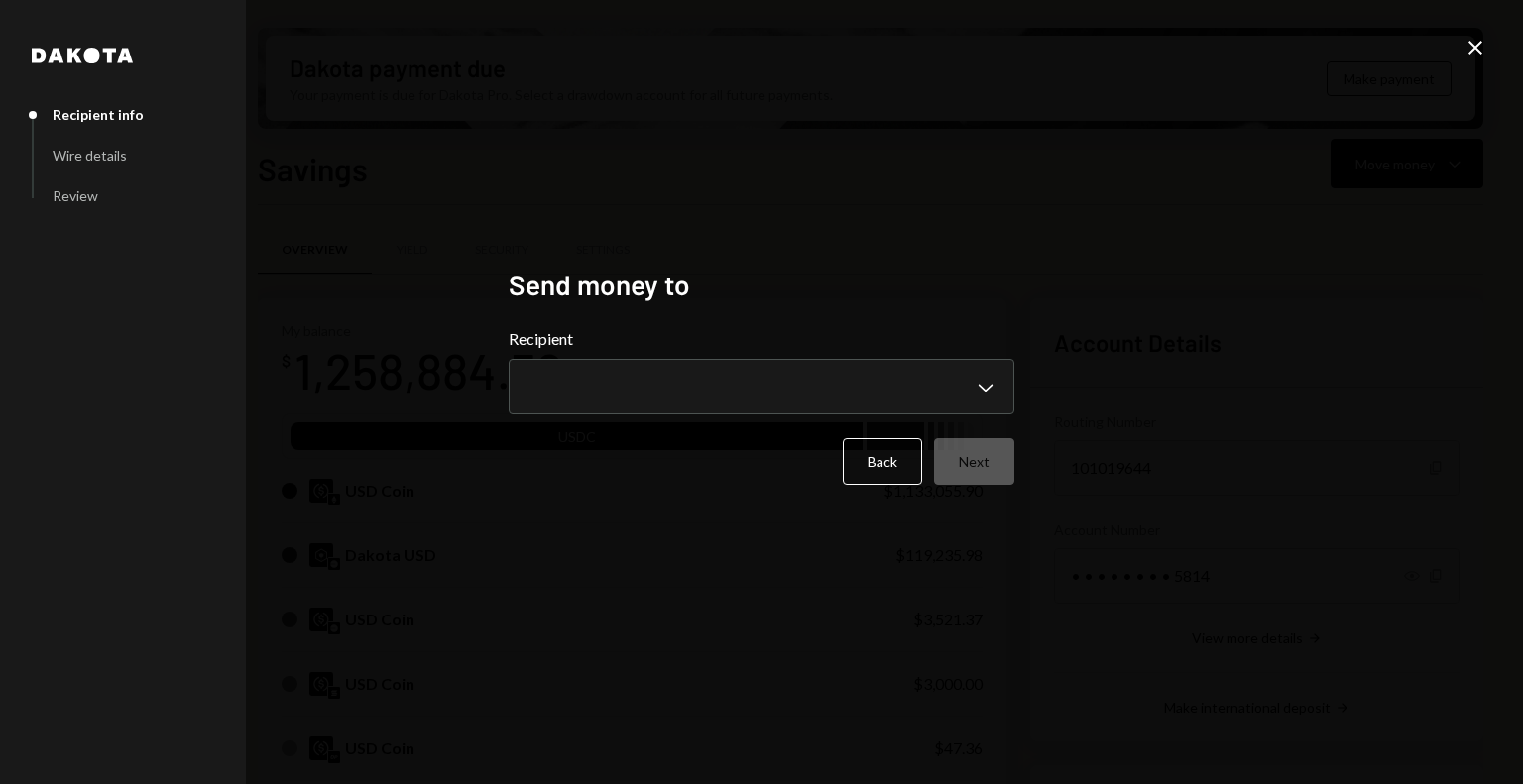 click 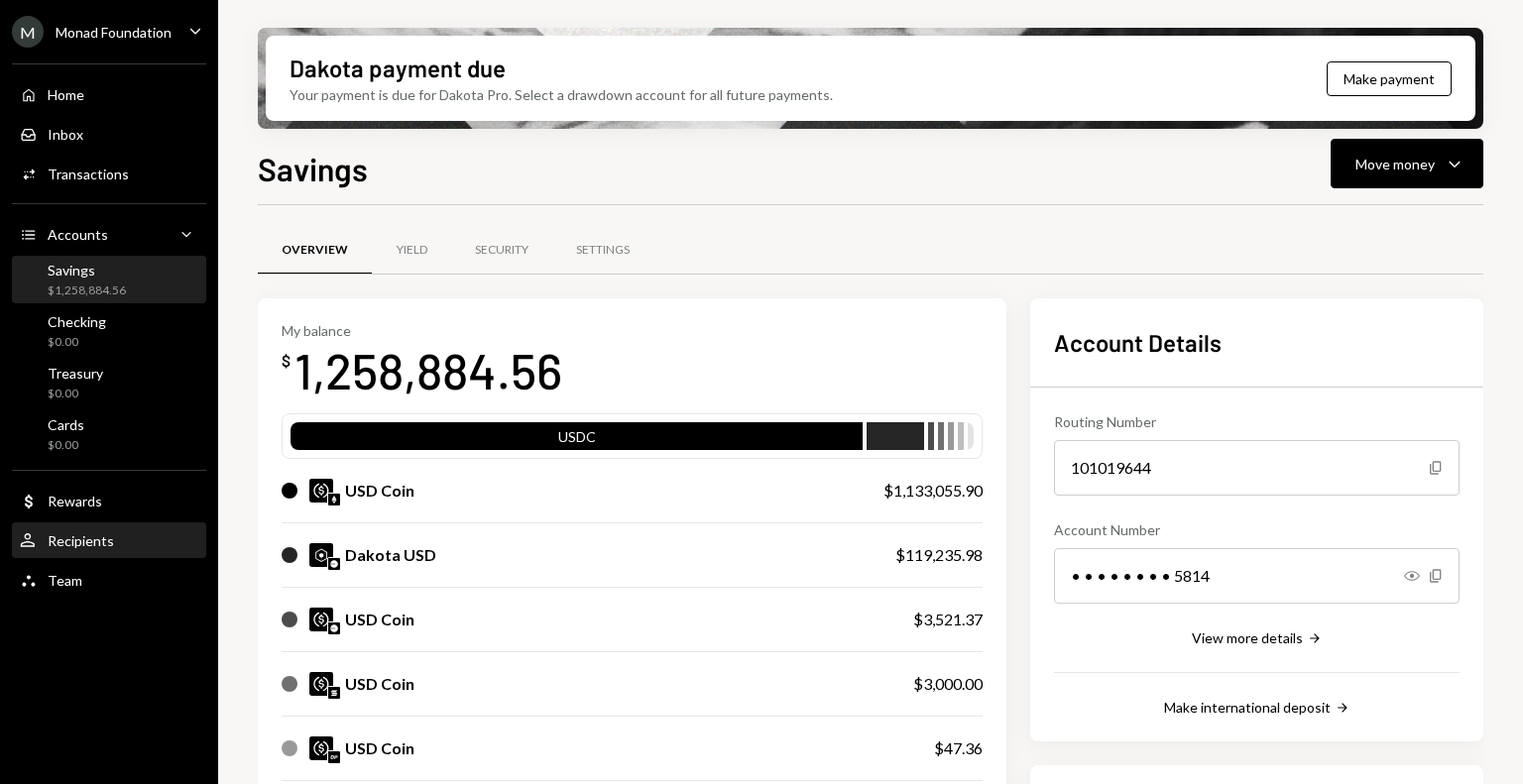 click on "User Recipients" at bounding box center (66, 541) 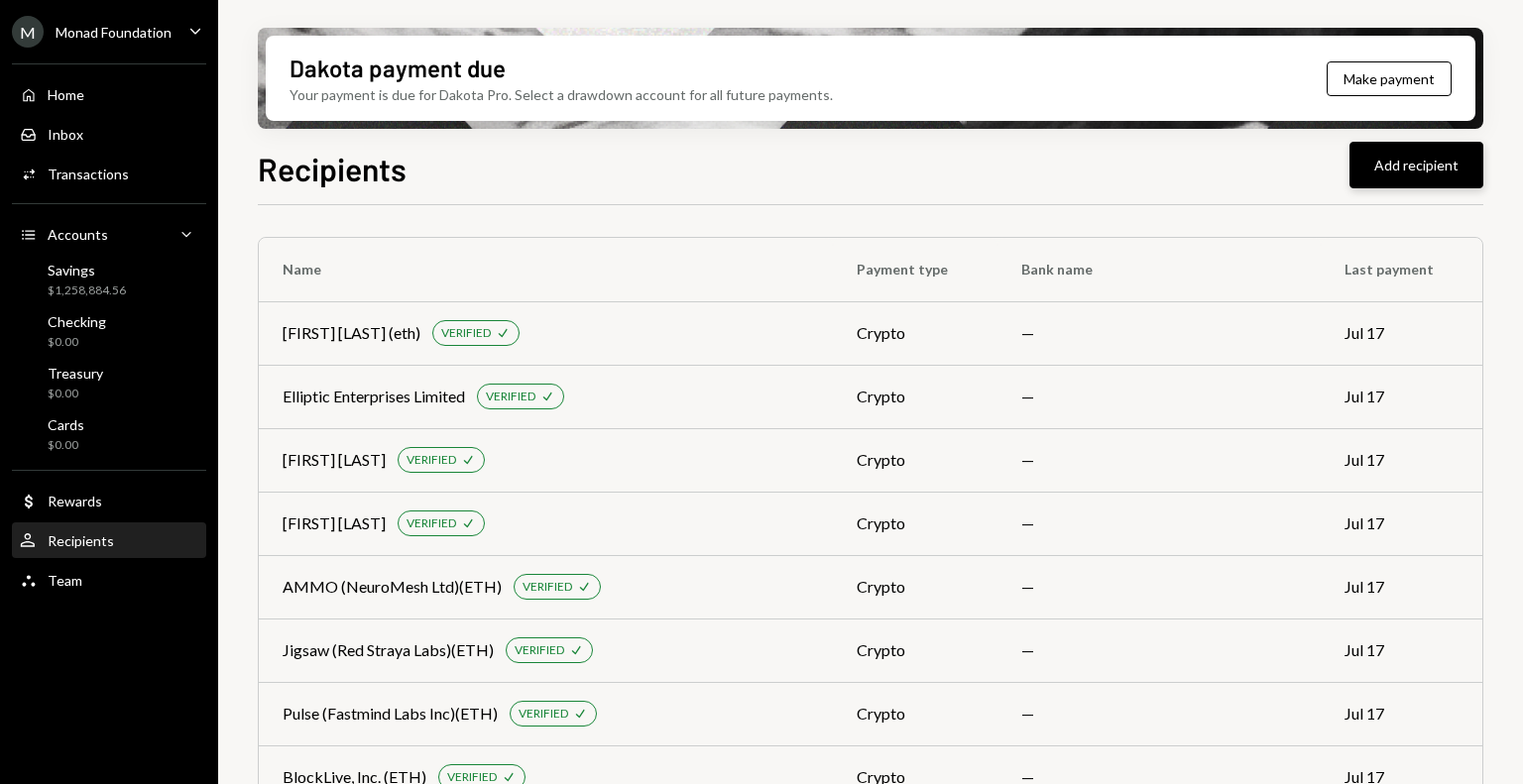 click on "Add recipient" at bounding box center [1416, 165] 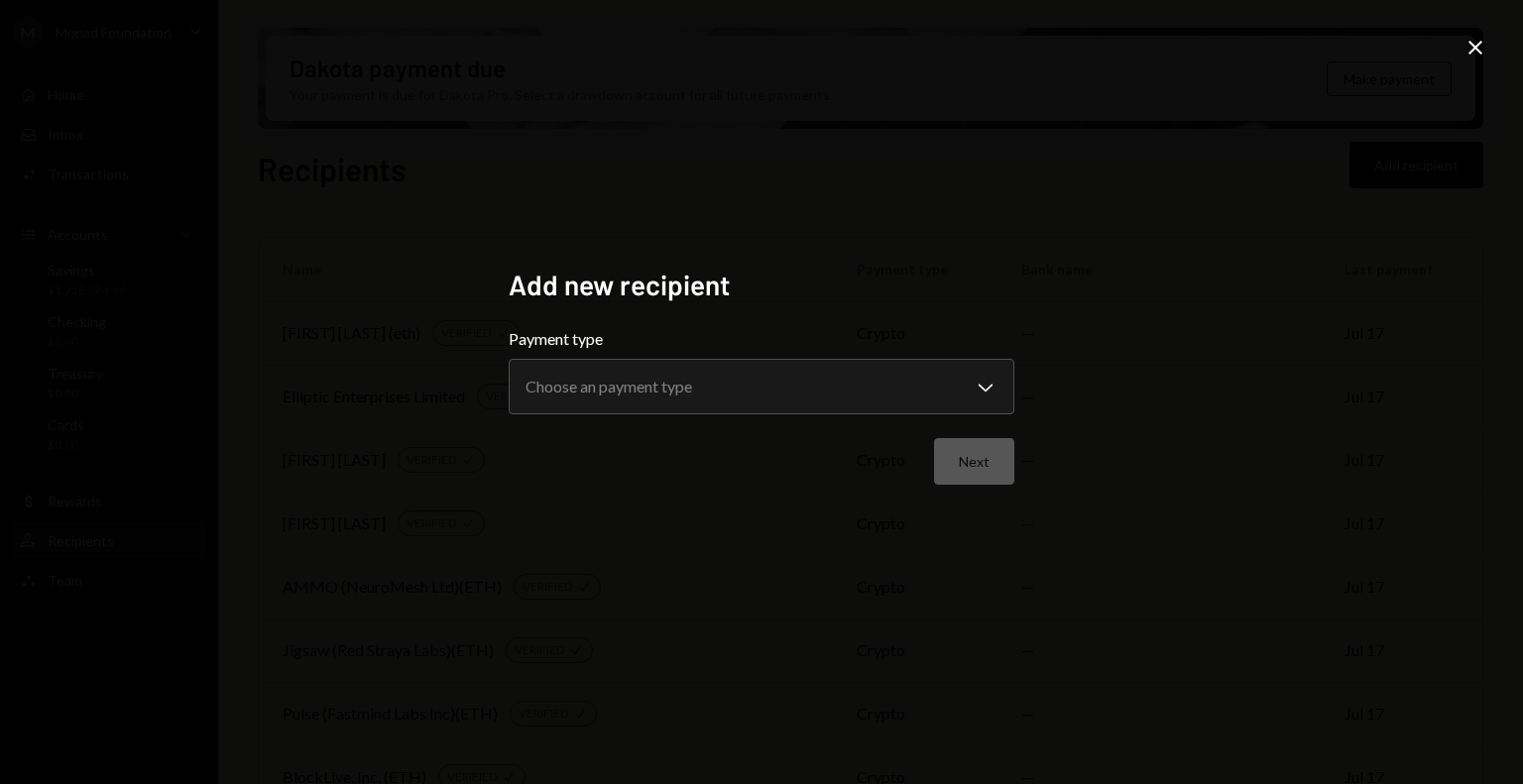 click on "Close" 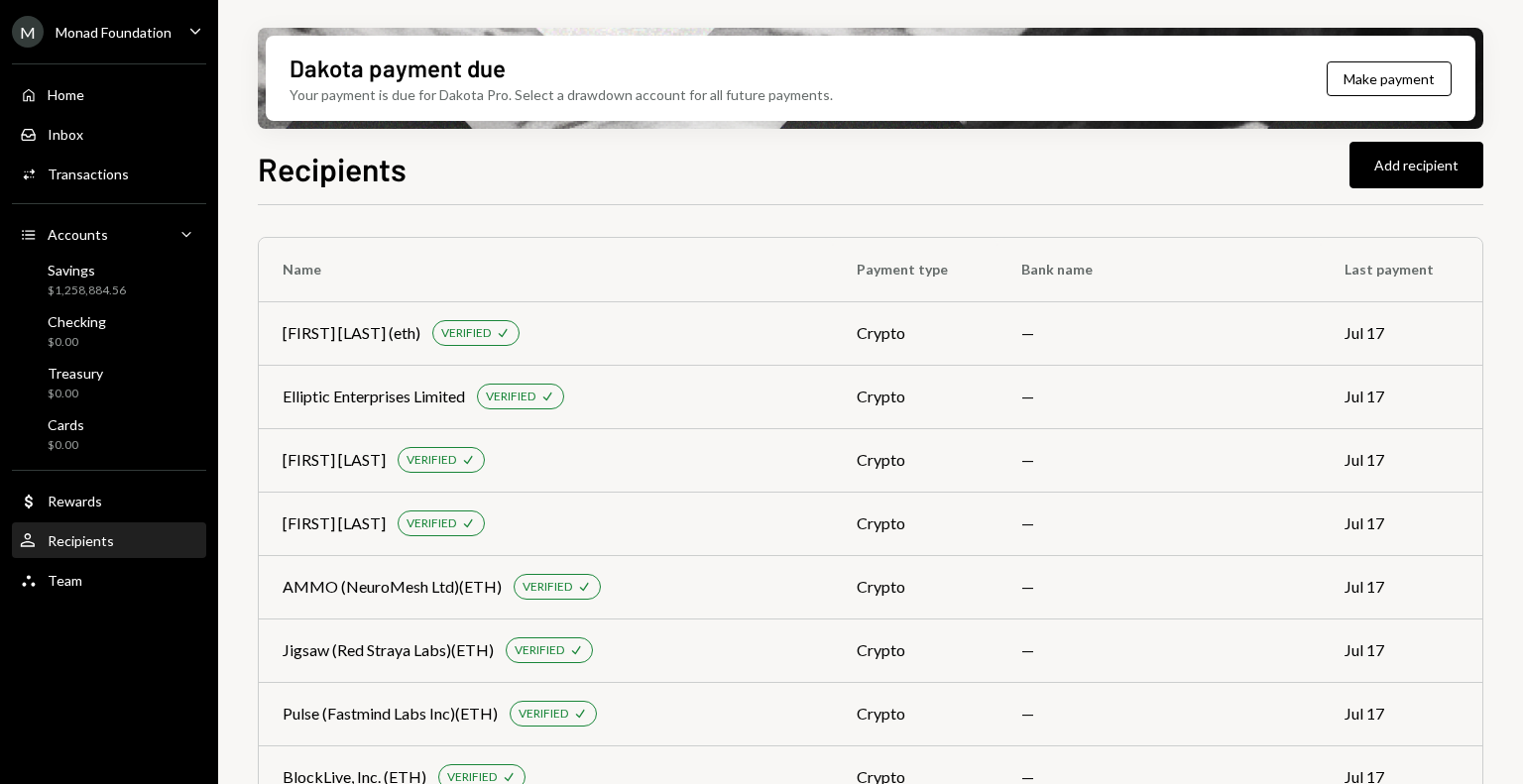 click on "Recipients Add recipient Name Payment type Bank name Last payment [FIRST] [LAST] (eth) VERIFIED Check crypto — [DATE] [COMPANY] VERIFIED Check crypto — [DATE] [FIRST] [LAST] VERIFIED Check crypto — [DATE] [FIRST] [LAST] VERIFIED Check crypto — [DATE] [COMPANY] (ETH) VERIFIED Check crypto — [DATE] [COMPANY] (ETH) VERIFIED Check crypto — [DATE] [COMPANY] (ETH) VERIFIED Check crypto — [DATE] [COMPANY] (ETH) VERIFIED Check crypto — [DATE] [COMPANY] ach [COMPANY] ach [COMPANY] [DATE] [COMPANY] VERIFIED Check crypto — [DATE] [FIRST] [LAST] LCC wire [BANK] [DATE] [COMPANY] wire [BANK] [DATE] [COMPANY] (ns.com- eth) VERIFIED Check crypto — [DATE] [FIRST] [LAST] (eth) VERIFIED Check crypto — [DATE] [FIRST] [LAST] VERIFIED Check crypto — [DATE] MF Services (Delaware), Inc. ach" at bounding box center [871, 522] 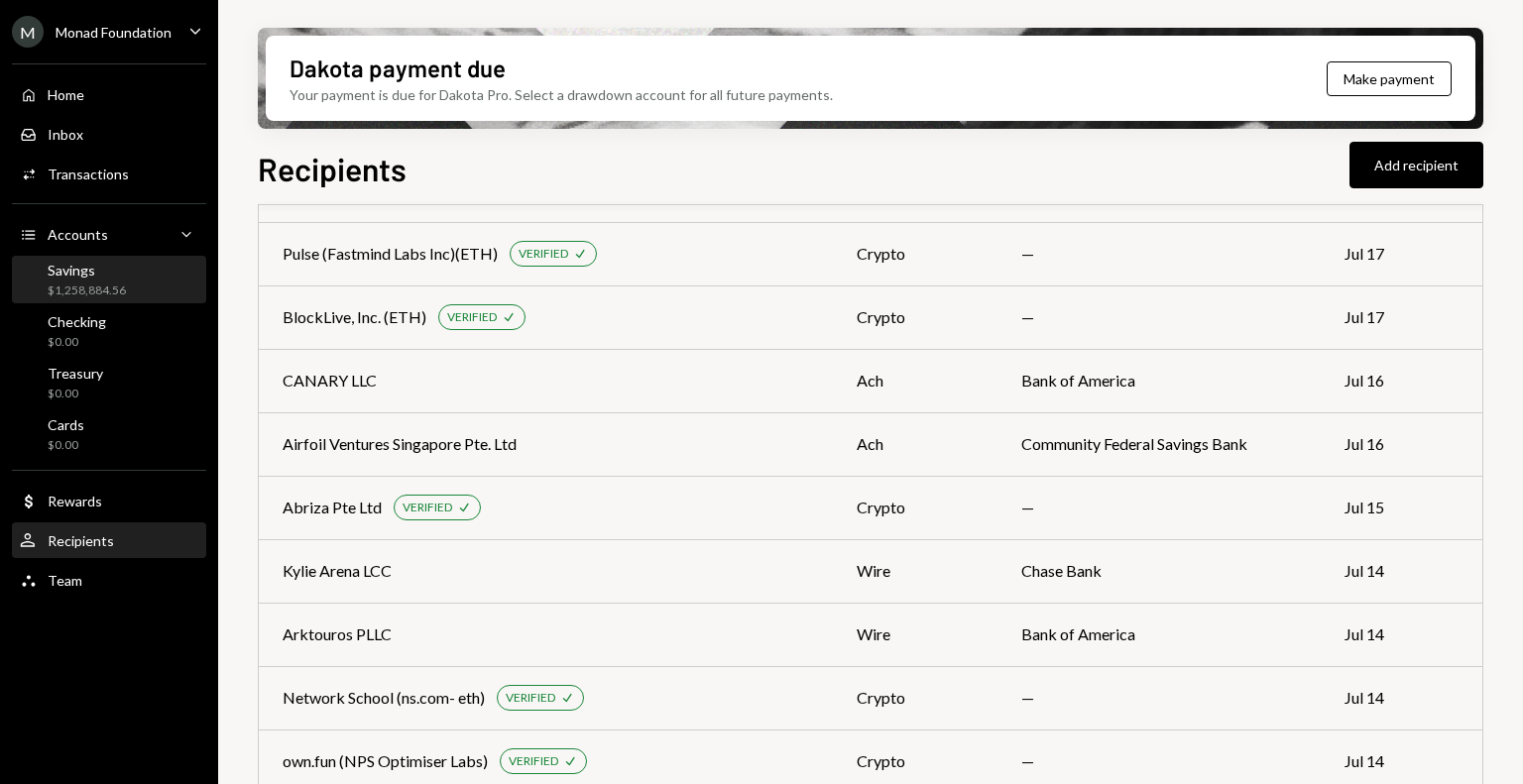 click on "$1,258,884.56" at bounding box center (86, 290) 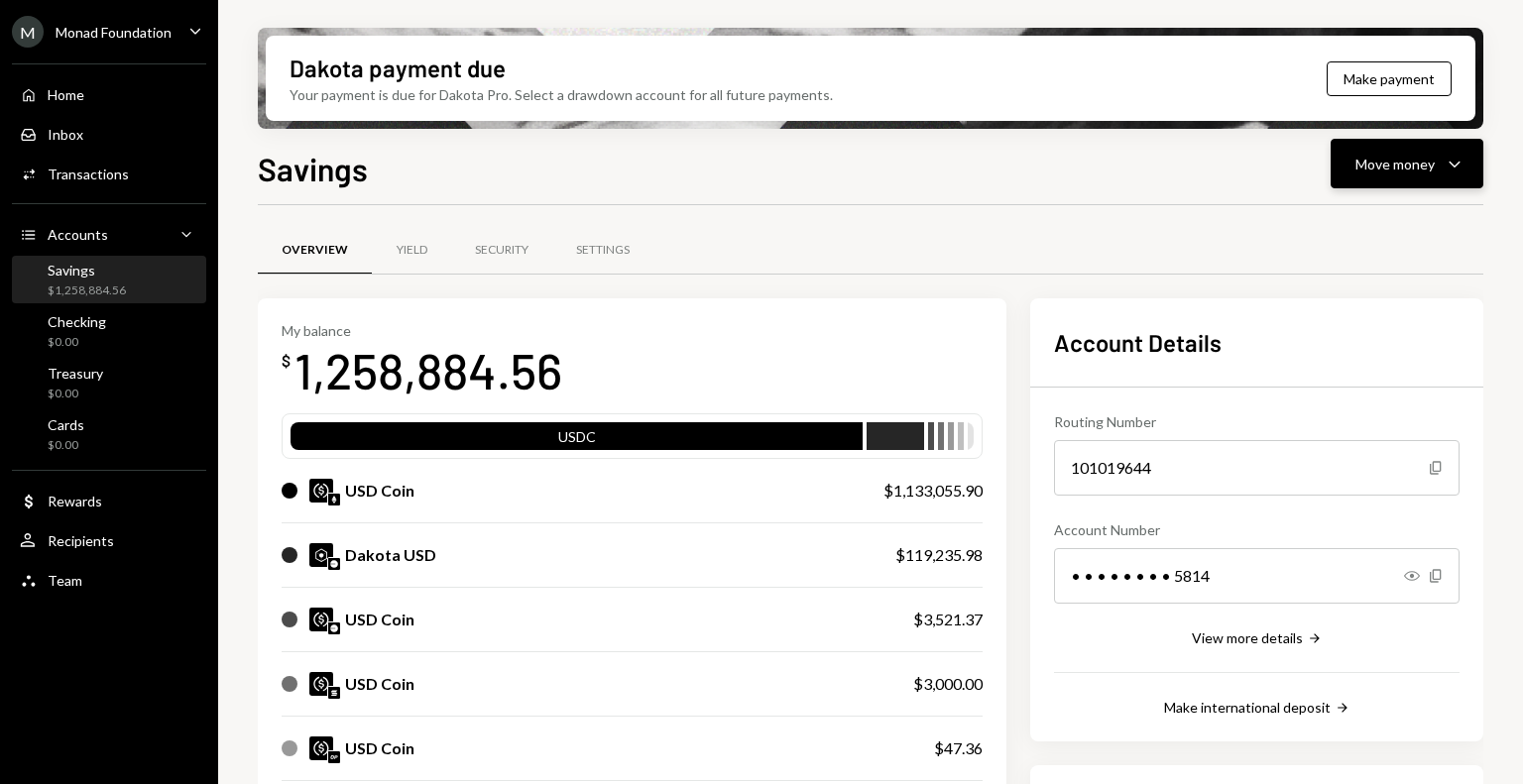 click on "Move money" at bounding box center (1395, 164) 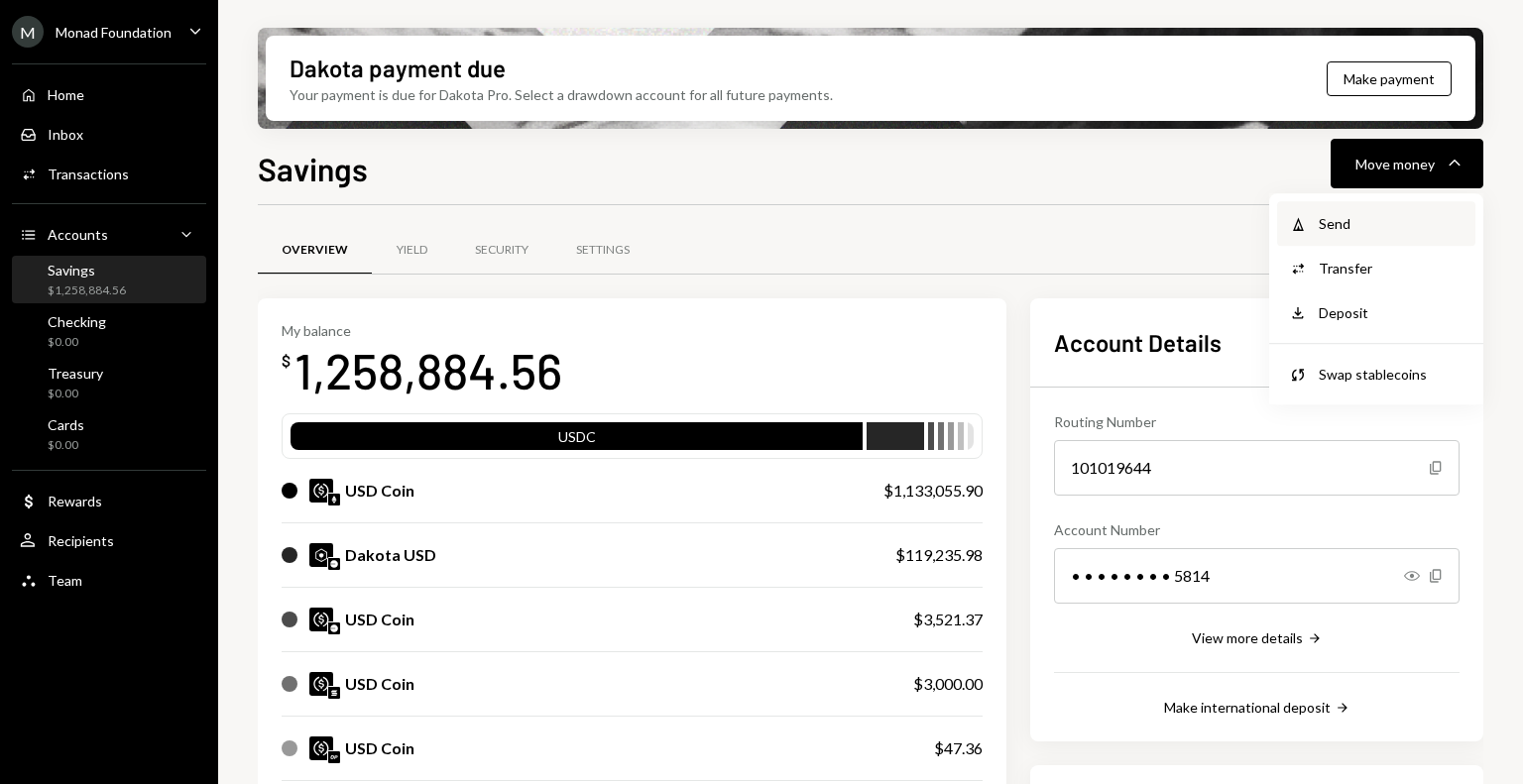 click on "Send" at bounding box center [1391, 223] 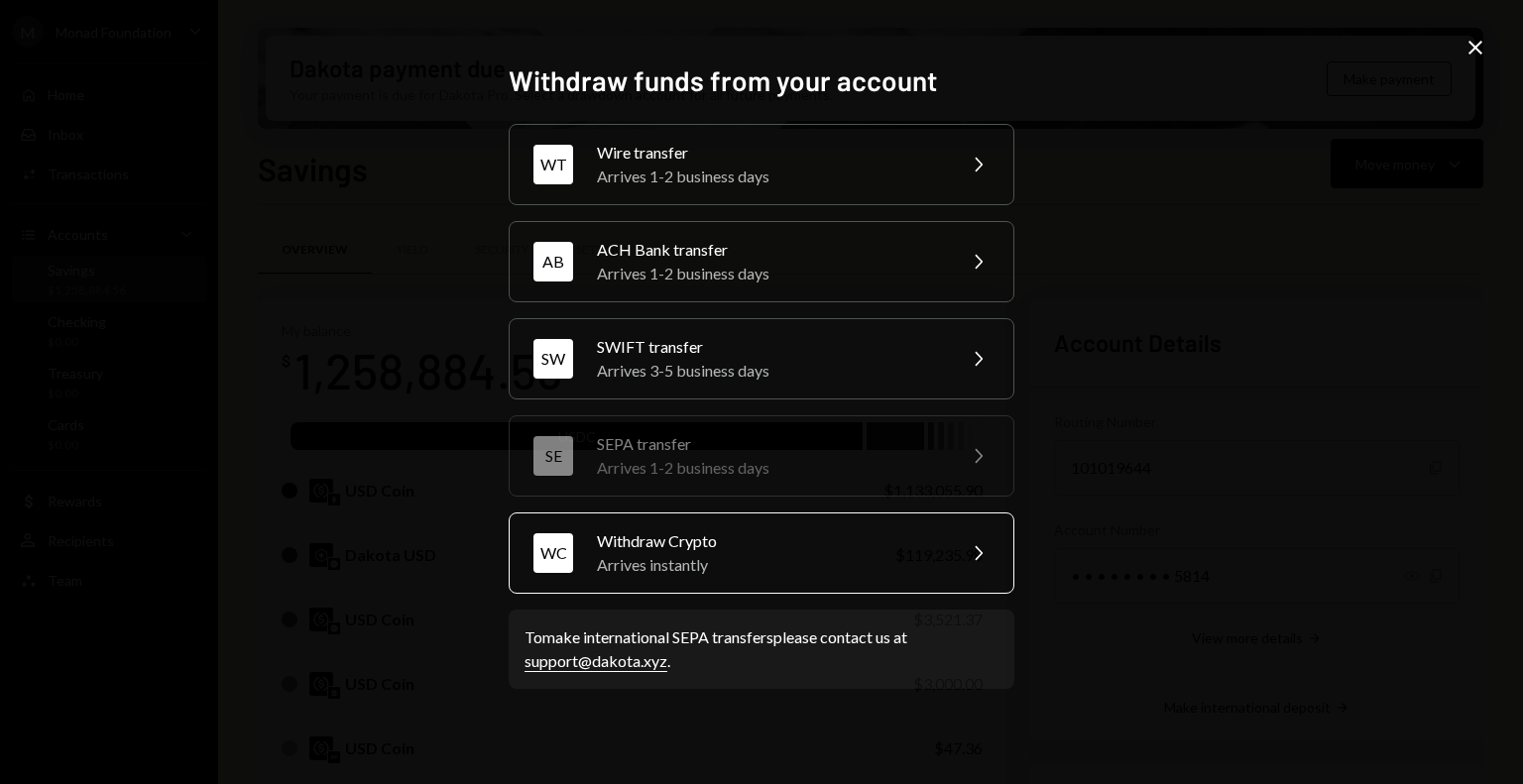 click on "Arrives instantly" at bounding box center (769, 565) 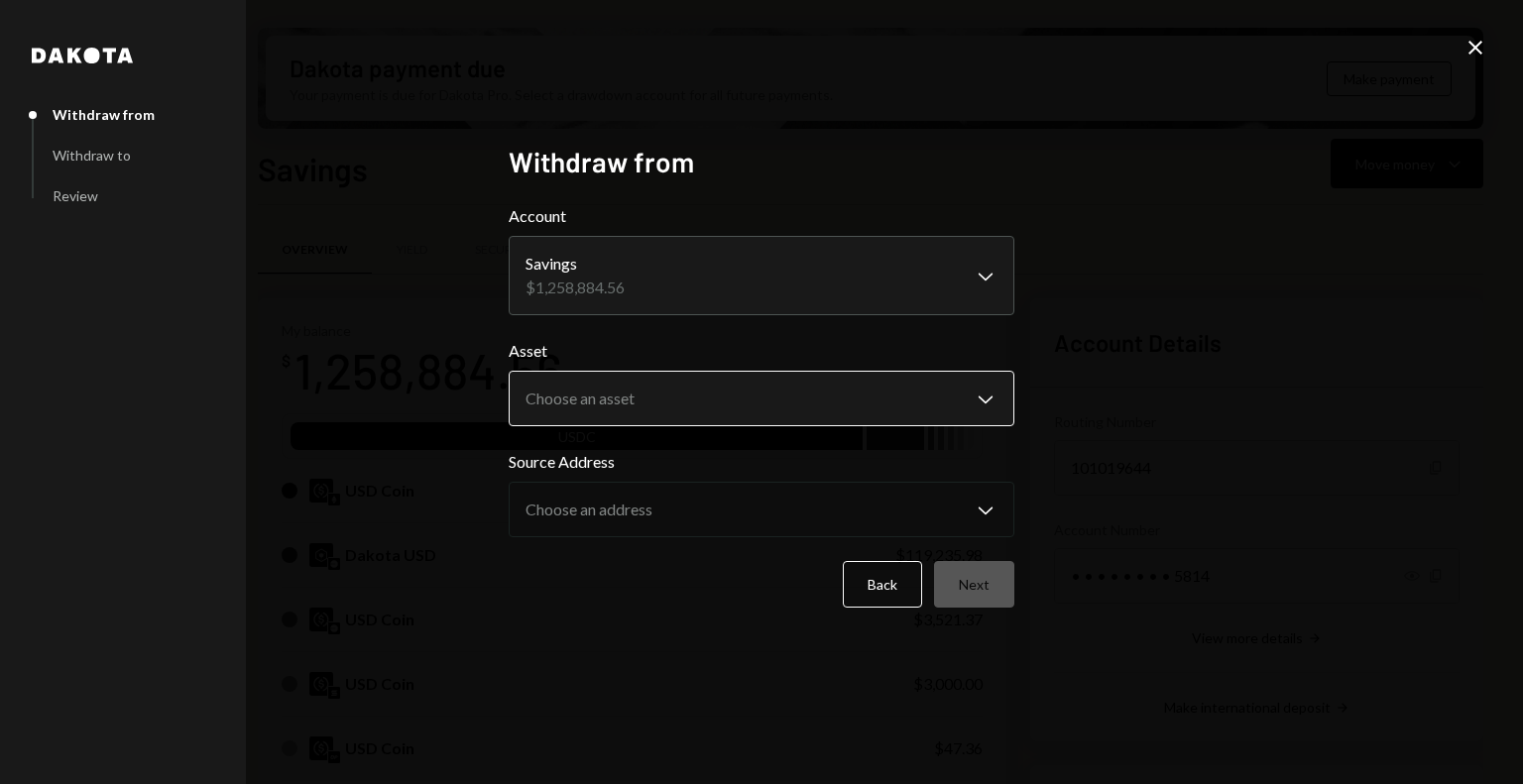 click on "M Monad Foundation Caret Down Home Home Inbox Inbox Activities Transactions Accounts Accounts Caret Down Savings $[AMOUNT] Checking $[AMOUNT] Treasury $[AMOUNT] Cards $[AMOUNT] Dollar Rewards User Recipients Team Team Dakota payment due Your payment is due for Dakota Pro. Select a drawdown account for all future payments. Make payment Savings Move money Caret Down Overview Yield Security Settings My balance $[AMOUNT] USDC USD Coin $[AMOUNT] Dakota USD $[AMOUNT] USD Coin $[AMOUNT] USD Coin $[AMOUNT] USD Coin $[AMOUNT] Ethereum [AMOUNT] ETH $[AMOUNT] Solana [AMOUNT] SOL $[AMOUNT] Recent Transactions View all Type Initiated By Initiated At Status Withdrawal [AMOUNT] USDC [FIRST] [LAST] [DATE] [TIME] Completed Withdrawal [AMOUNT] USDC [FIRST] [LAST] [DATE] [TIME] Completed Withdrawal [AMOUNT] USDC [FIRST] [LAST] [DATE] [TIME] Completed Withdrawal [AMOUNT] USDC [FIRST] [LAST] [DATE] [TIME] Completed Bank Payment $[AMOUNT] [FIRST] [LAST] [DATE] [TIME] Pending Account Details Routing Number [NUMBER] Copy Account Number Show Copy" at bounding box center (762, 392) 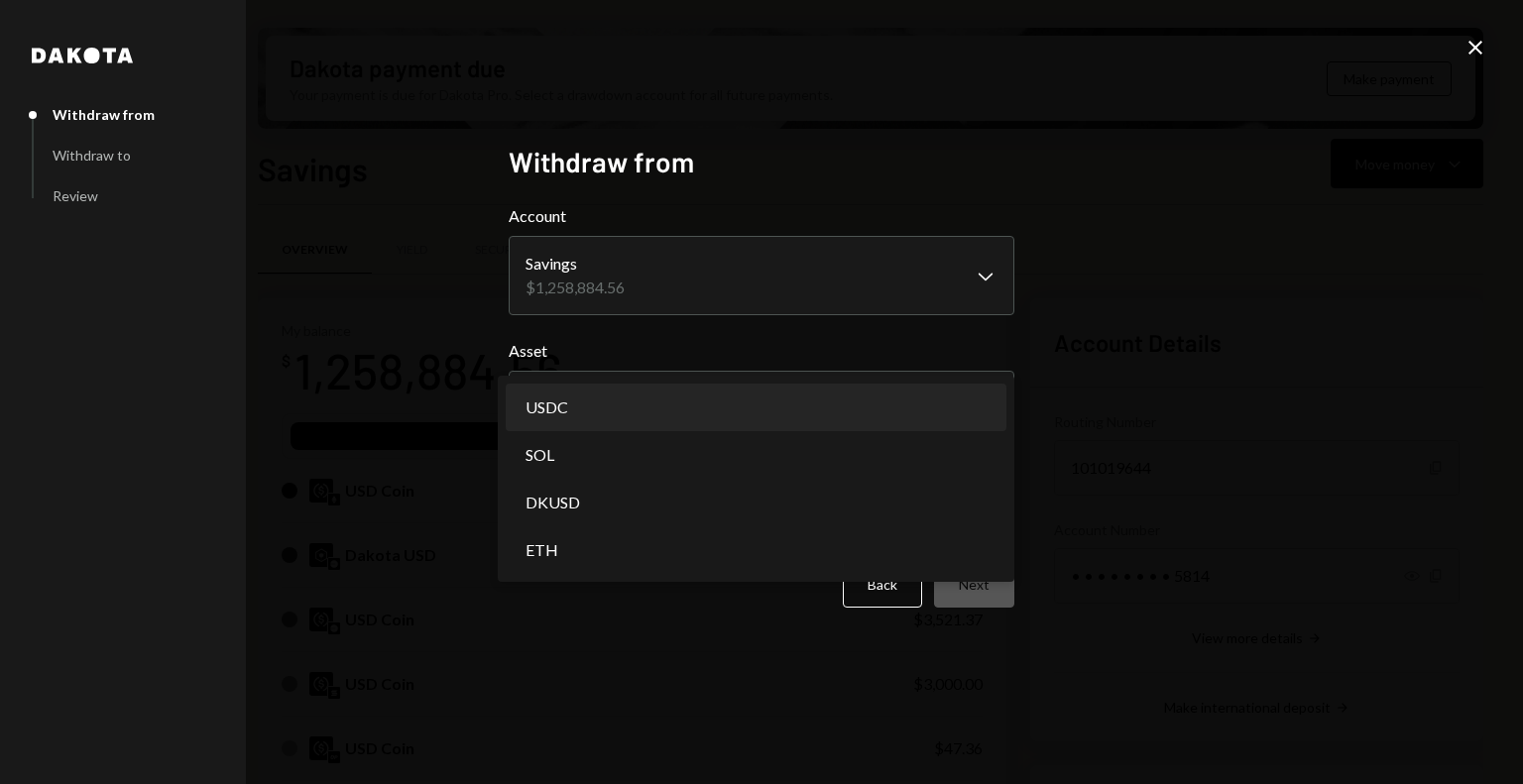 select on "****" 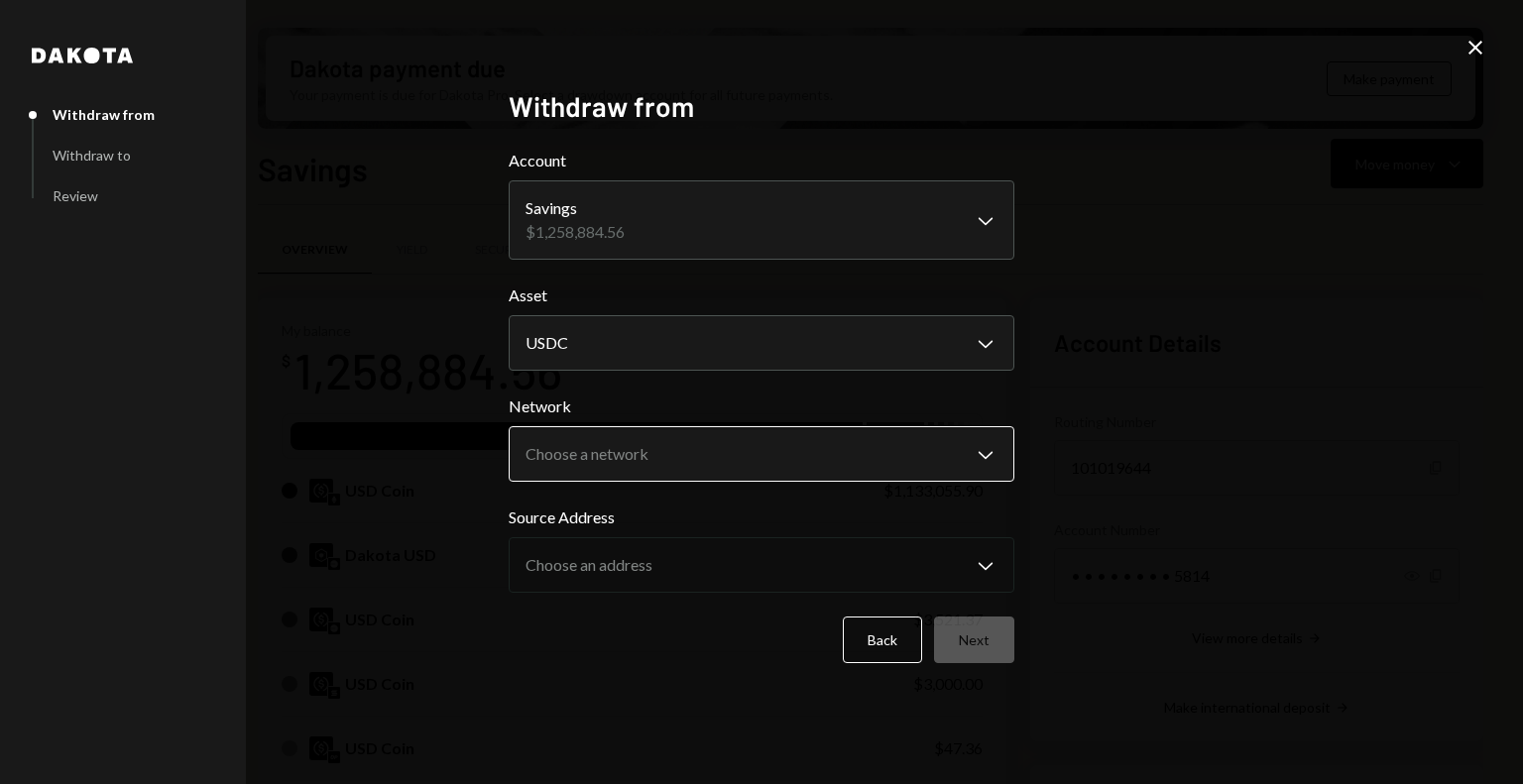 click on "M Monad Foundation Caret Down Home Home Inbox Inbox Activities Transactions Accounts Accounts Caret Down Savings $[AMOUNT] Checking $[AMOUNT] Treasury $[AMOUNT] Cards $[AMOUNT] Dollar Rewards User Recipients Team Team Dakota payment due Your payment is due for Dakota Pro. Select a drawdown account for all future payments. Make payment Savings Move money Caret Down Overview Yield Security Settings My balance $[AMOUNT] USDC USD Coin $[AMOUNT] Dakota USD $[AMOUNT] USD Coin $[AMOUNT] USD Coin $[AMOUNT] USD Coin $[AMOUNT] Ethereum [AMOUNT] ETH $[AMOUNT] Solana [AMOUNT] SOL $[AMOUNT] Recent Transactions View all Type Initiated By Initiated At Status Withdrawal [AMOUNT] USDC [FIRST] [LAST] [DATE] [TIME] Completed Withdrawal [AMOUNT] USDC [FIRST] [LAST] [DATE] [TIME] Completed Withdrawal [AMOUNT] USDC [FIRST] [LAST] [DATE] [TIME] Completed Withdrawal [AMOUNT] USDC [FIRST] [LAST] [DATE] [TIME] Completed Bank Payment $[AMOUNT] [FIRST] [LAST] [DATE] [TIME] Pending Account Details Routing Number [NUMBER] Copy Account Number Show Copy" at bounding box center [762, 392] 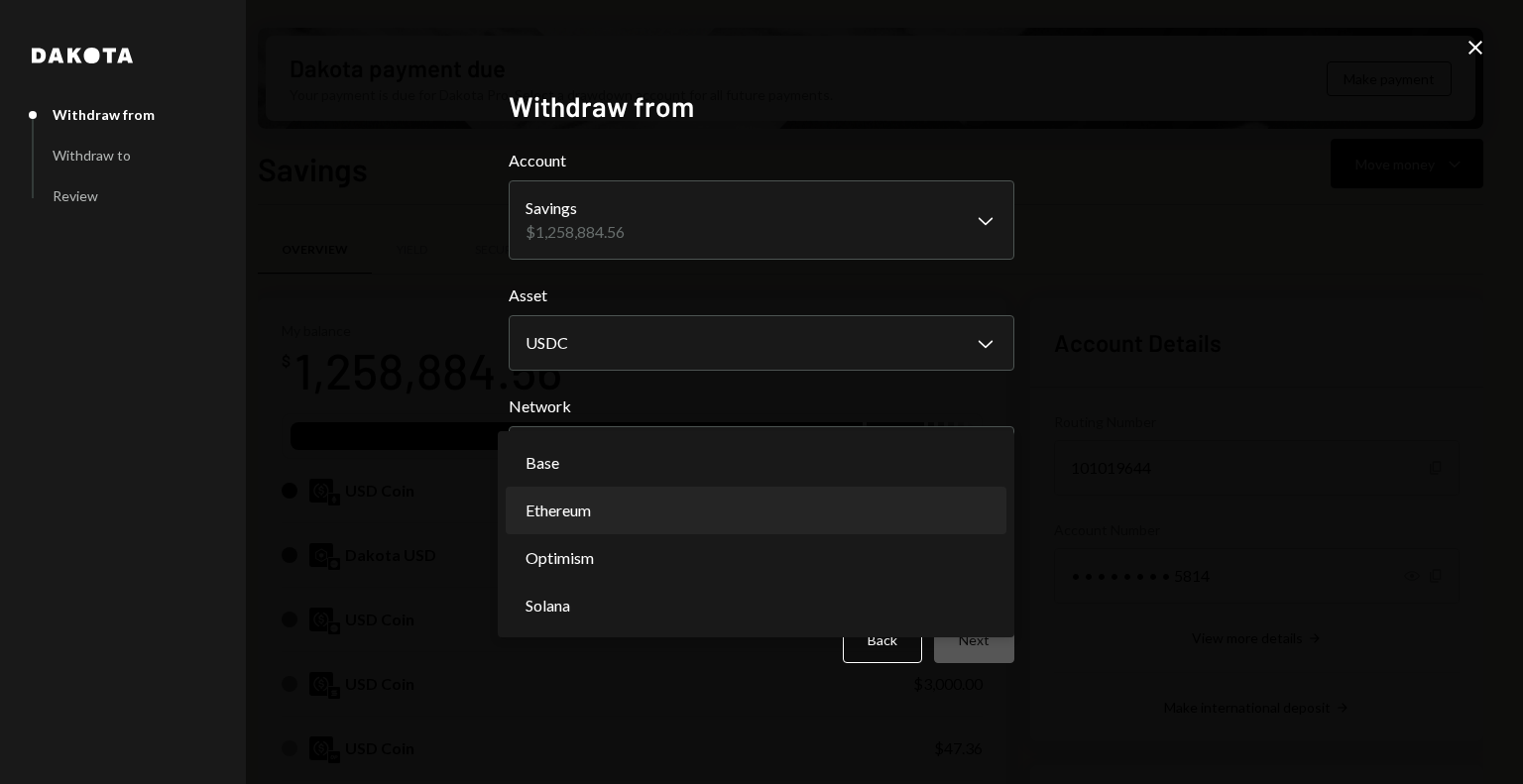 select on "**********" 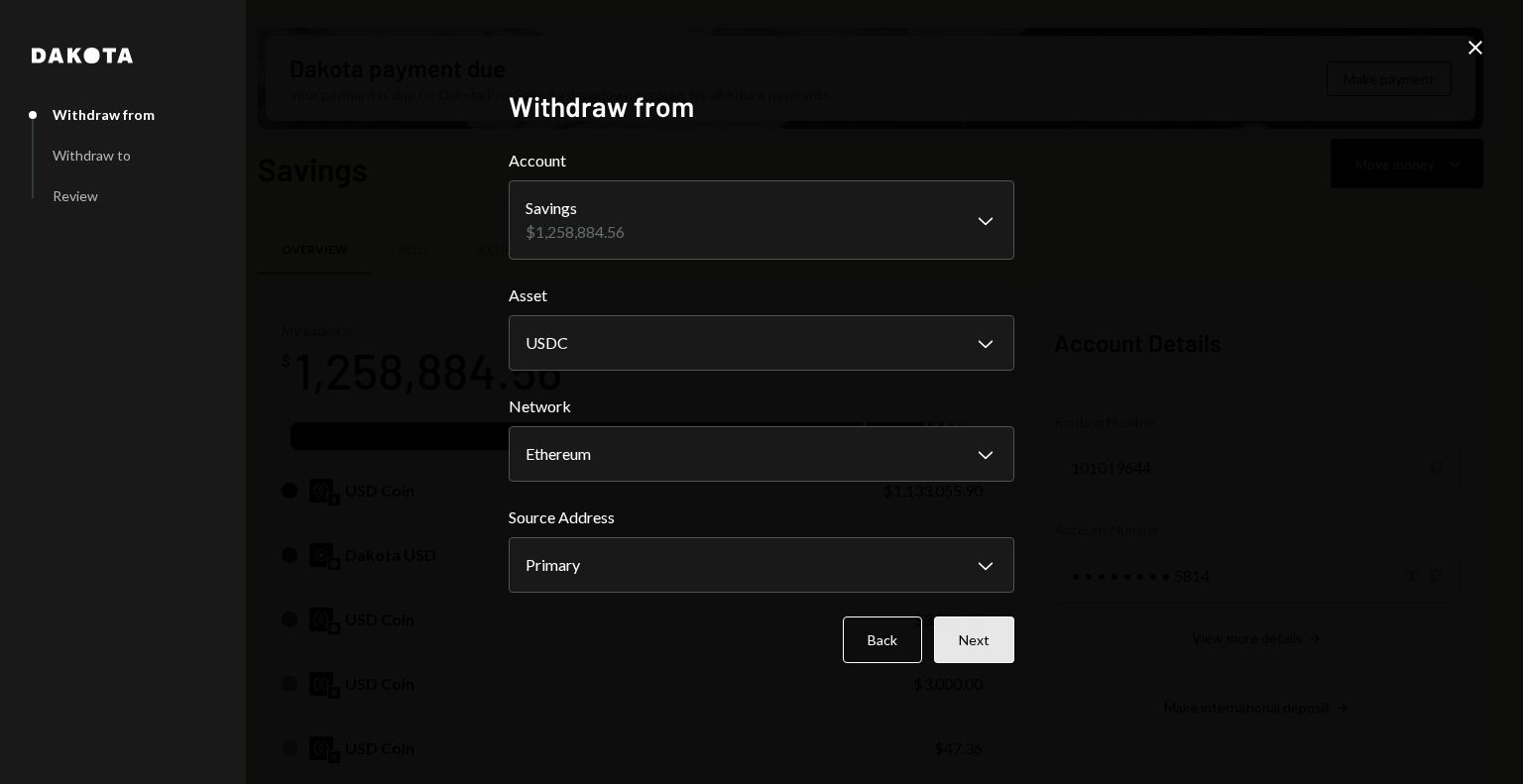 click on "Next" at bounding box center (974, 639) 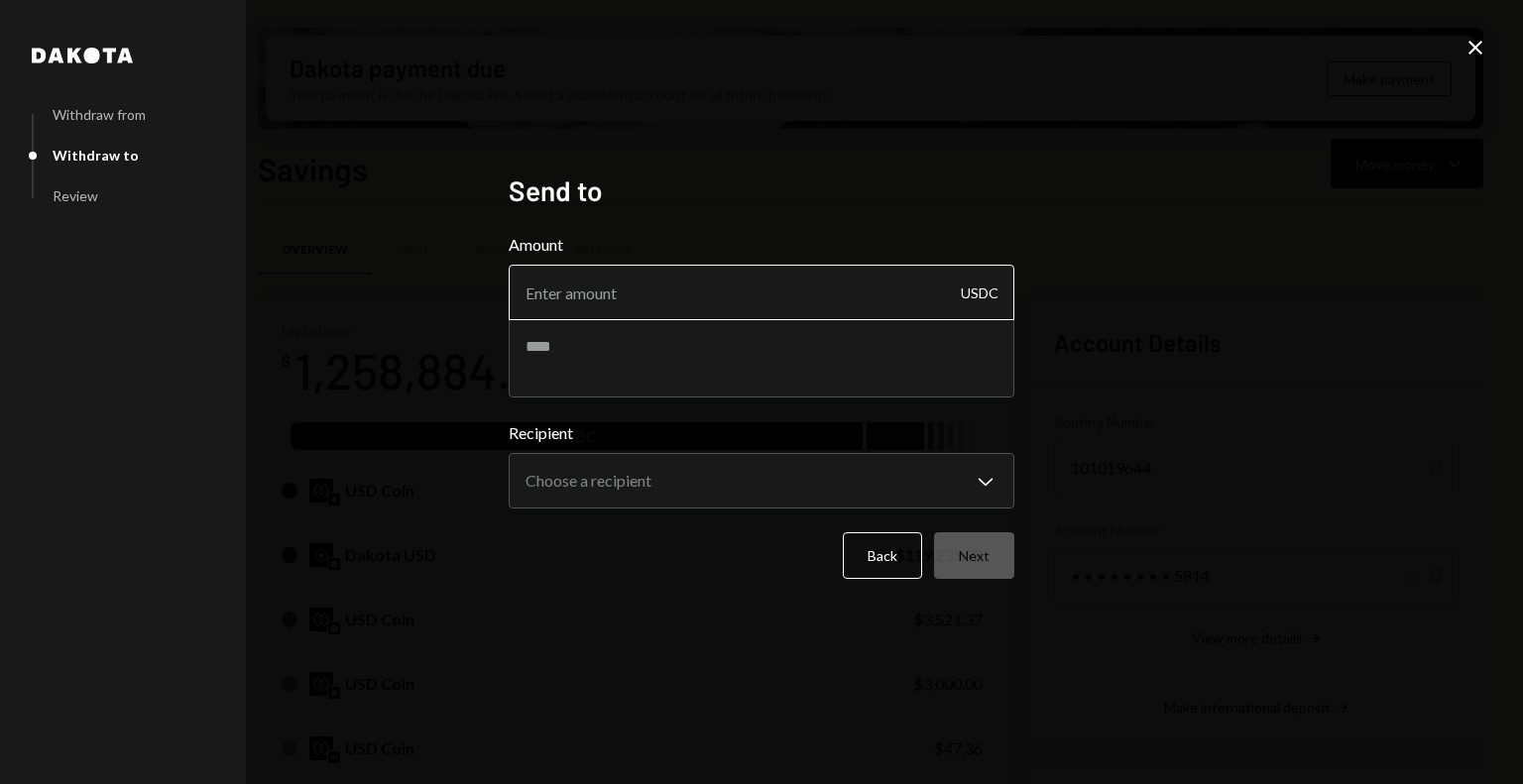 click on "Amount" at bounding box center (762, 292) 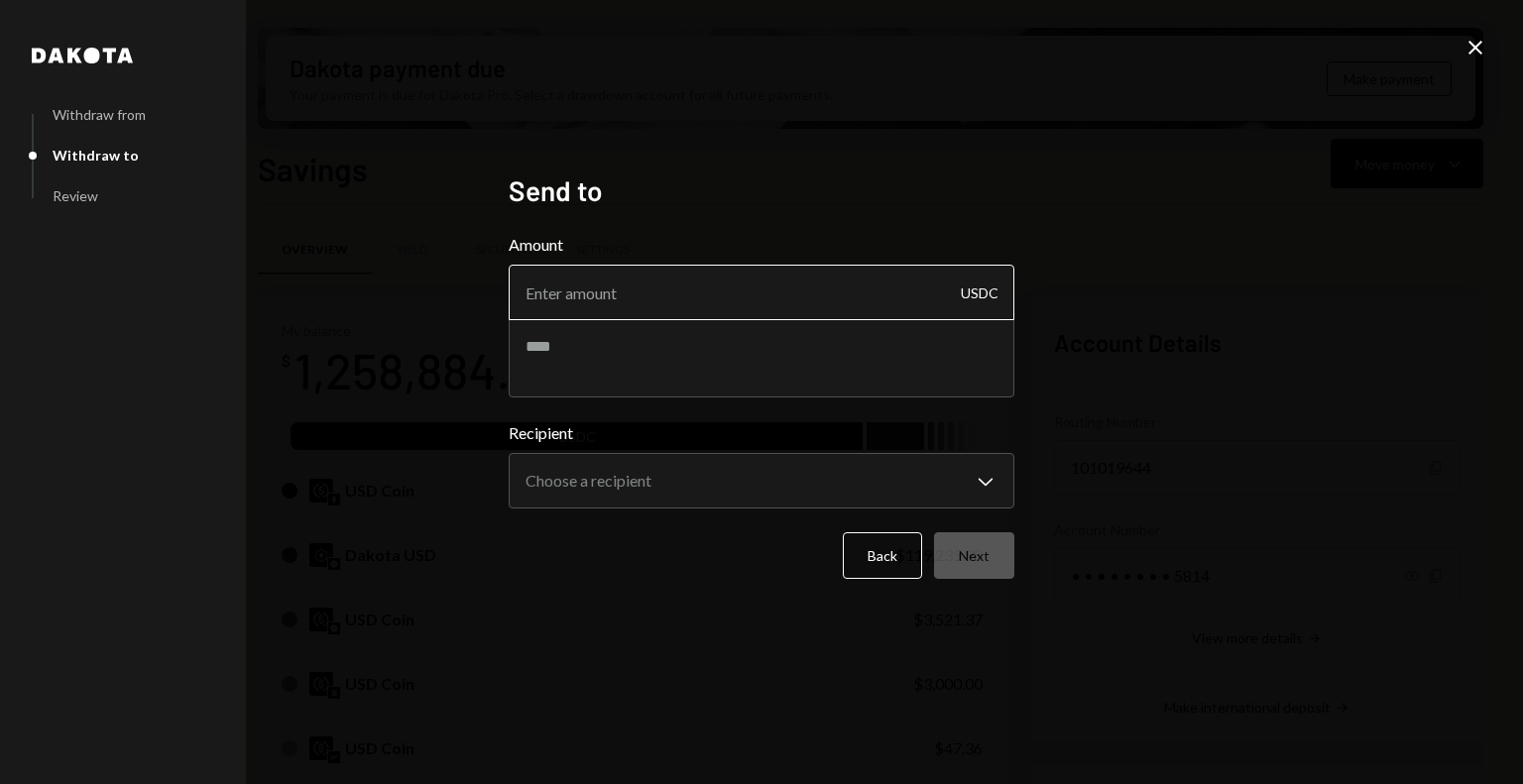 click on "Amount" at bounding box center [762, 292] 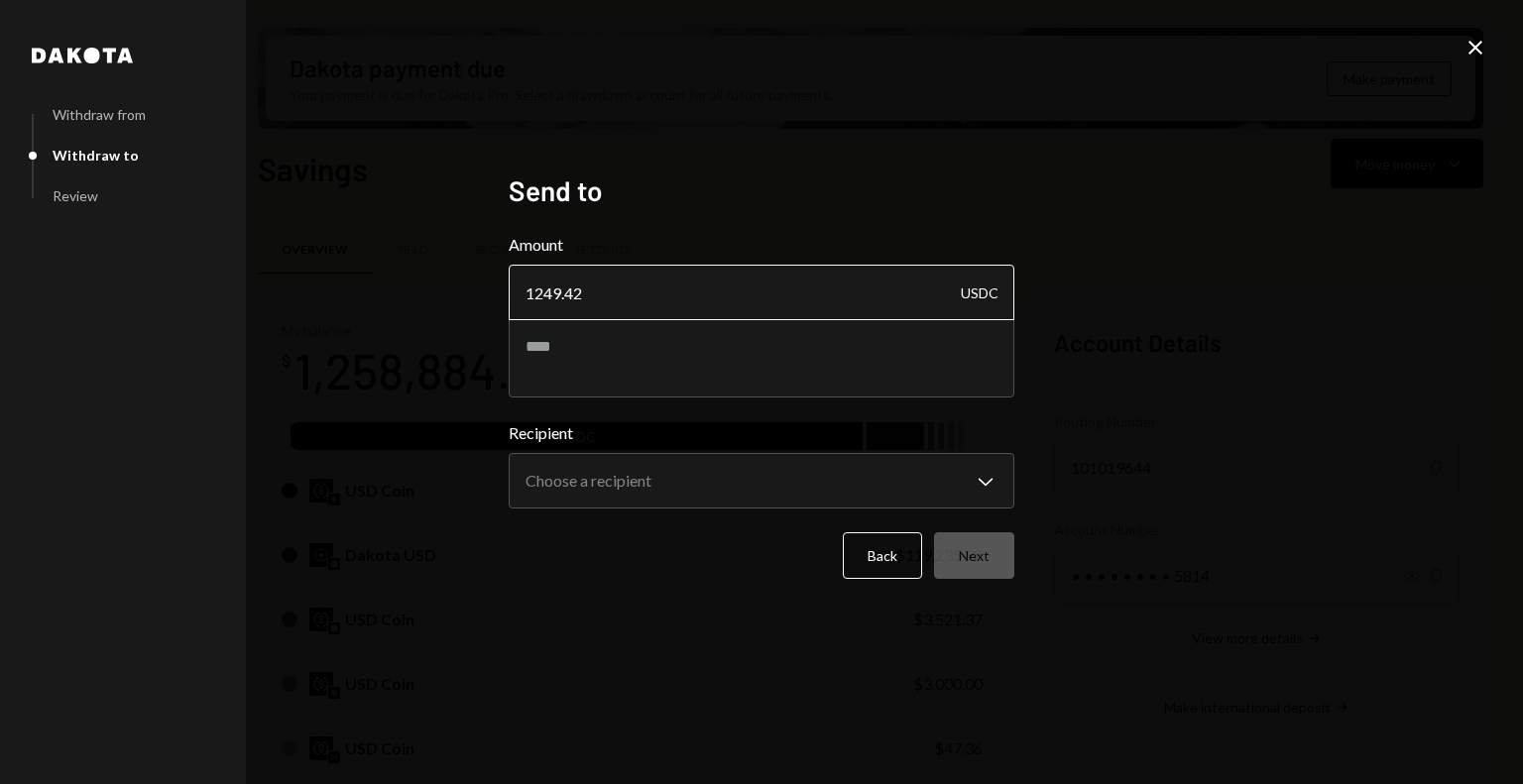 click on "1249.42" at bounding box center [762, 292] 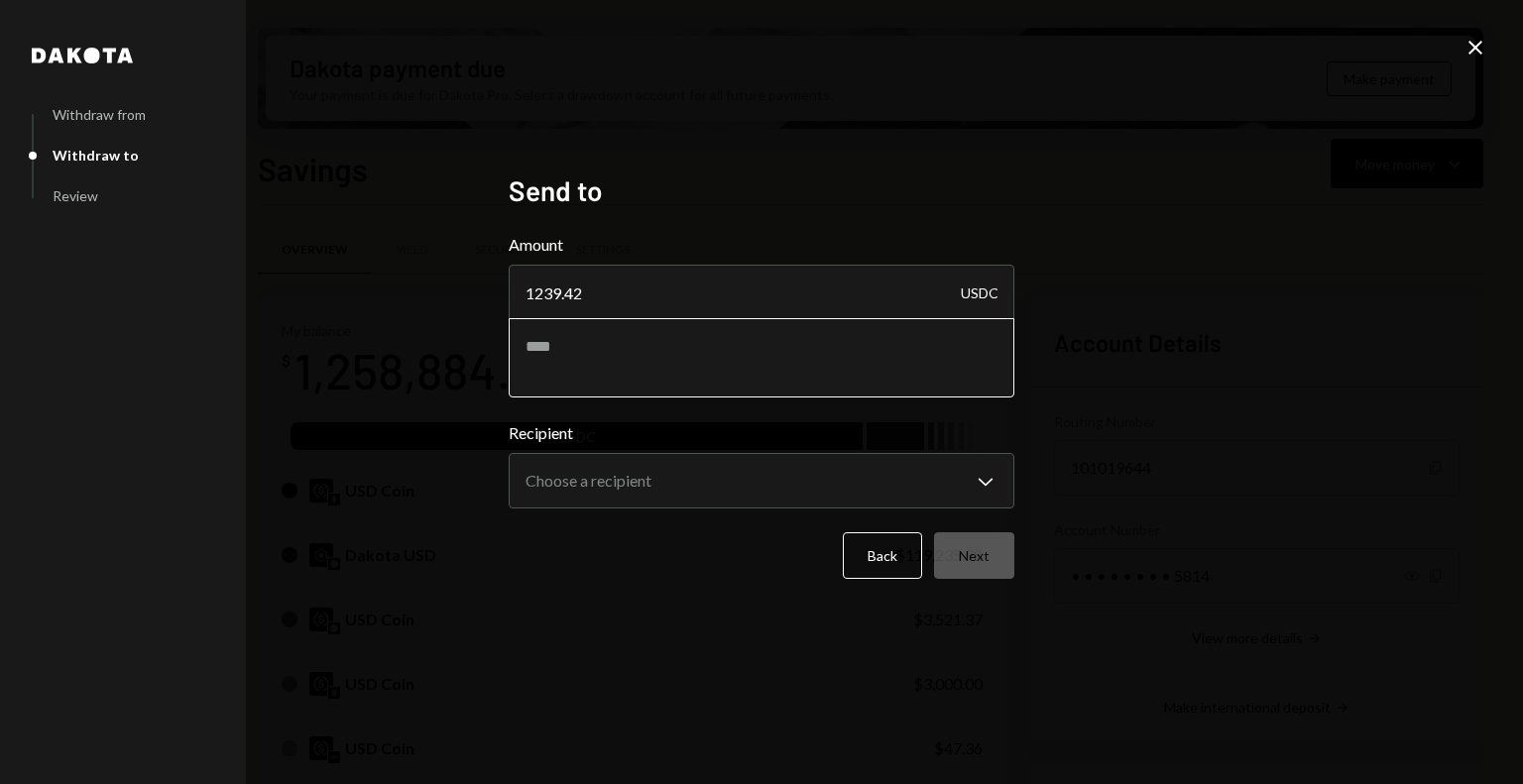 type on "1239.42" 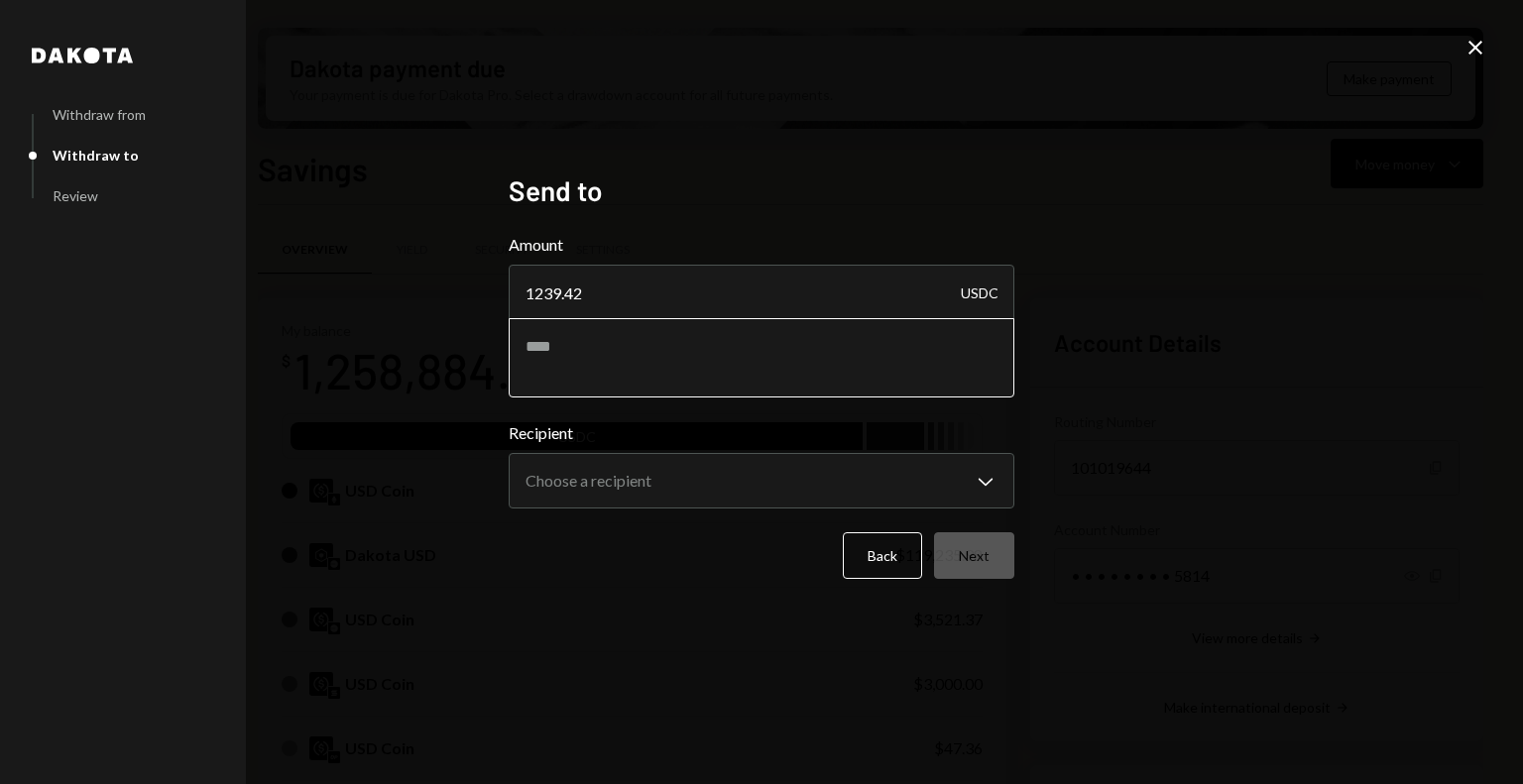 click at bounding box center [762, 358] 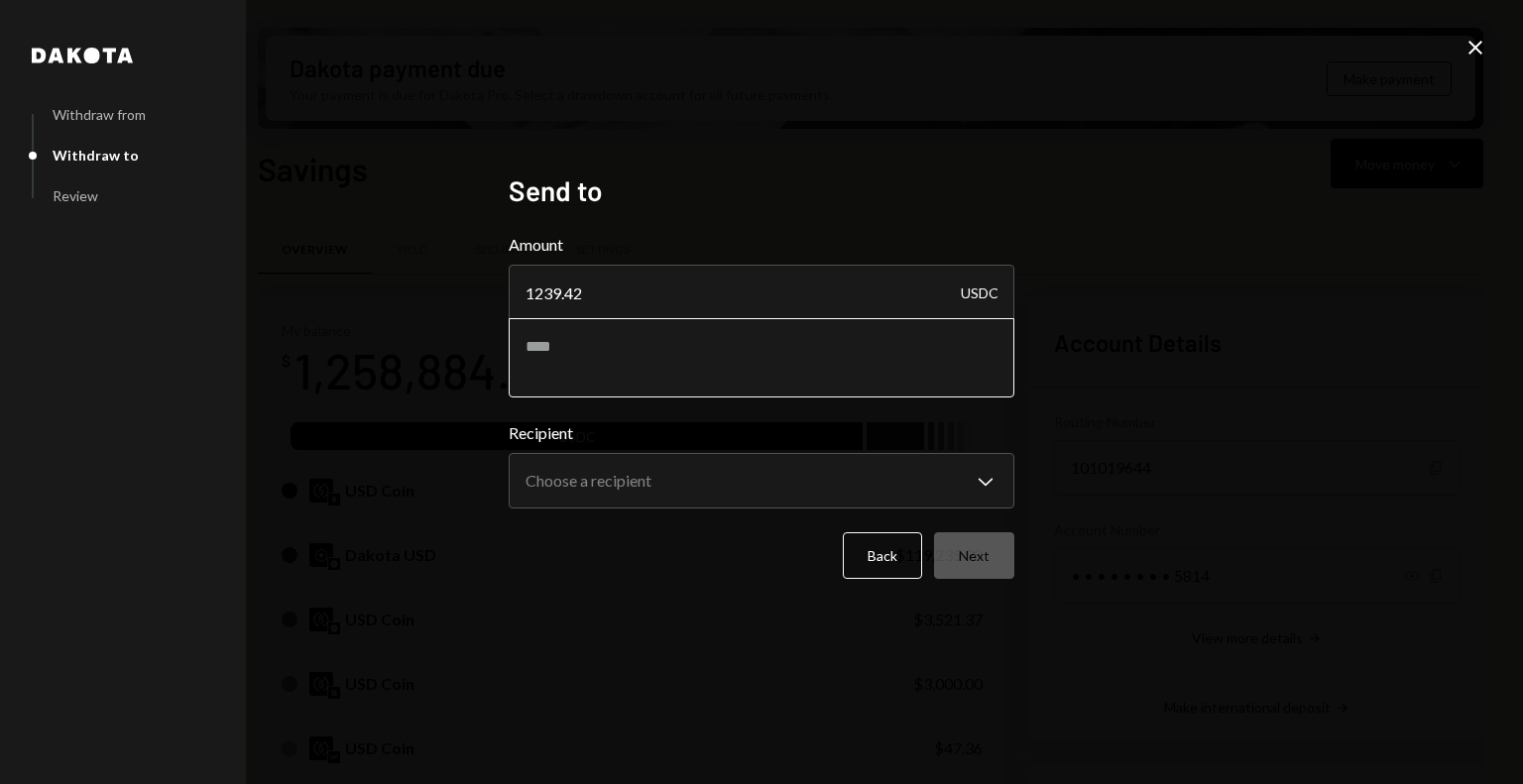 click at bounding box center [762, 358] 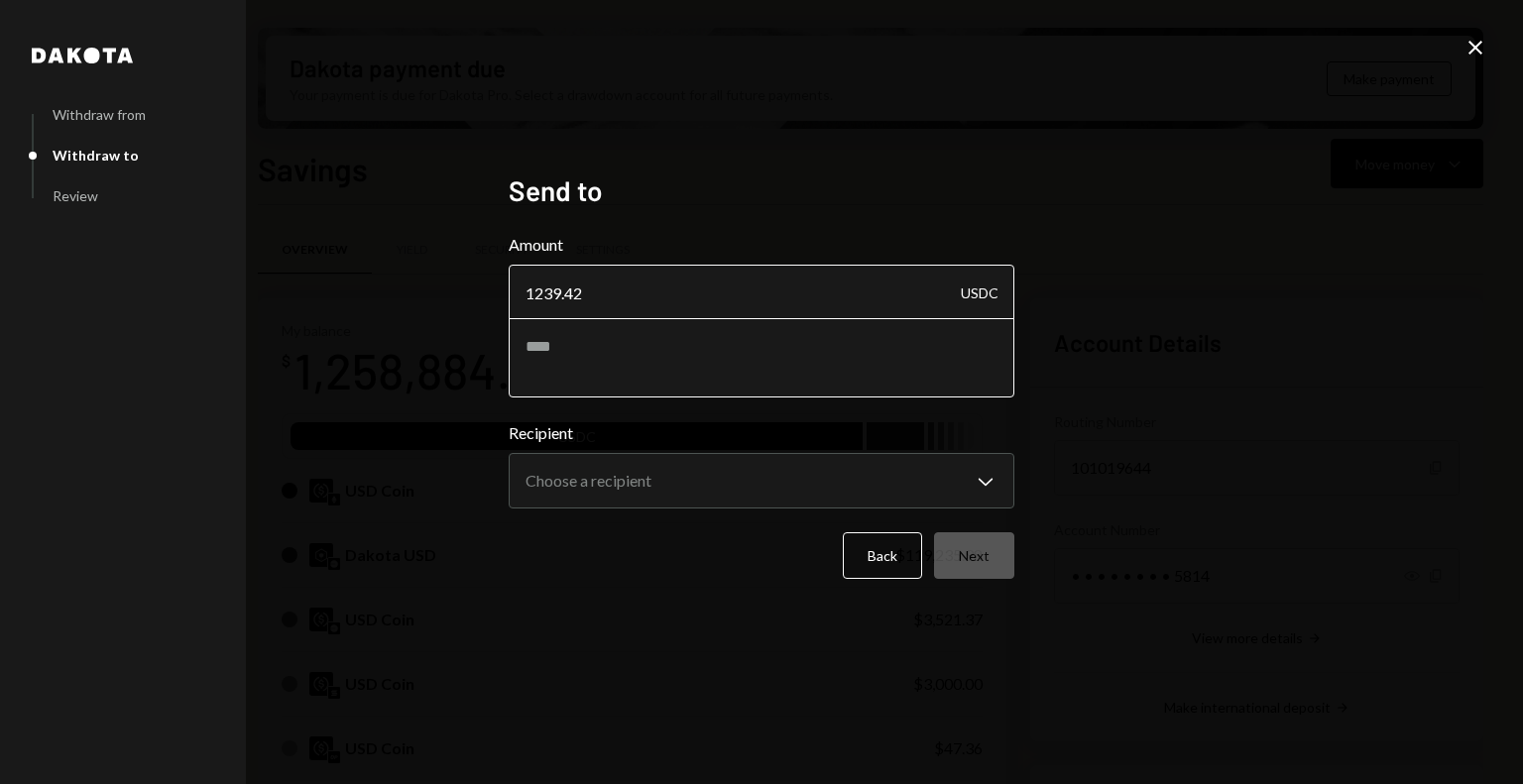 paste on "*******" 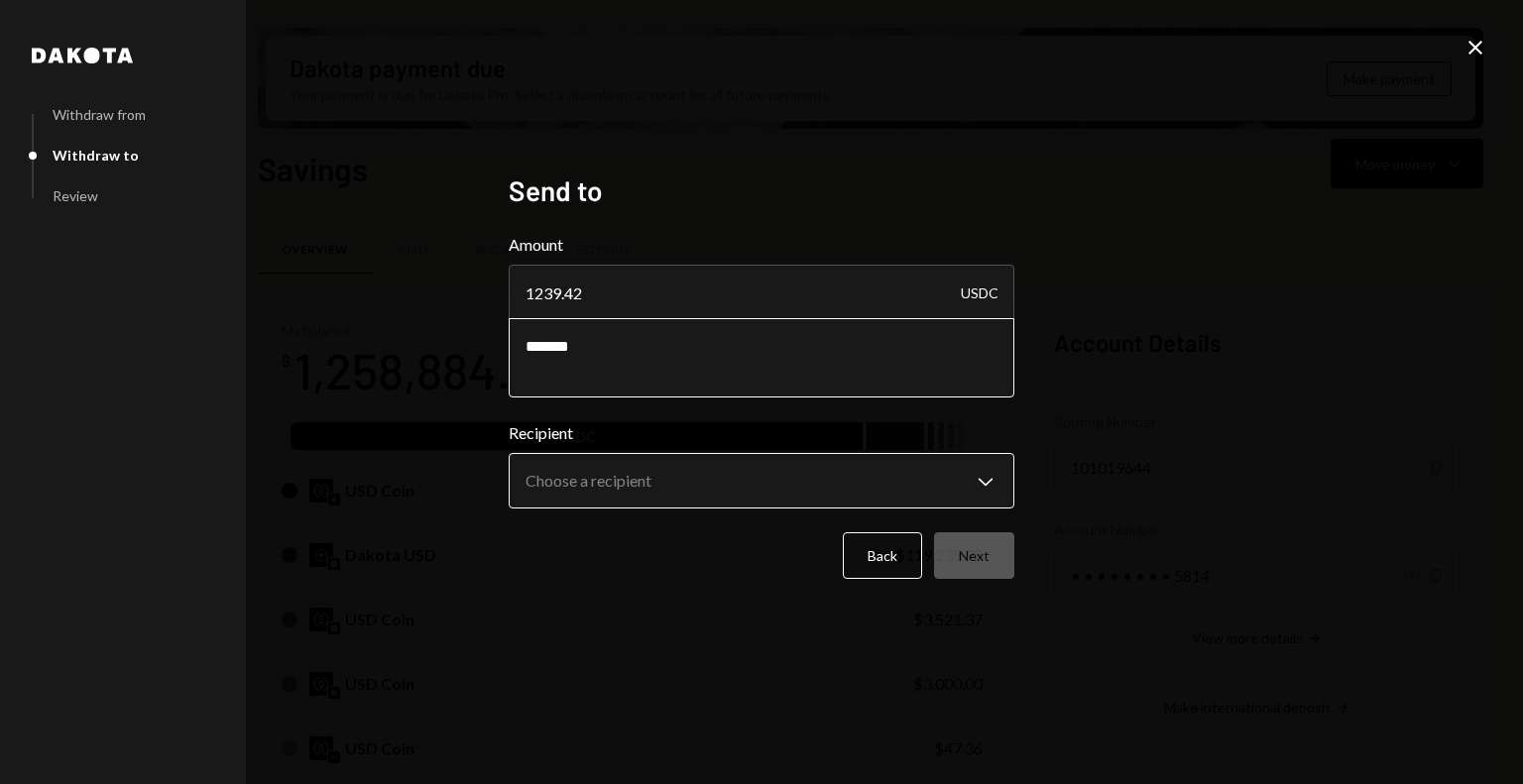 type on "*******" 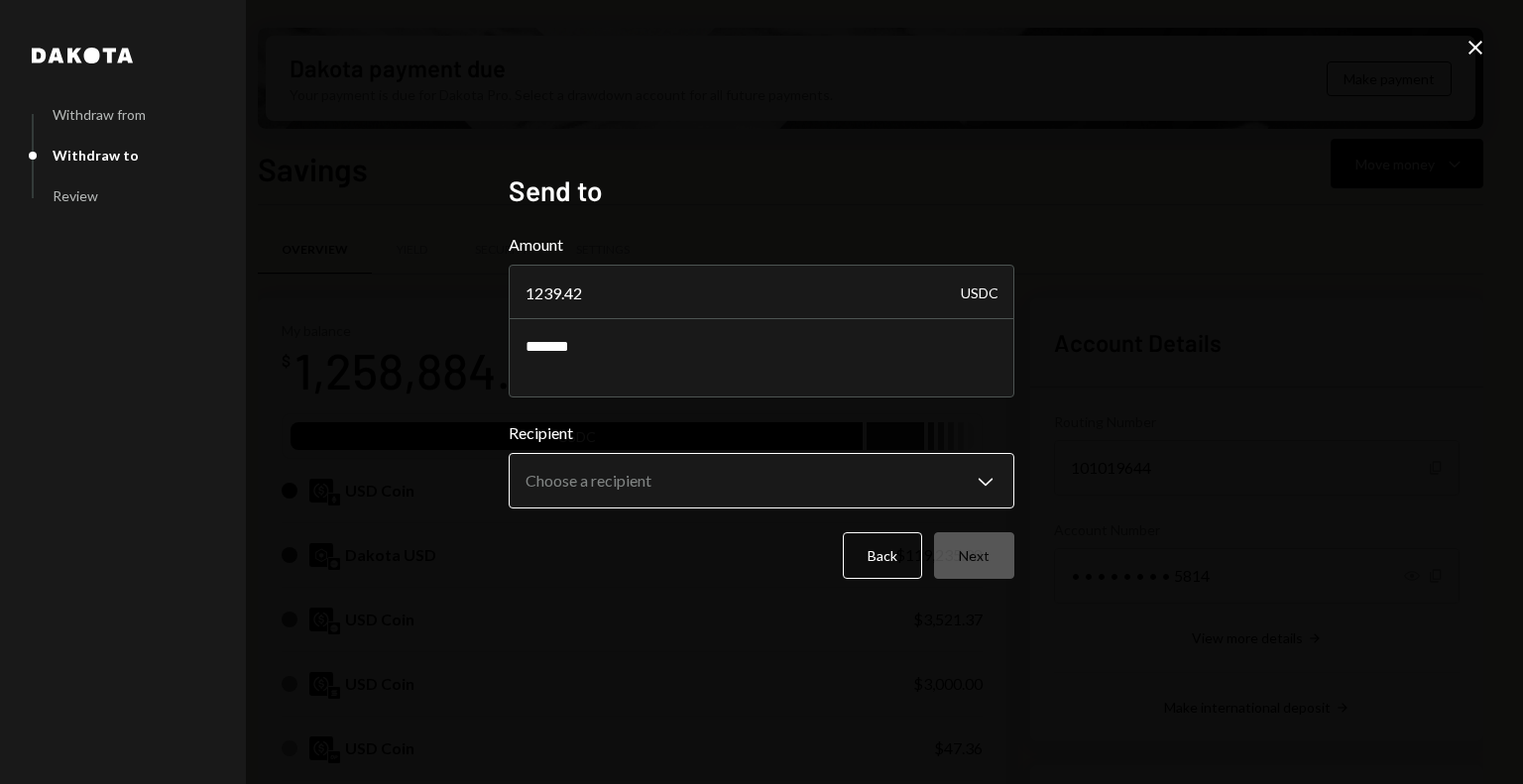 click on "M Monad Foundation Caret Down Home Home Inbox Inbox Activities Transactions Accounts Accounts Caret Down Savings $[AMOUNT] Checking $[AMOUNT] Treasury $[AMOUNT] Cards $[AMOUNT] Dollar Rewards User Recipients Team Team Dakota payment due Your payment is due for Dakota Pro. Select a drawdown account for all future payments. Make payment Savings Move money Caret Down Overview Yield Security Settings My balance $[AMOUNT] USDC USD Coin $[AMOUNT] Dakota USD $[AMOUNT] USD Coin $[AMOUNT] USD Coin $[AMOUNT] USD Coin $[AMOUNT] Ethereum [AMOUNT] ETH $[AMOUNT] Solana [AMOUNT] SOL $[AMOUNT] Recent Transactions View all Type Initiated By Initiated At Status Withdrawal [AMOUNT] USDC [FIRST] [LAST] [DATE] [TIME] Completed Withdrawal [AMOUNT] USDC [FIRST] [LAST] [DATE] [TIME] Completed Account Details Routing Number [NUMBER] Copy Account Number" at bounding box center [762, 392] 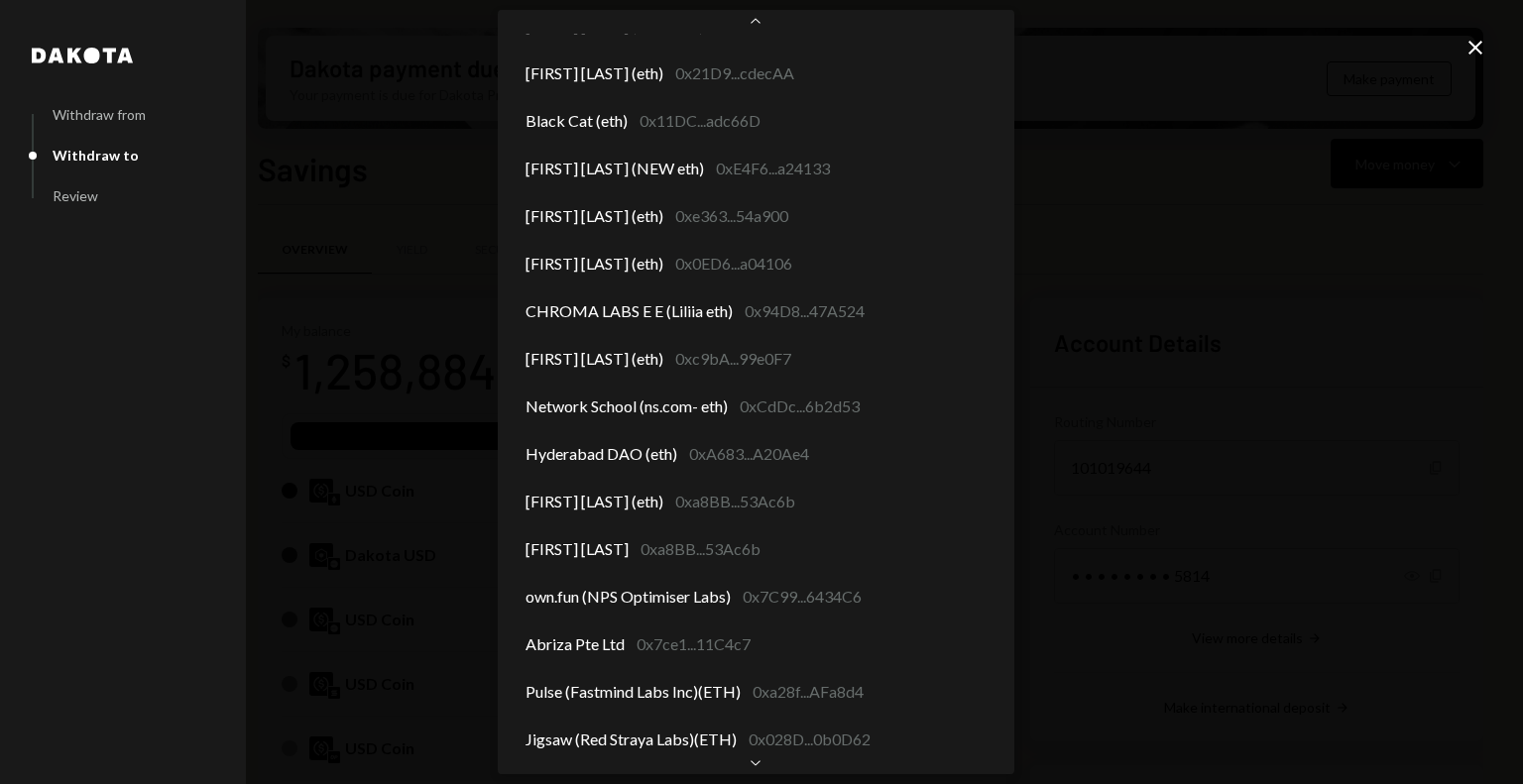 scroll, scrollTop: 7267, scrollLeft: 0, axis: vertical 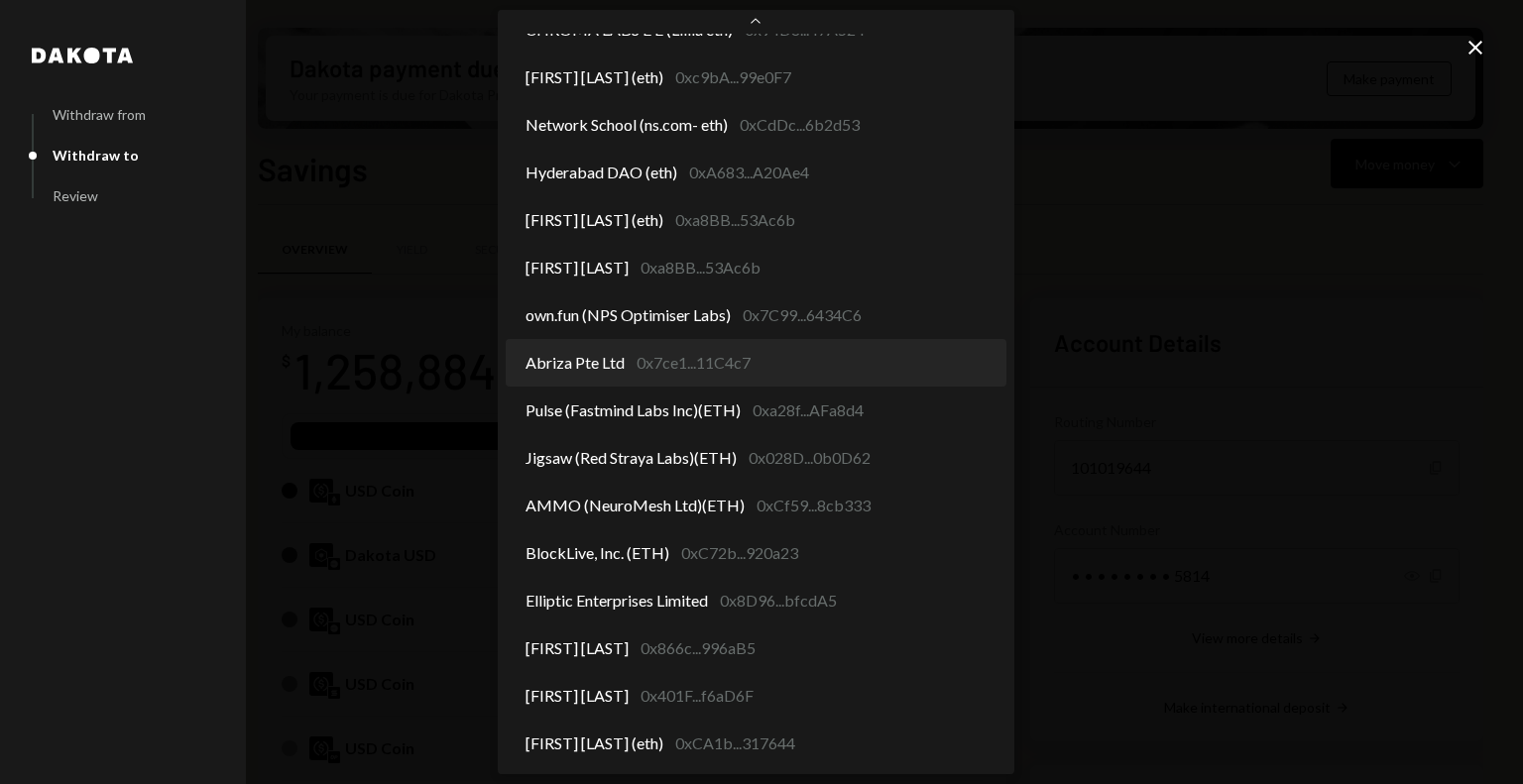 select on "**********" 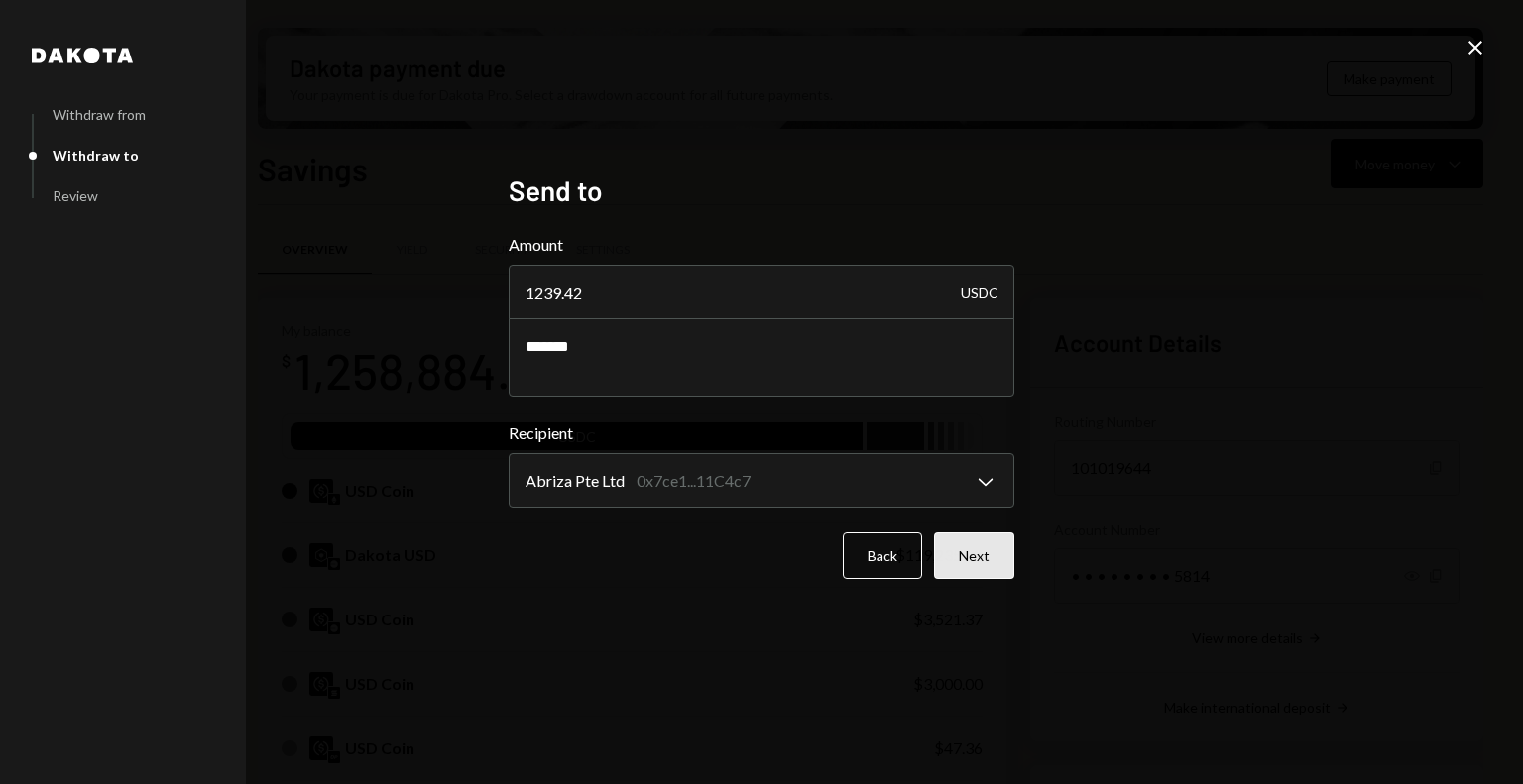 click on "Next" at bounding box center (974, 555) 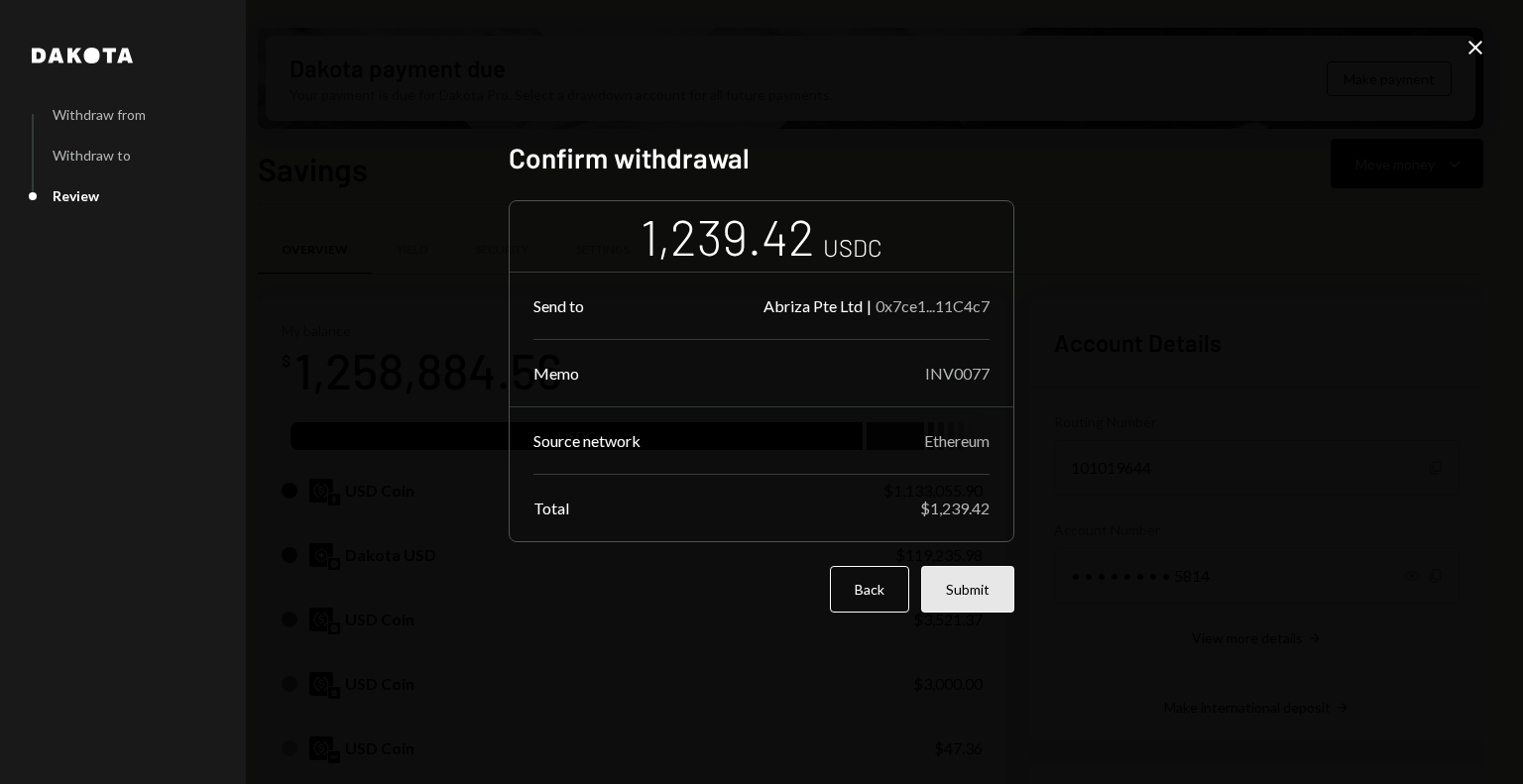 click on "Submit" at bounding box center (968, 589) 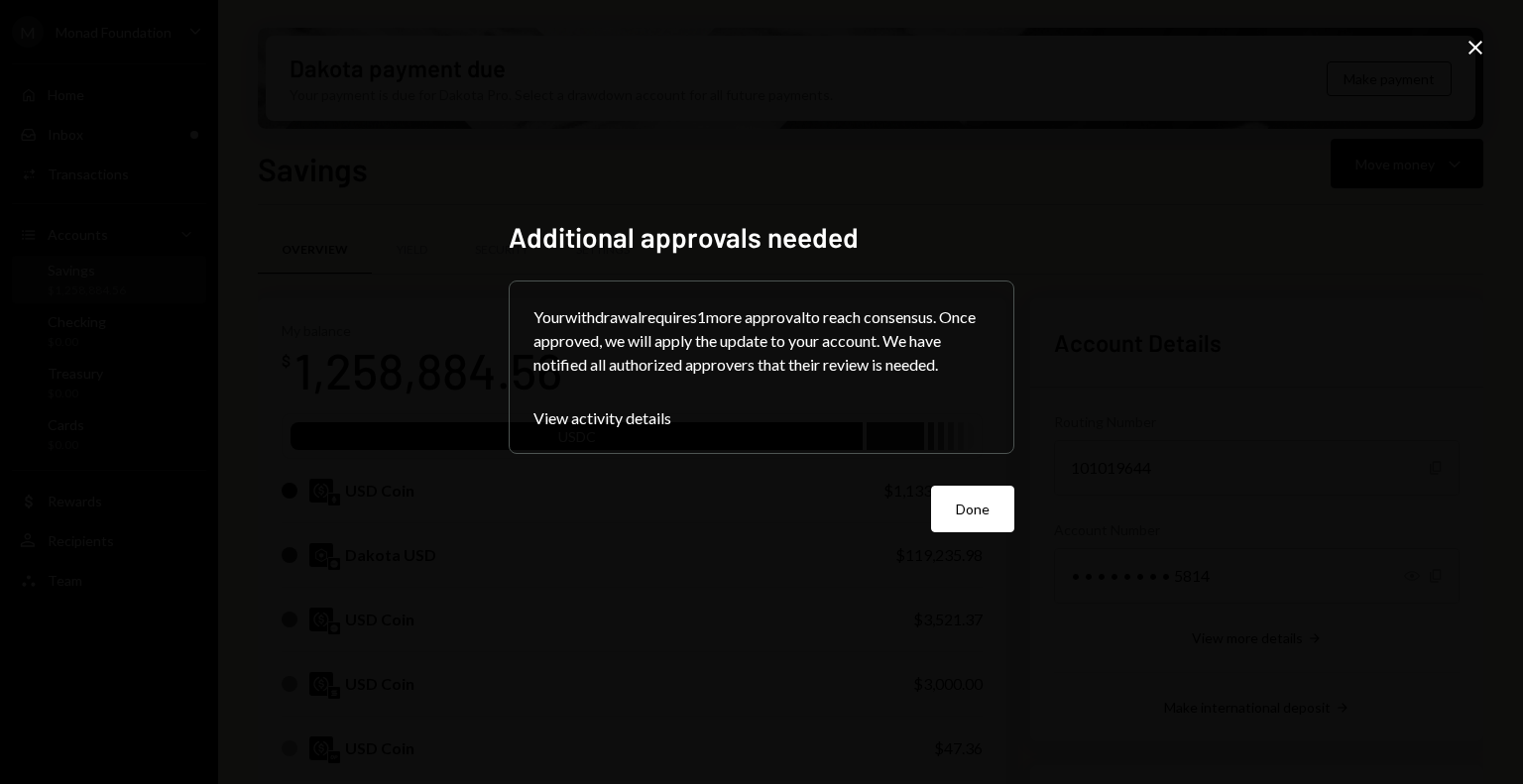 click on "Done" at bounding box center [973, 508] 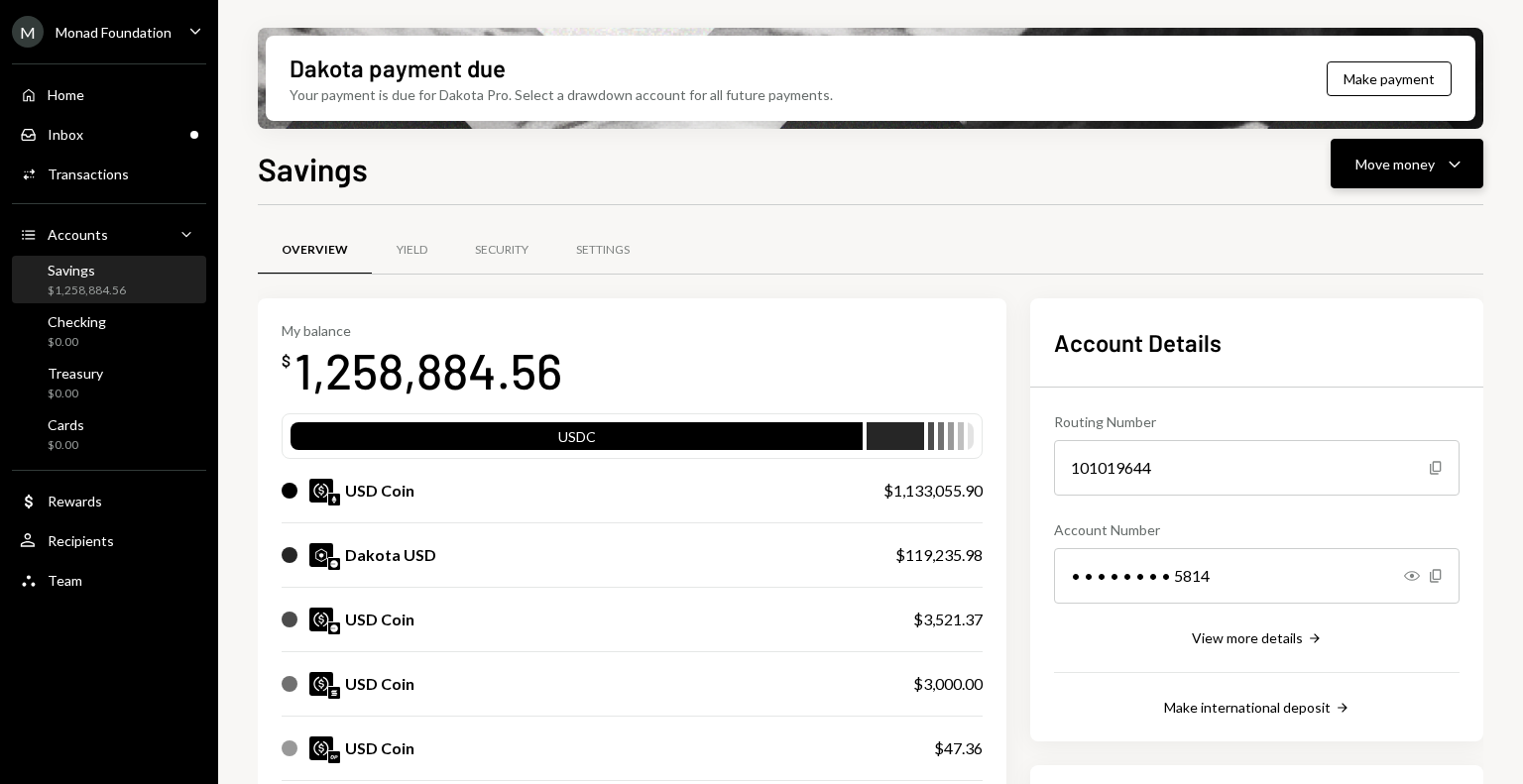 click on "Move money" at bounding box center (1395, 164) 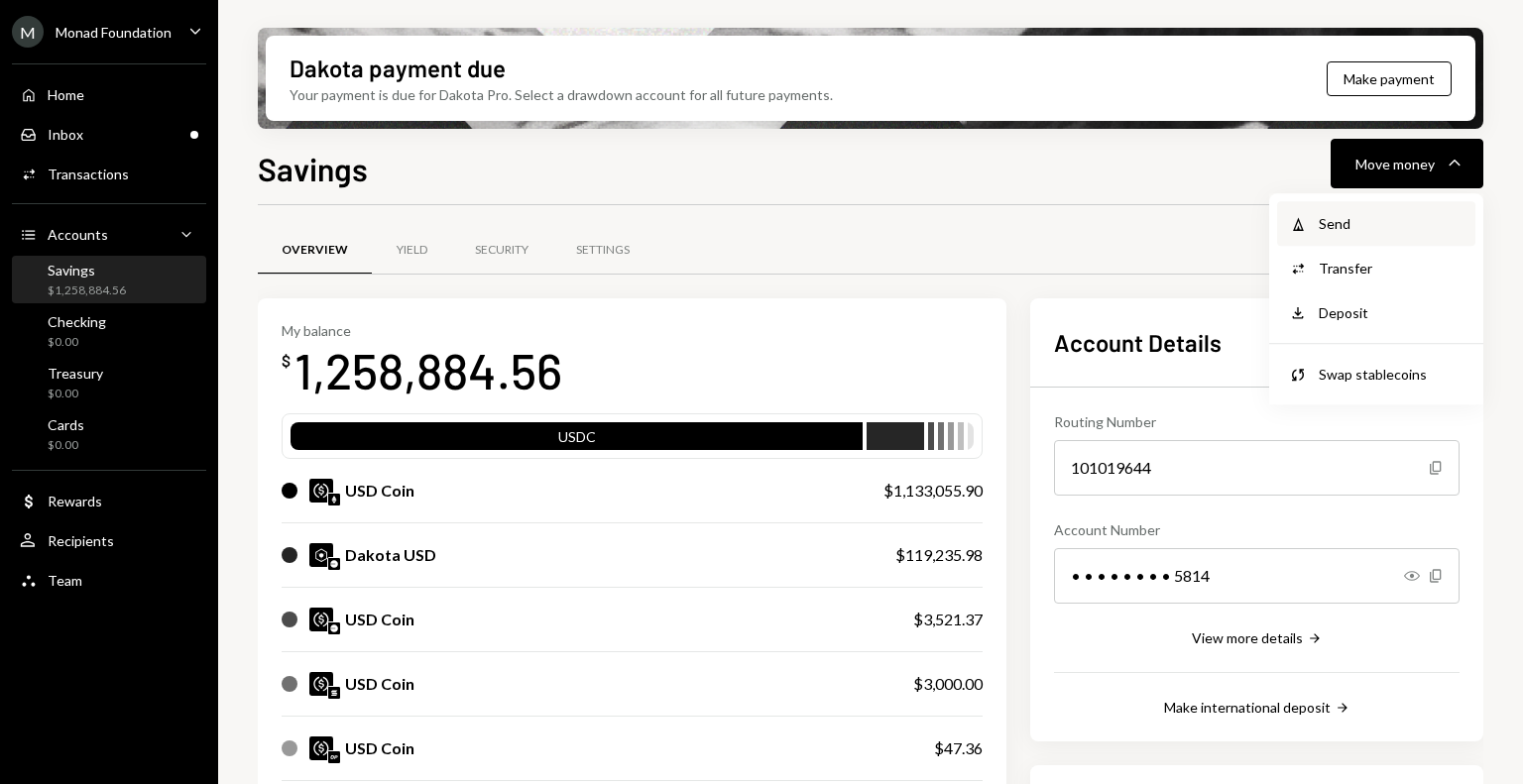 click on "Send" at bounding box center [1391, 223] 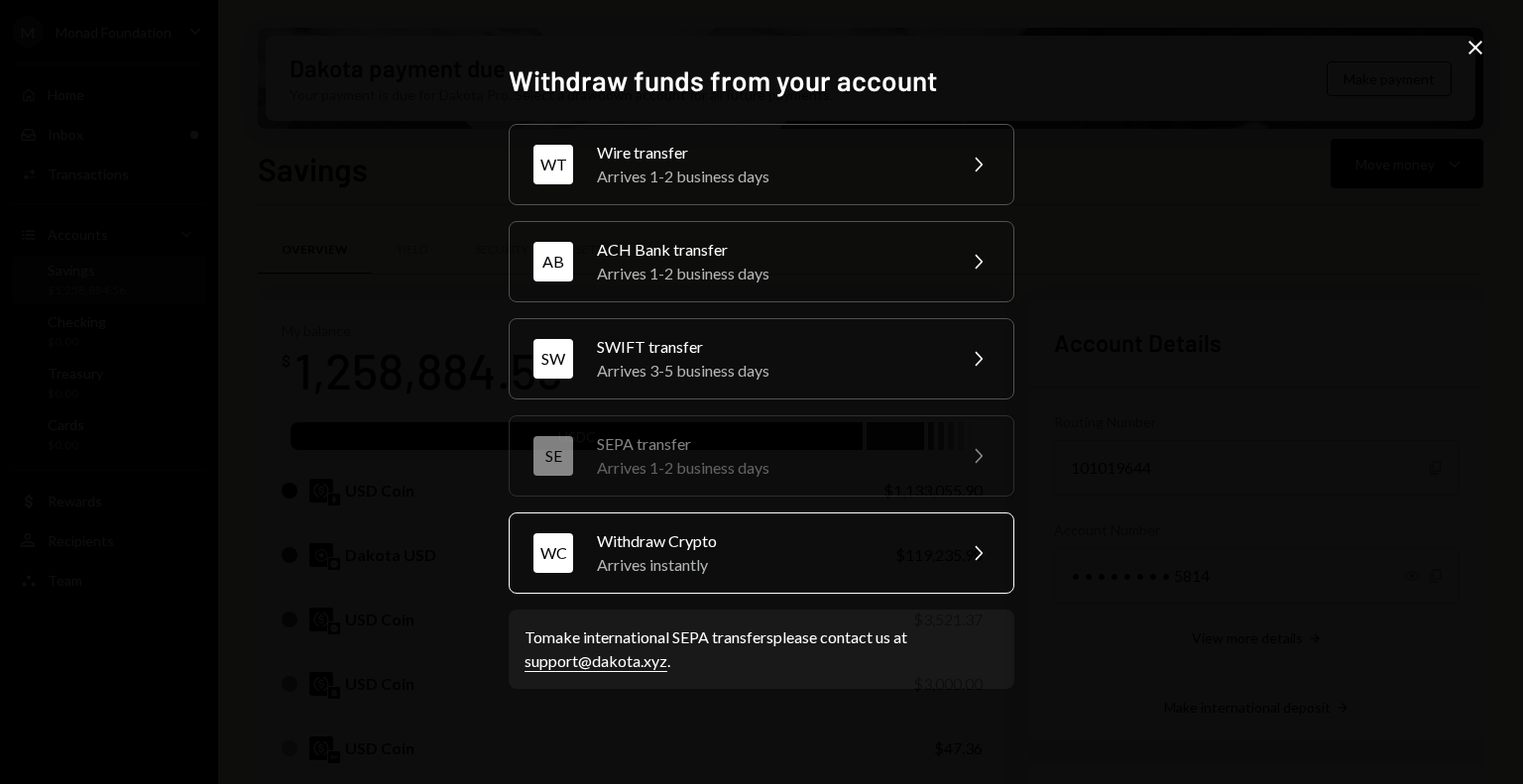 click on "Withdraw Crypto" at bounding box center [769, 541] 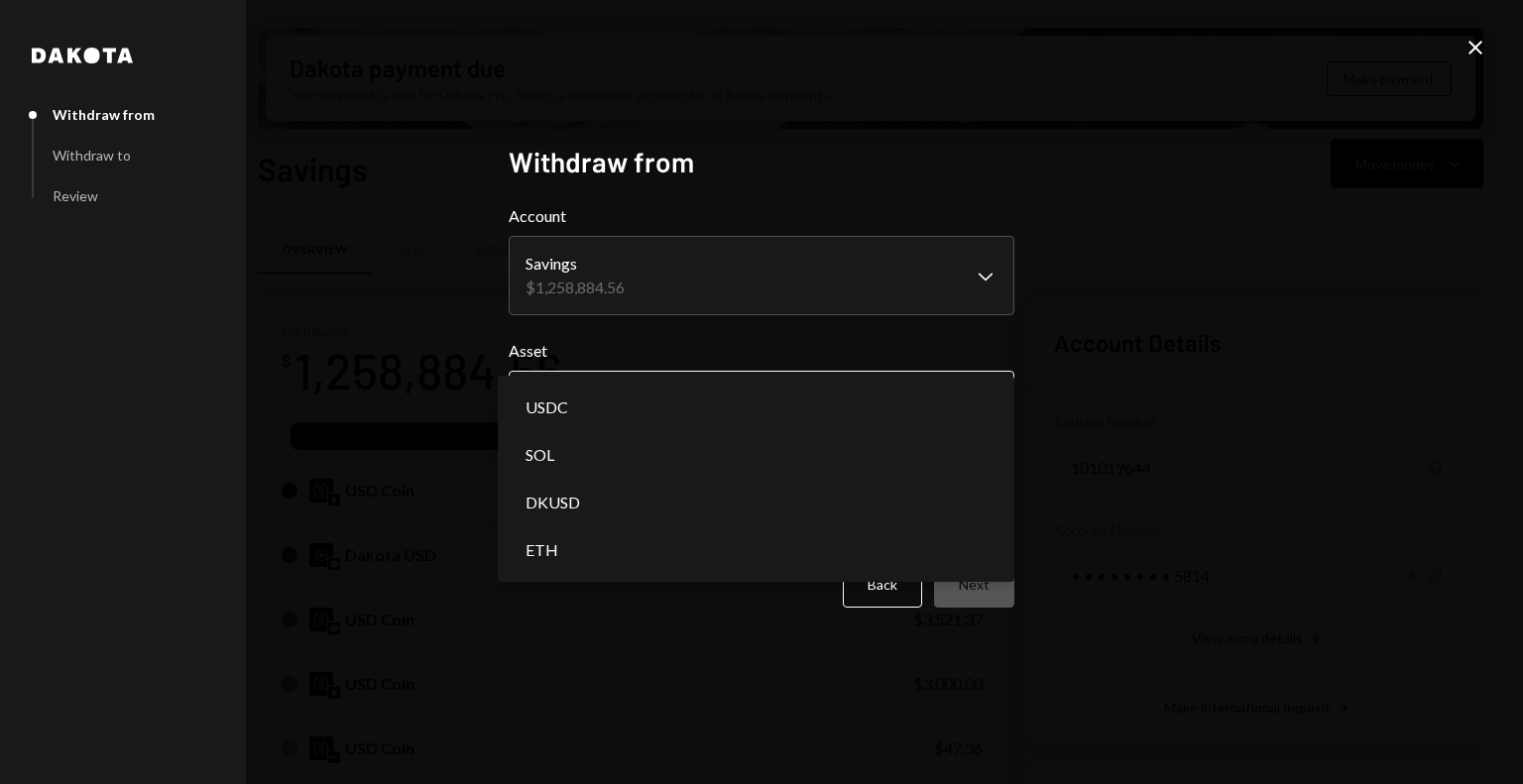 click on "M Monad Foundation Caret Down Home Home Inbox Inbox Activities Transactions Accounts Accounts Caret Down Savings $[AMOUNT] Checking $[AMOUNT] Treasury $[AMOUNT] Cards $[AMOUNT] Dollar Rewards User Recipients Team Team Dakota payment due Your payment is due for Dakota Pro. Select a drawdown account for all future payments. Make payment Savings Move money Caret Down Overview Yield Security Settings My balance $[AMOUNT] USDC USD Coin $[AMOUNT] Dakota USD $[AMOUNT] USD Coin $[AMOUNT] USD Coin $[AMOUNT] USD Coin $[AMOUNT] Ethereum [AMOUNT] ETH $[AMOUNT] Solana [AMOUNT] SOL $[AMOUNT] Recent Transactions View all Type Initiated By Initiated At Status Withdrawal [AMOUNT] USDC [FIRST] [LAST] [DATE] [TIME] Review Right Arrow Withdrawal [AMOUNT] USDC [FIRST] [LAST] [DATE] [TIME] Completed Withdrawal [AMOUNT] USDC [FIRST] [LAST] [DATE] [TIME] Completed Withdrawal [AMOUNT] USDC [FIRST] [LAST] [DATE] [TIME] Completed Account Details Routing Number [NUMBER] Copy Account Number" at bounding box center (762, 392) 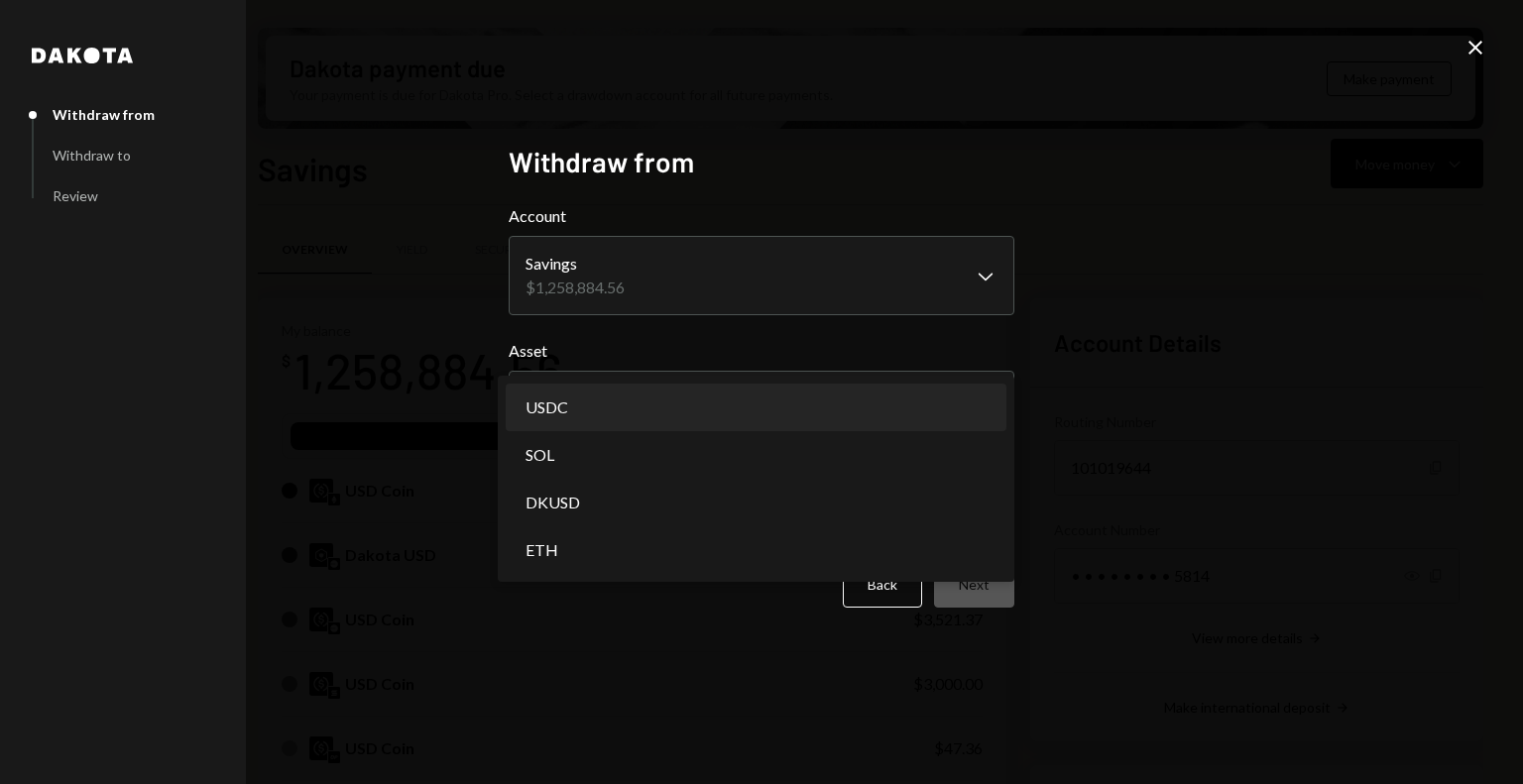 select on "****" 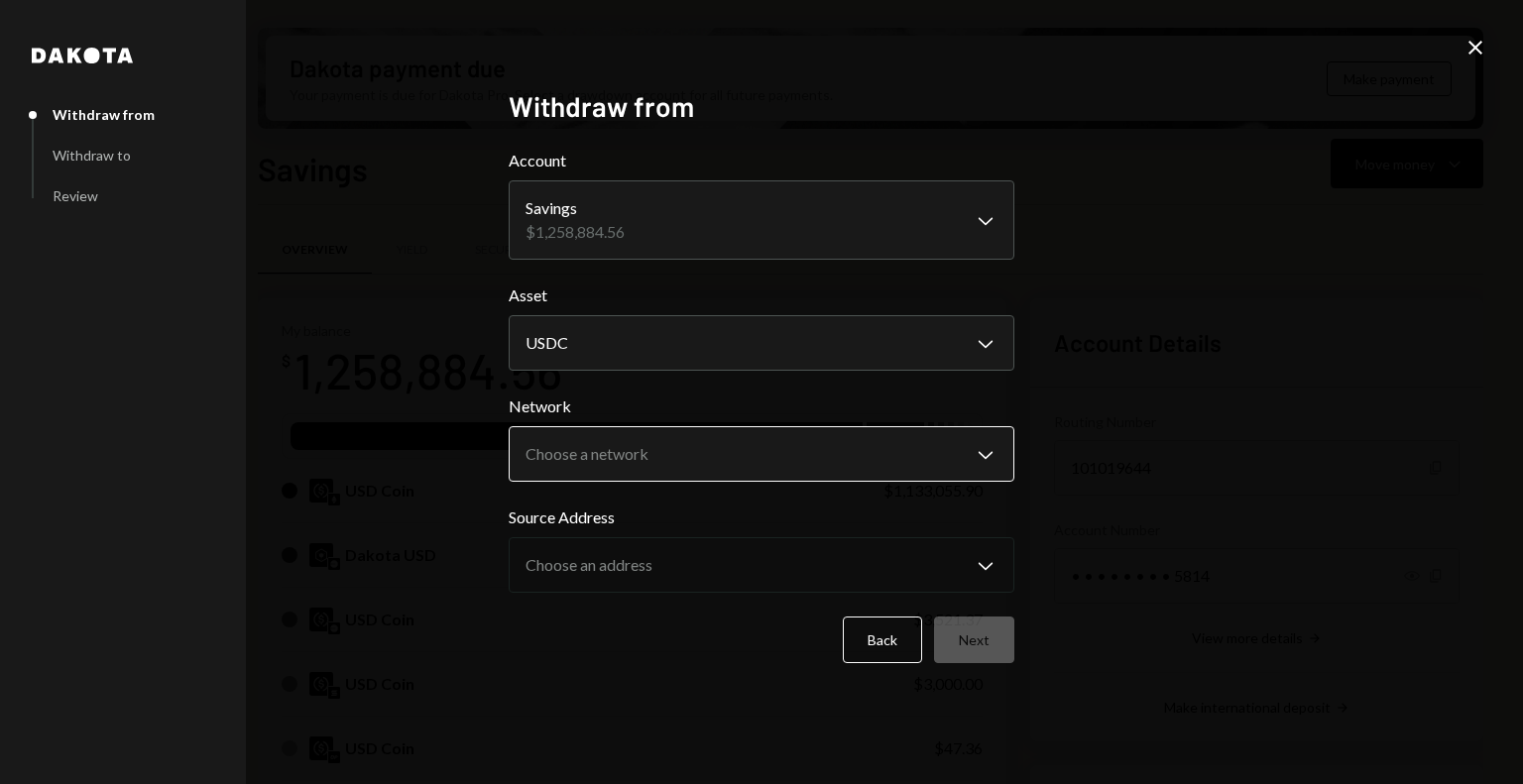 click on "M Monad Foundation Caret Down Home Home Inbox Inbox Activities Transactions Accounts Accounts Caret Down Savings $[AMOUNT] Checking $[AMOUNT] Treasury $[AMOUNT] Cards $[AMOUNT] Dollar Rewards User Recipients Team Team Dakota payment due Your payment is due for Dakota Pro. Select a drawdown account for all future payments. Make payment Savings Move money Caret Down Overview Yield Security Settings My balance $[AMOUNT] USDC USD Coin $[AMOUNT] Dakota USD $[AMOUNT] USD Coin $[AMOUNT] USD Coin $[AMOUNT] USD Coin $[AMOUNT] Ethereum [AMOUNT] ETH $[AMOUNT] Solana [AMOUNT] SOL $[AMOUNT] Recent Transactions View all Type Initiated By Initiated At Status Withdrawal [AMOUNT] USDC [FIRST] [LAST] [DATE] [TIME] Review Right Arrow Withdrawal [AMOUNT] USDC [FIRST] [LAST] [DATE] [TIME] Completed Withdrawal [AMOUNT] USDC [FIRST] [LAST] [DATE] [TIME] Completed Withdrawal [AMOUNT] USDC [FIRST] [LAST] [DATE] [TIME] Completed Account Details Routing Number [NUMBER] Copy Account Number" at bounding box center [762, 392] 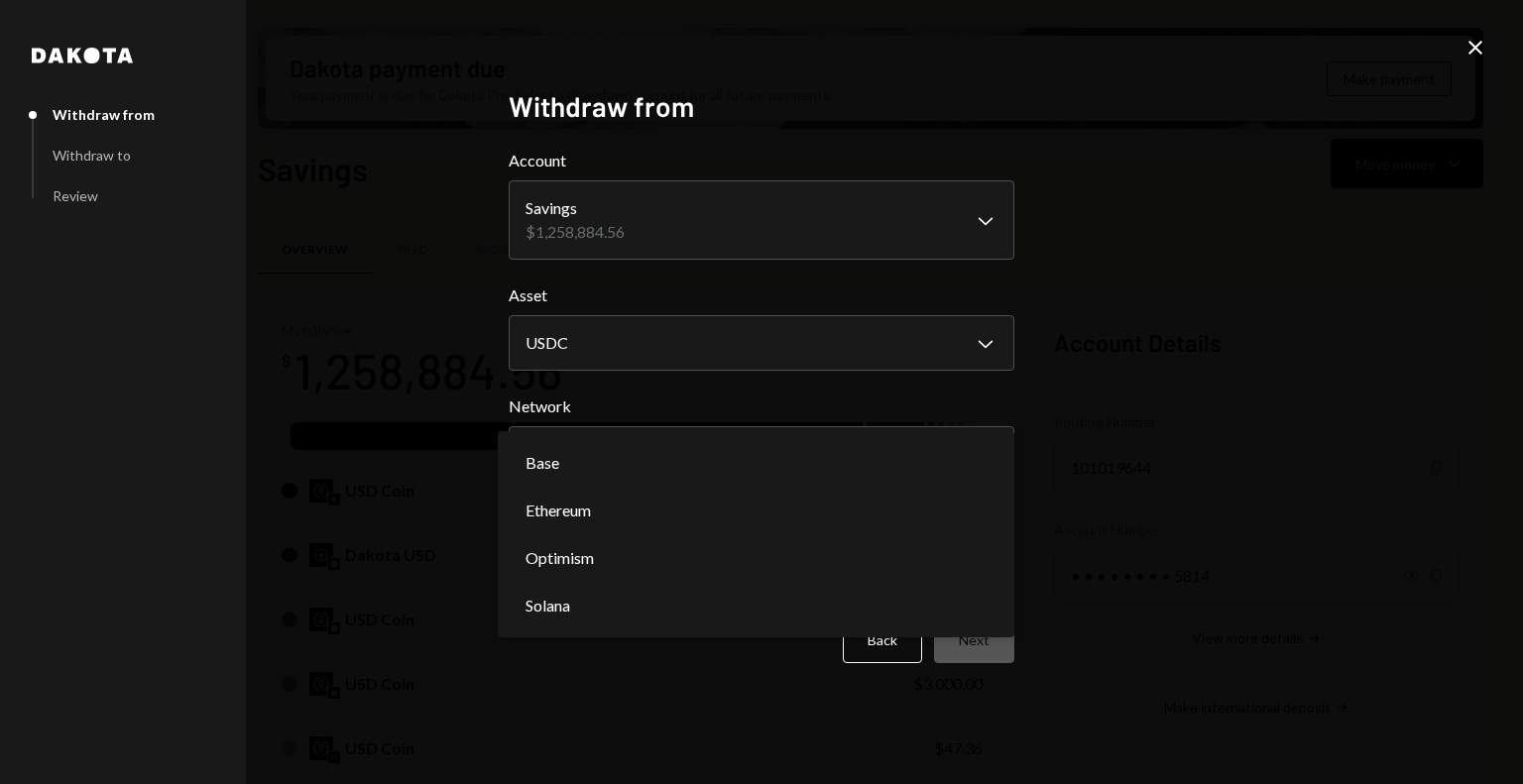 select on "**********" 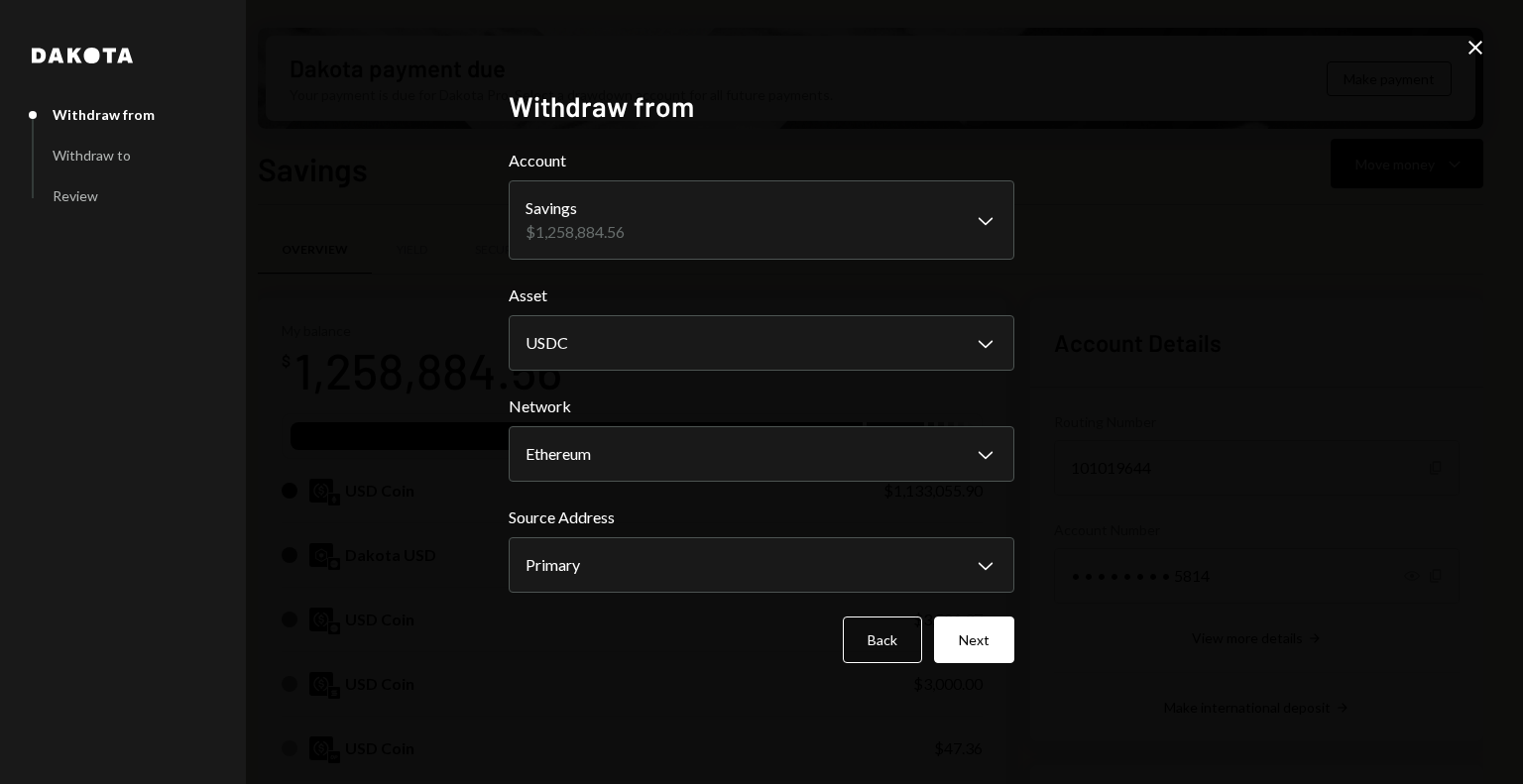 click on "Next" at bounding box center (974, 639) 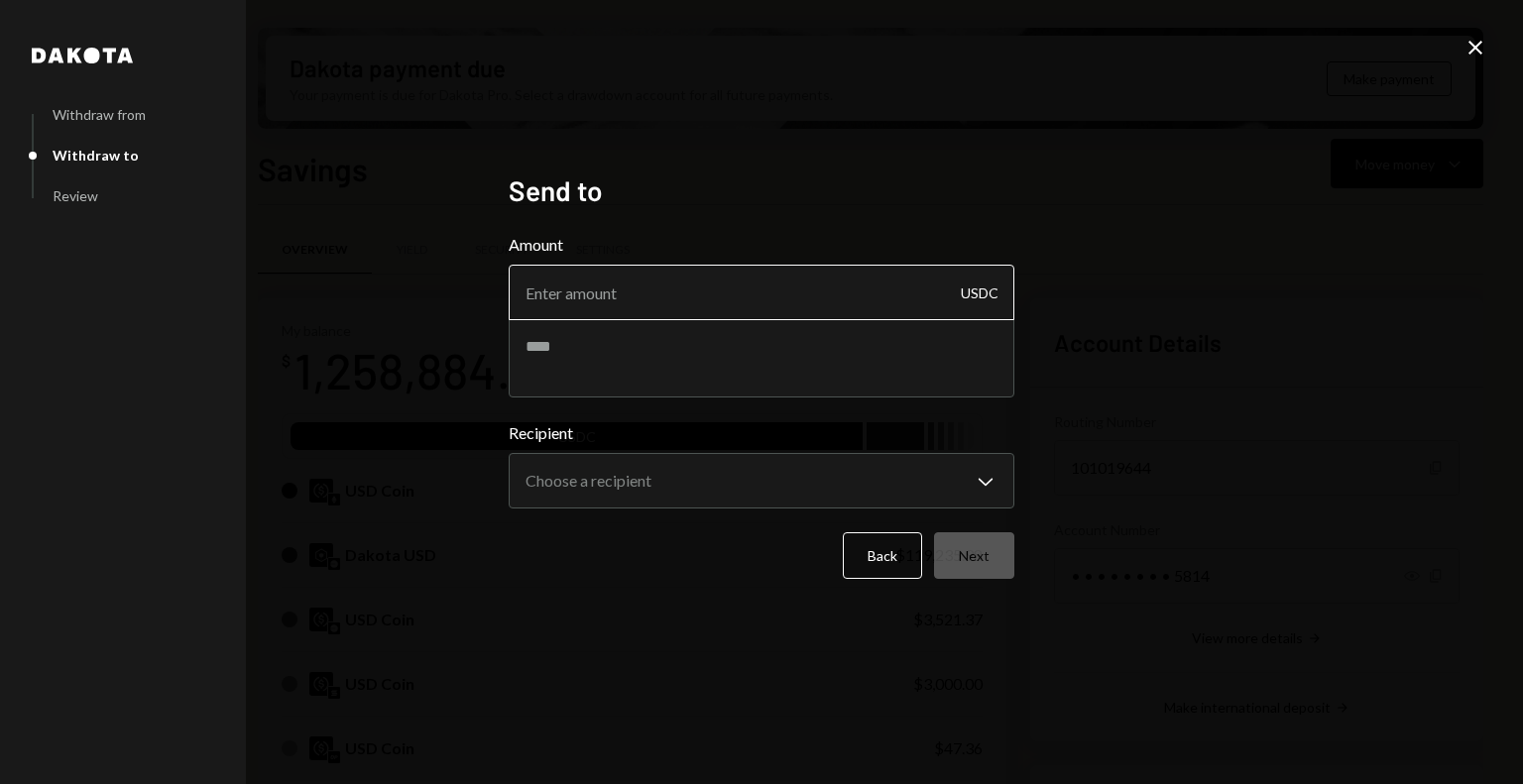 click on "Amount" at bounding box center (762, 292) 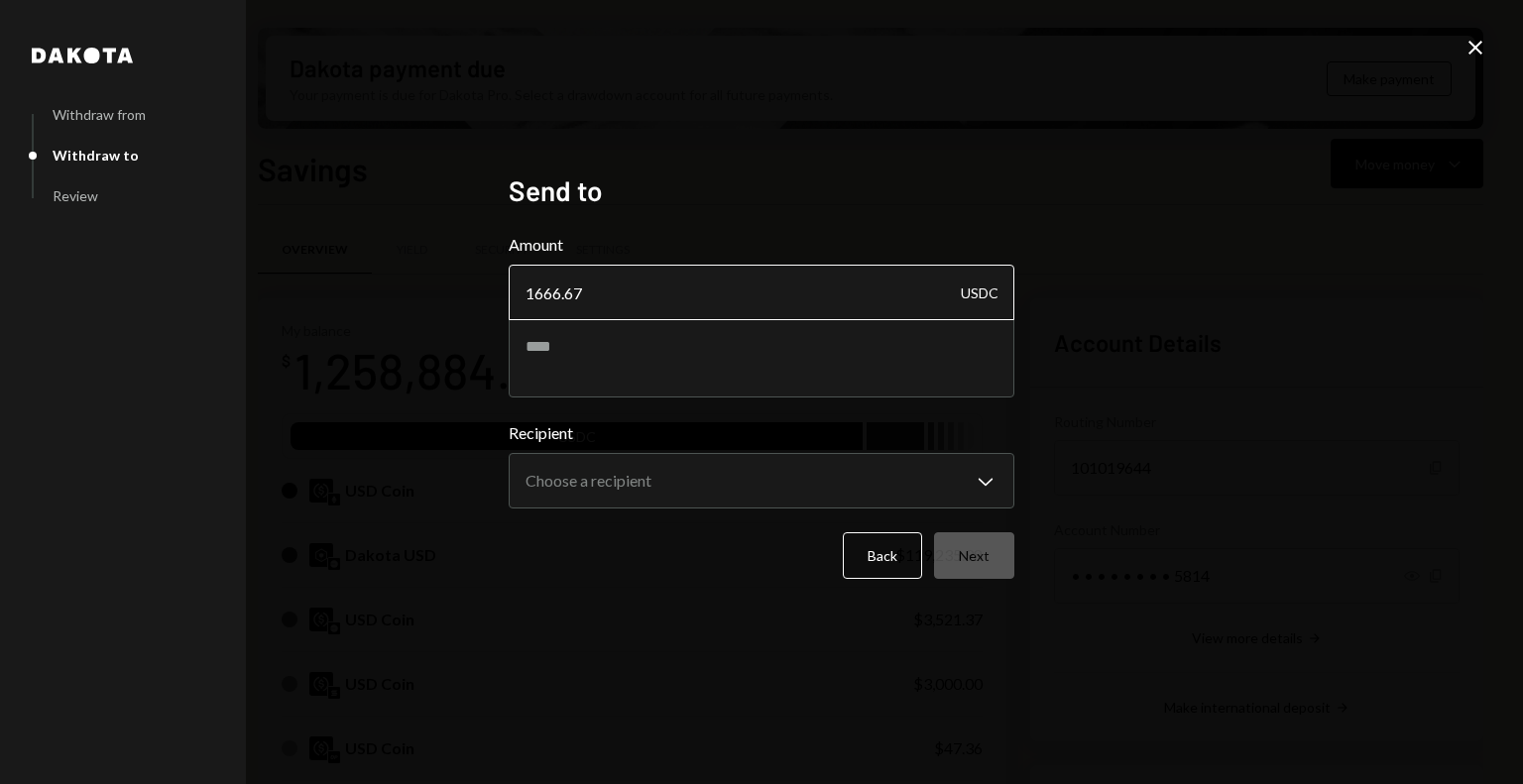 click on "1666.67" at bounding box center (762, 292) 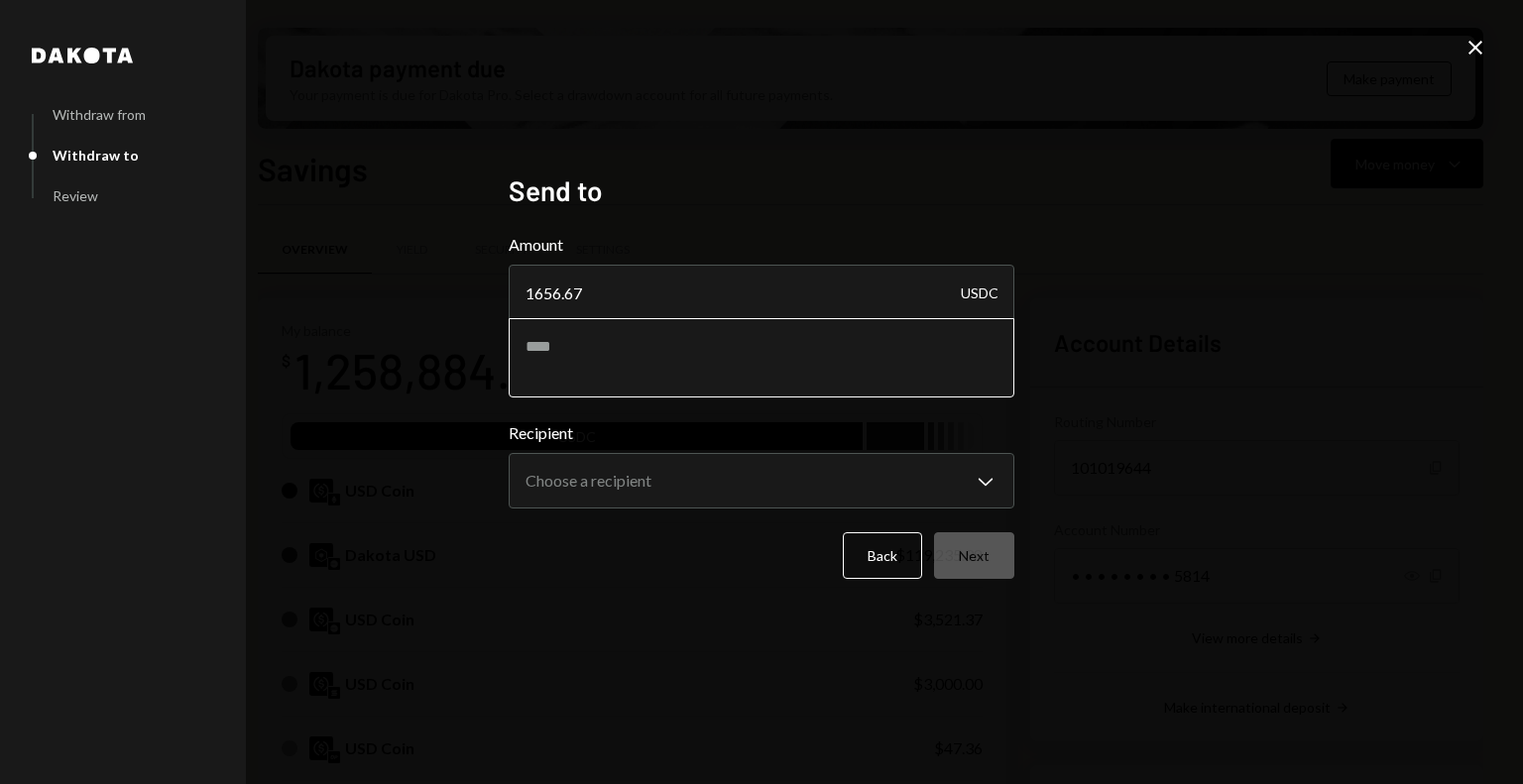 type on "1656.67" 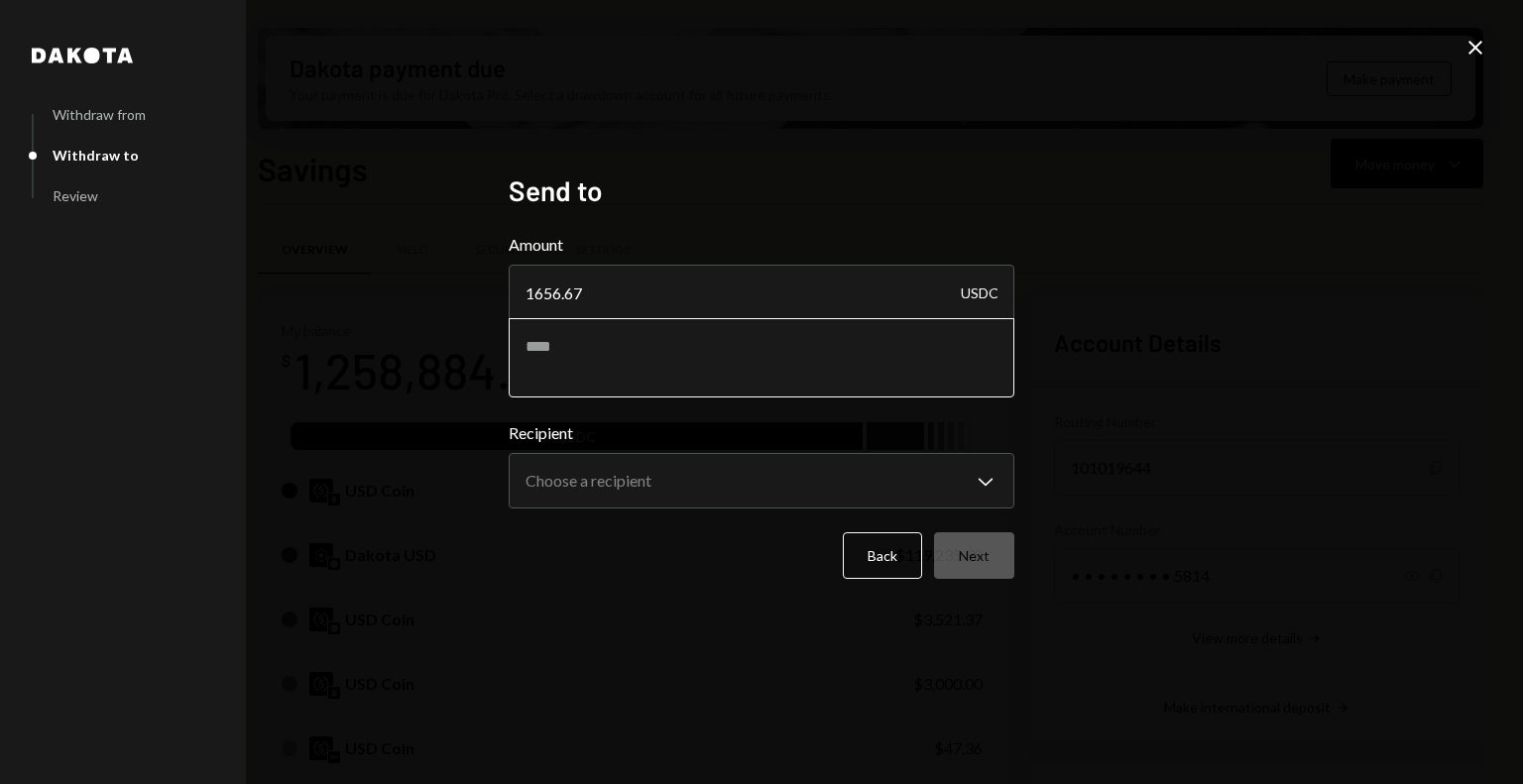 click at bounding box center (762, 358) 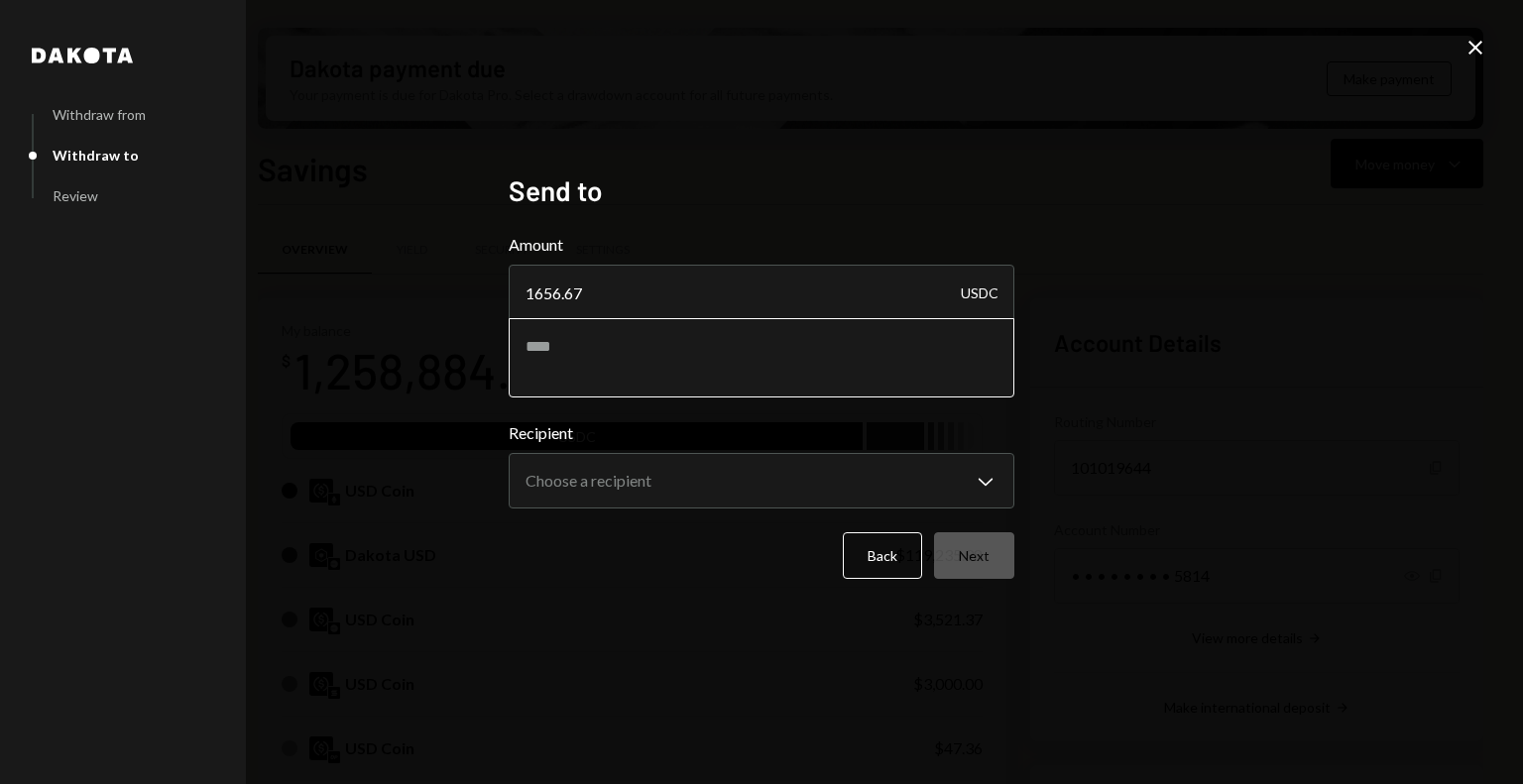 click at bounding box center [762, 358] 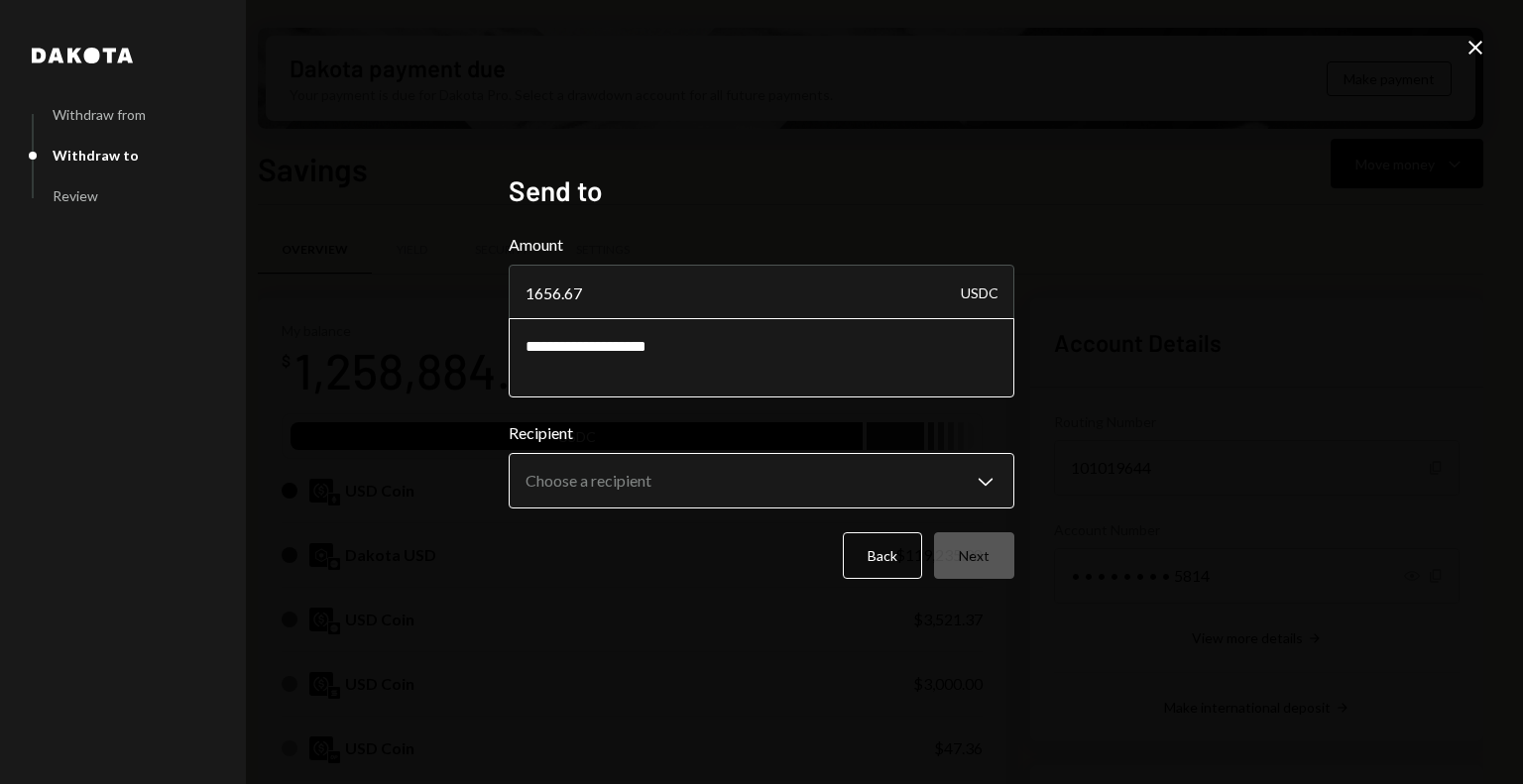 type on "**********" 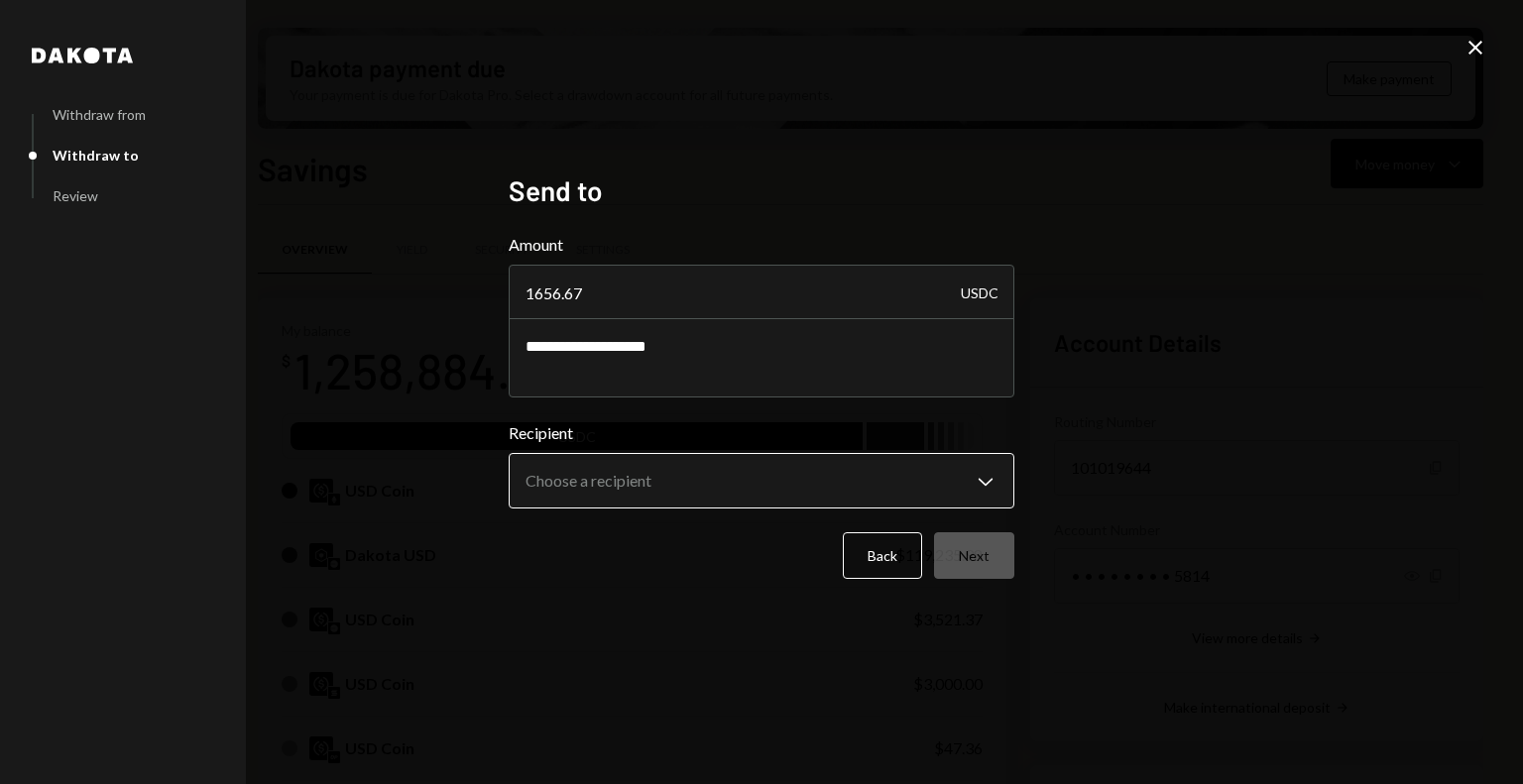 click on "M Monad Foundation Caret Down Home Home Inbox Inbox Activities Transactions Accounts Accounts Caret Down Savings $[AMOUNT] Checking $[AMOUNT] Treasury $[AMOUNT] Cards $[AMOUNT] Dollar Rewards User Recipients Team Team Dakota payment due Your payment is due for Dakota Pro. Select a drawdown account for all future payments. Make payment Savings Move money Caret Down Overview Yield Security Settings My balance $[AMOUNT] USDC USD Coin $[AMOUNT] Dakota USD $[AMOUNT] USD Coin $[AMOUNT] USD Coin $[AMOUNT] USD Coin $[AMOUNT] Ethereum [AMOUNT] ETH $[AMOUNT] Solana [AMOUNT] SOL $[AMOUNT] Recent Transactions View all Type Initiated By Initiated At Status Withdrawal [AMOUNT] USDC [FIRST] [LAST] [DATE] [TIME] Review Right Arrow Withdrawal [AMOUNT] USDC [FIRST] [LAST] [DATE] [TIME] Completed Withdrawal [AMOUNT] USDC [FIRST] [LAST] [DATE] [TIME] Completed Withdrawal [AMOUNT] USDC [FIRST] [LAST] [DATE] [TIME] Completed Account Details Routing Number [NUMBER] Copy Account Number" at bounding box center (762, 392) 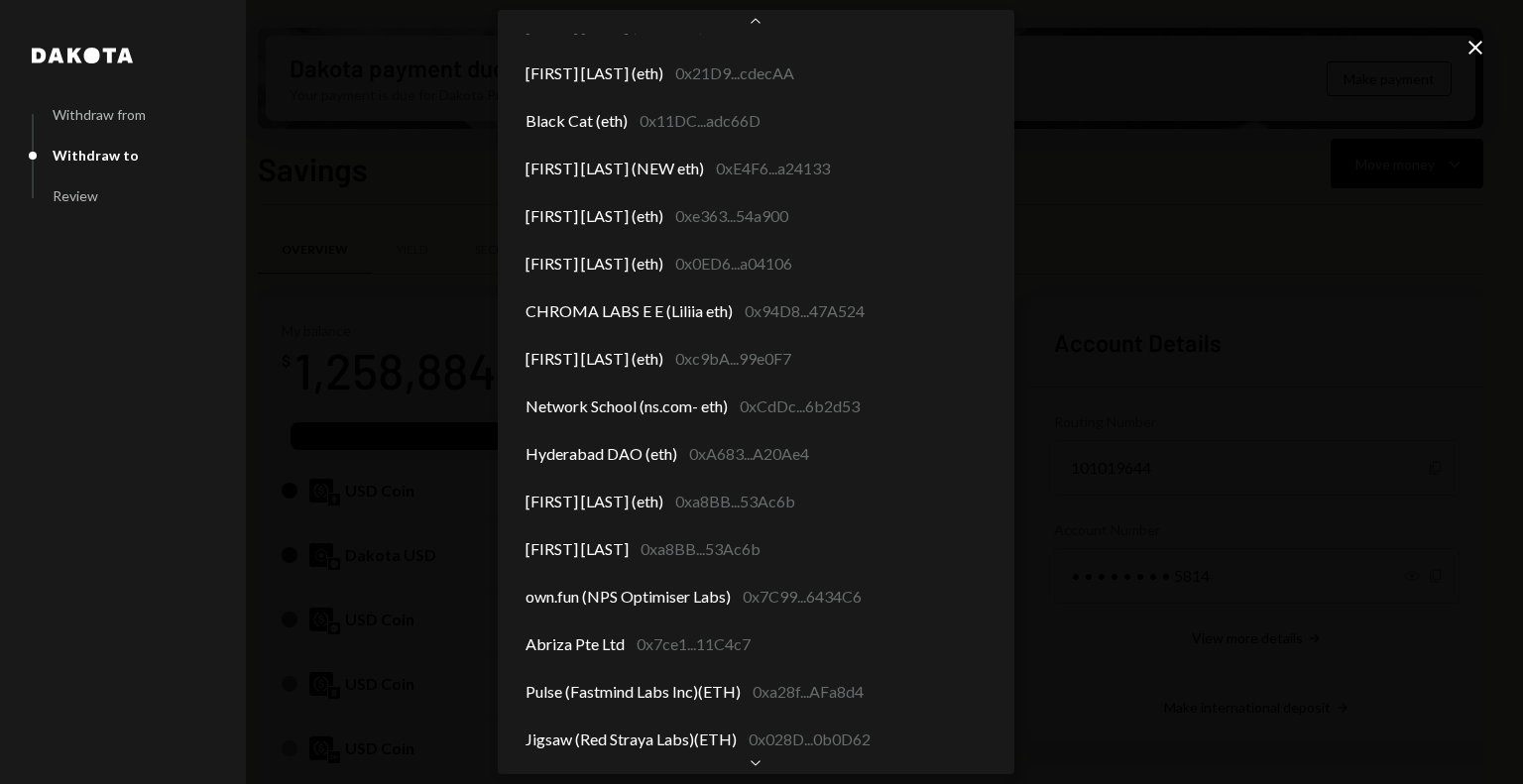 scroll, scrollTop: 7267, scrollLeft: 0, axis: vertical 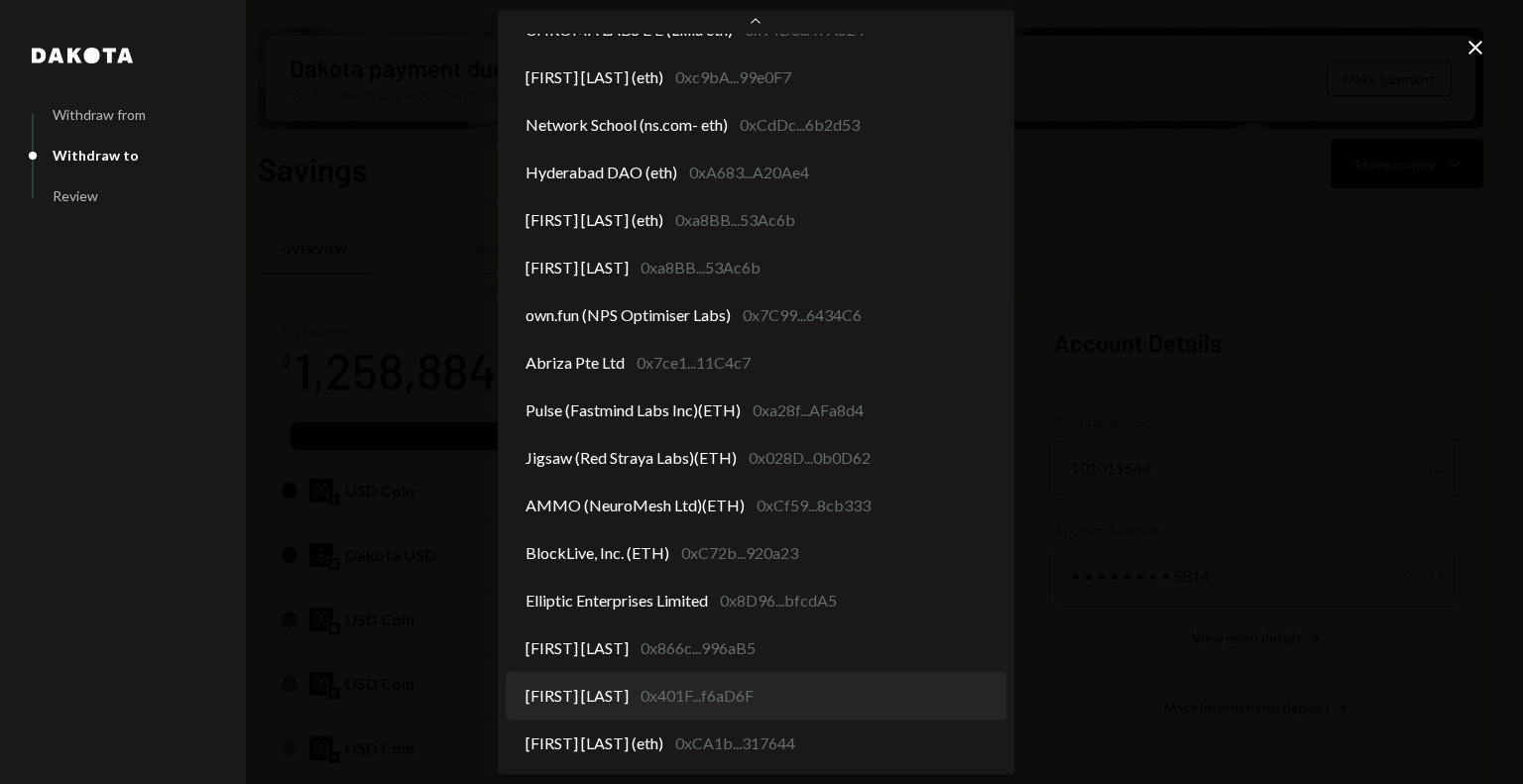 select on "**********" 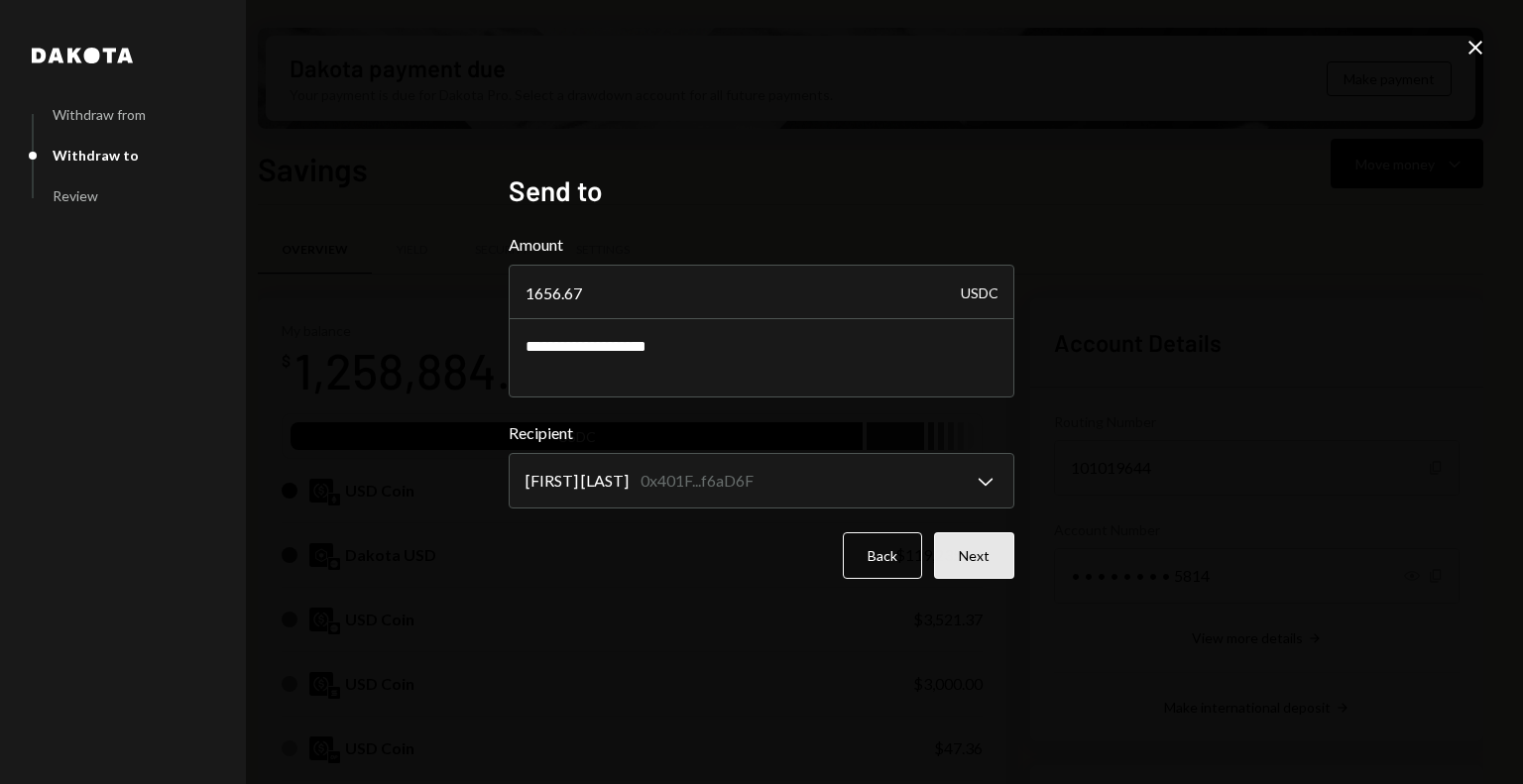 click on "Next" at bounding box center (974, 555) 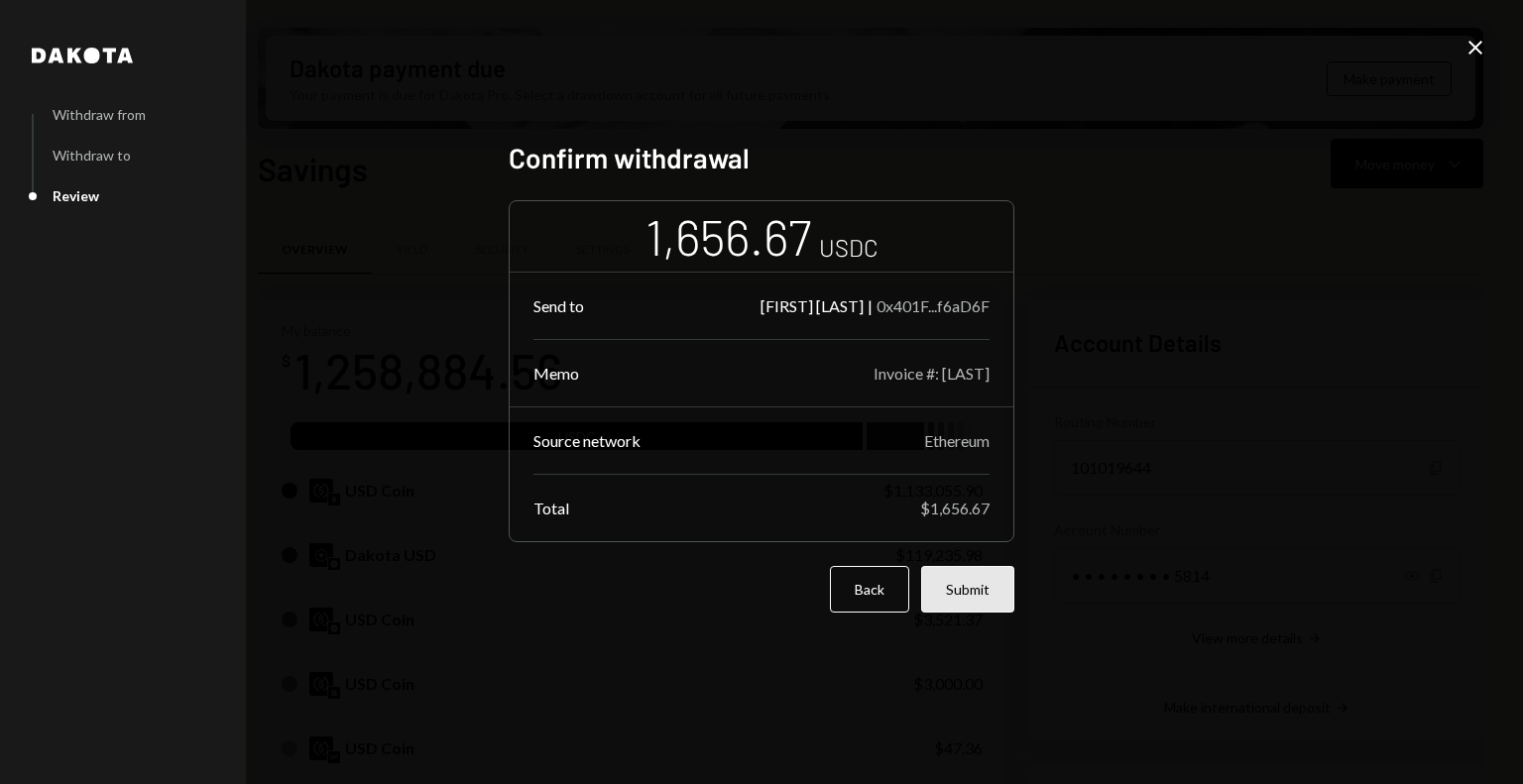 click on "Submit" at bounding box center (968, 589) 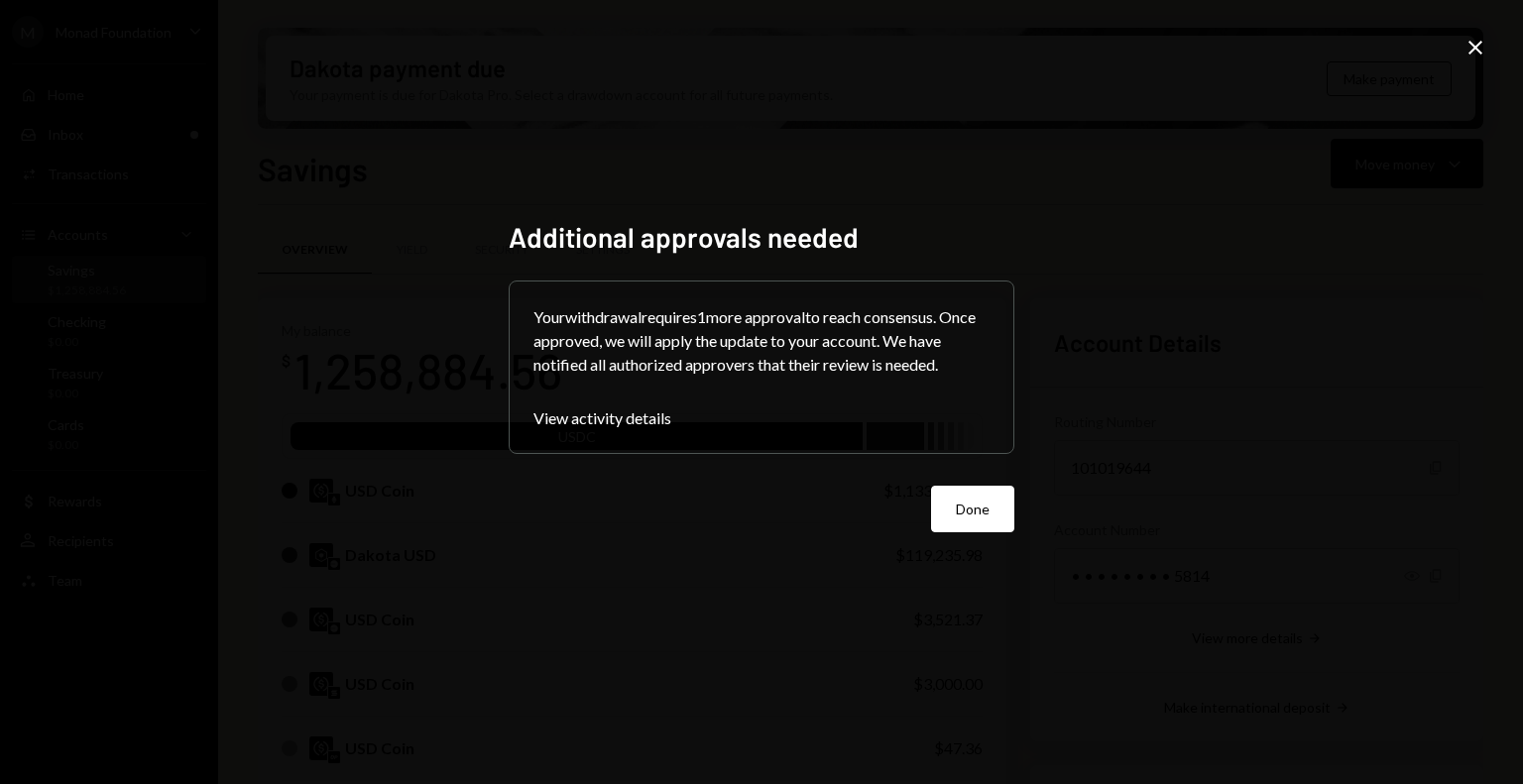 click on "Done" at bounding box center [973, 508] 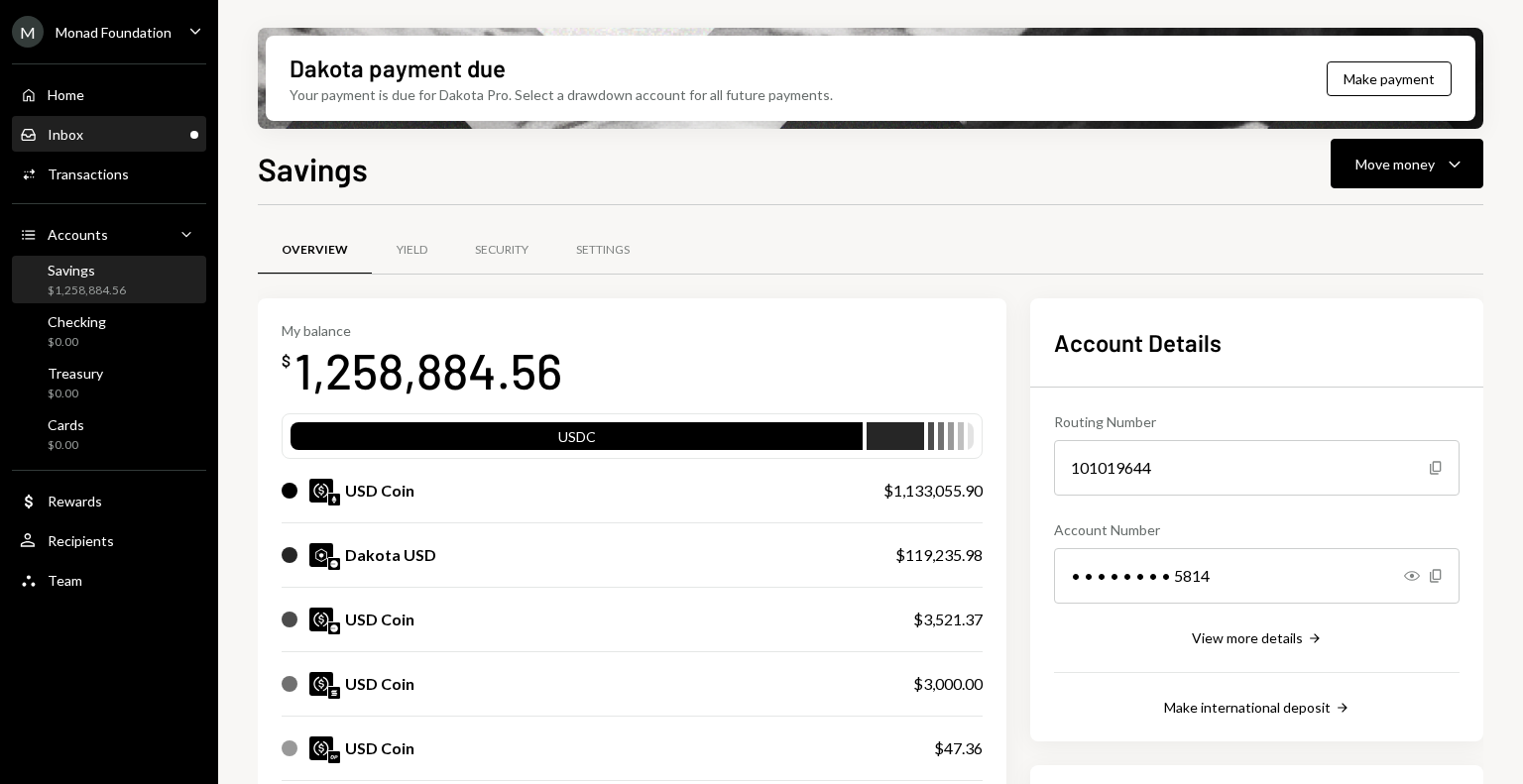 click on "Inbox Inbox" at bounding box center (109, 135) 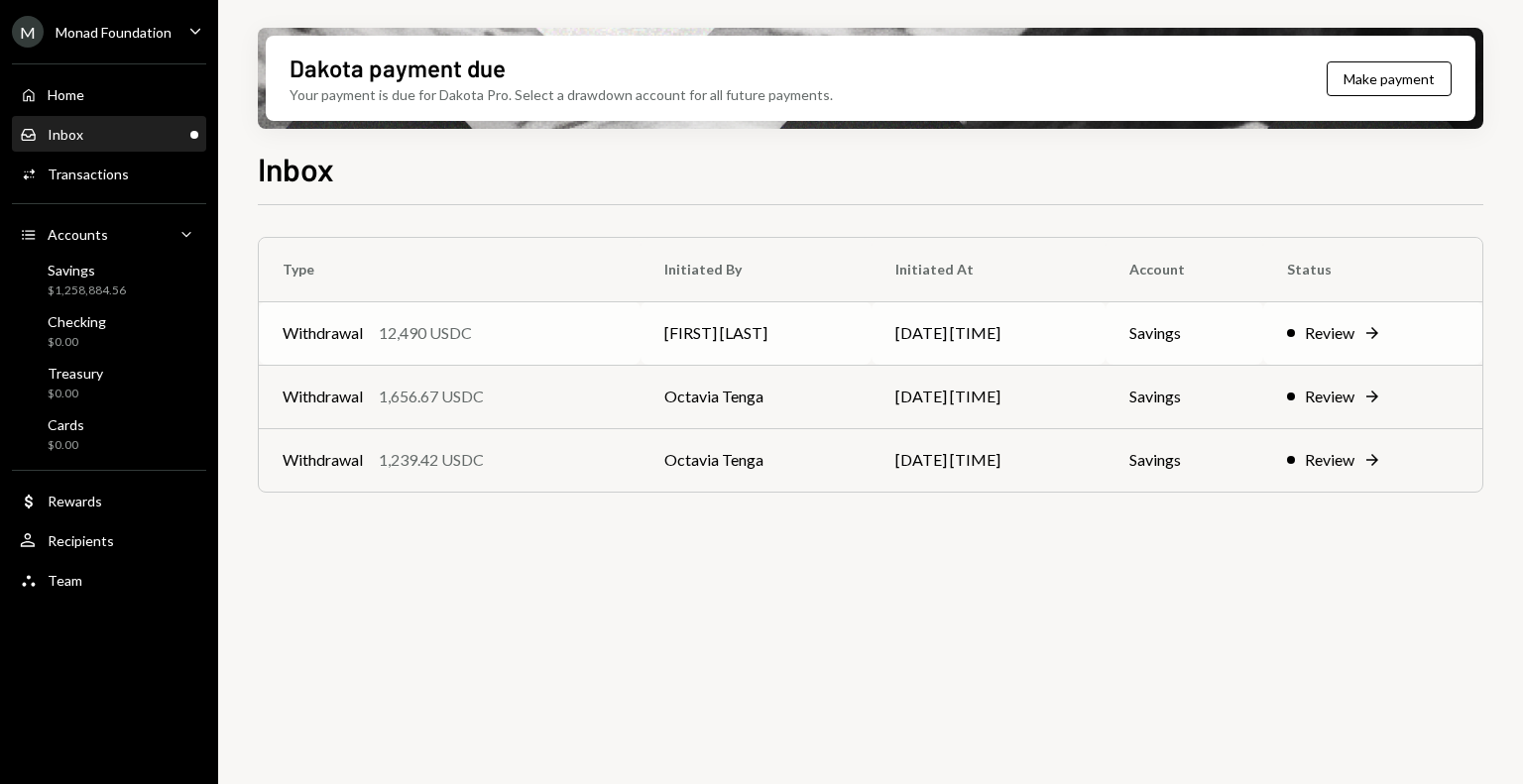 click on "Withdrawal 12,490  USDC" at bounding box center [449, 333] 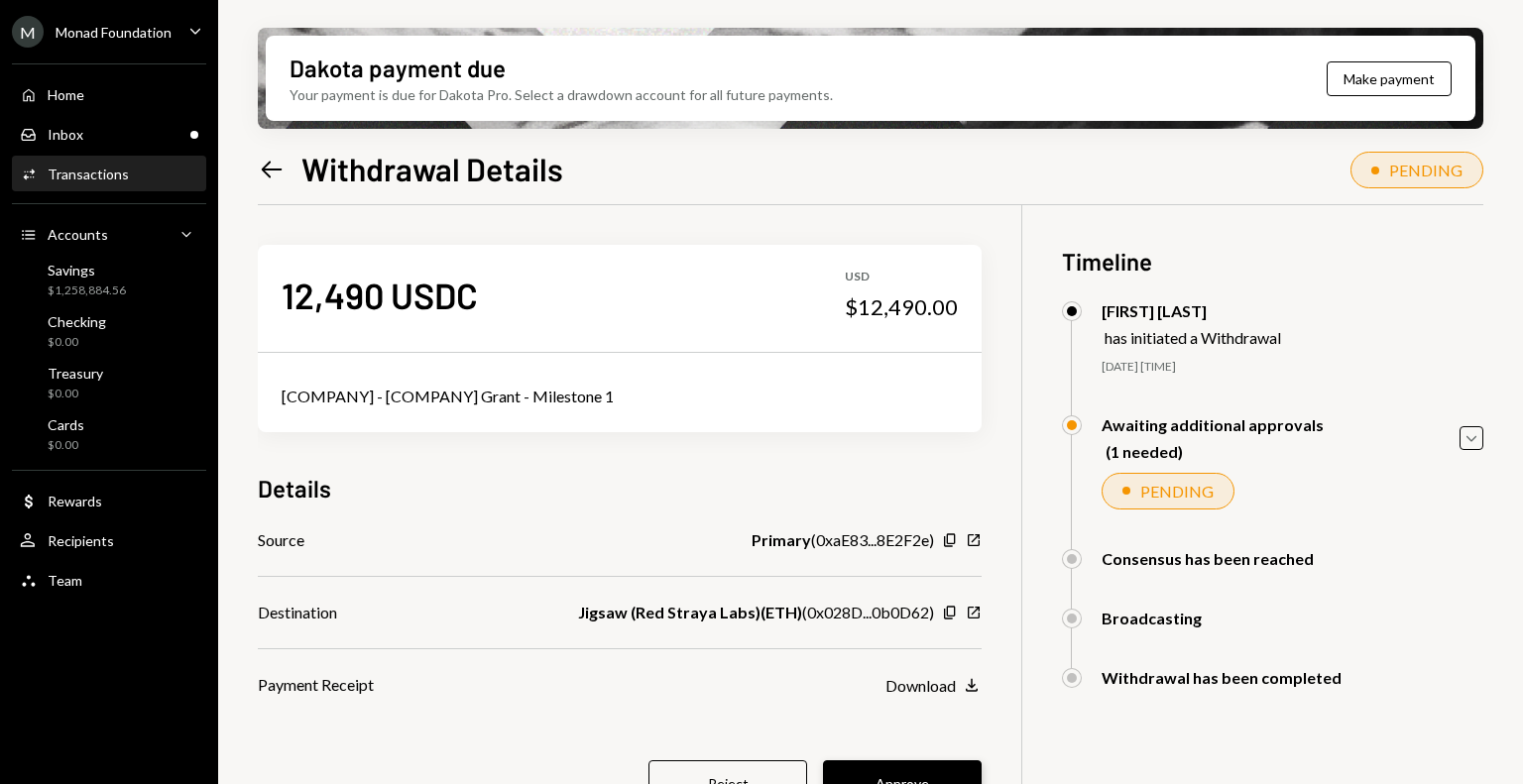 scroll, scrollTop: 159, scrollLeft: 0, axis: vertical 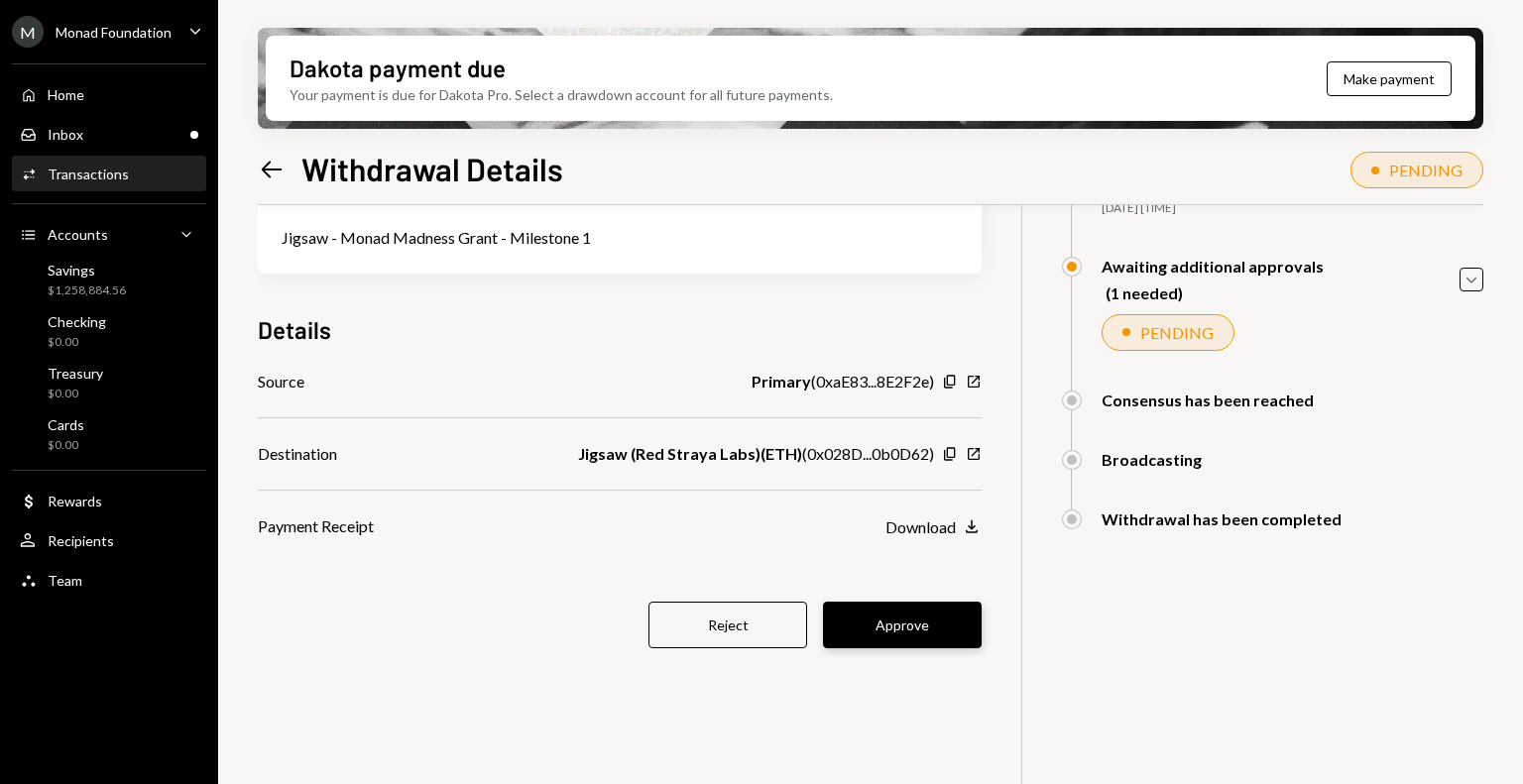 click on "Approve" at bounding box center [902, 624] 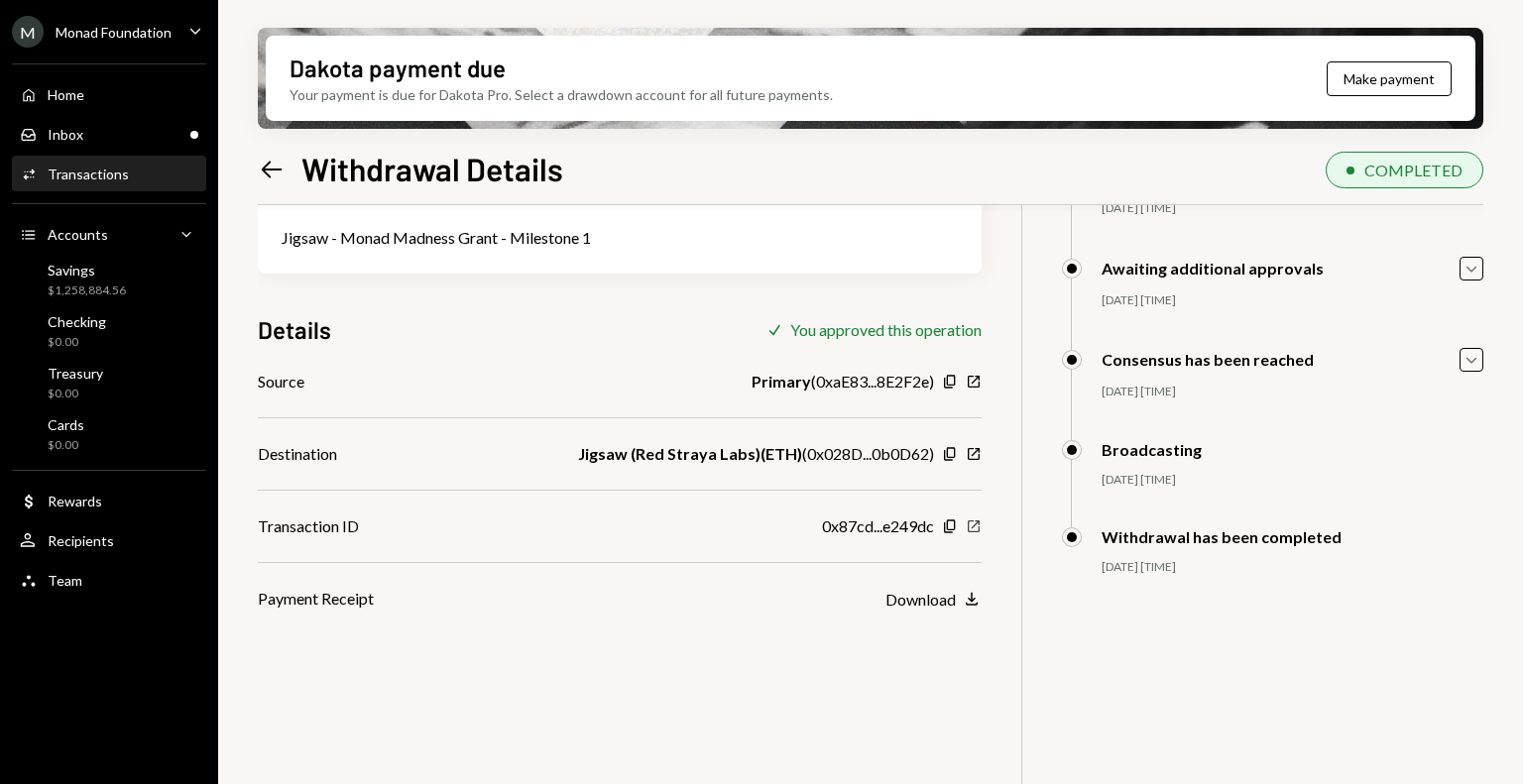 click on "New Window" 